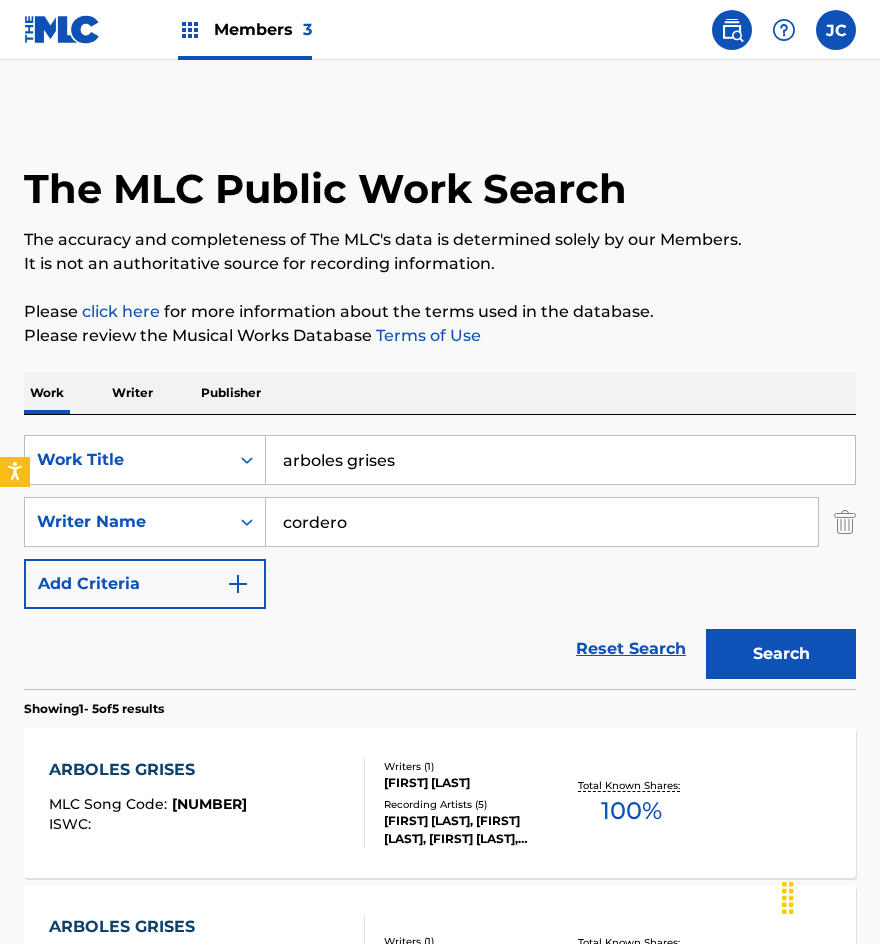 scroll, scrollTop: 762, scrollLeft: 0, axis: vertical 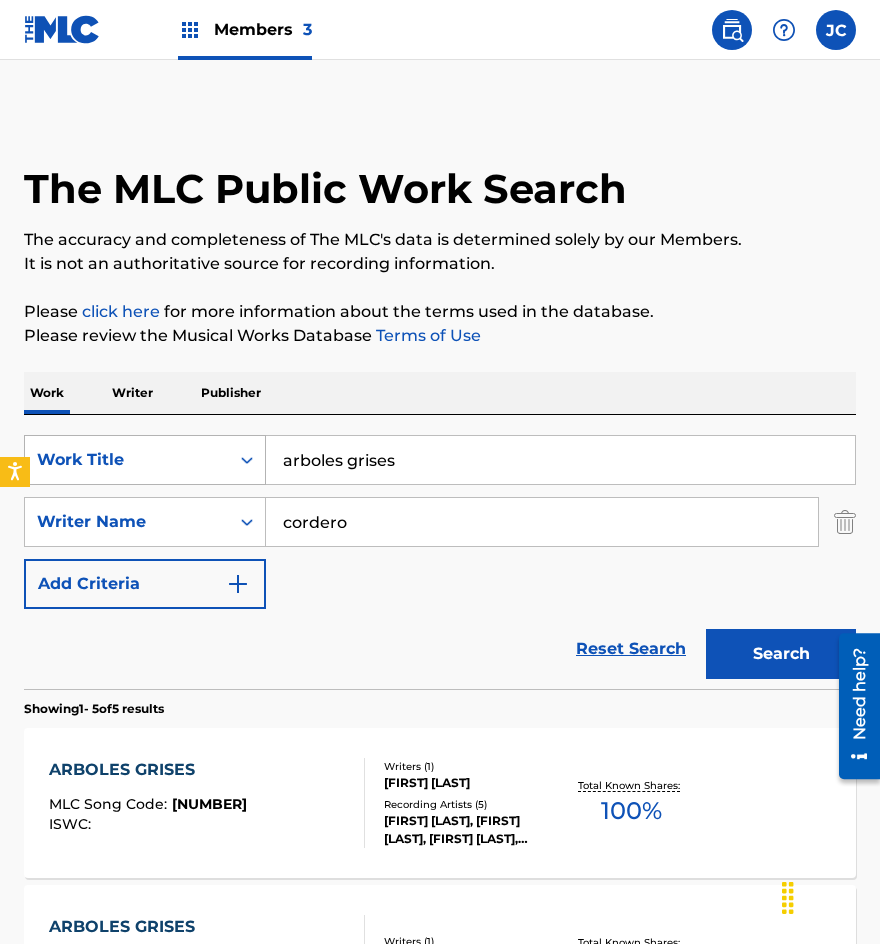 click on "Work Title arboles grises" at bounding box center (440, 460) 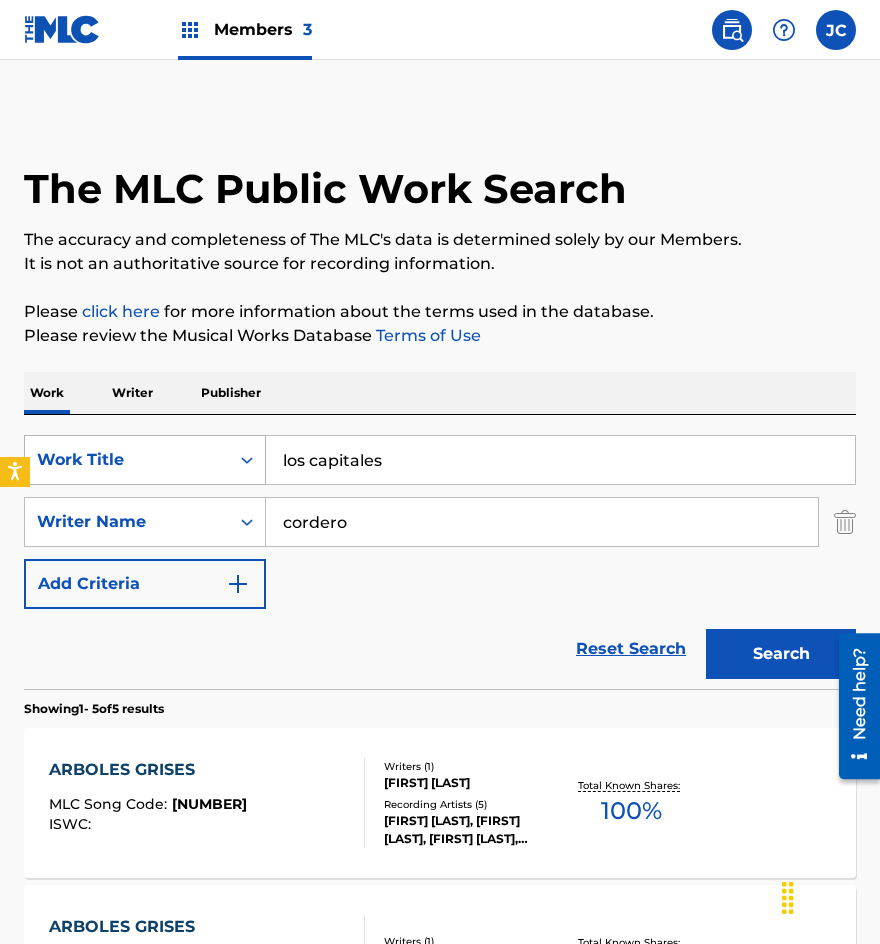 type on "los capitales" 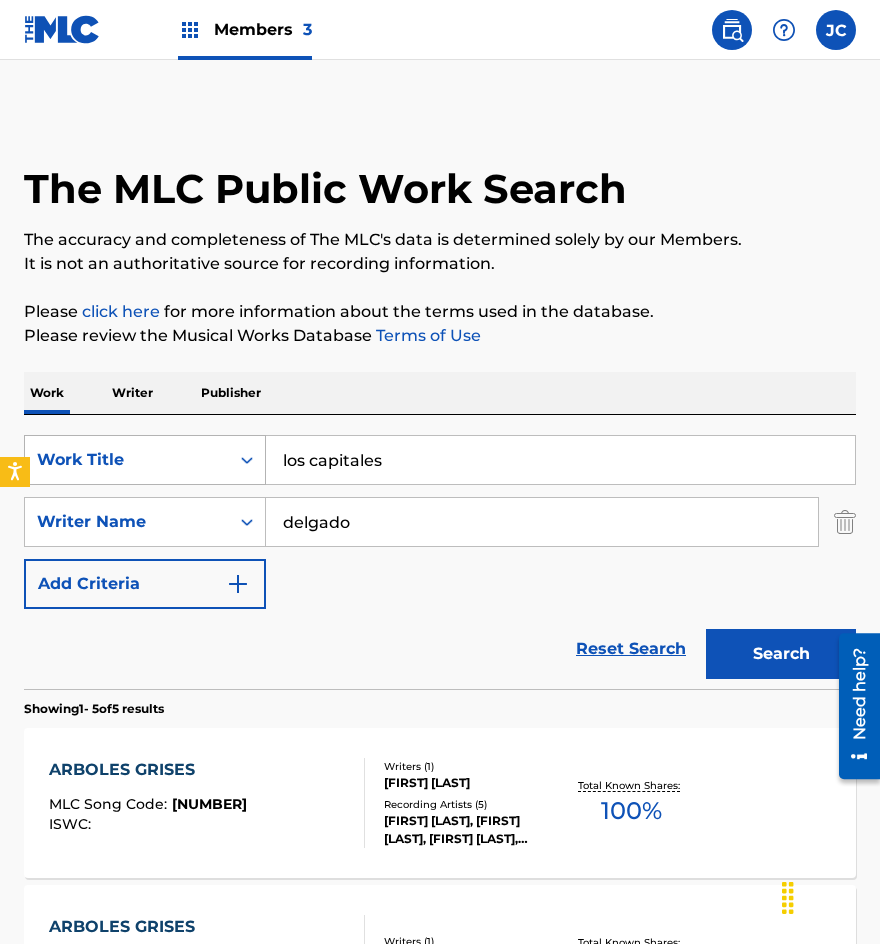 type on "delgado" 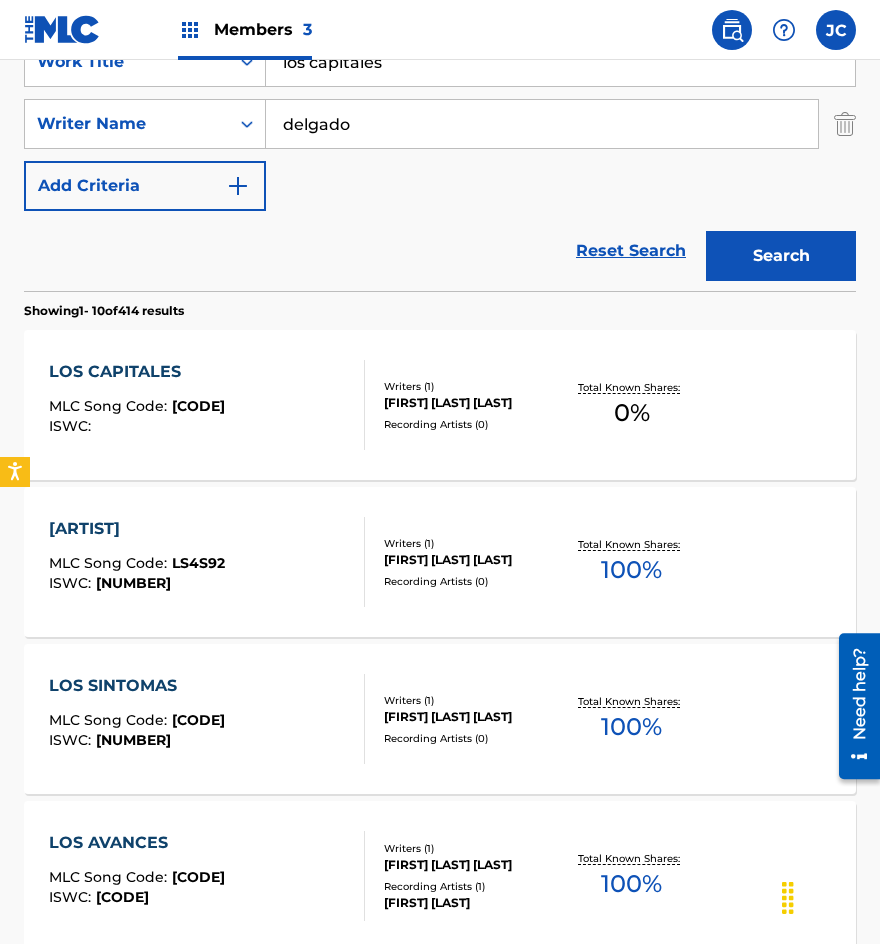 scroll, scrollTop: 400, scrollLeft: 0, axis: vertical 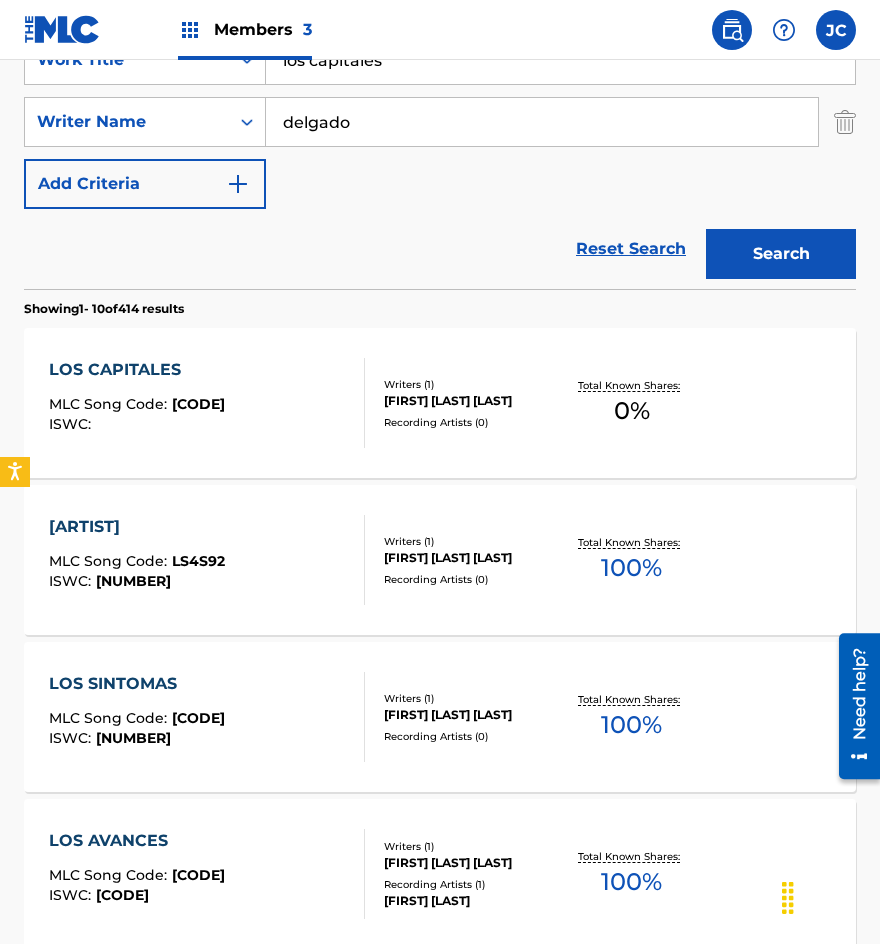 click on "[FIRST] [LAST] [LAST]" at bounding box center (473, 401) 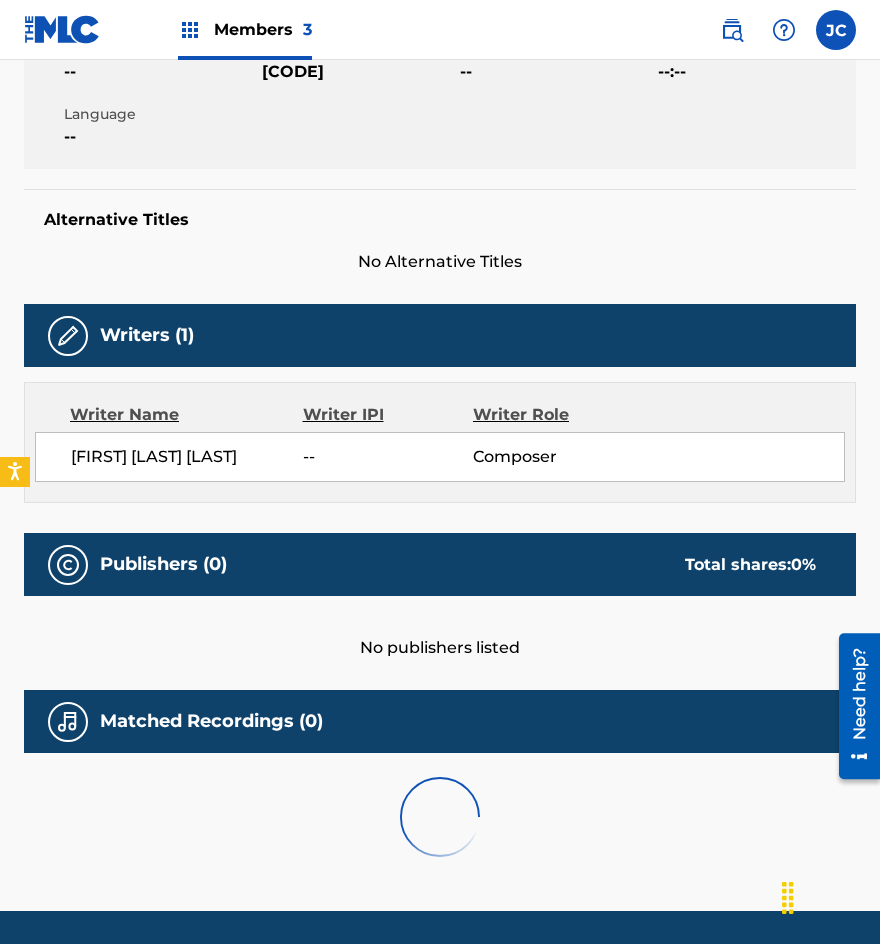 scroll, scrollTop: 0, scrollLeft: 0, axis: both 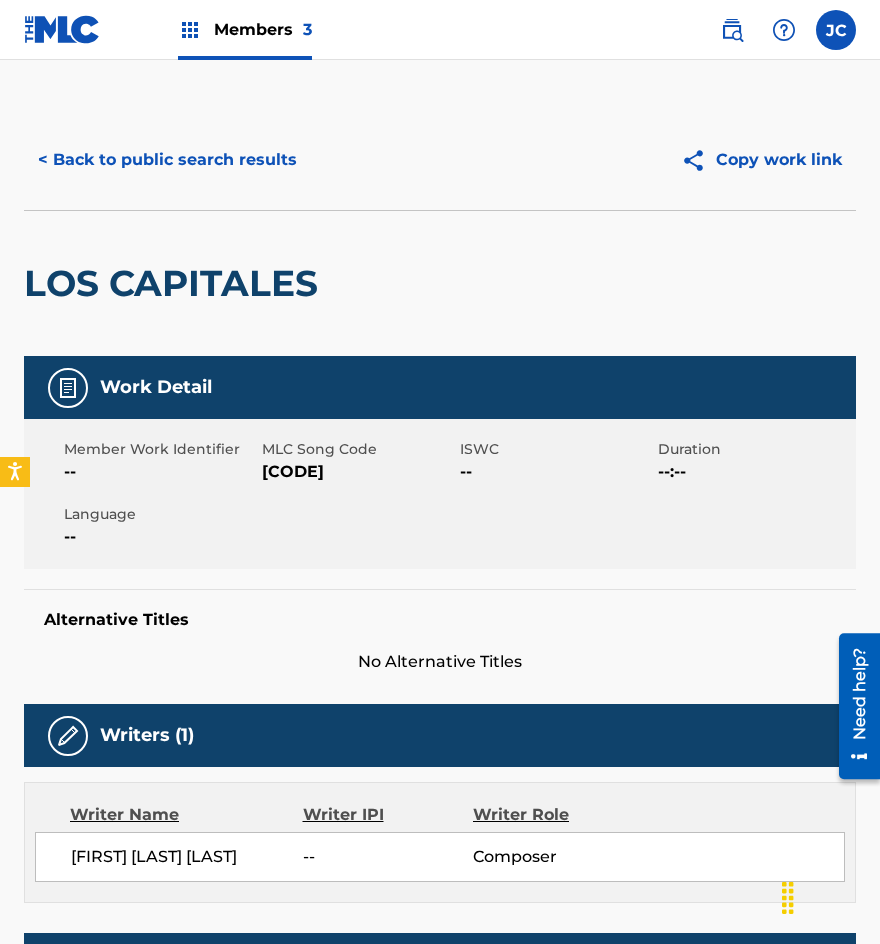 click on "[CODE]" at bounding box center [358, 472] 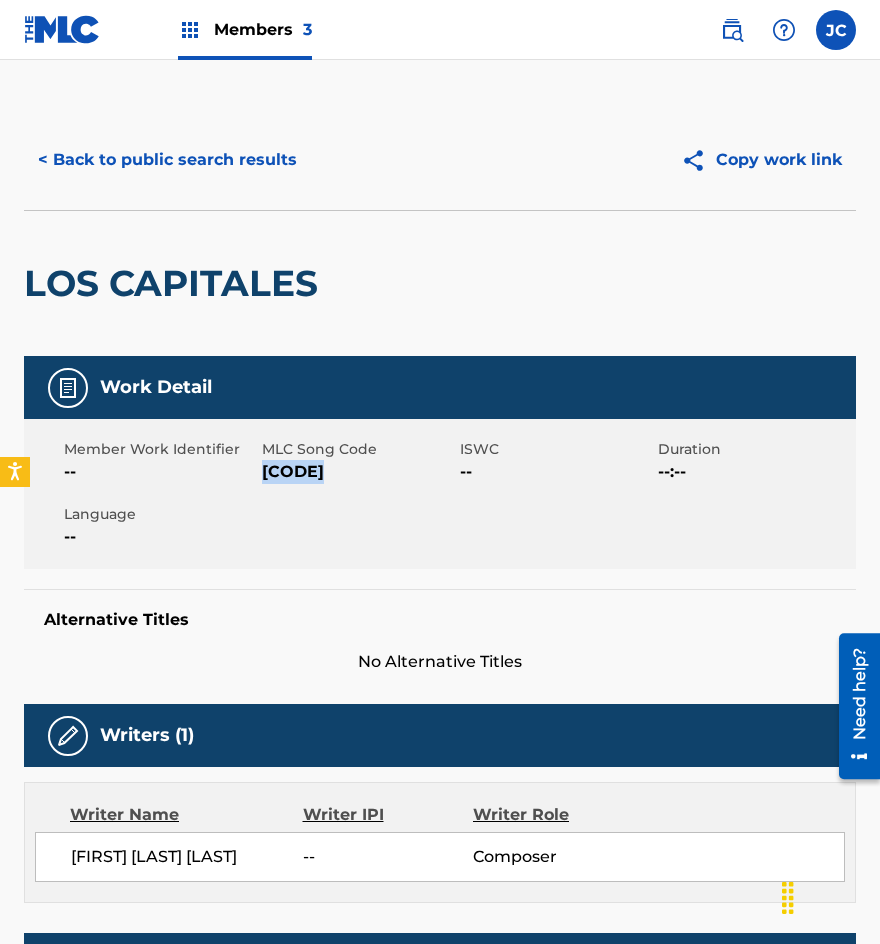 click on "[CODE]" at bounding box center [358, 472] 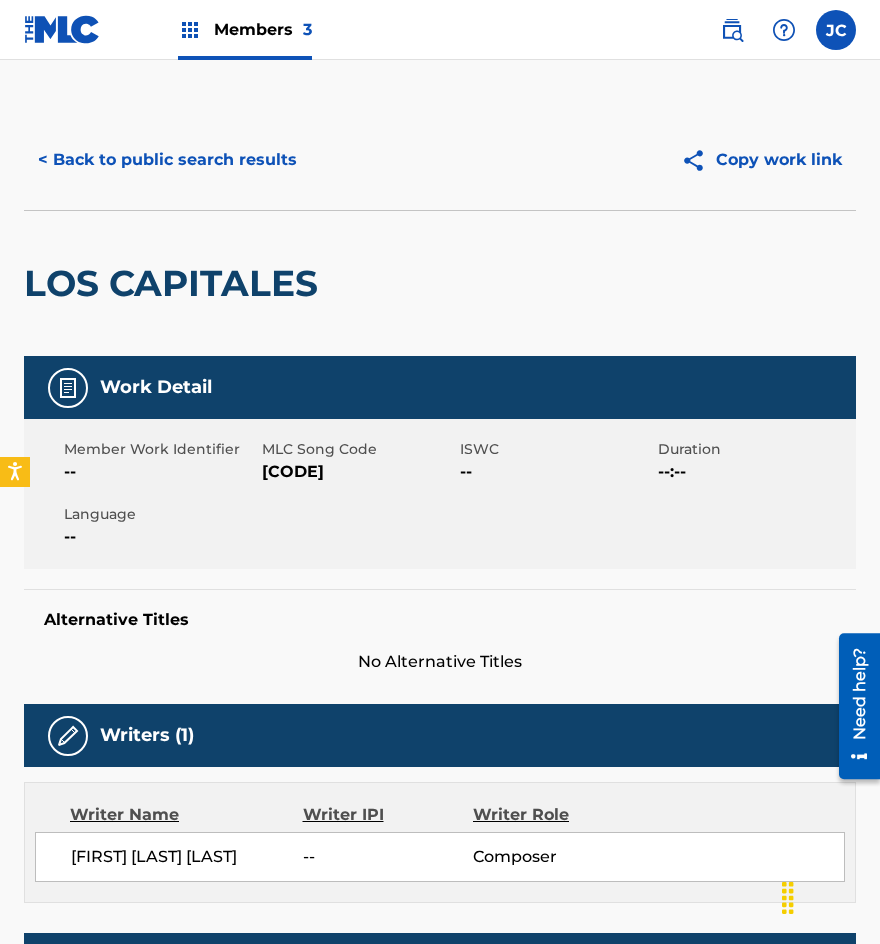 click on "< Back to public search results" at bounding box center (167, 160) 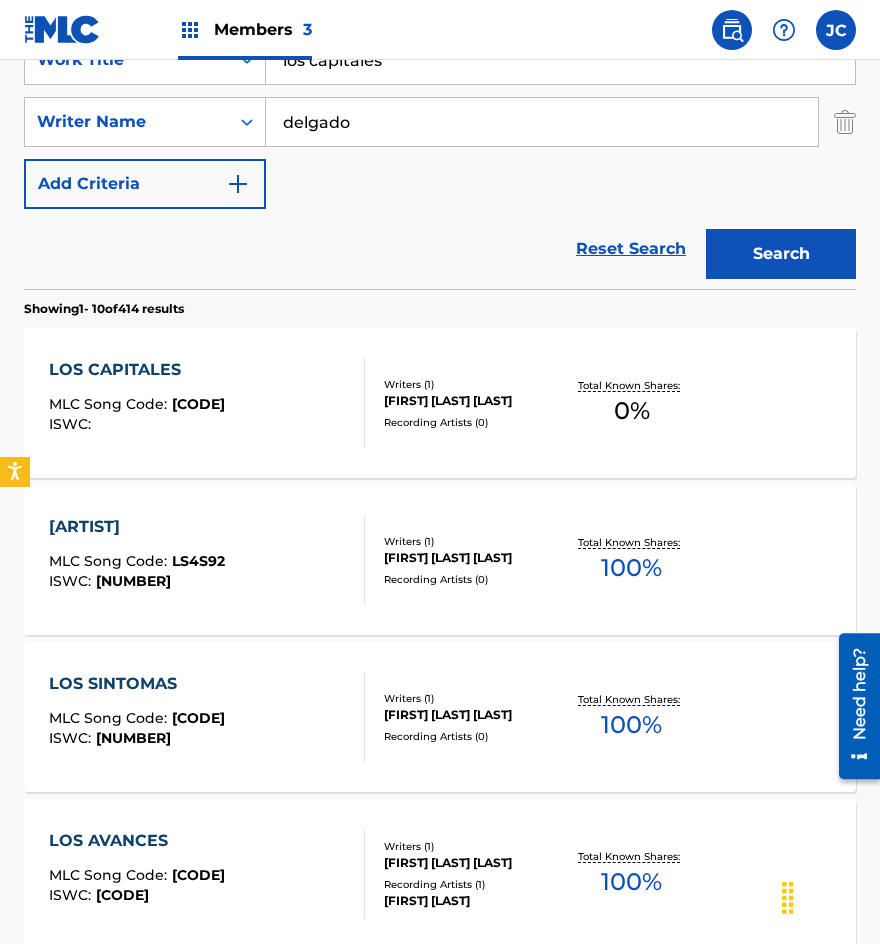 click on "los capitales" at bounding box center (560, 60) 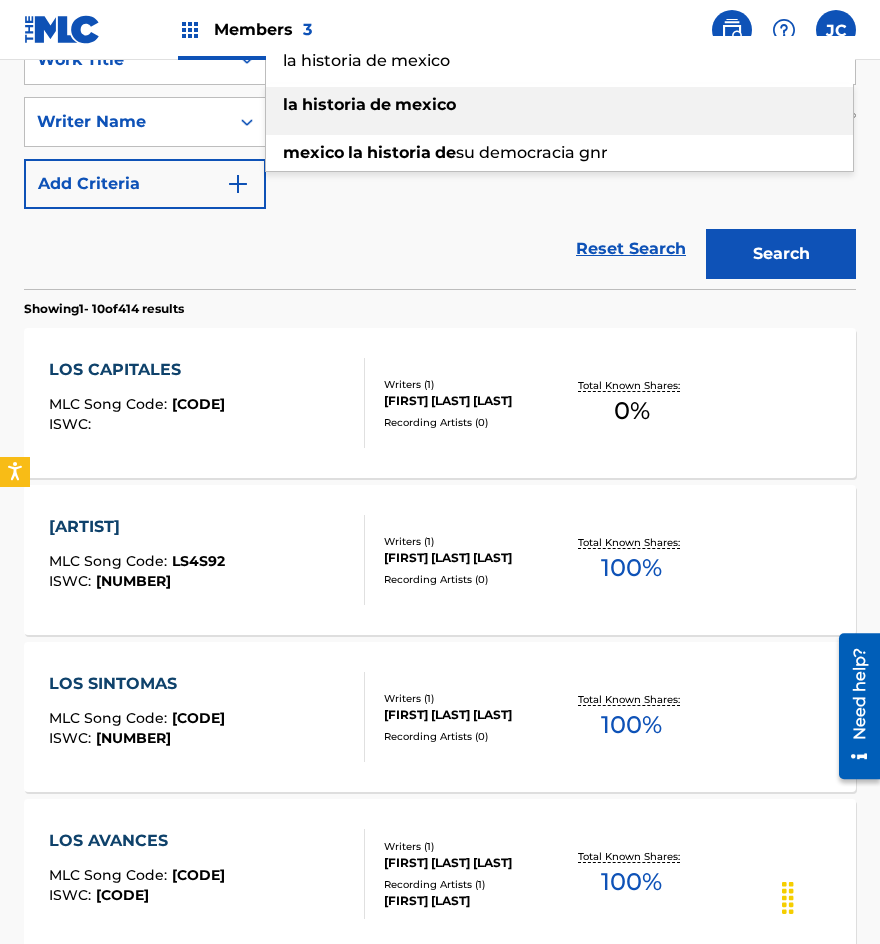 type on "la historia de mexico" 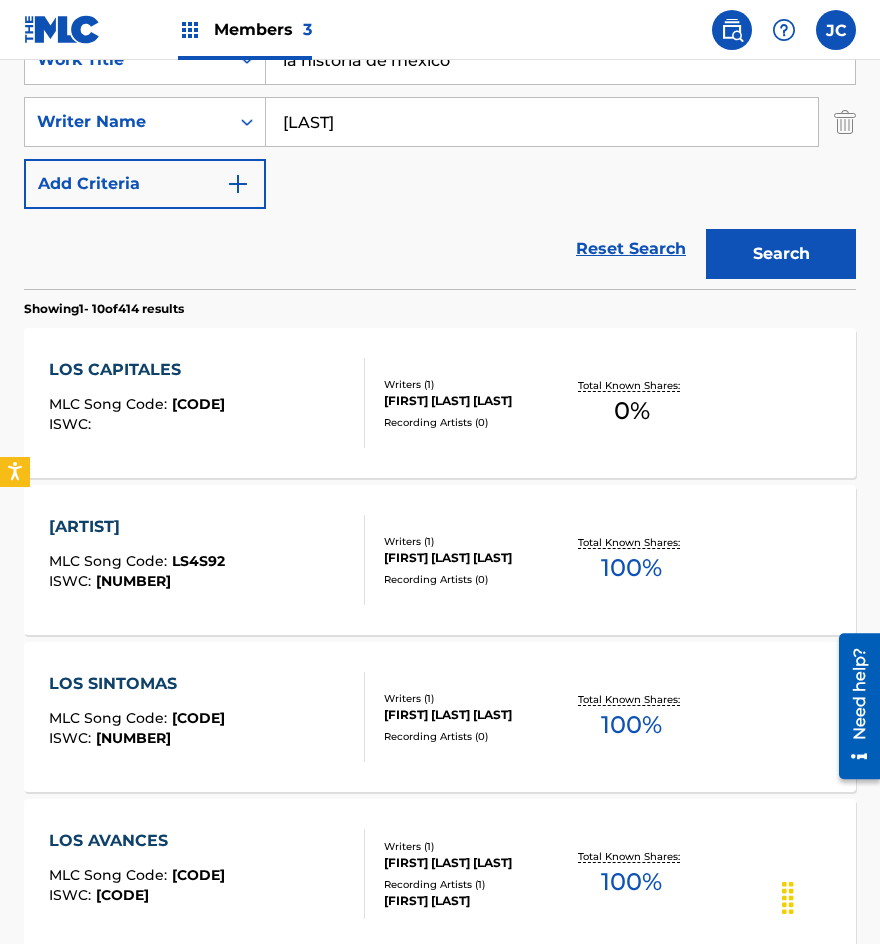 type on "[LAST]" 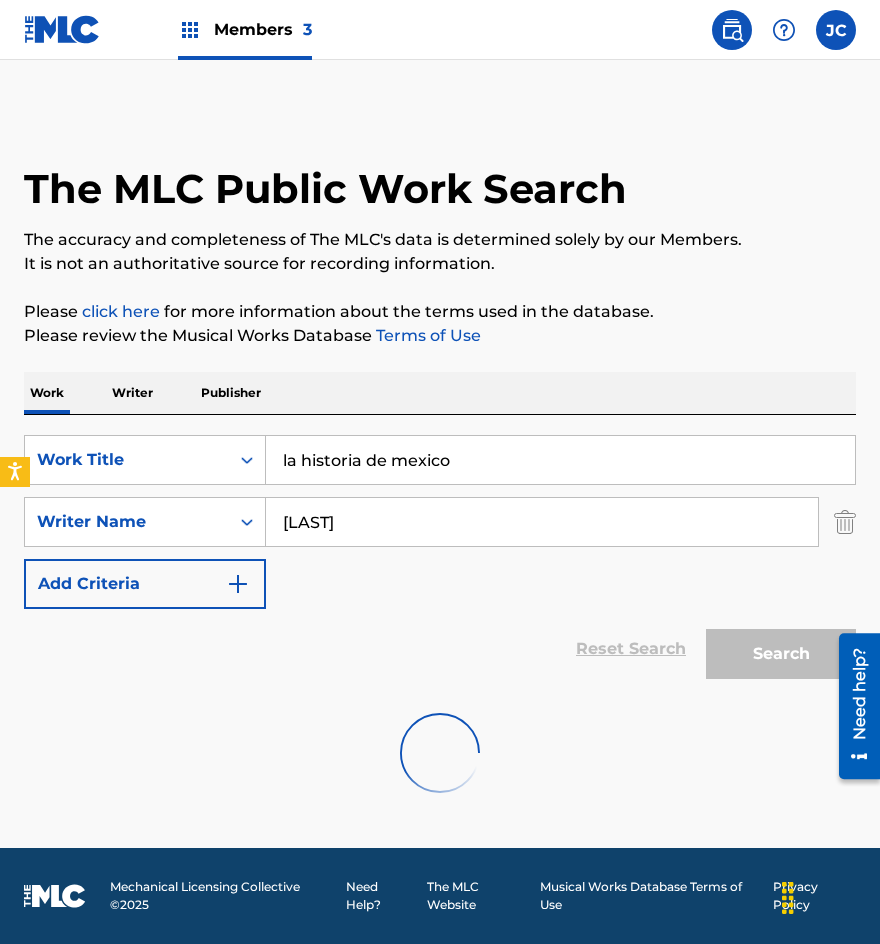 scroll, scrollTop: 0, scrollLeft: 0, axis: both 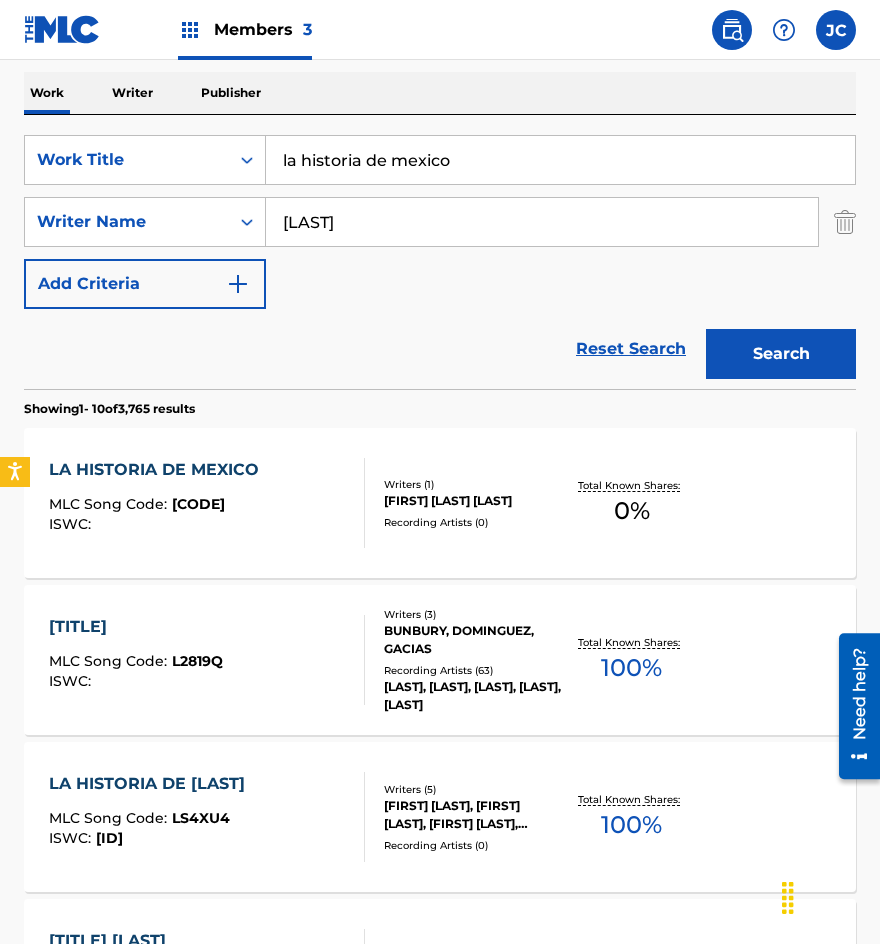 click on "[FIRST] [LAST] [LAST]" at bounding box center [473, 501] 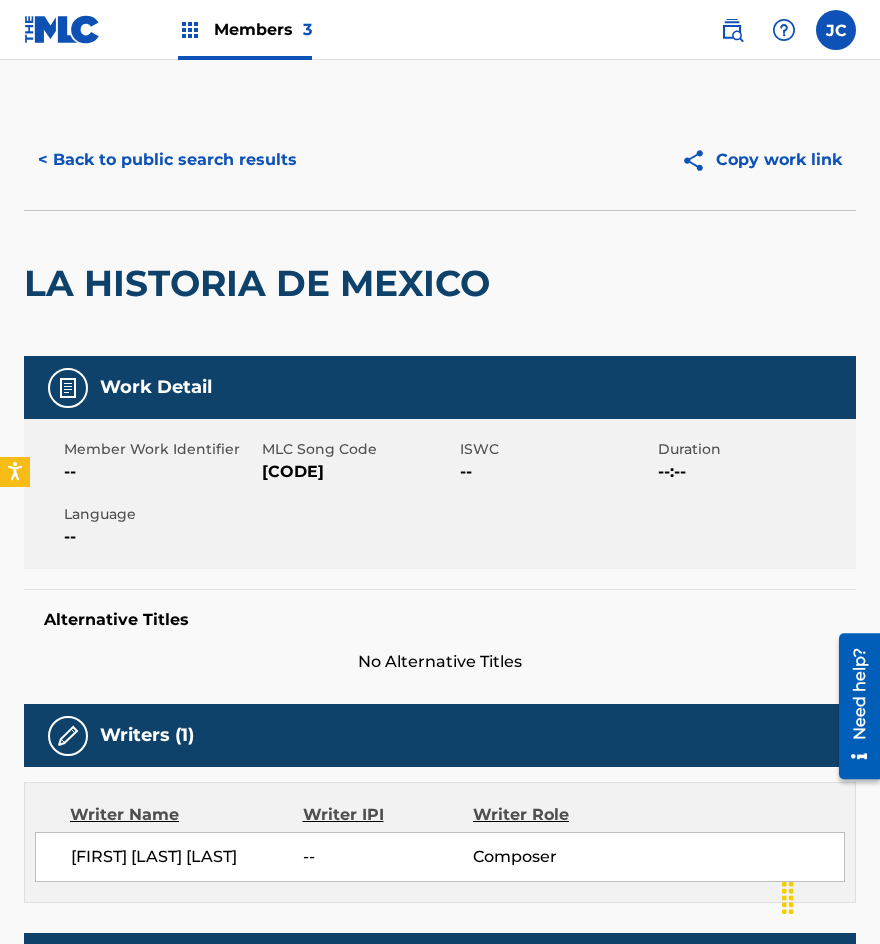 click on "MLC Song Code" at bounding box center [358, 449] 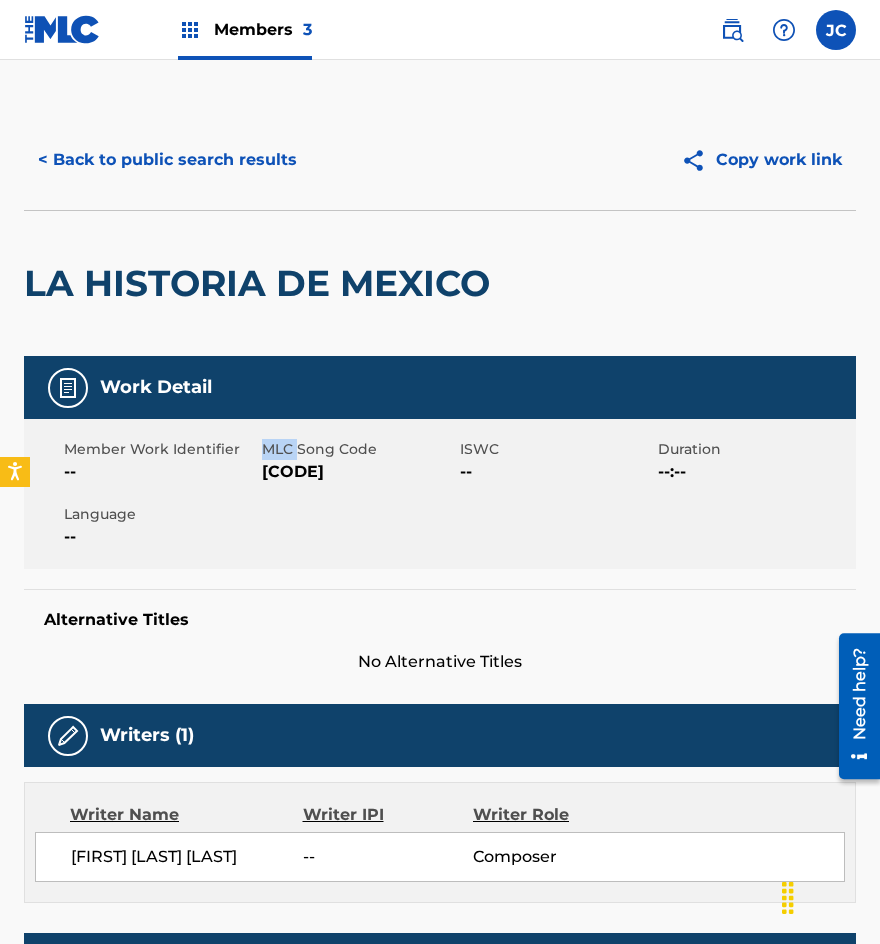 click on "MLC Song Code" at bounding box center (358, 449) 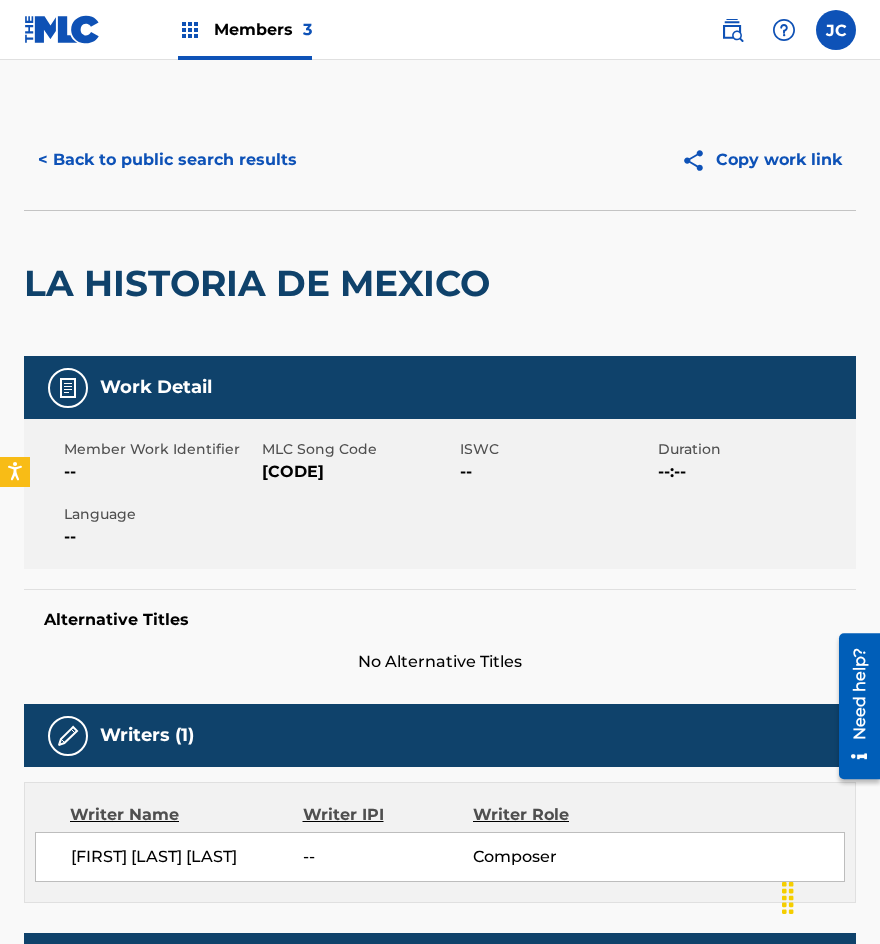 click on "[CODE]" at bounding box center [358, 472] 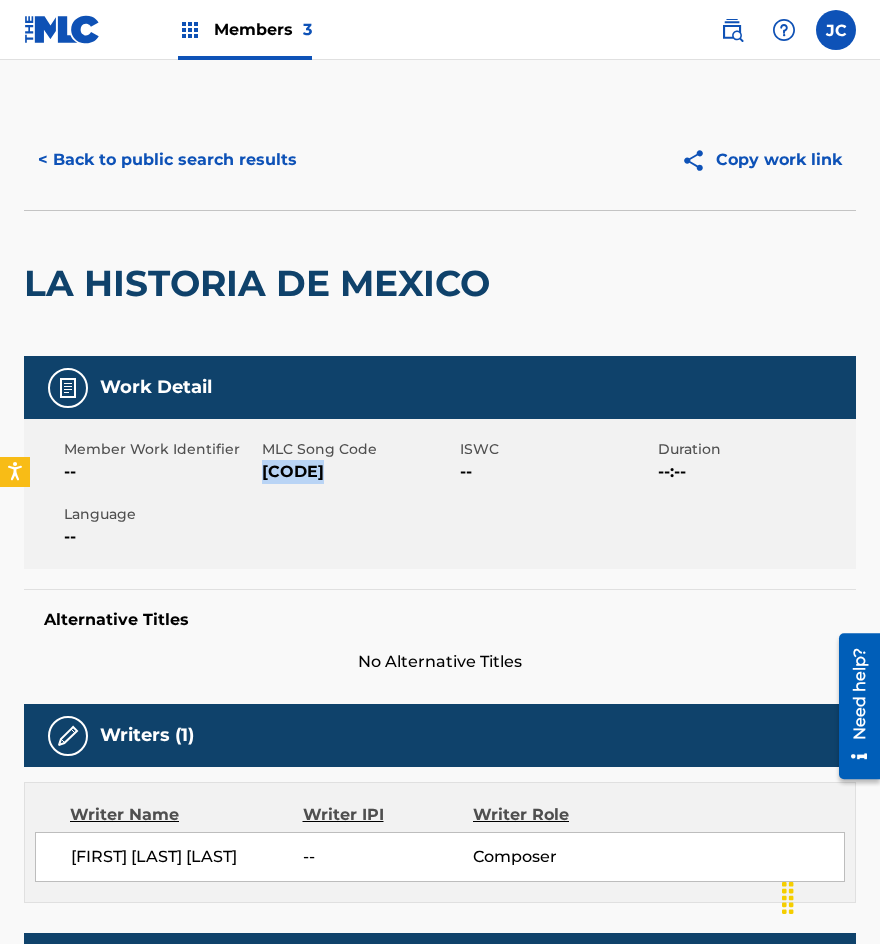 click on "[CODE]" at bounding box center [358, 472] 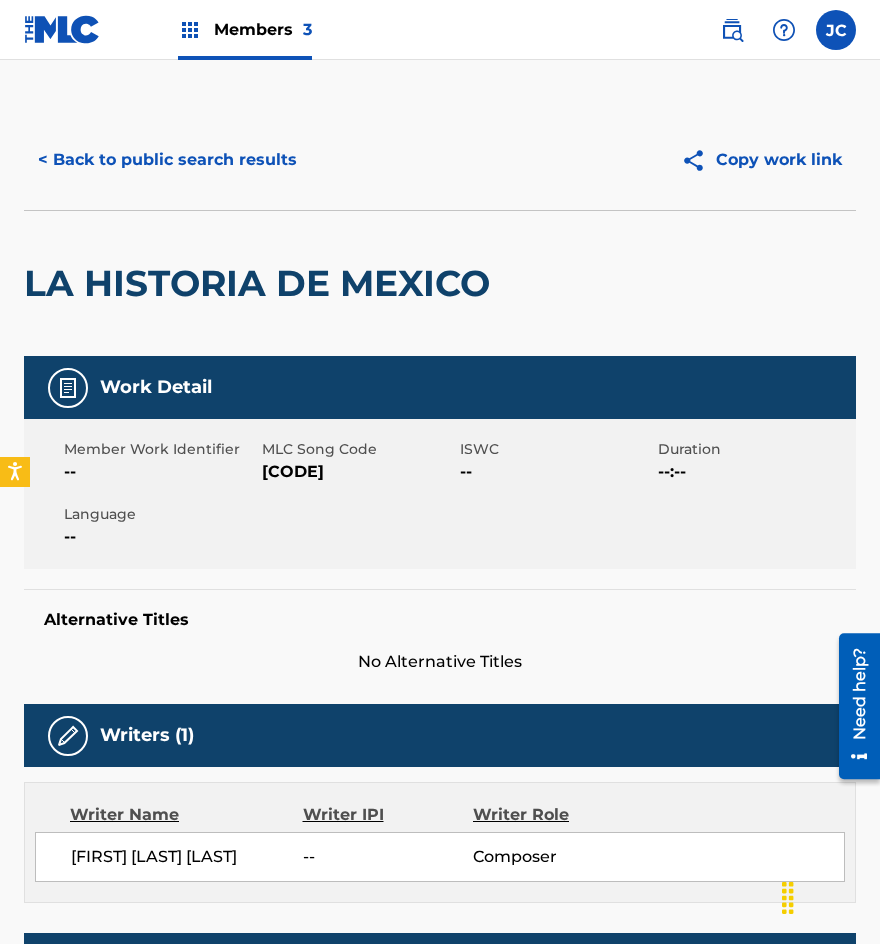 click on "< Back to public search results Copy work link" at bounding box center [440, 160] 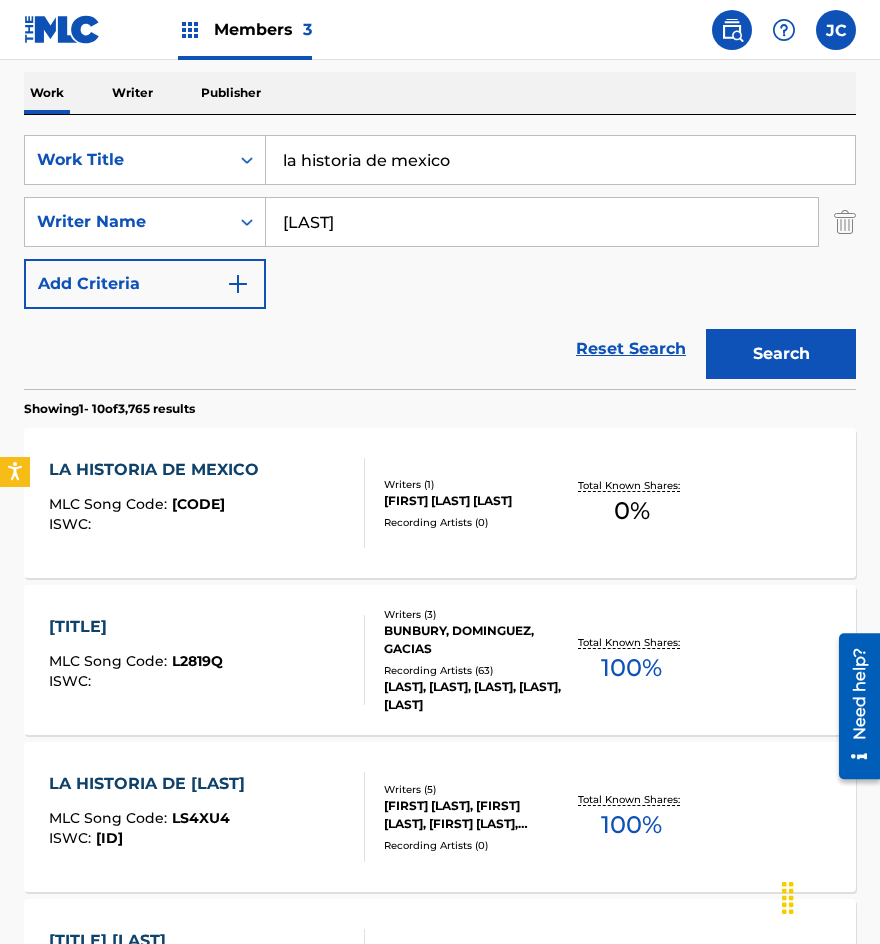 click on "la historia de mexico" at bounding box center [560, 160] 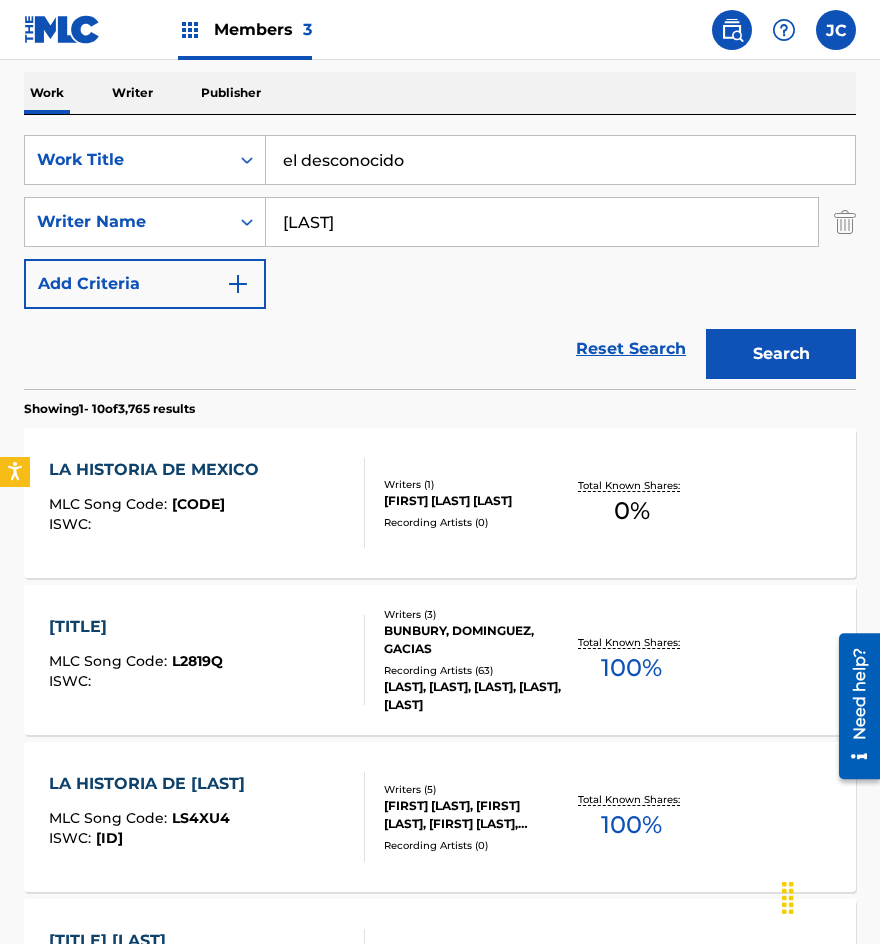 type on "el desconocido" 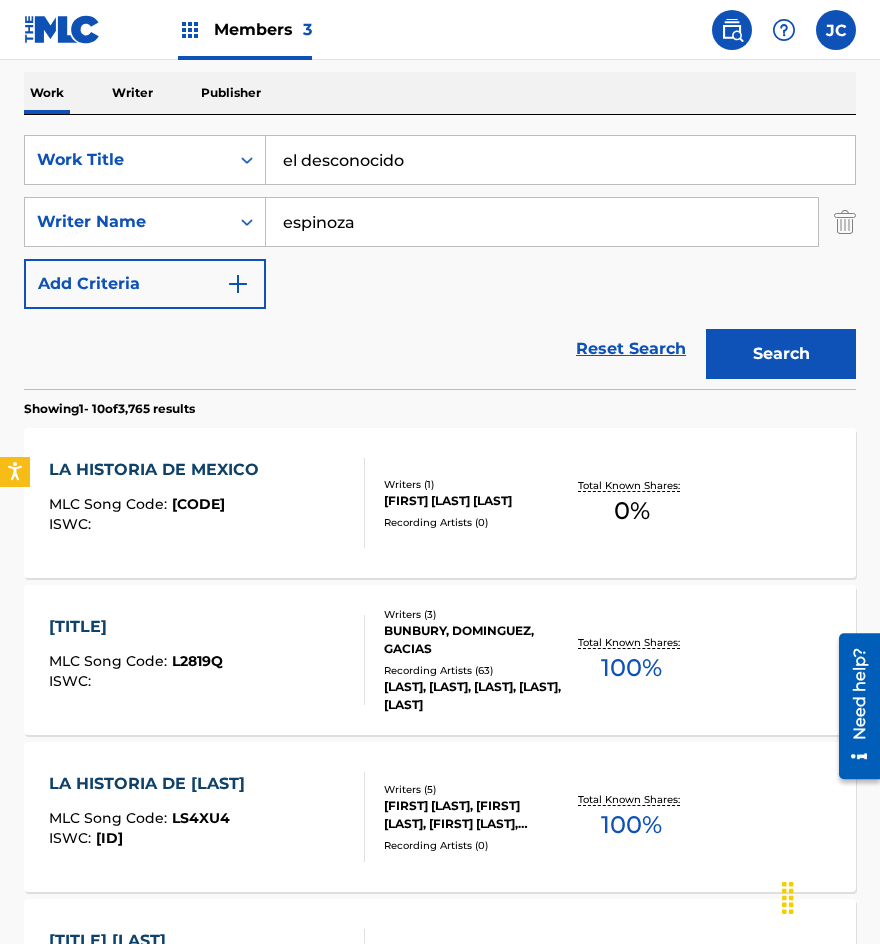 type on "espinoza" 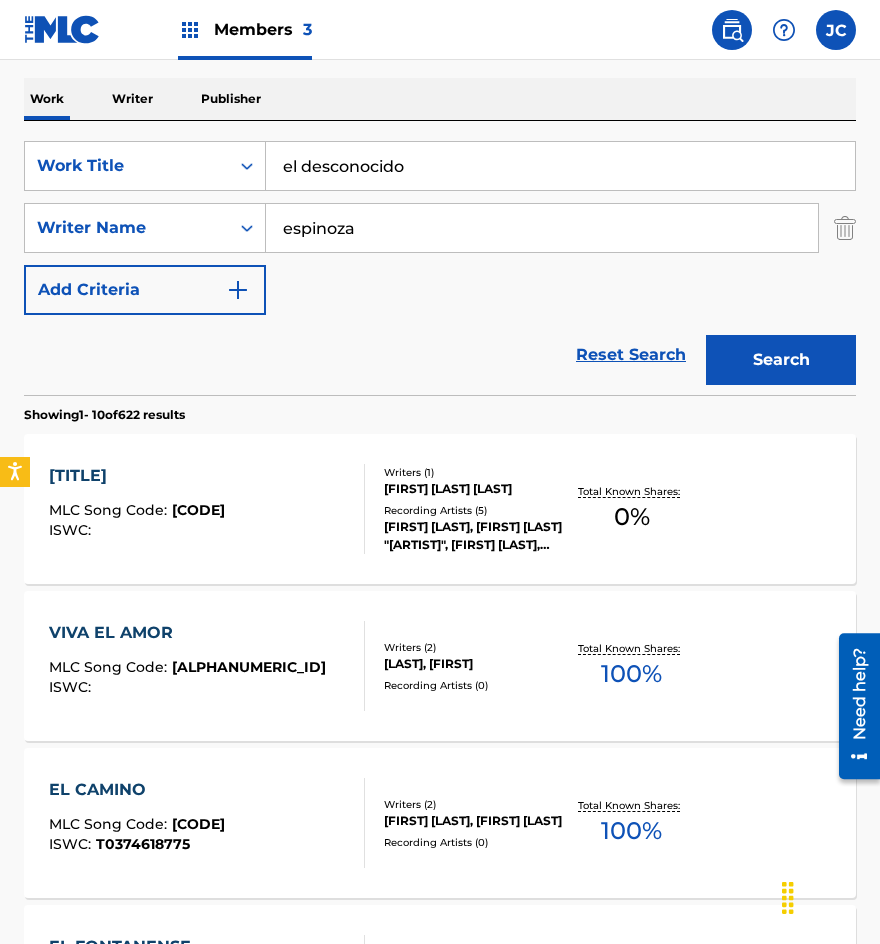 scroll, scrollTop: 300, scrollLeft: 0, axis: vertical 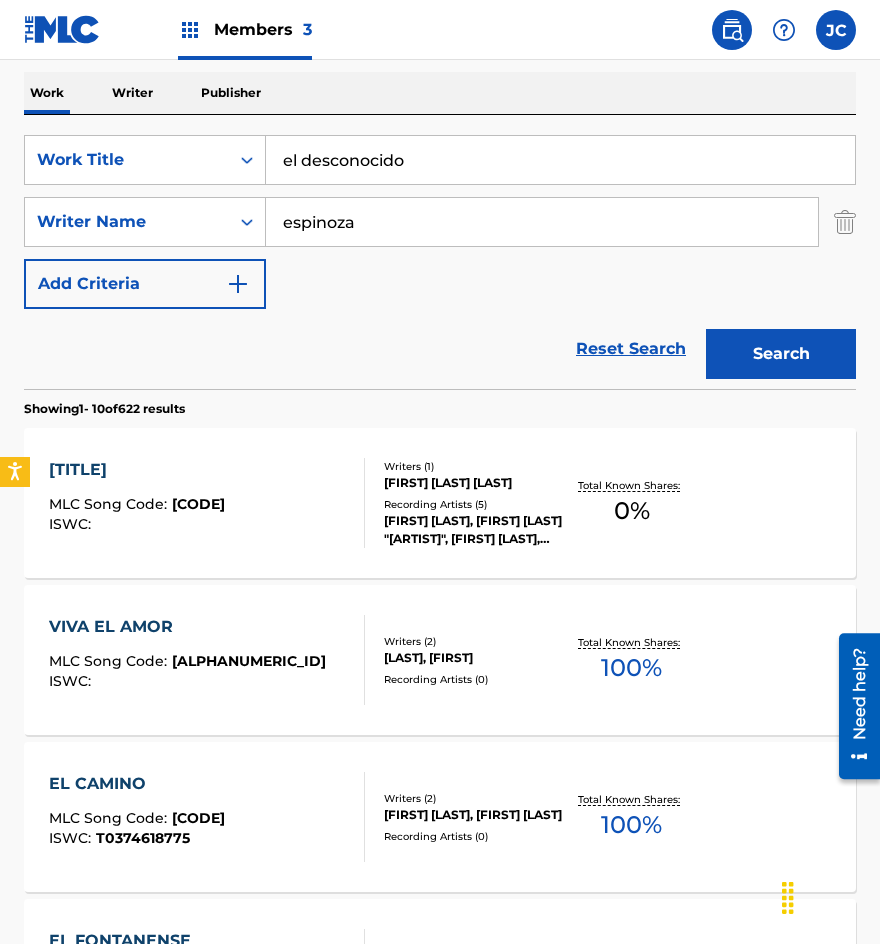 click on "Writers ( 1 ) [FIRST] [LAST] "[PSEUDONYM]" Recording Artists ( 5 ) [FIRST] [LAST],[FIRST] [LAST] "[PSEUDONYM]", [FIRST] [LAST], [FIRST] [LAST], [FIRST] [LAST] "[PSEUDONYM]", [FIRST] [LAST]" at bounding box center (464, 503) 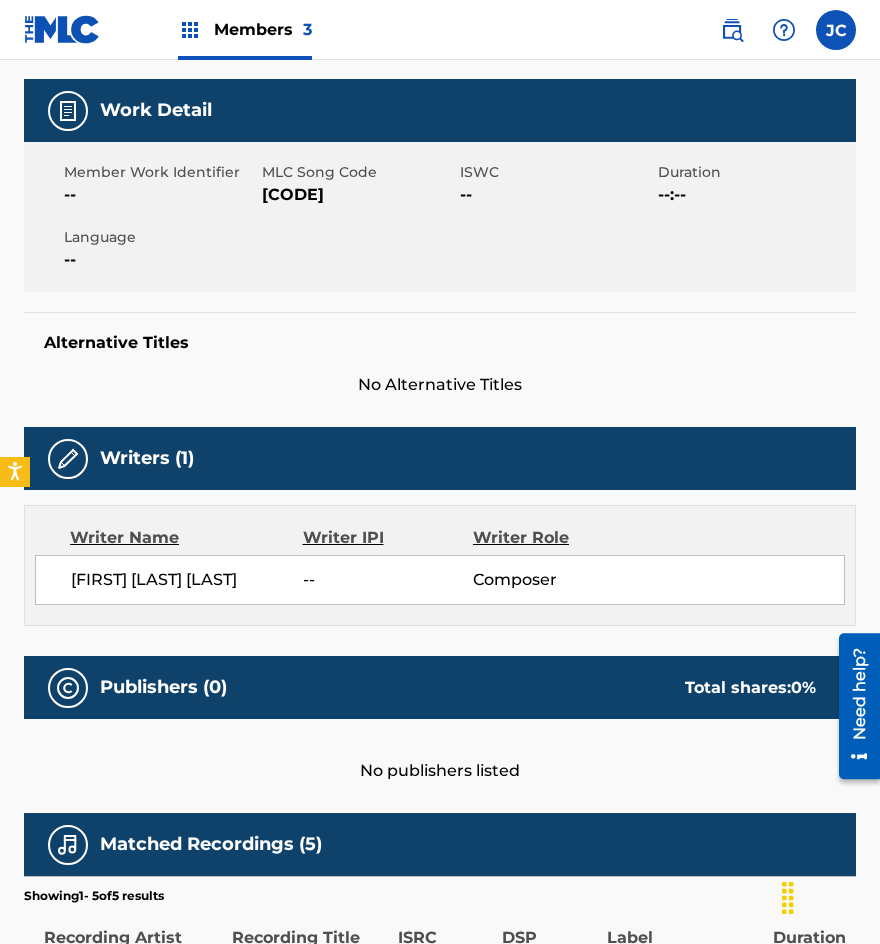 scroll, scrollTop: 269, scrollLeft: 0, axis: vertical 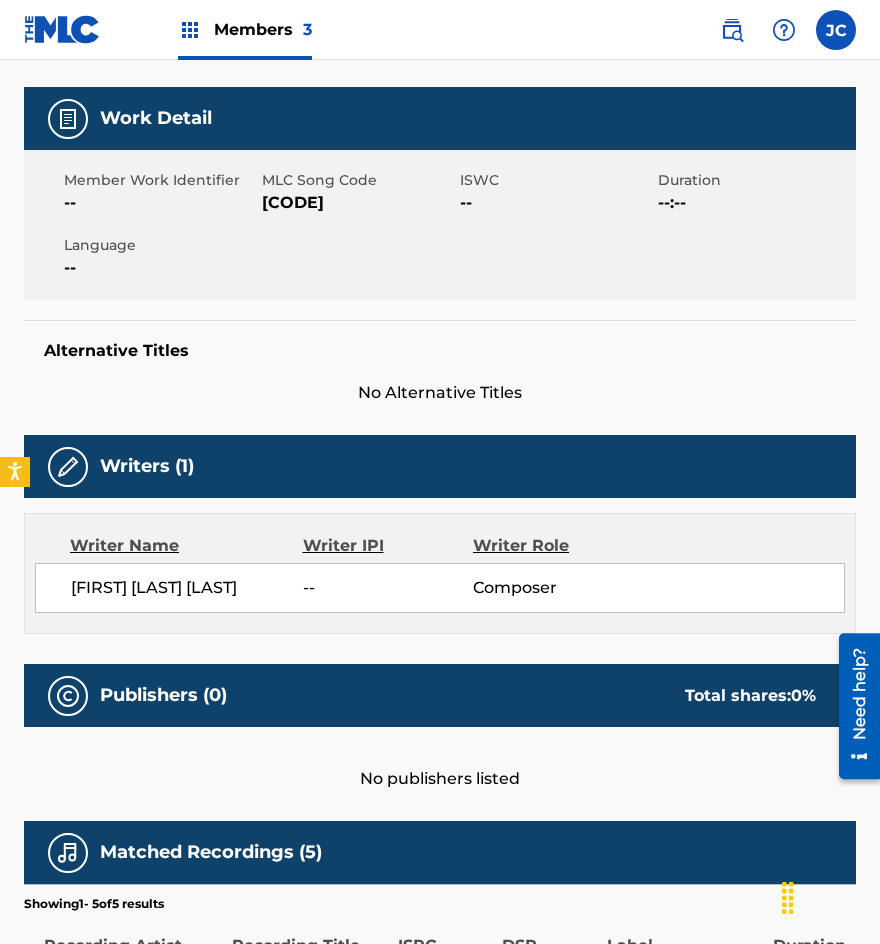 click on "[CODE]" at bounding box center (358, 203) 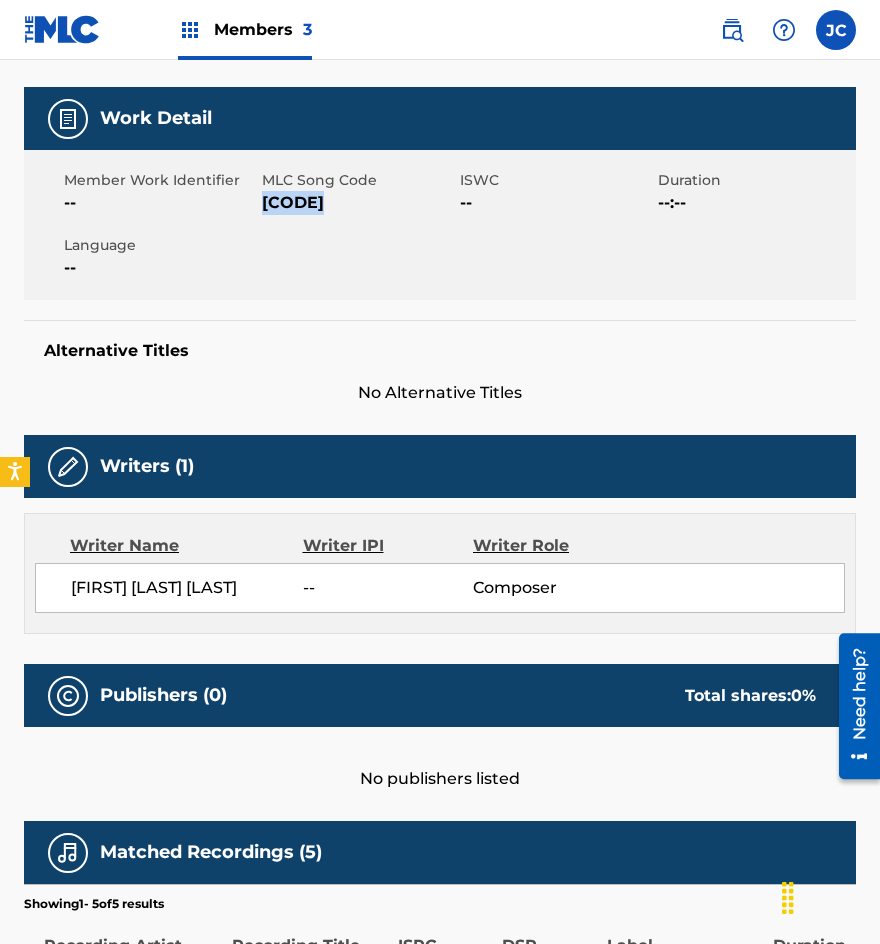 click on "[CODE]" at bounding box center (358, 203) 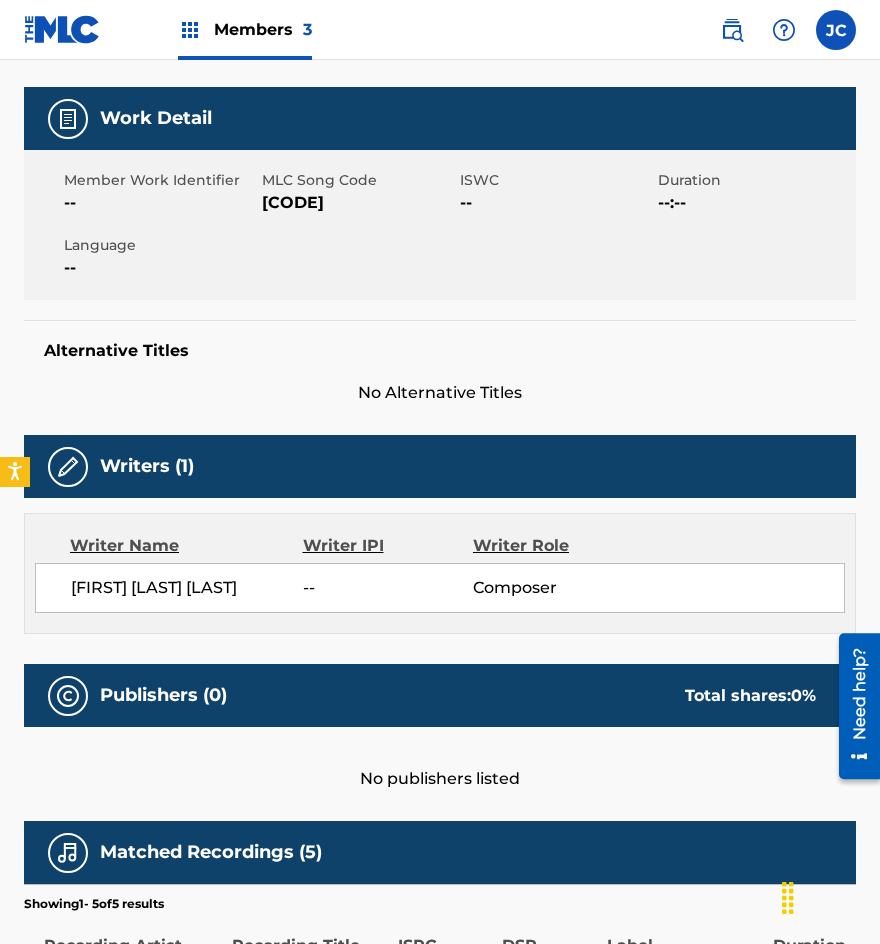 drag, startPoint x: 198, startPoint y: 339, endPoint x: 264, endPoint y: 130, distance: 219.17345 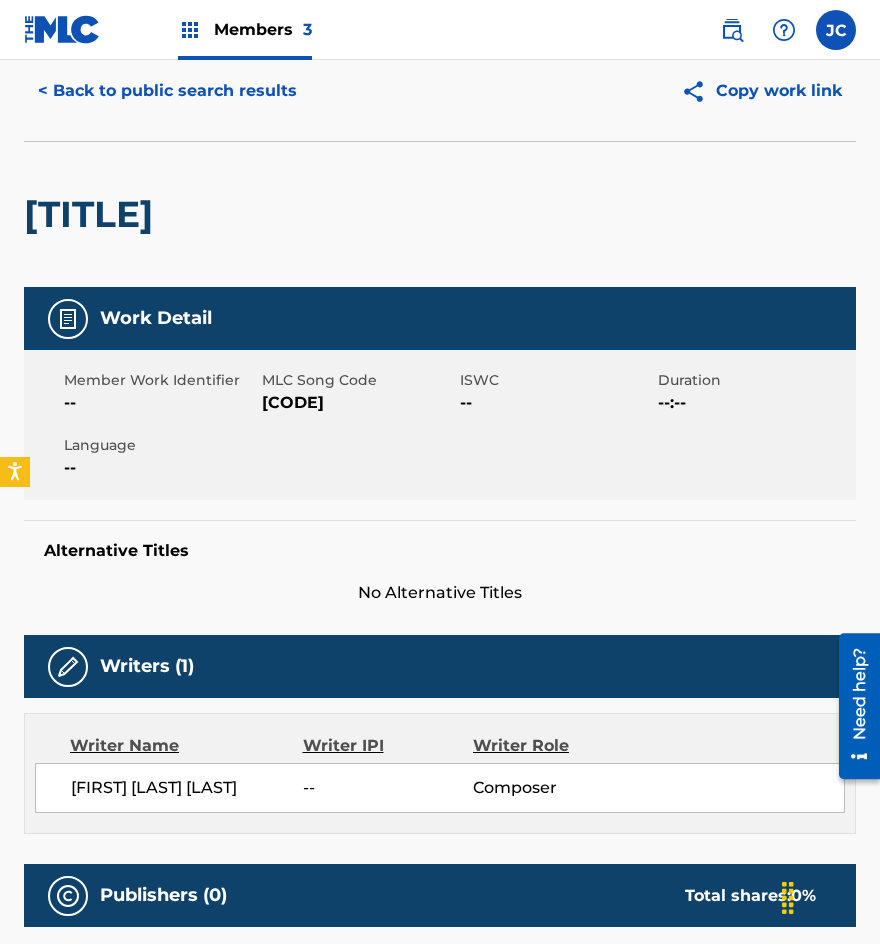 click on "< Back to public search results" at bounding box center [167, 91] 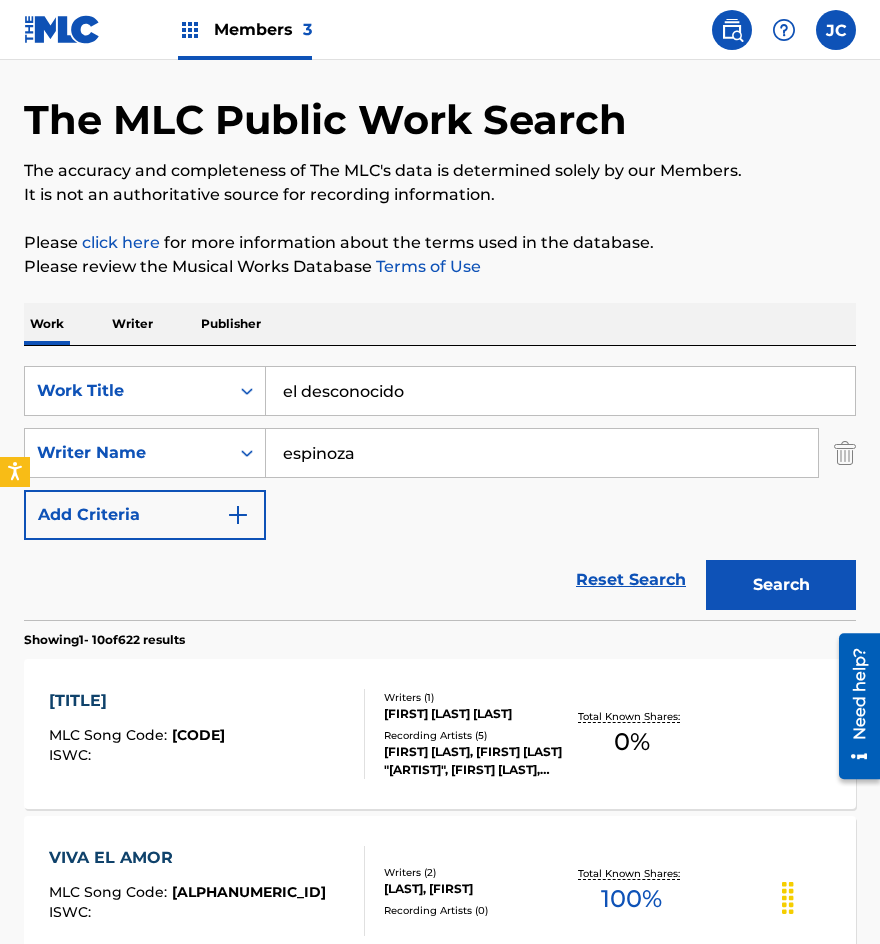 scroll, scrollTop: 300, scrollLeft: 0, axis: vertical 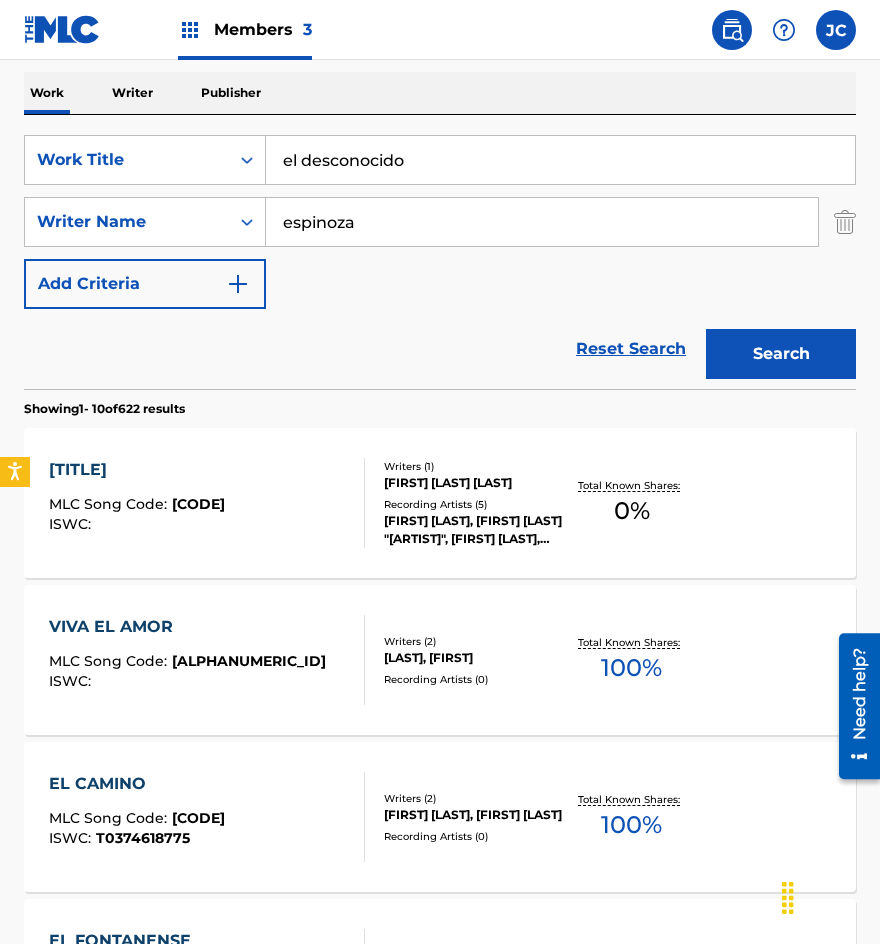 click on "el desconocido" at bounding box center (560, 160) 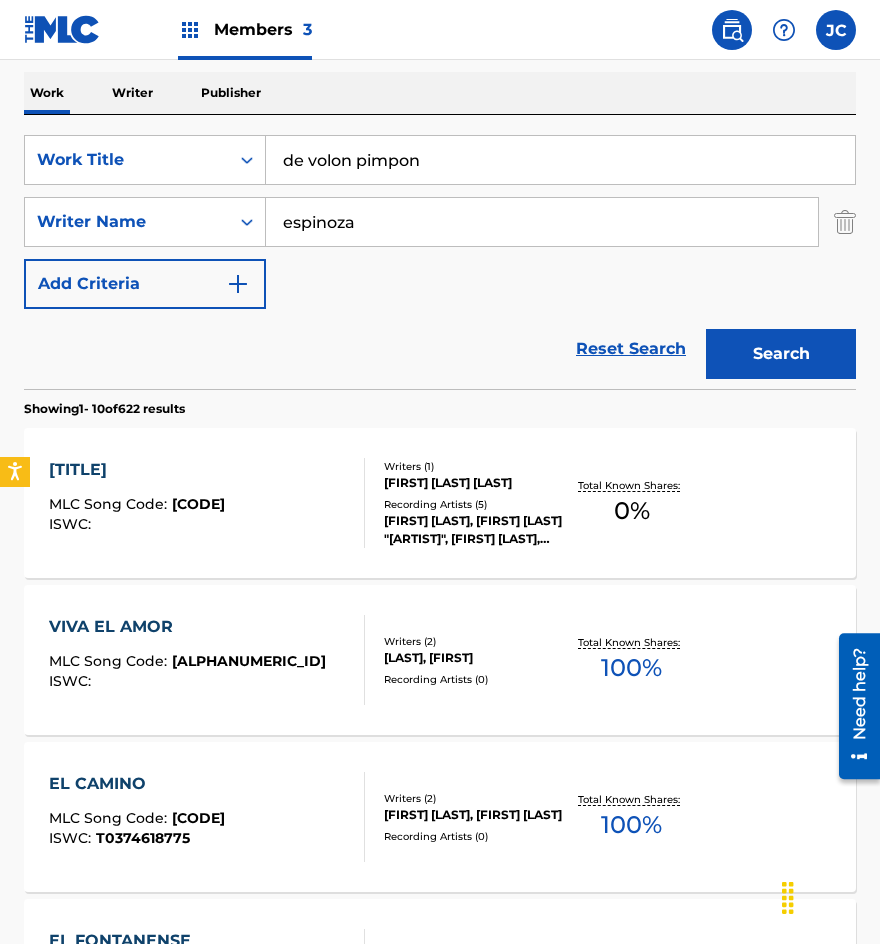 type on "de volon pimpon" 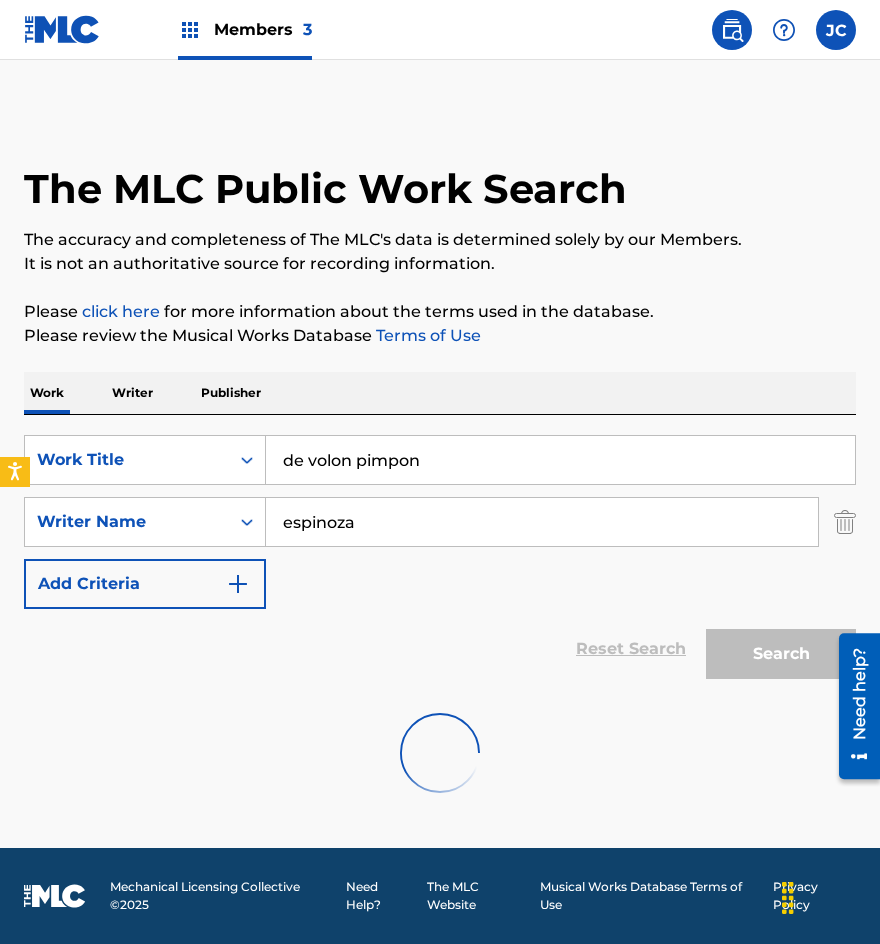 scroll, scrollTop: 0, scrollLeft: 0, axis: both 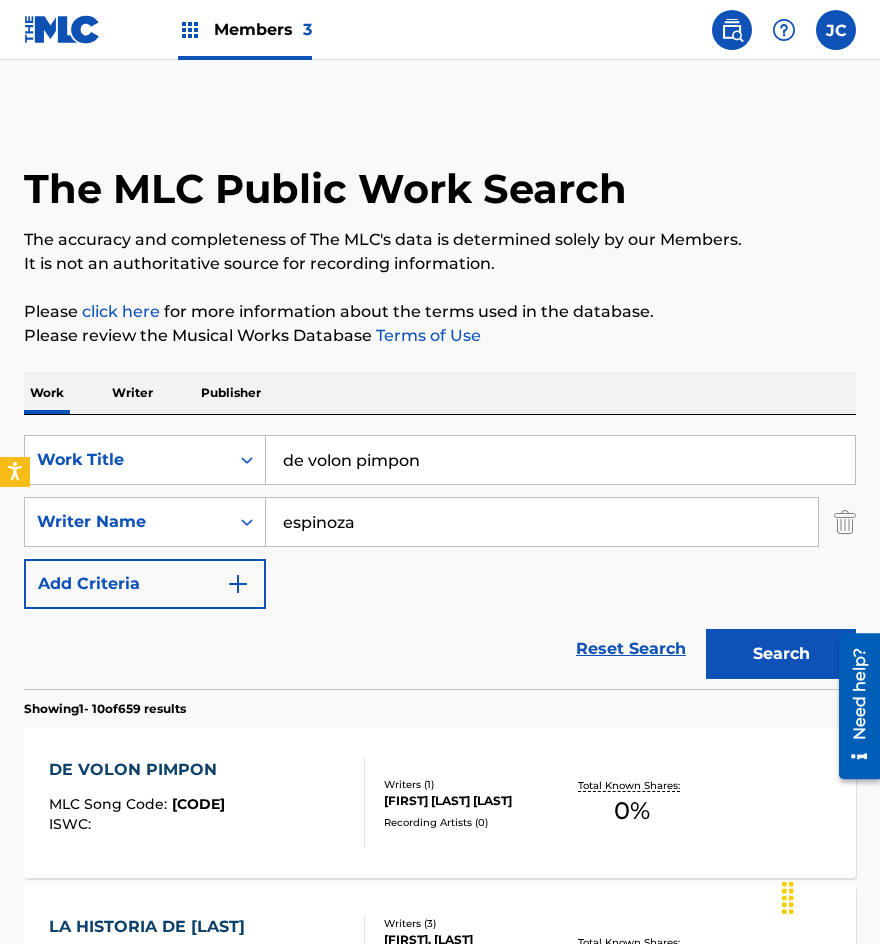 click on "SearchWithCriteria[ALPHANUMERIC_ID] Work Title de volon pimpon SearchWithCriteria[ALPHANUMERIC_ID] Writer Name [LAST] Add Criteria" at bounding box center [440, 522] 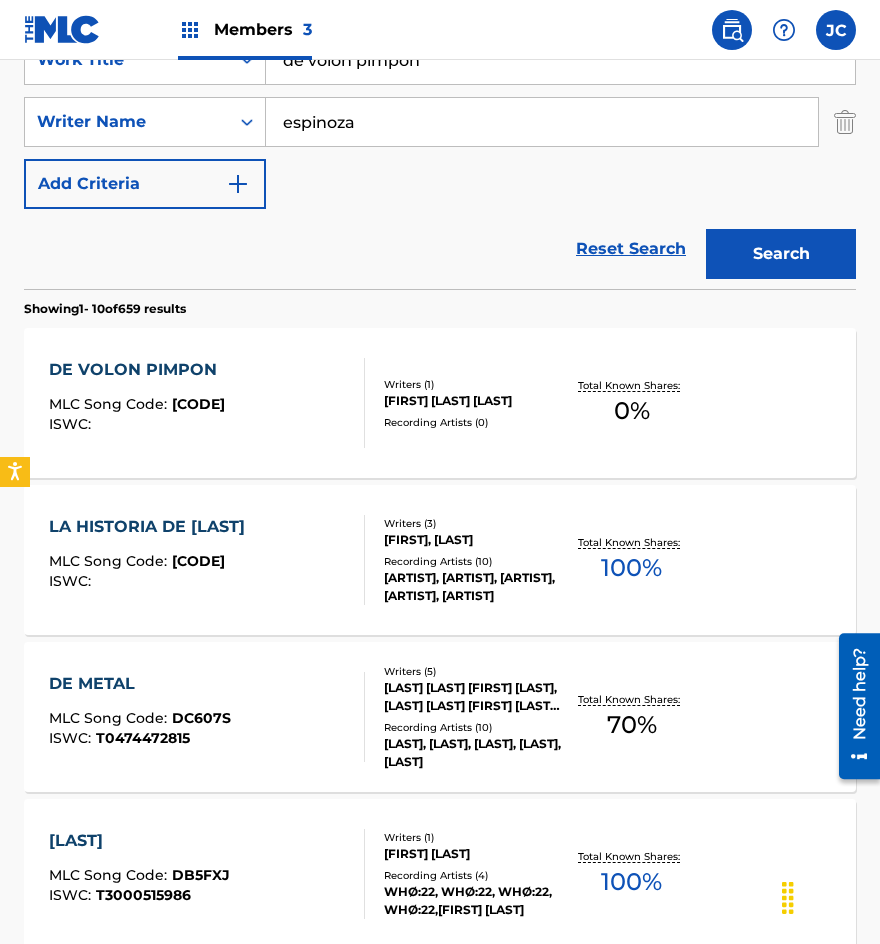 scroll, scrollTop: 300, scrollLeft: 0, axis: vertical 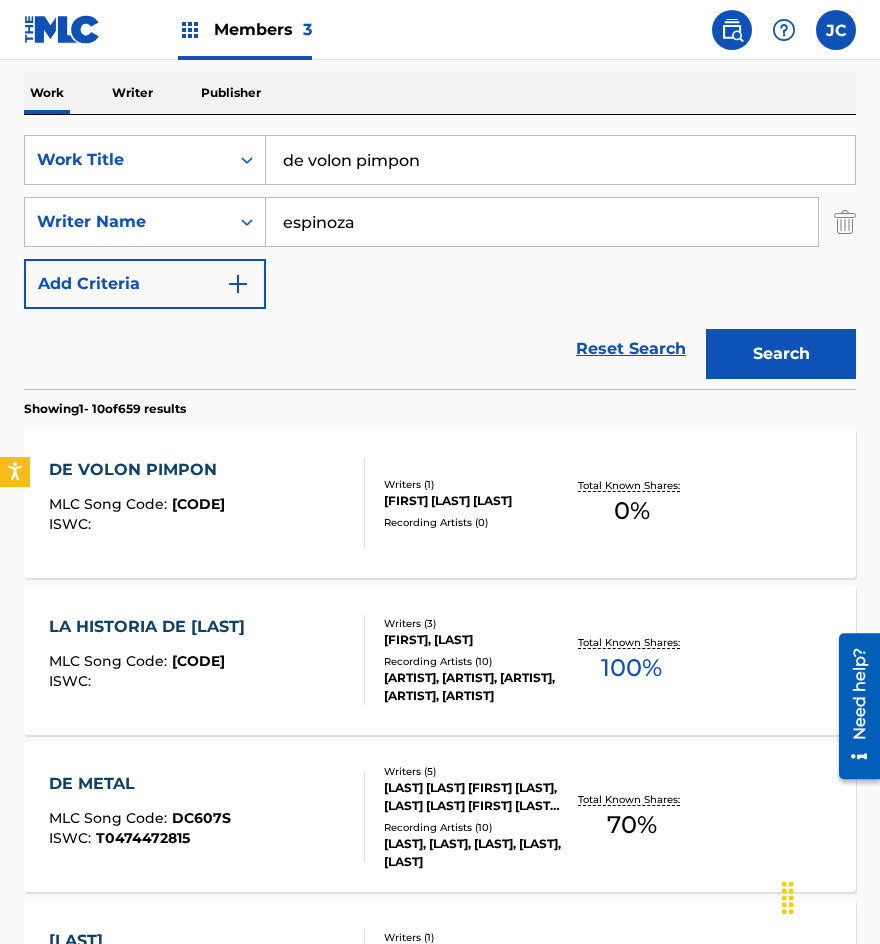 click on "Writers ( 1 )" at bounding box center (473, 484) 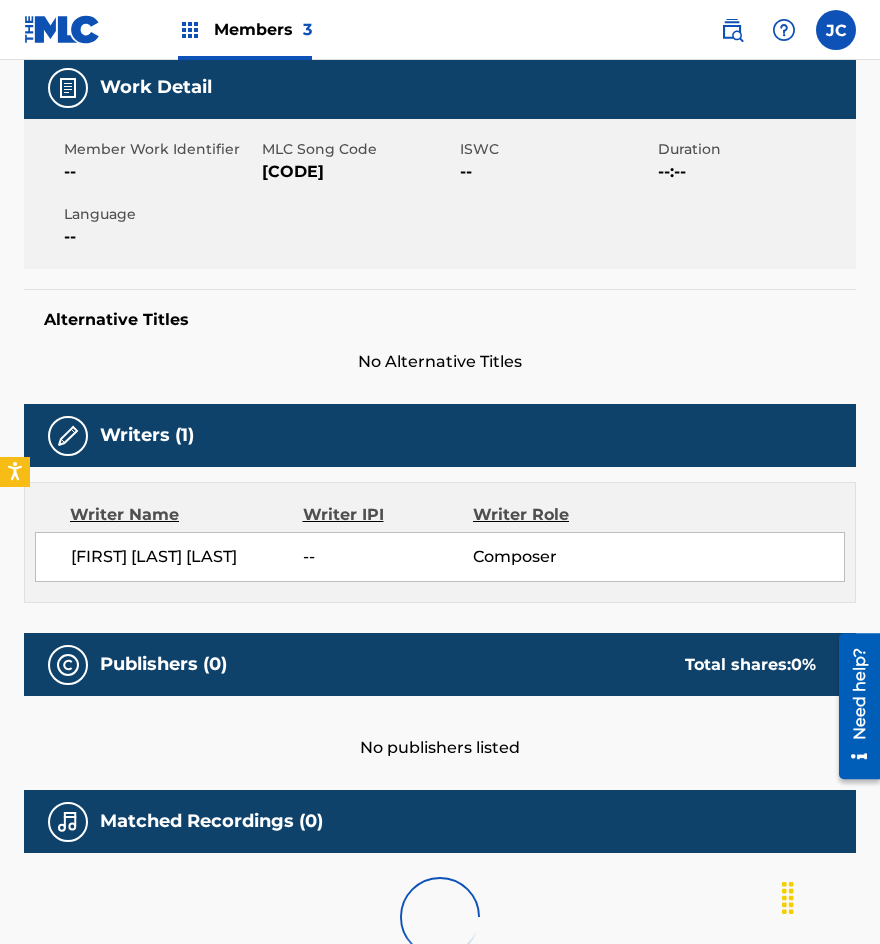 scroll, scrollTop: 0, scrollLeft: 0, axis: both 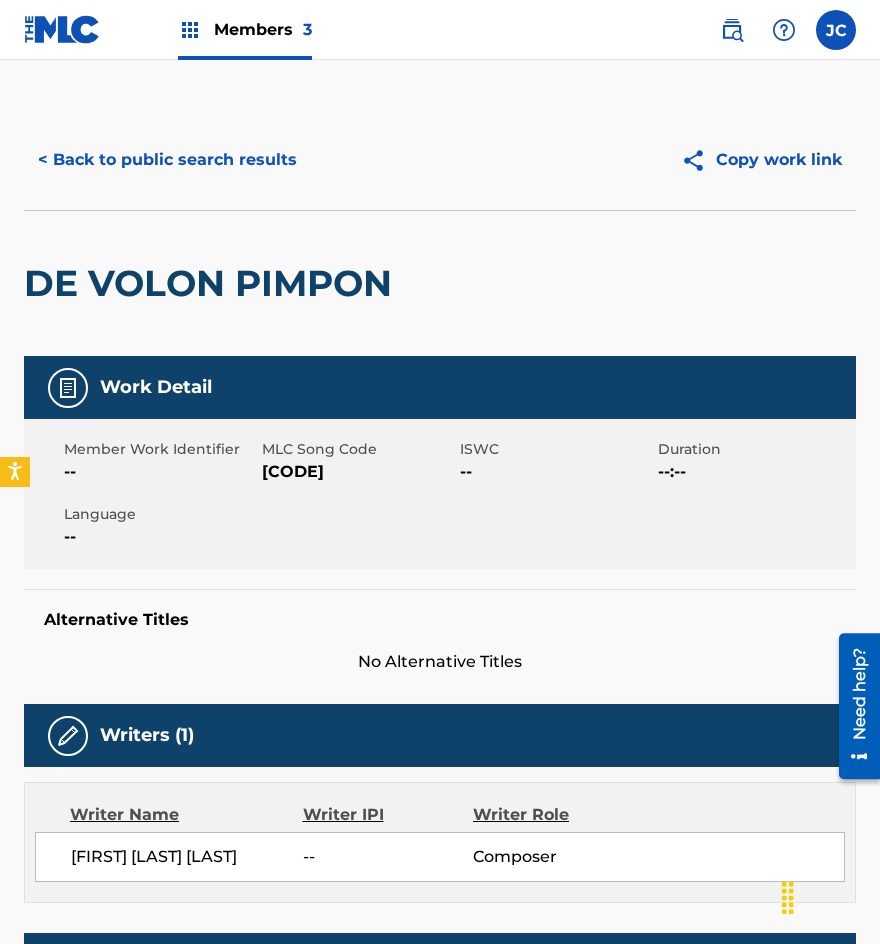 click on "[CODE]" at bounding box center (358, 472) 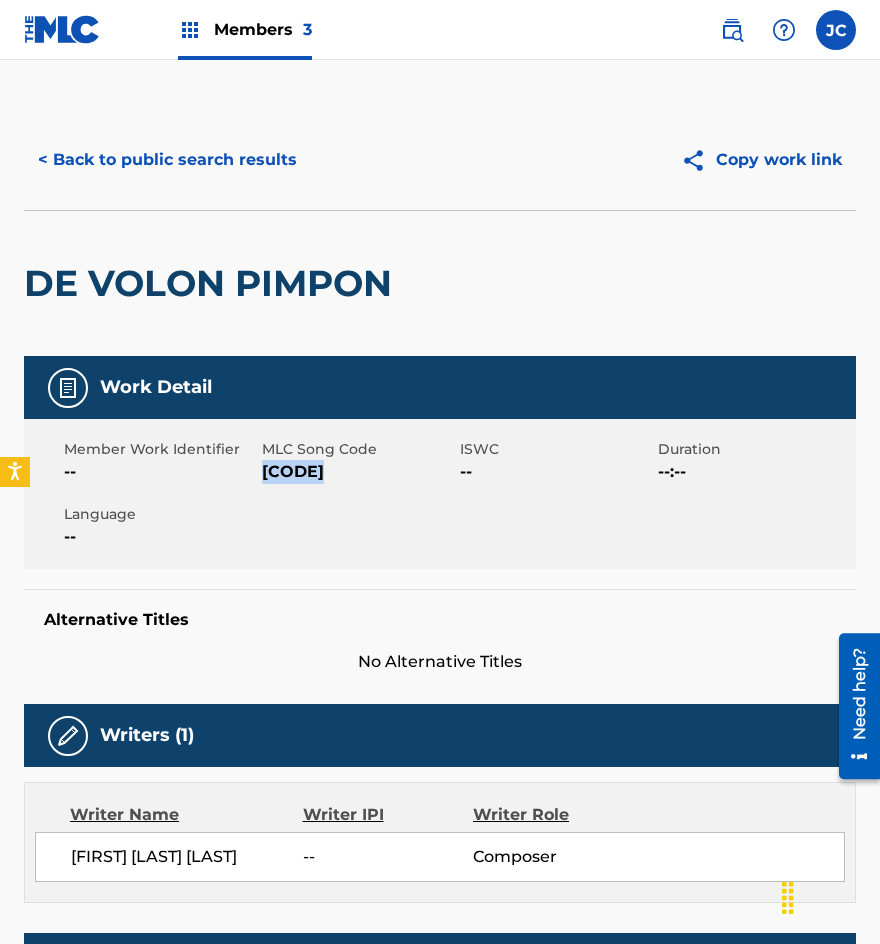 click on "[CODE]" at bounding box center [358, 472] 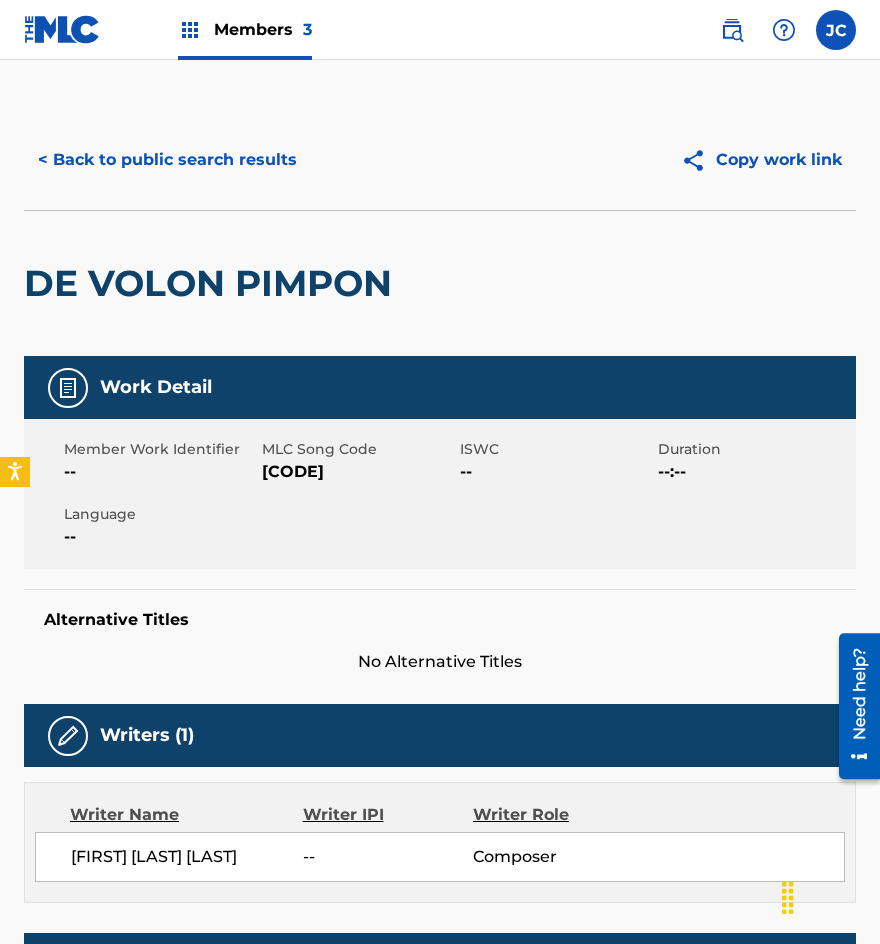 click on "< Back to public search results" at bounding box center (167, 160) 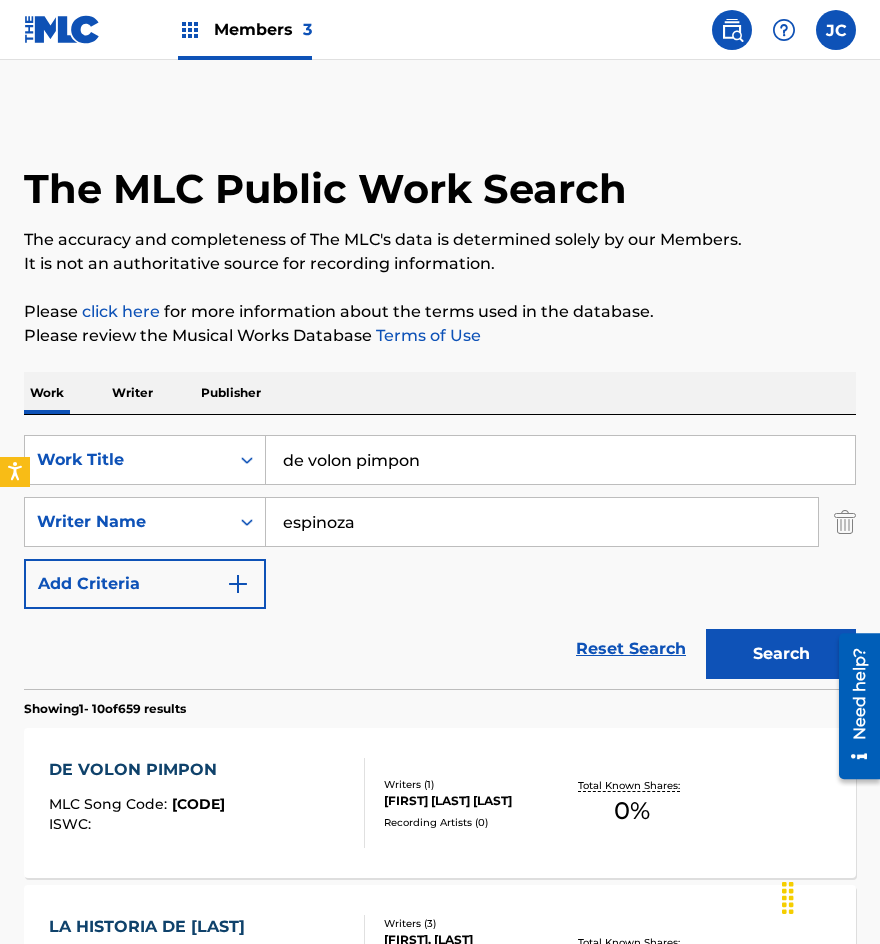scroll, scrollTop: 300, scrollLeft: 0, axis: vertical 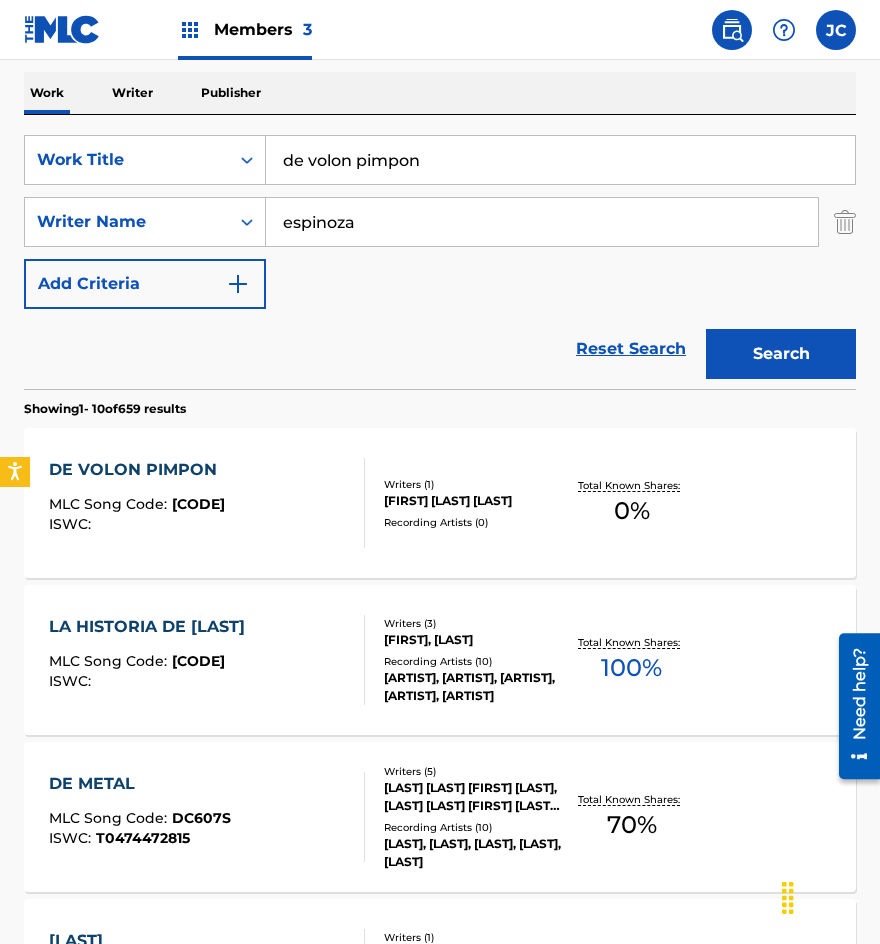 click on "de volon pimpon" at bounding box center [560, 160] 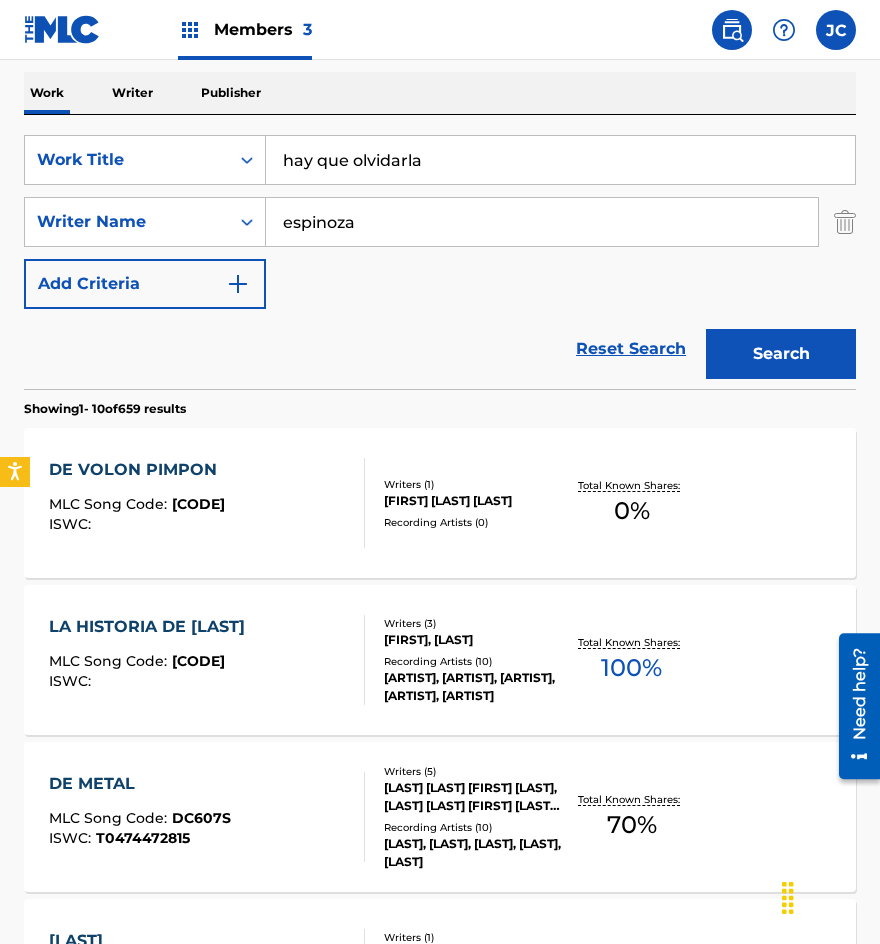 type on "hay que olvidarla" 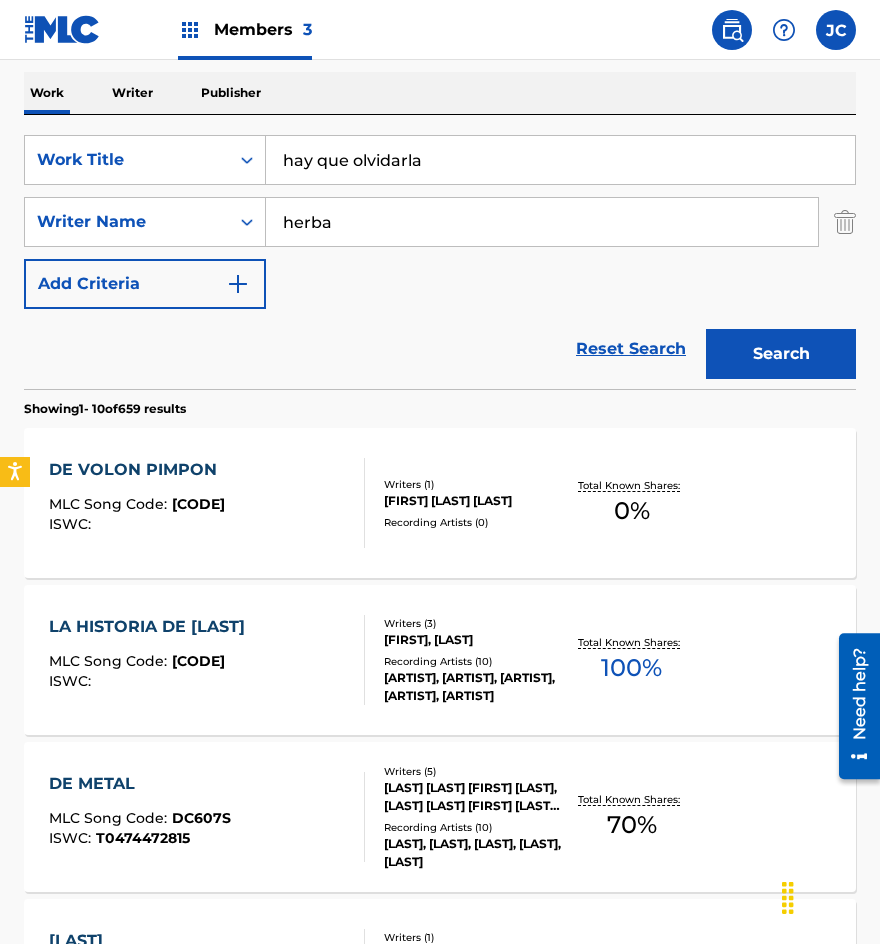 type on "herba" 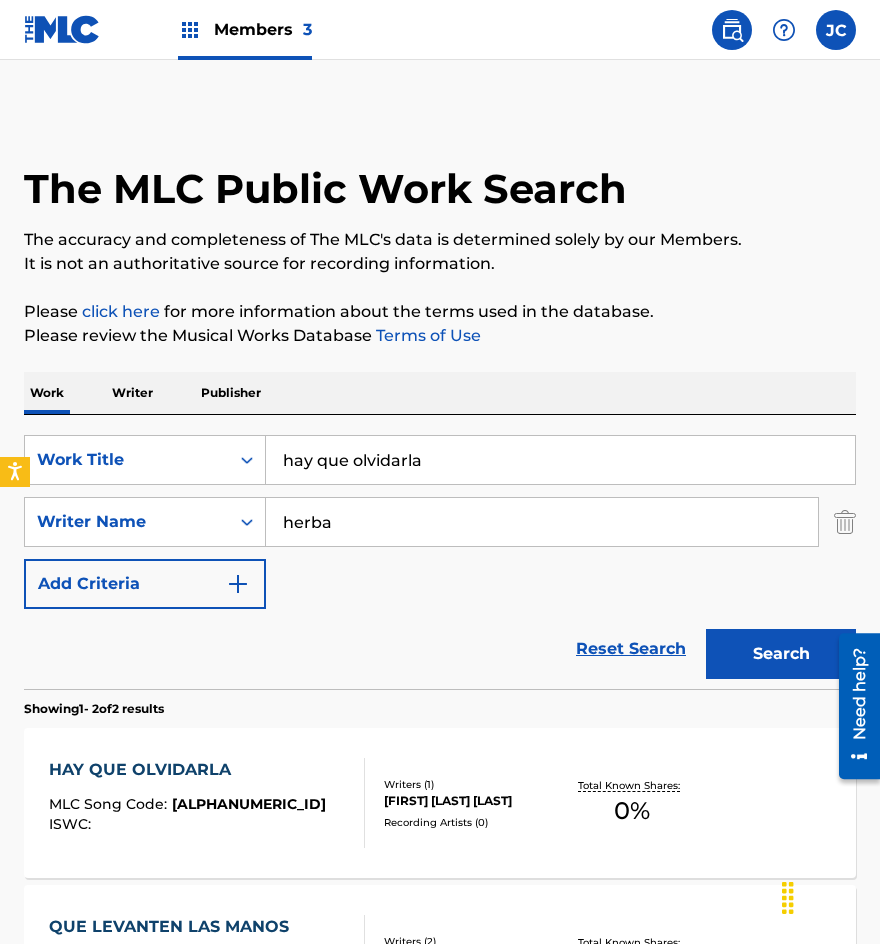 scroll, scrollTop: 291, scrollLeft: 0, axis: vertical 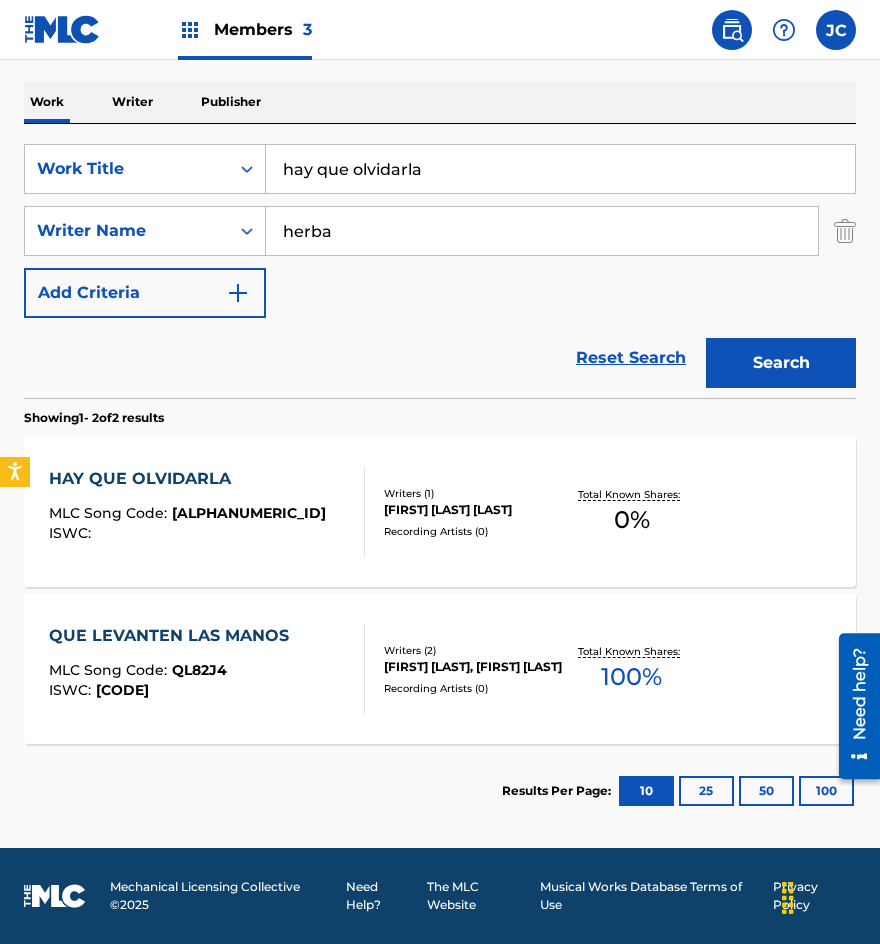 click on "[FIRST] [LAST] [LAST]" at bounding box center (473, 510) 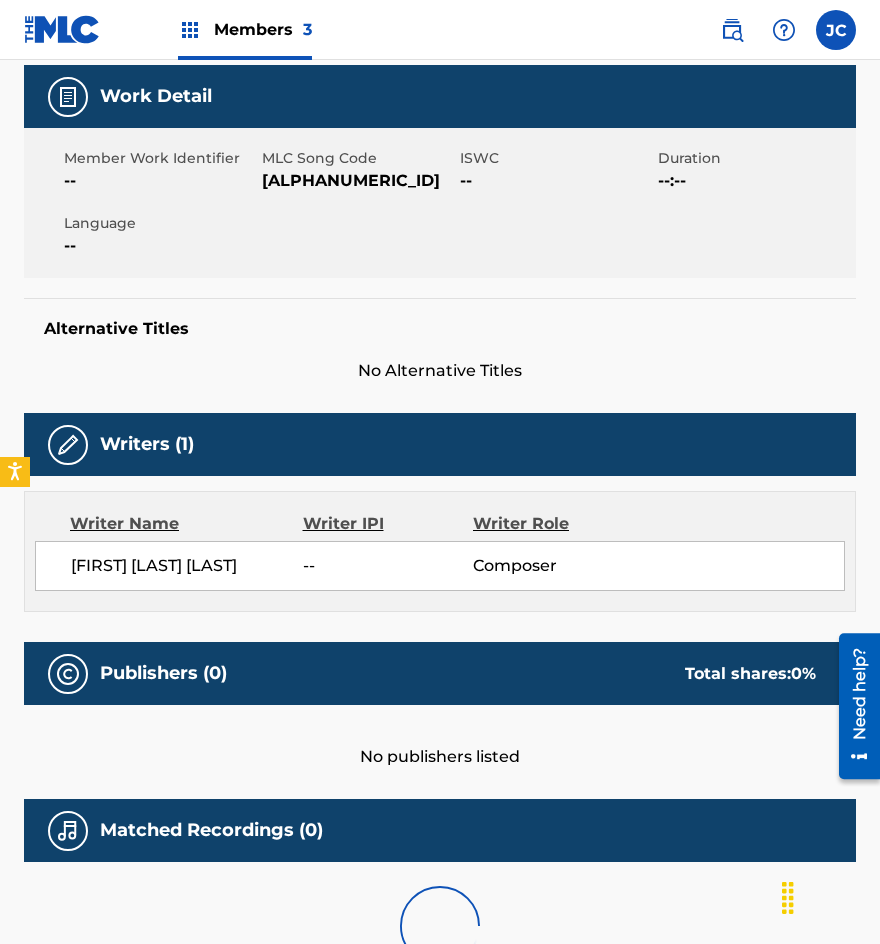 scroll, scrollTop: 0, scrollLeft: 0, axis: both 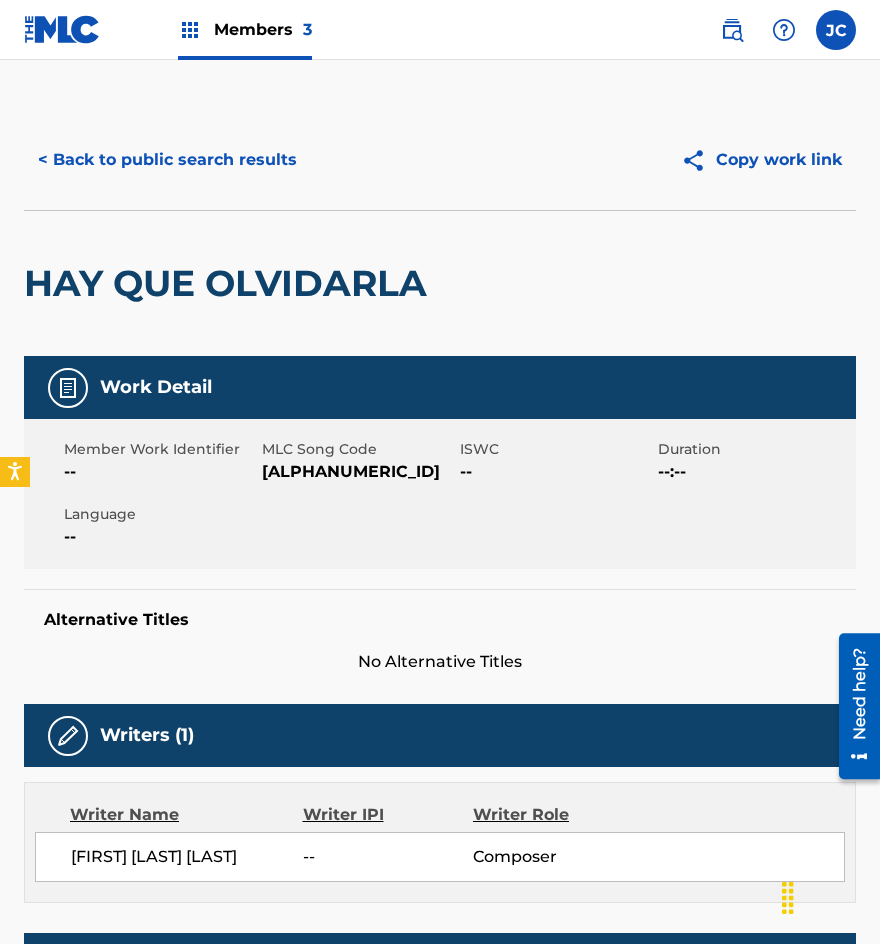 click on "[ALPHANUMERIC_ID]" at bounding box center (358, 472) 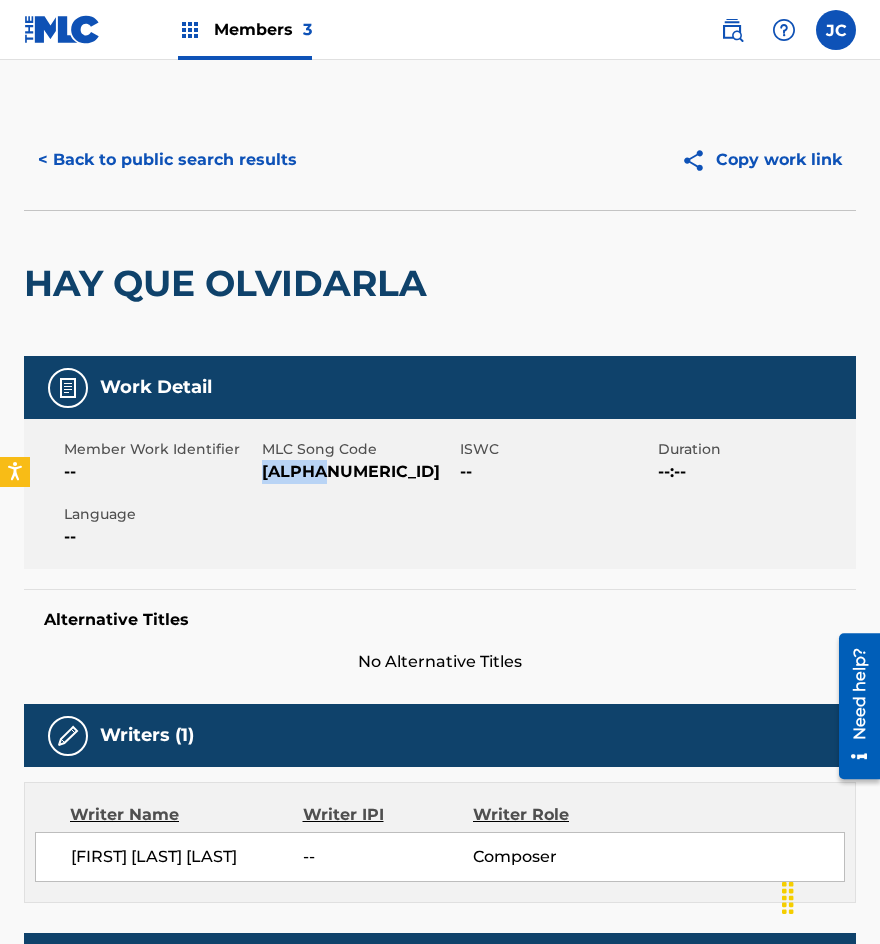 click on "[ALPHANUMERIC_ID]" at bounding box center (358, 472) 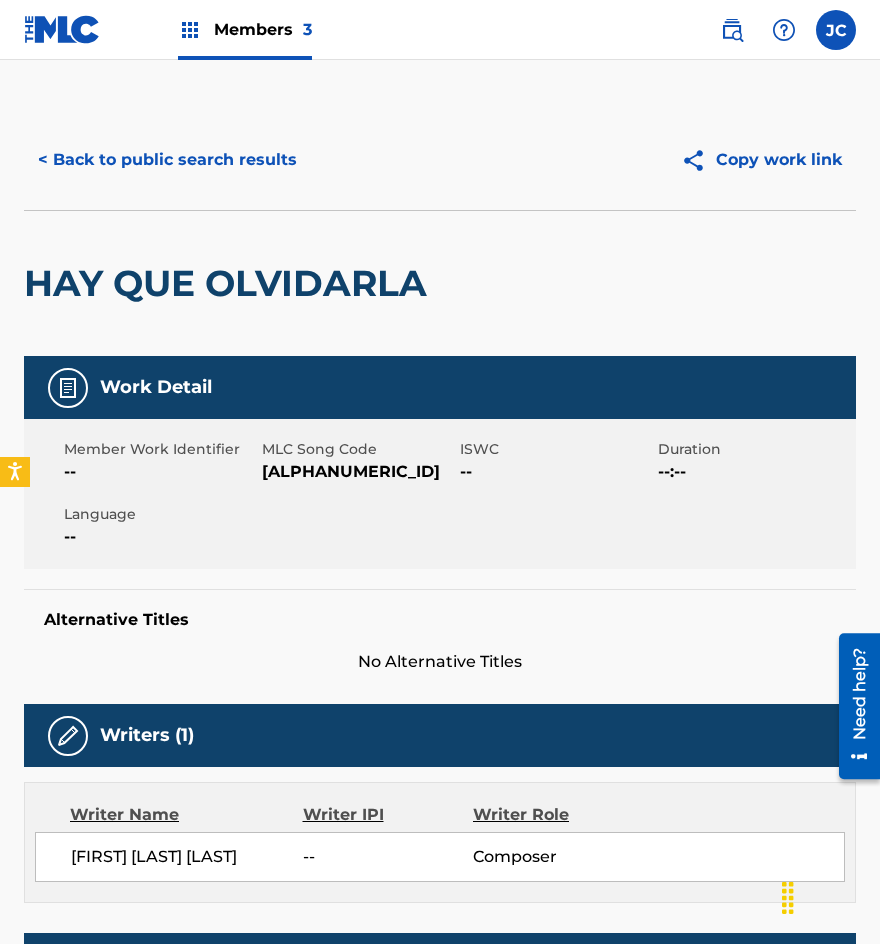 click on "< Back to public search results" at bounding box center (167, 160) 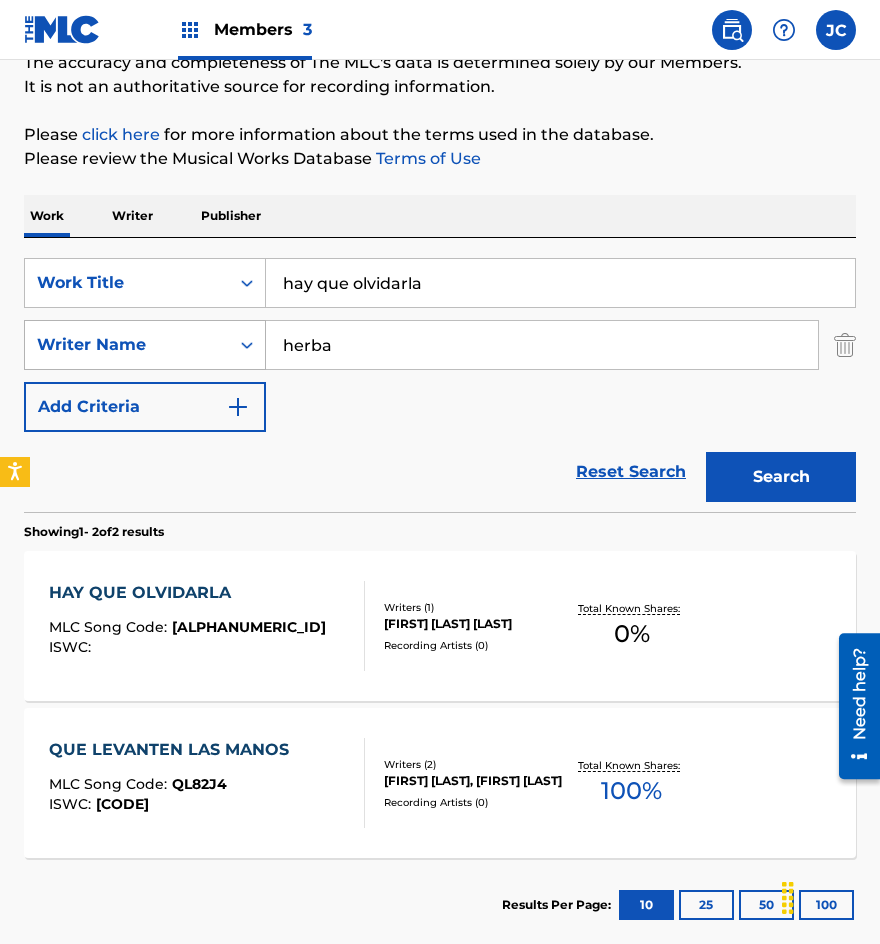 drag, startPoint x: 433, startPoint y: 284, endPoint x: 183, endPoint y: 320, distance: 252.5787 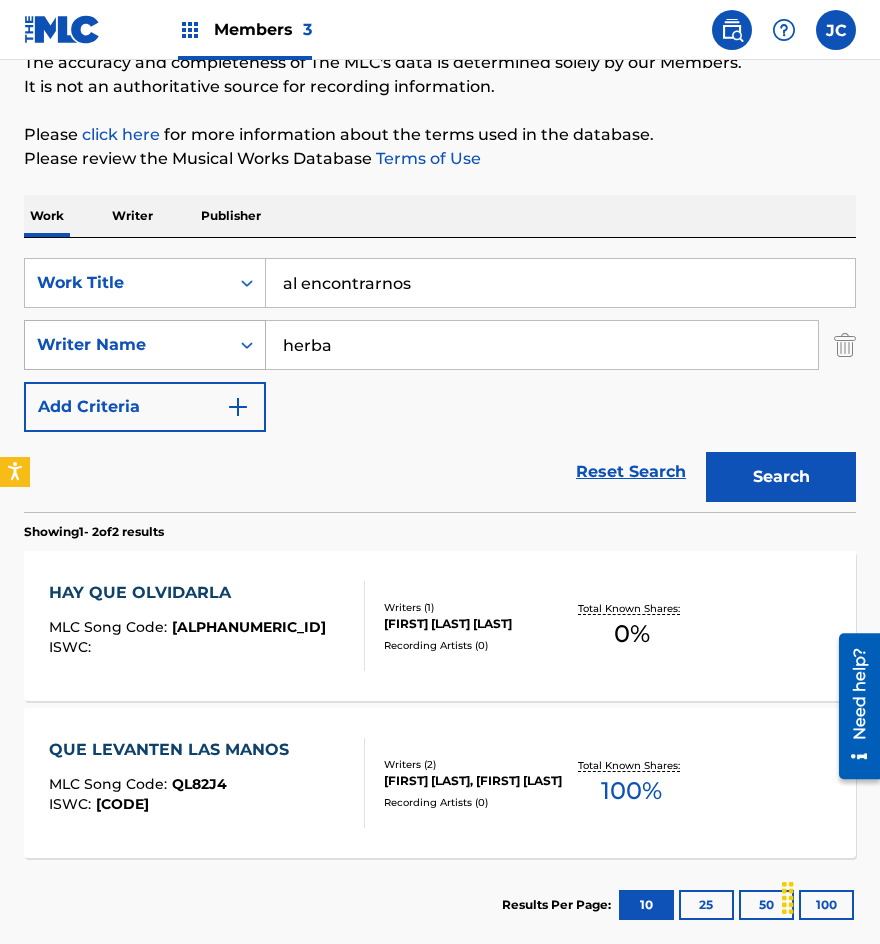 type on "al encontrarnos" 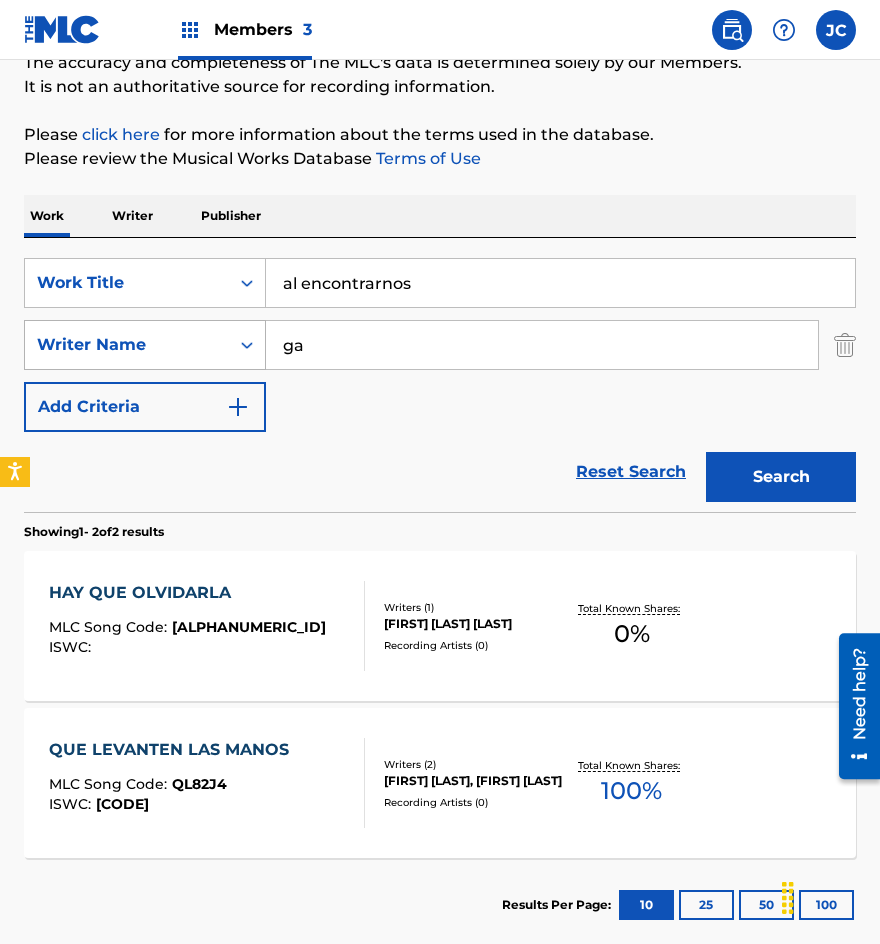 type on "g" 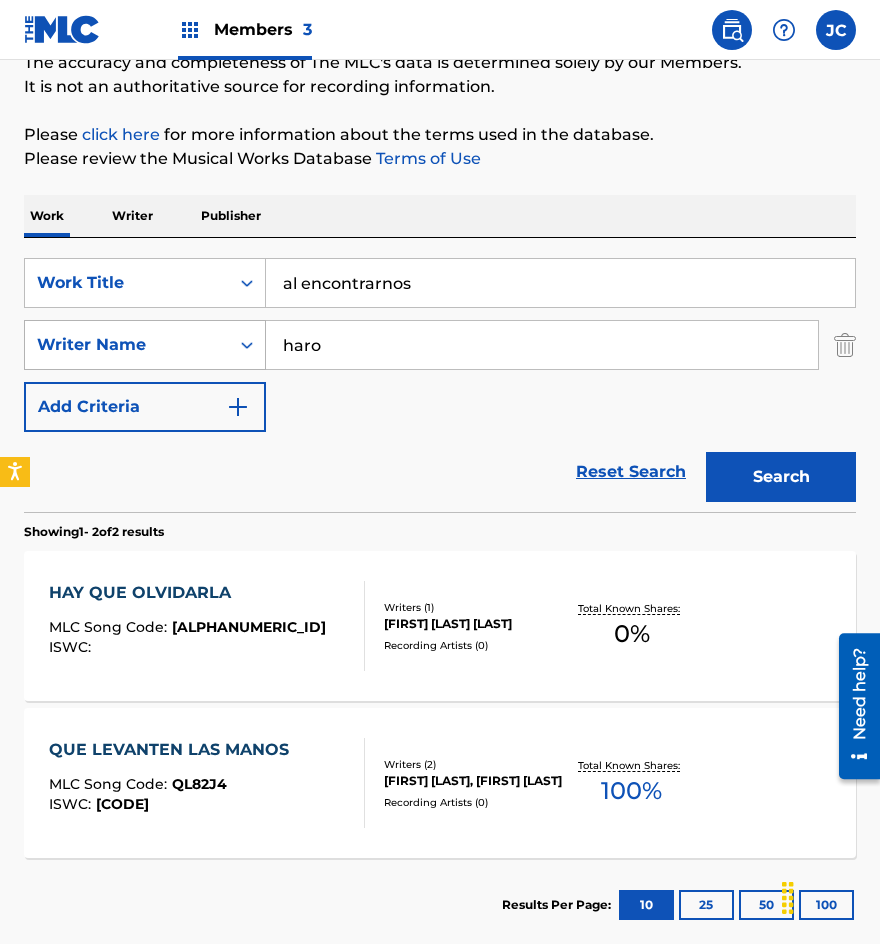 type on "haro" 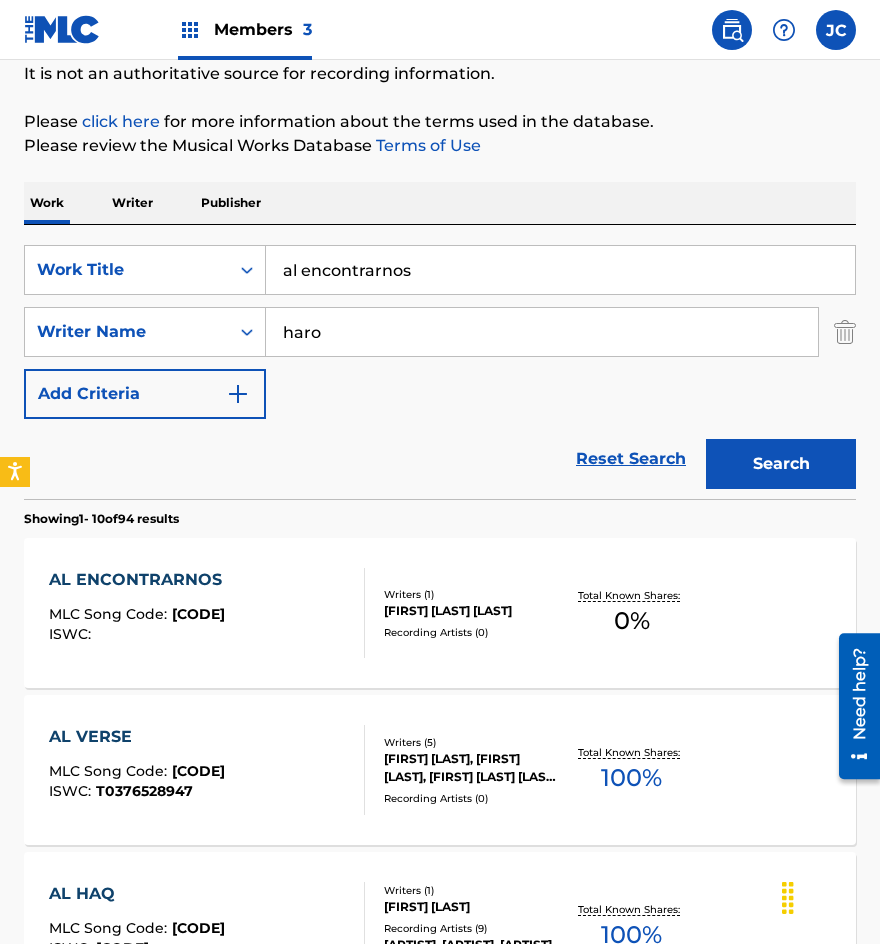 scroll, scrollTop: 400, scrollLeft: 0, axis: vertical 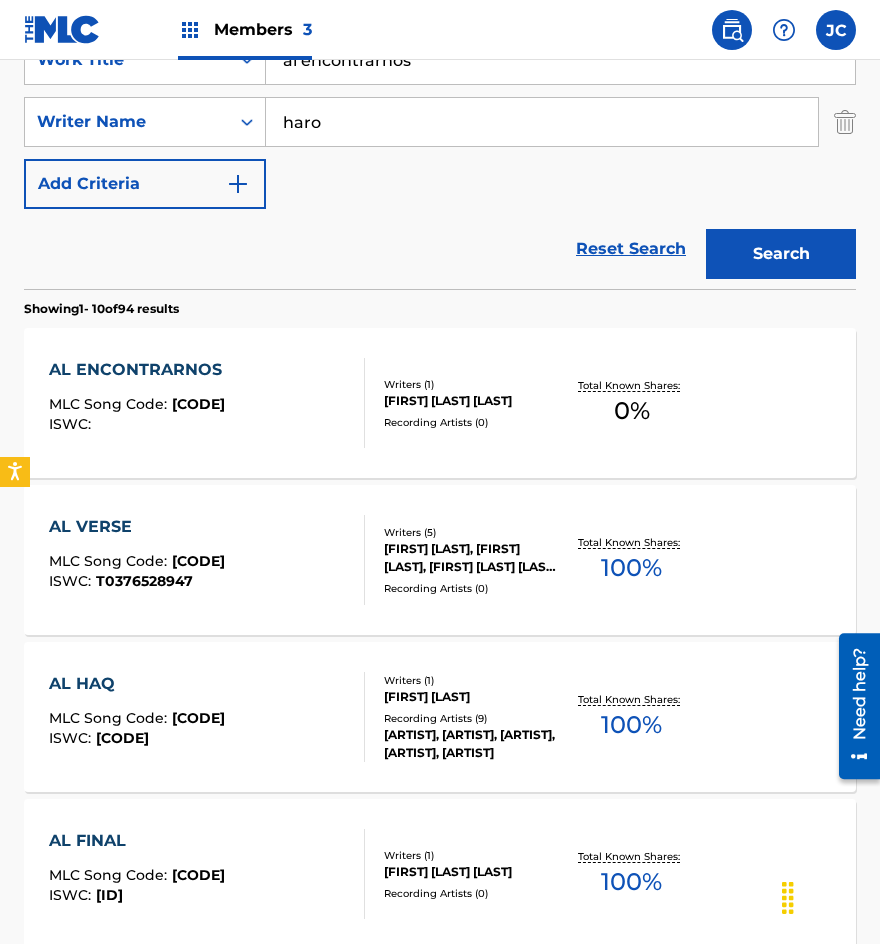 click on "[FIRST] [LAST] [LAST]" at bounding box center (473, 401) 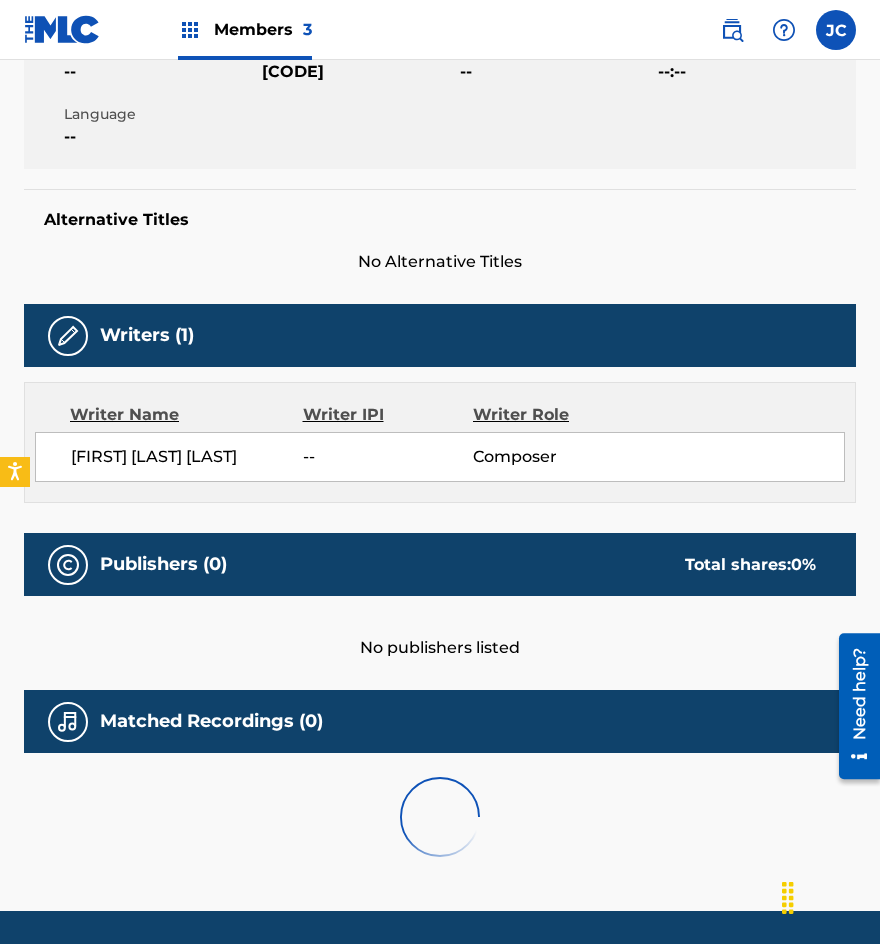 scroll, scrollTop: 0, scrollLeft: 0, axis: both 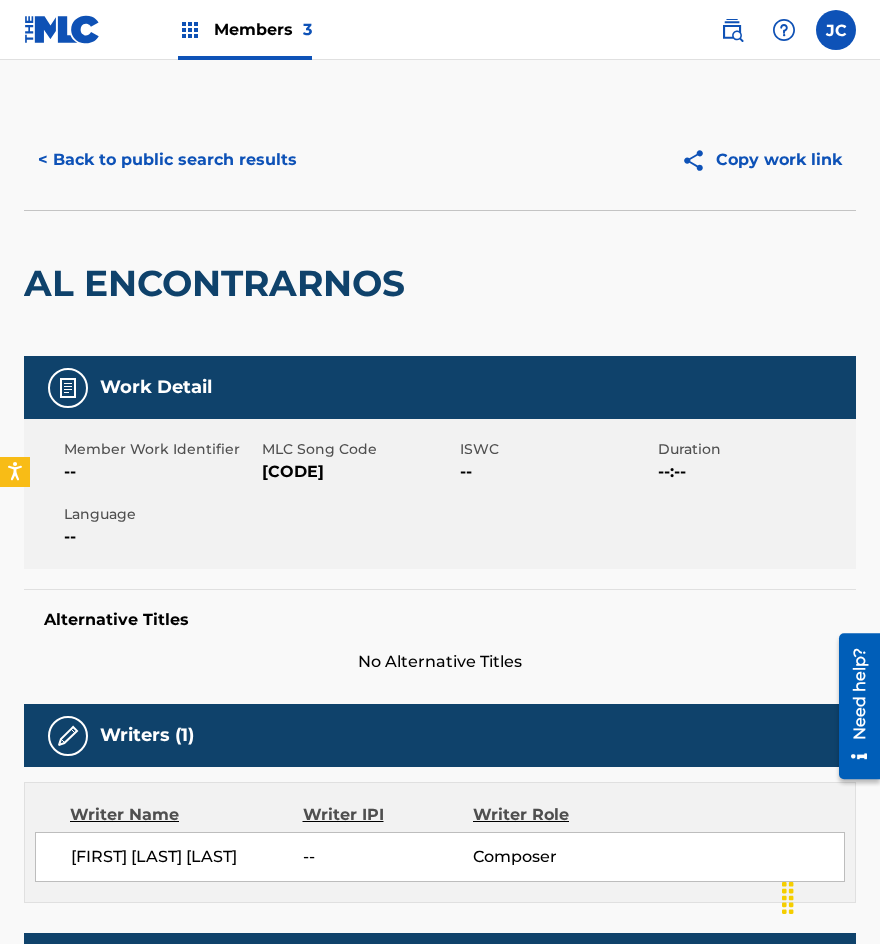 click on "[CODE]" at bounding box center (358, 472) 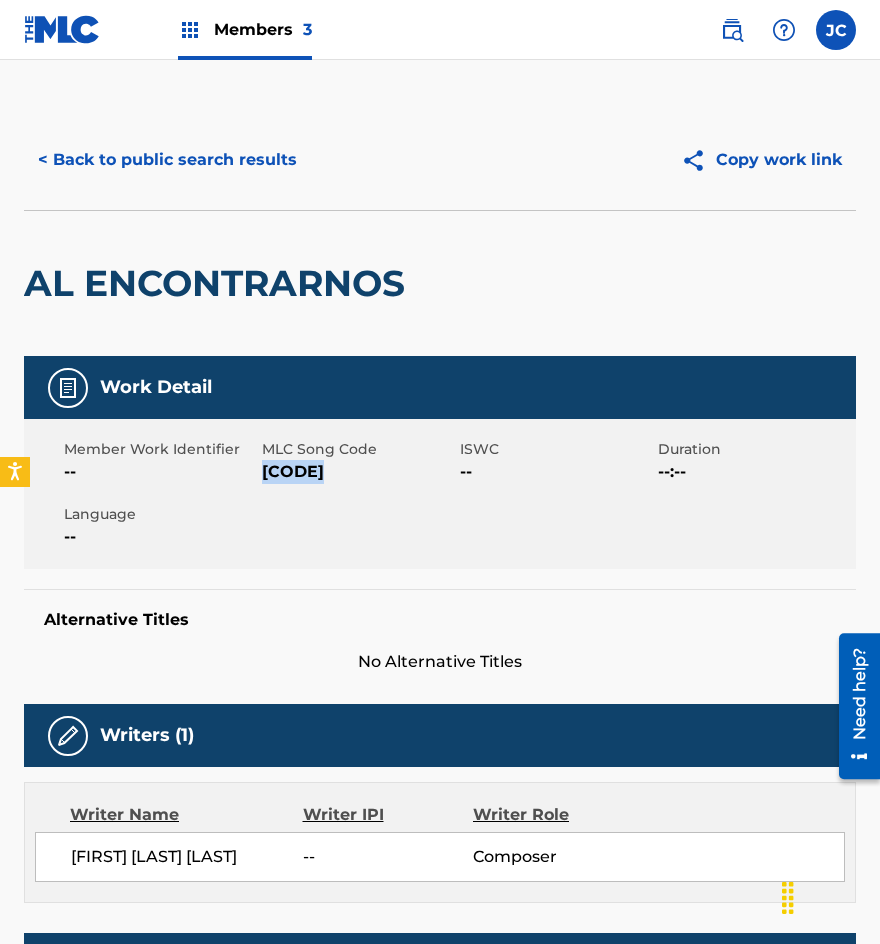 click on "[CODE]" at bounding box center [358, 472] 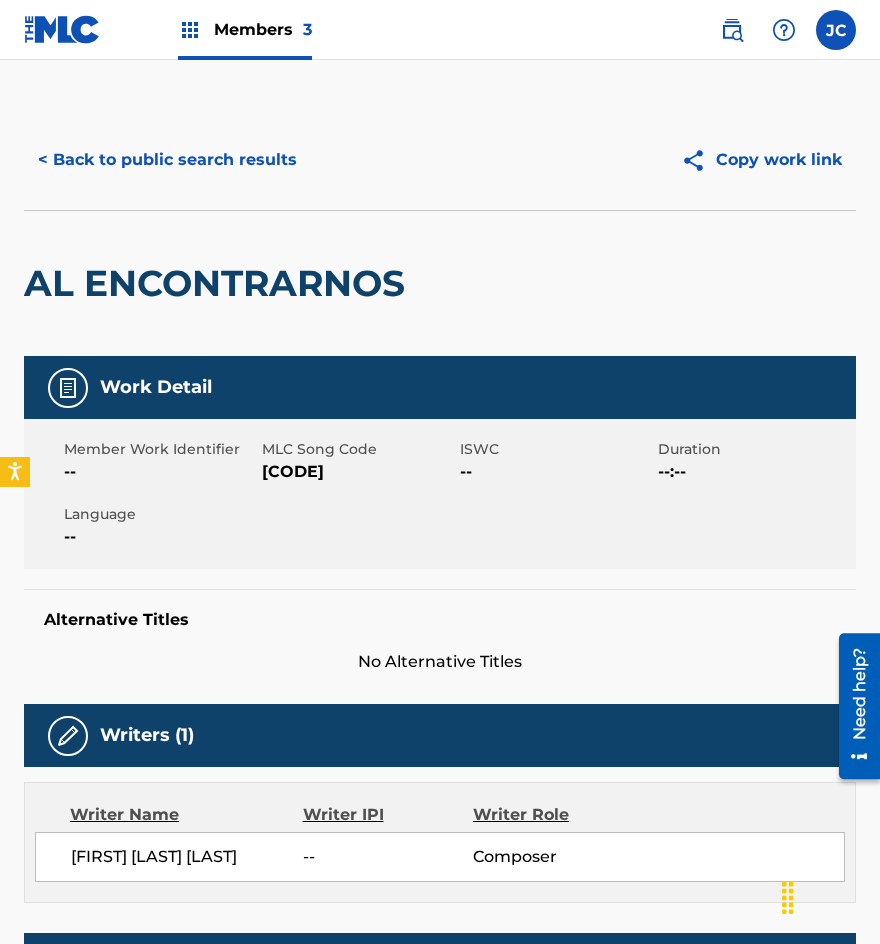 click on "AL ENCONTRARNOS" at bounding box center [440, 283] 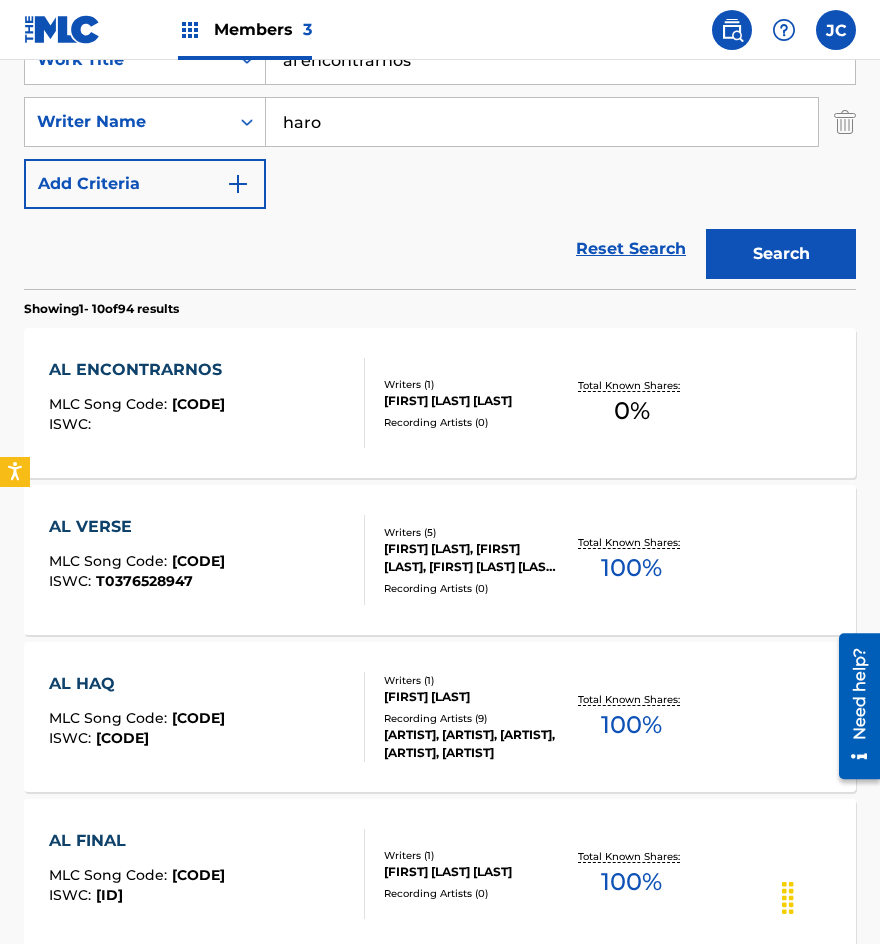 click on "al encontrarnos" at bounding box center [560, 60] 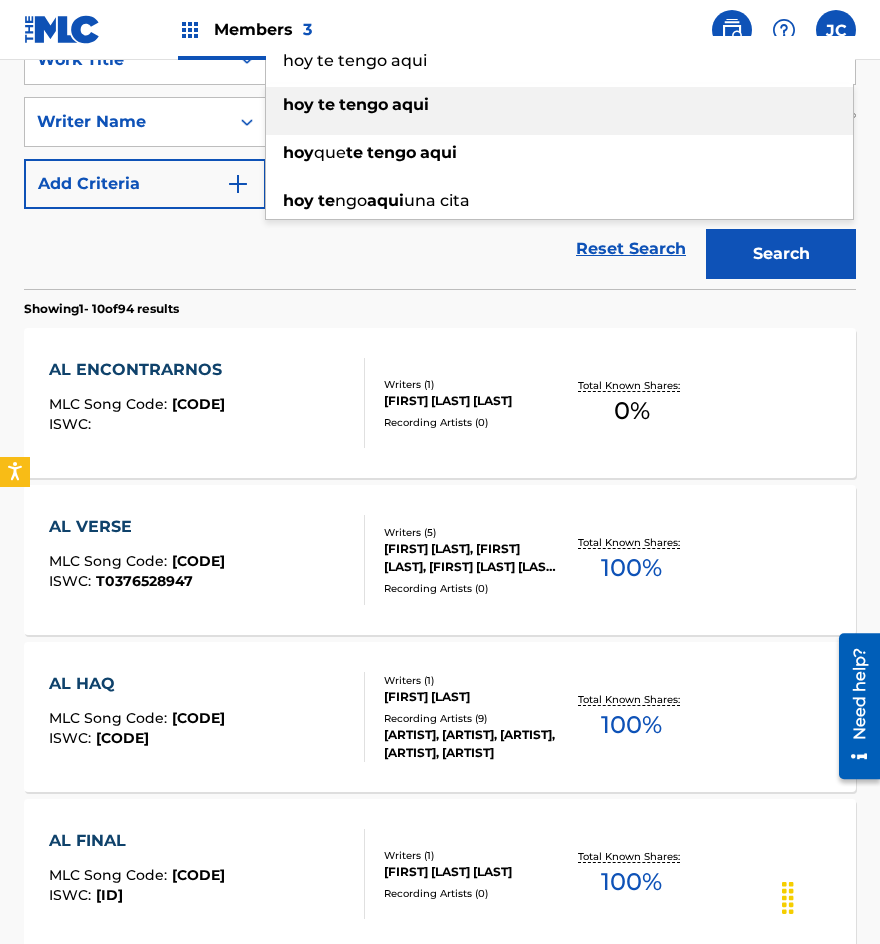 type on "hoy te tengo aqui" 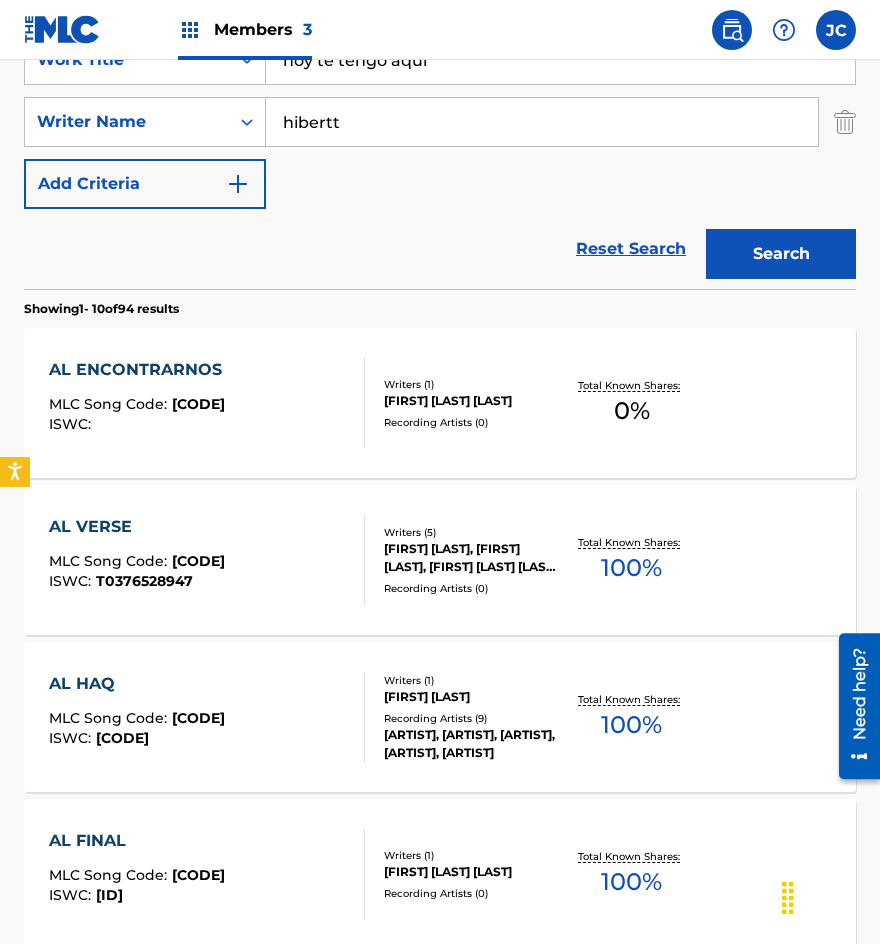 type on "hibertt" 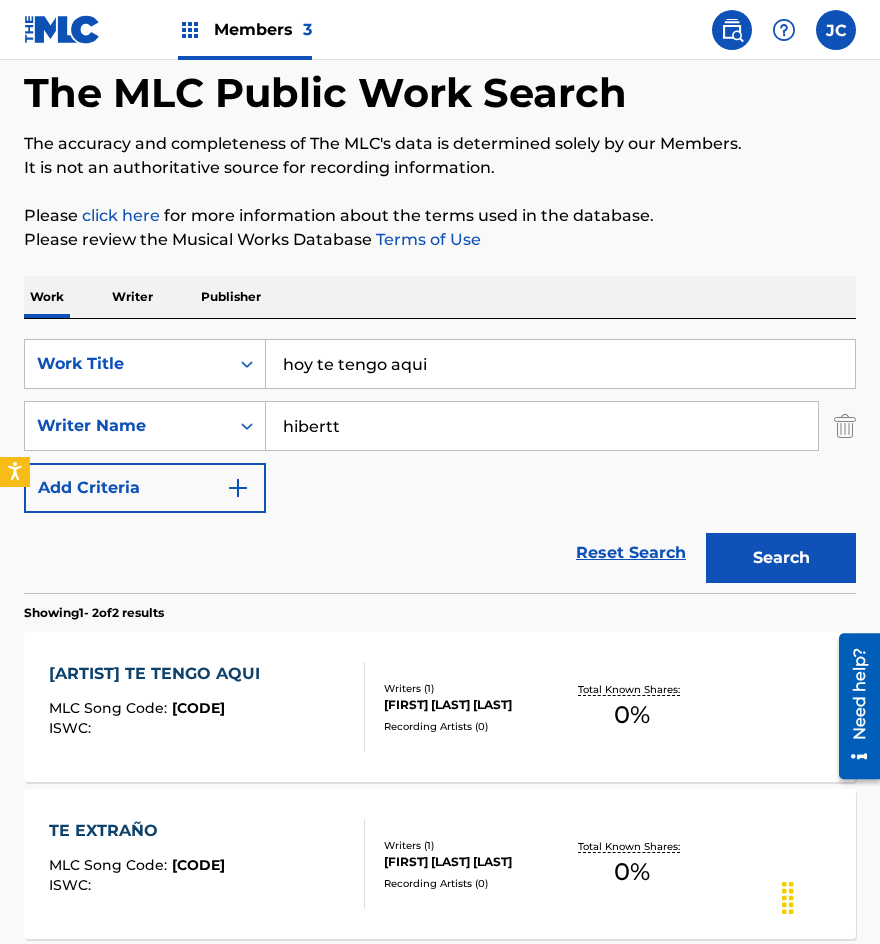 scroll, scrollTop: 200, scrollLeft: 0, axis: vertical 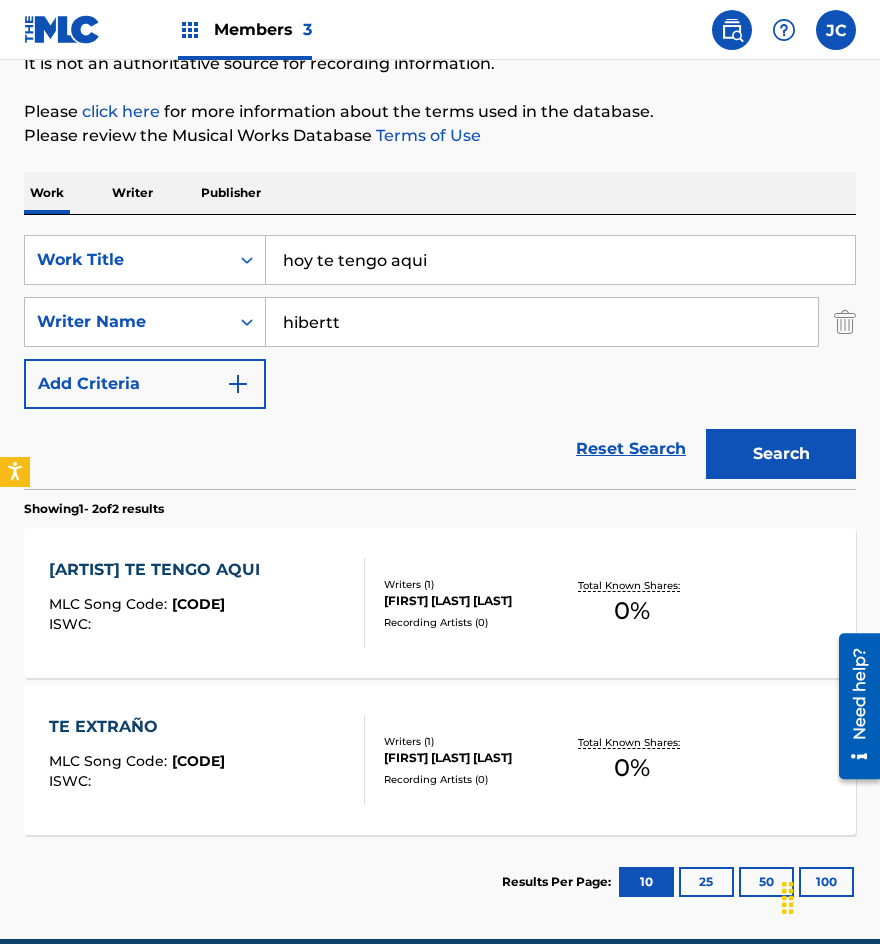 click on "HOY TE TENGO AQUI MLC Song Code : H39327 ISWC :" at bounding box center (207, 603) 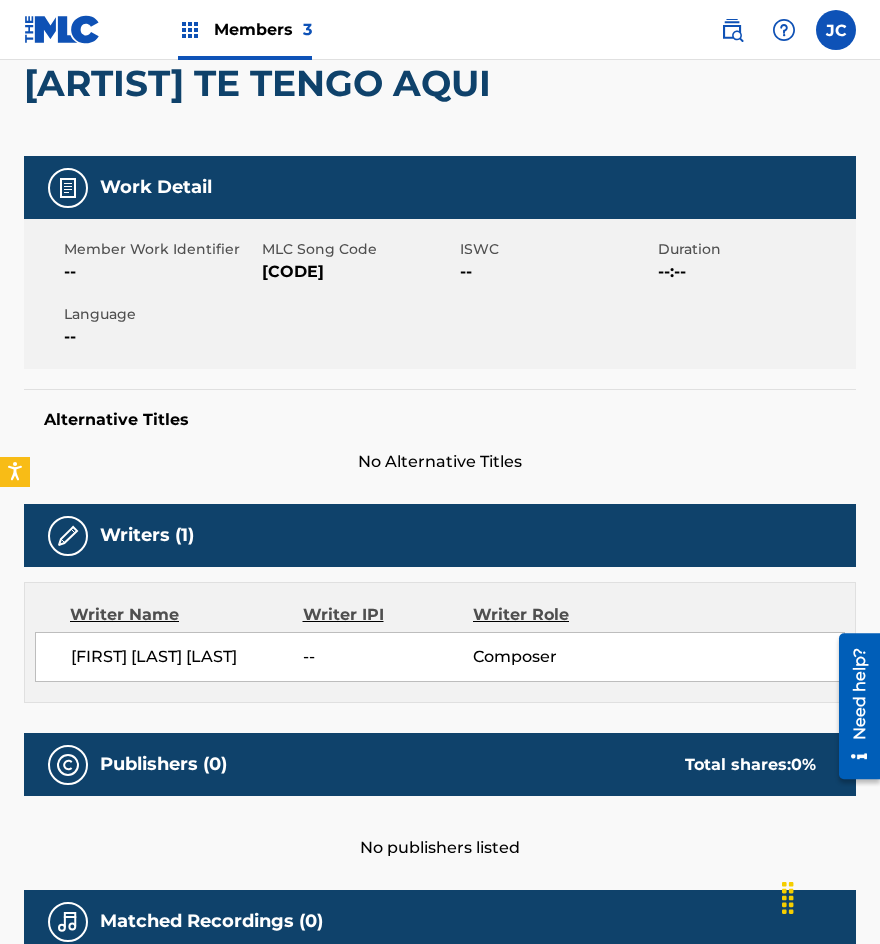 scroll, scrollTop: 0, scrollLeft: 0, axis: both 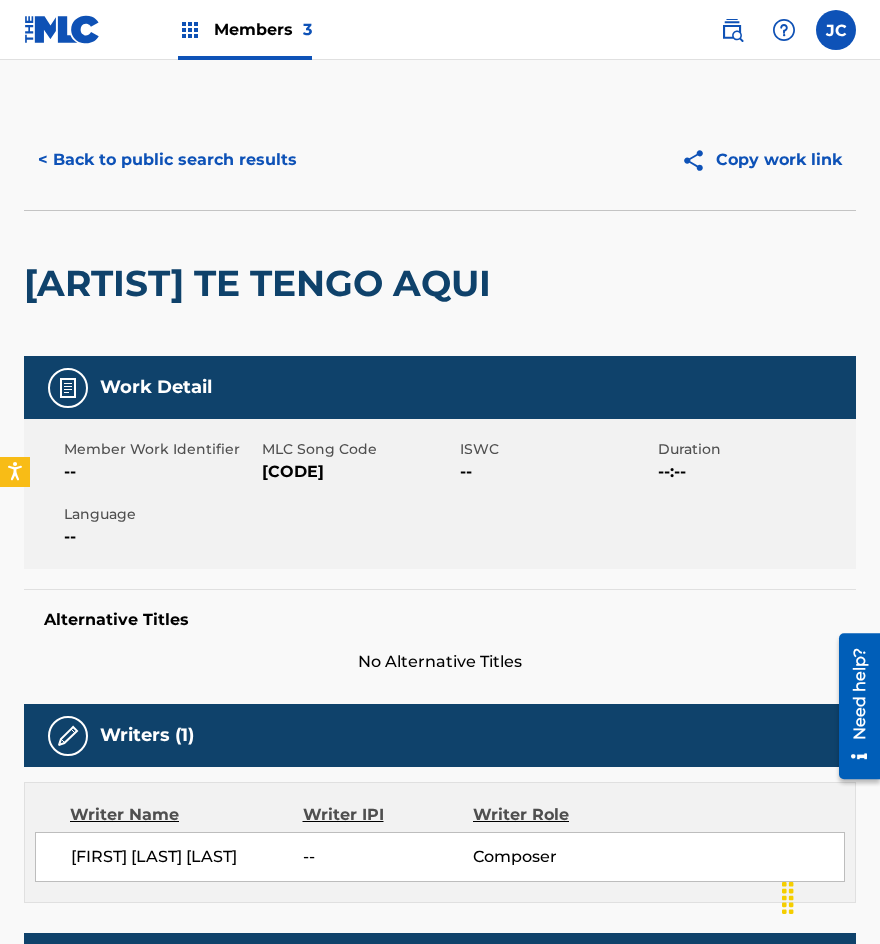 click on "[CODE]" at bounding box center [358, 472] 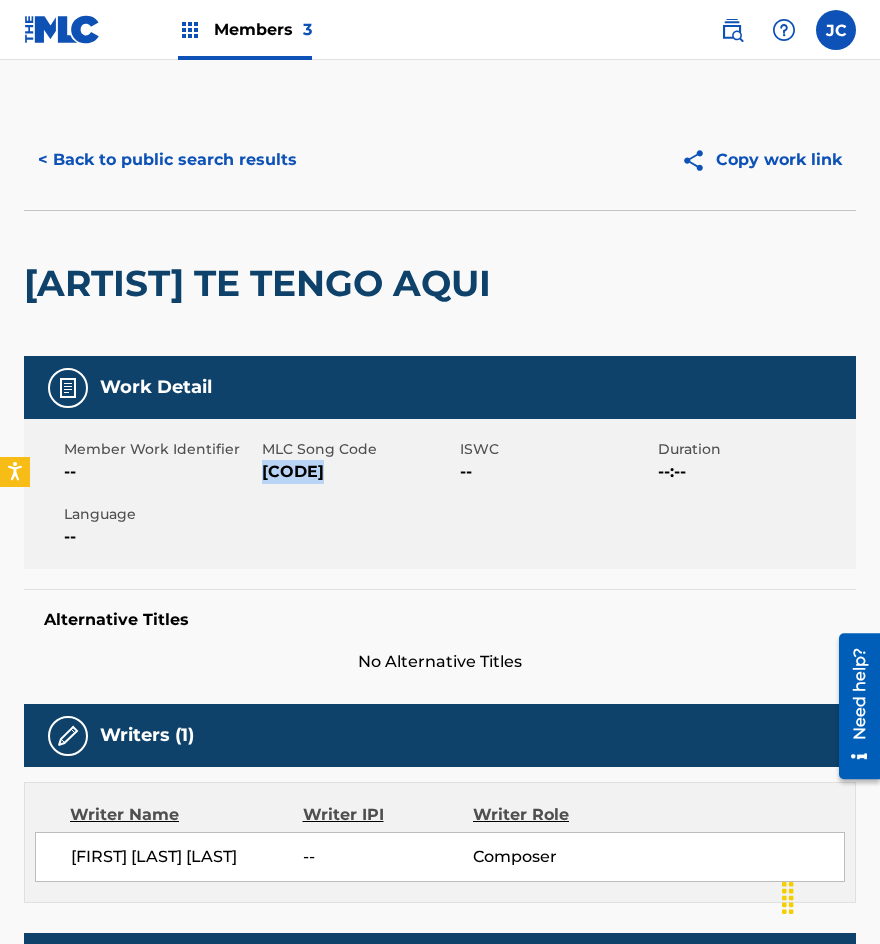 click on "[CODE]" at bounding box center (358, 472) 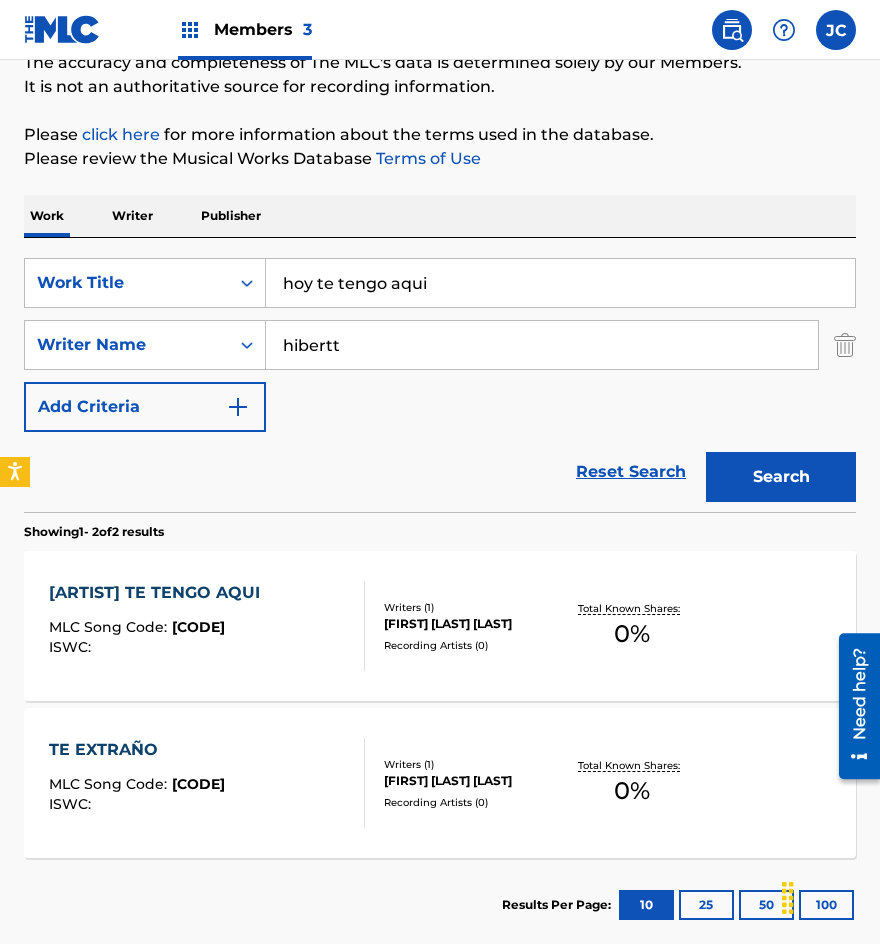 click on "hoy te tengo aqui" at bounding box center (560, 283) 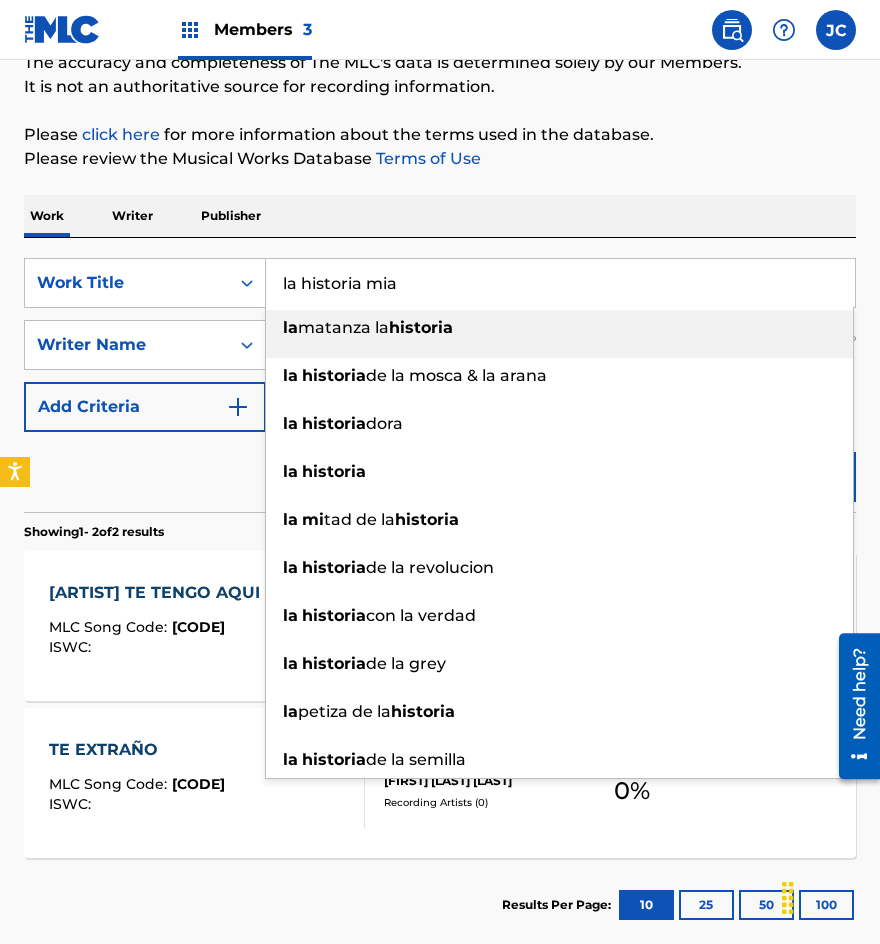 type on "la historia mia" 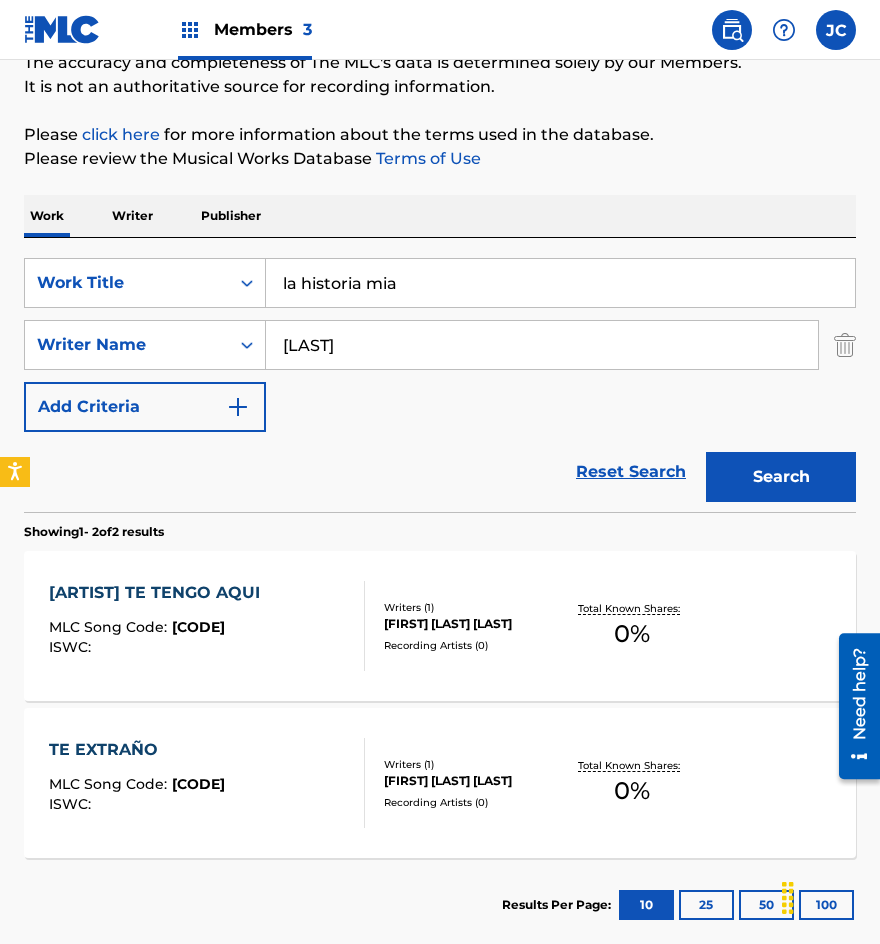 type on "[LAST]" 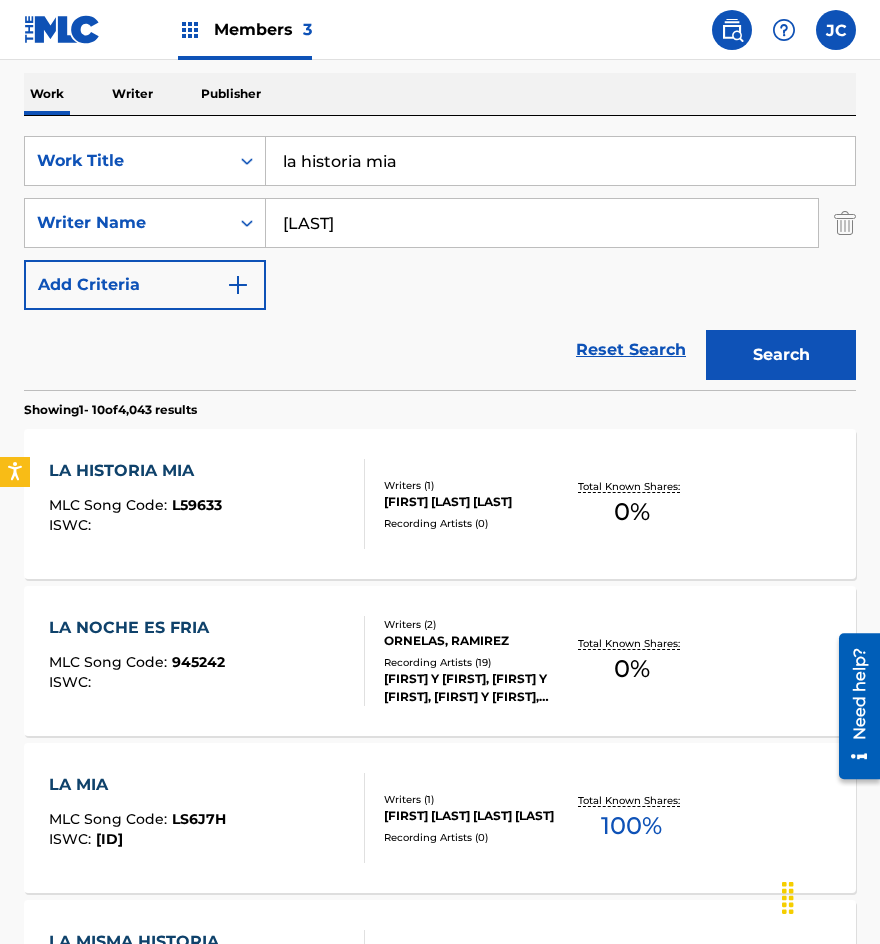 scroll, scrollTop: 300, scrollLeft: 0, axis: vertical 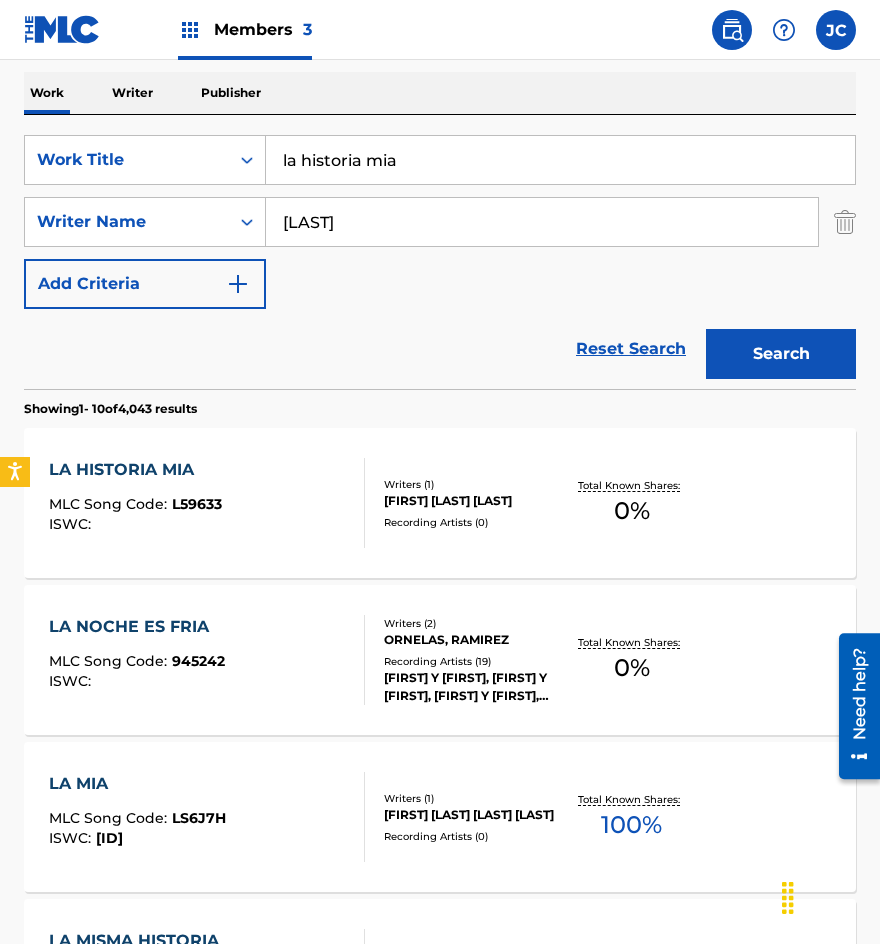 click on "[FIRST] [LAST] [LAST]" at bounding box center (473, 501) 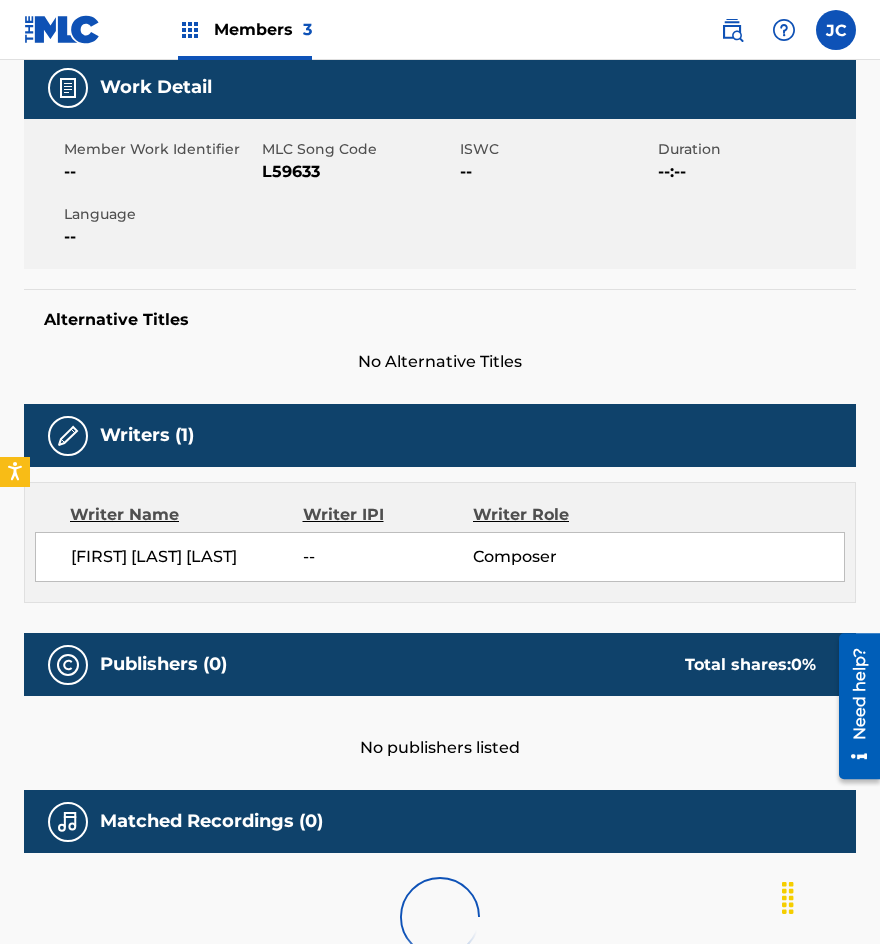 scroll, scrollTop: 0, scrollLeft: 0, axis: both 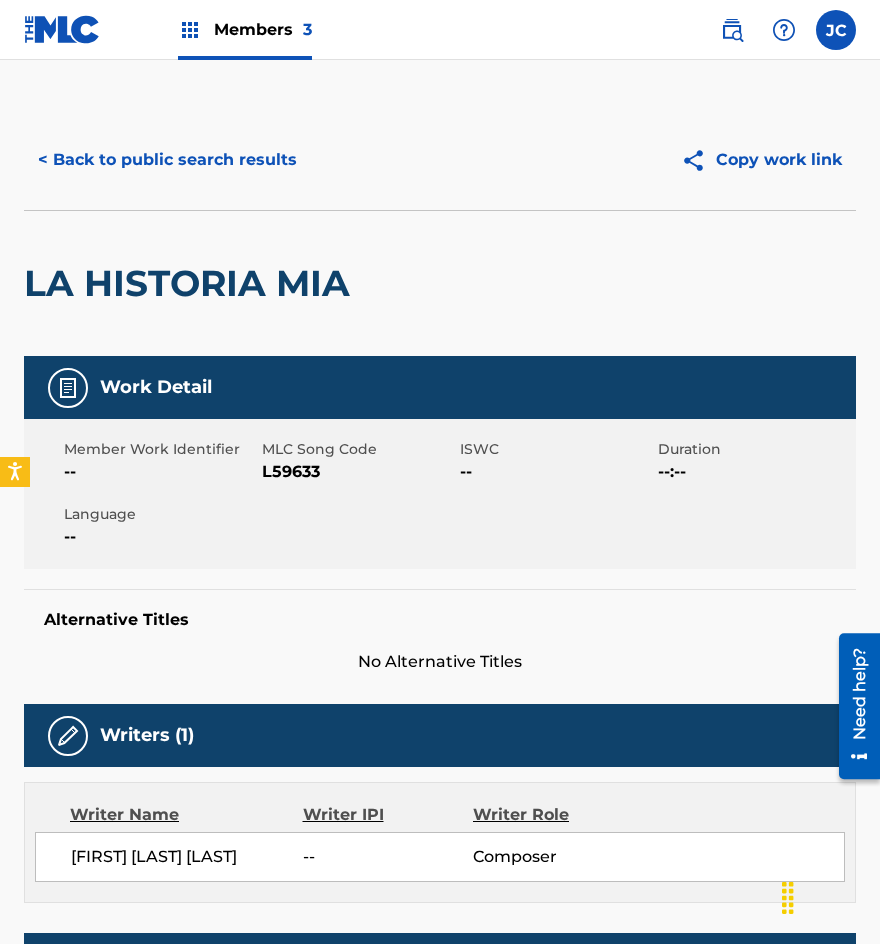 click on "L59633" at bounding box center (358, 472) 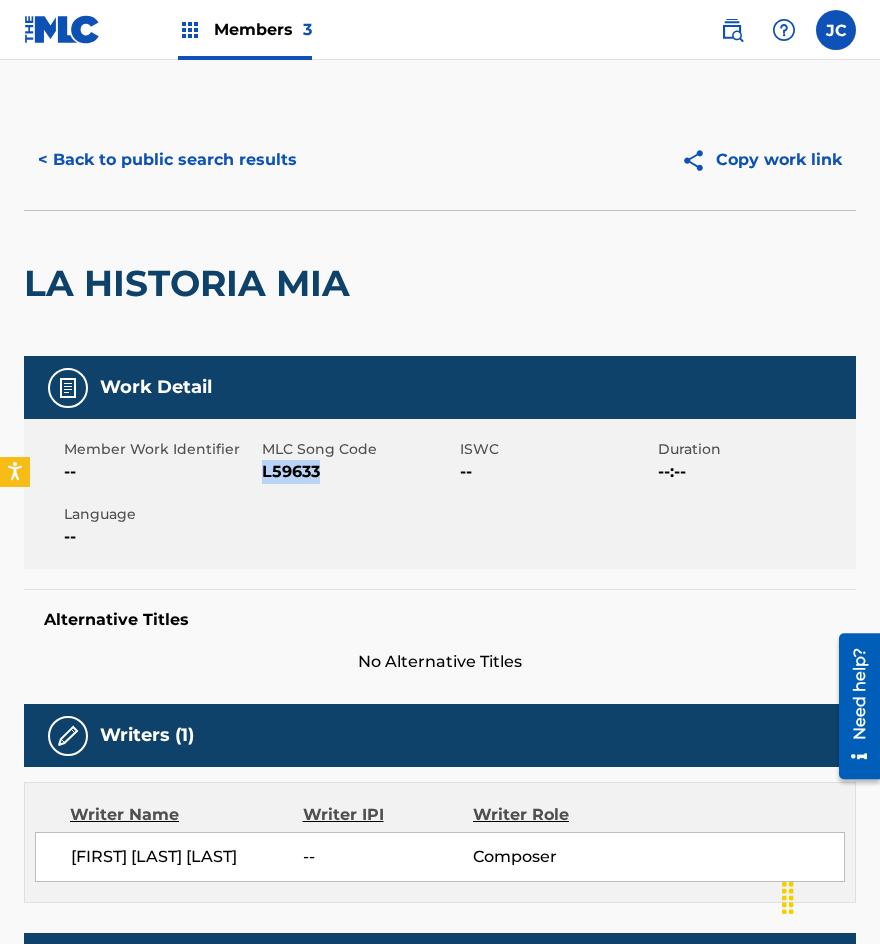 click on "L59633" at bounding box center (358, 472) 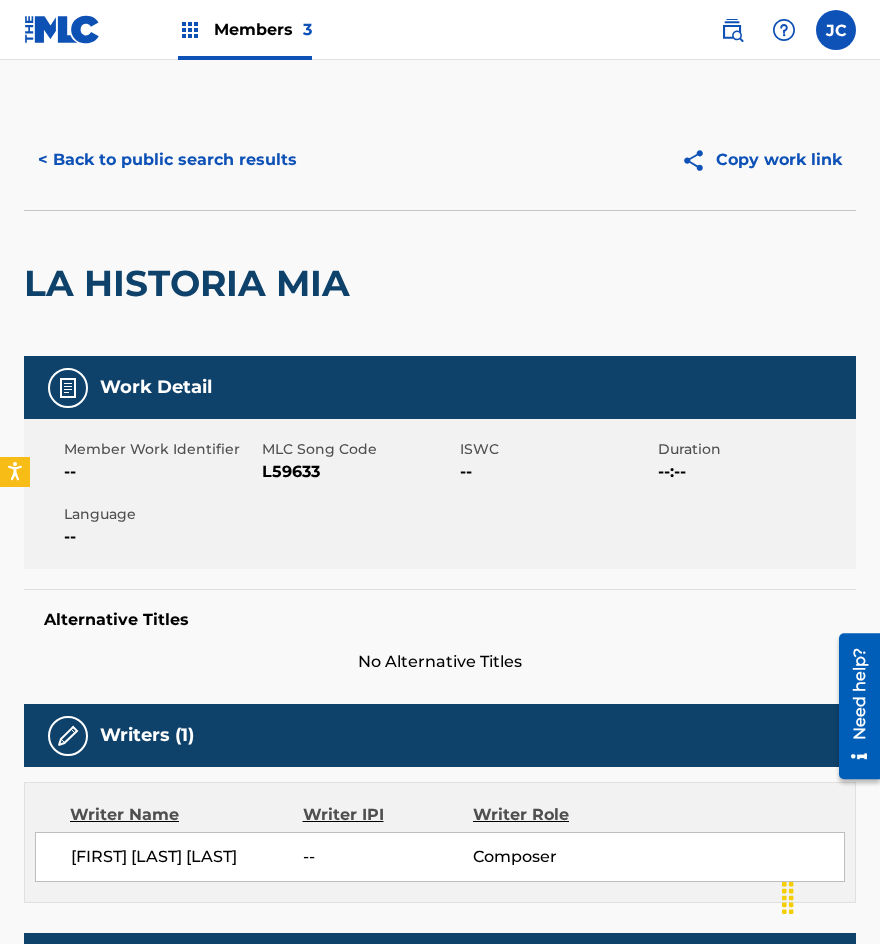 drag, startPoint x: 239, startPoint y: 210, endPoint x: 223, endPoint y: 143, distance: 68.88396 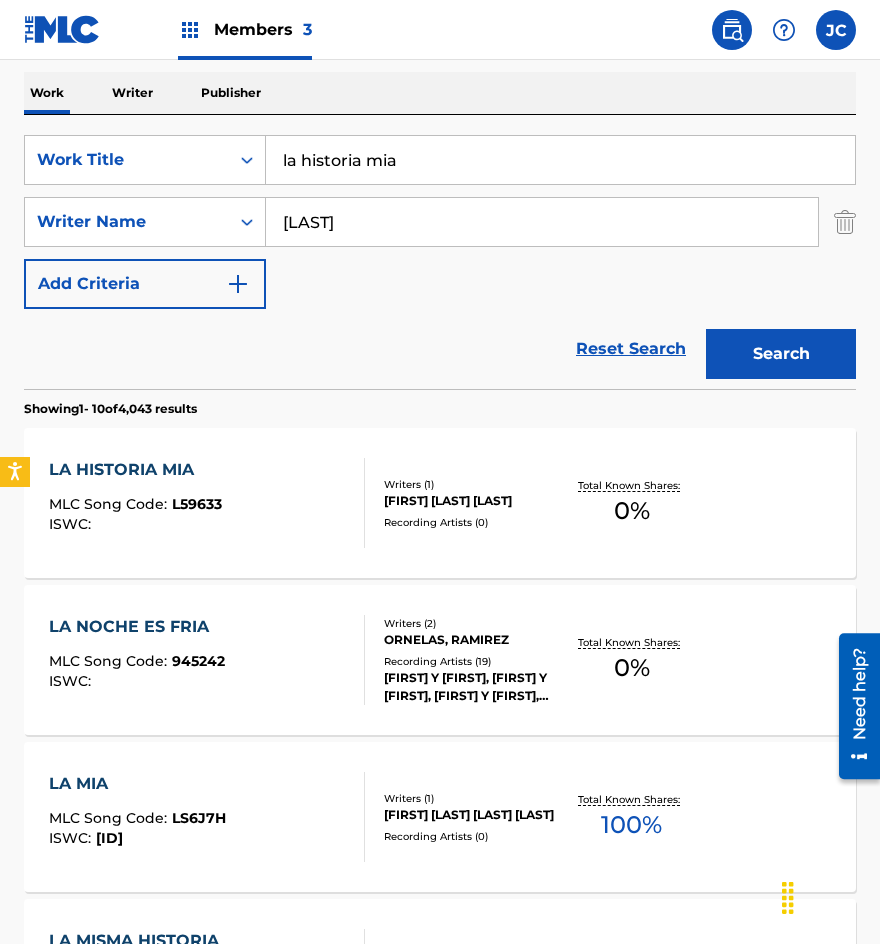 click on "la historia mia" at bounding box center (560, 160) 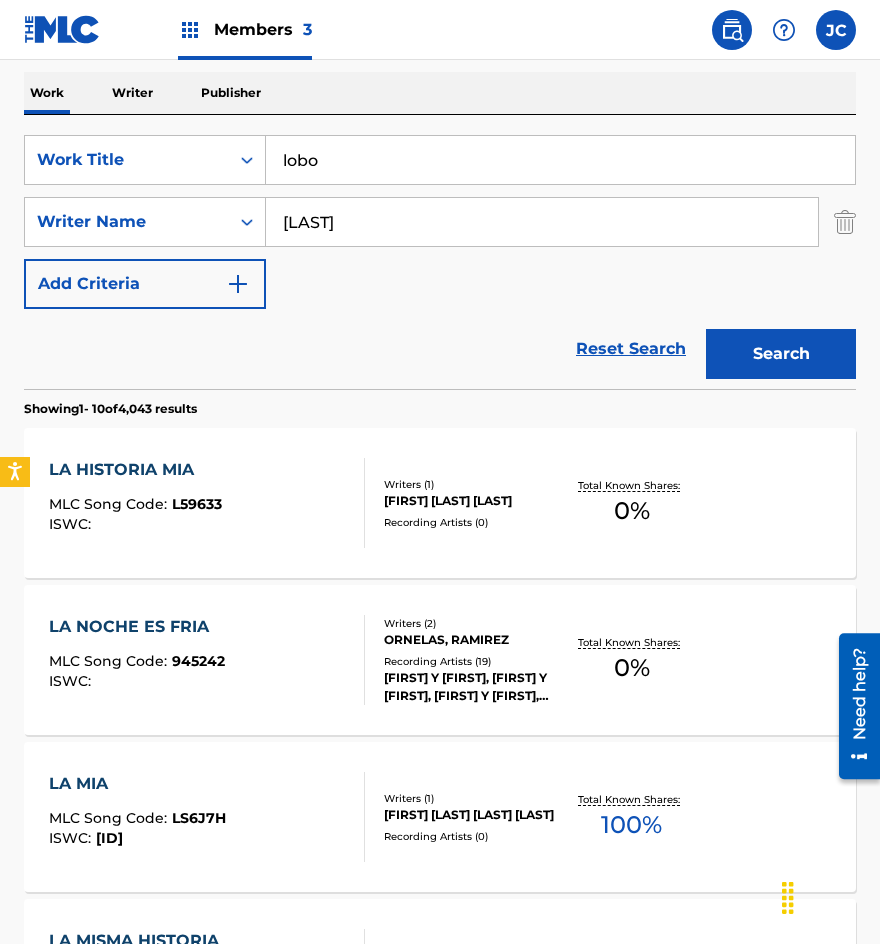 type on "lobo" 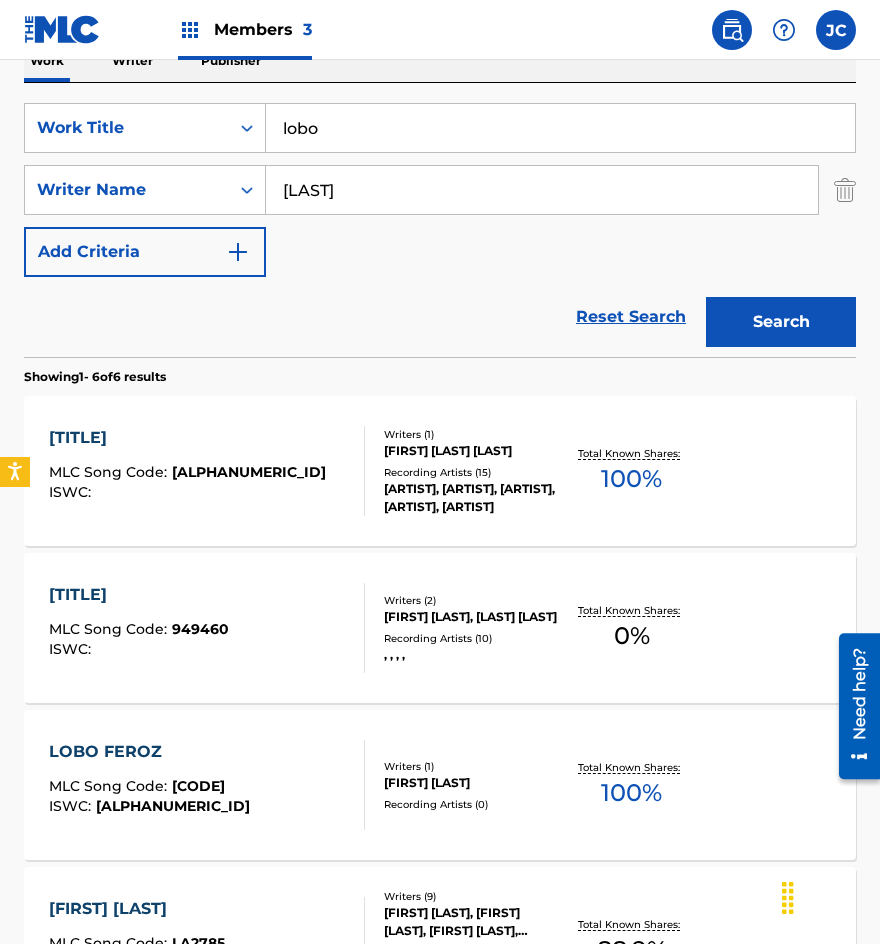 scroll, scrollTop: 300, scrollLeft: 0, axis: vertical 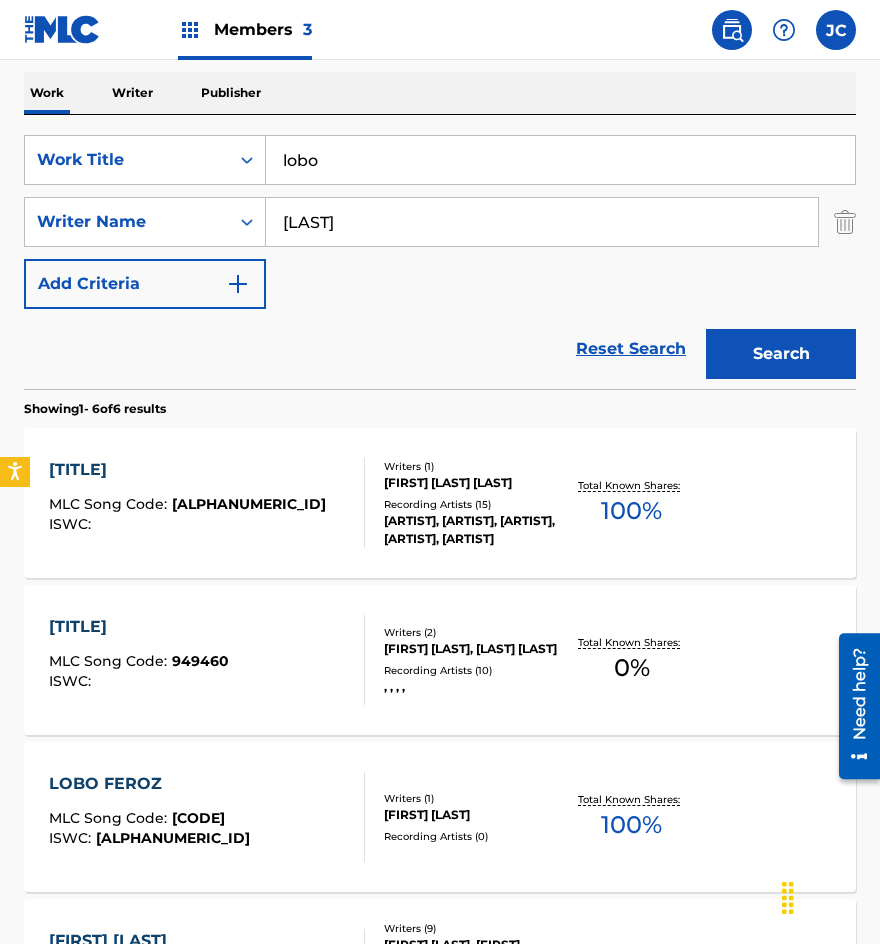 click on "Recording Artists ( 10 )" at bounding box center (473, 670) 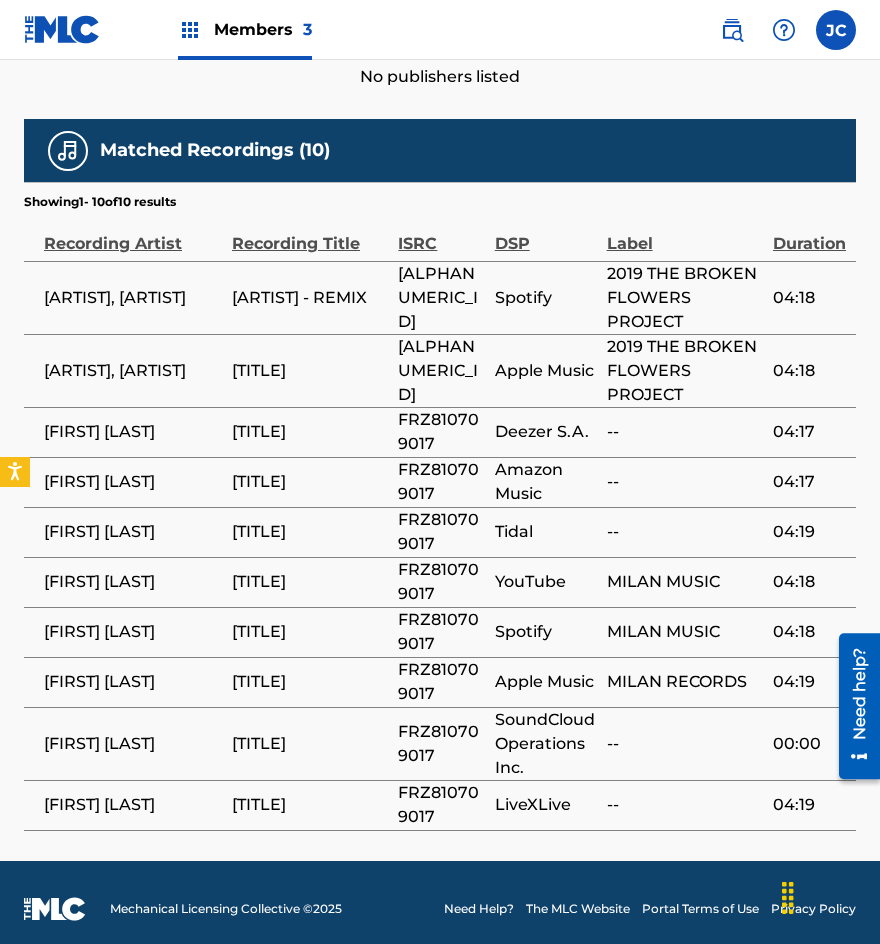 scroll, scrollTop: 999, scrollLeft: 0, axis: vertical 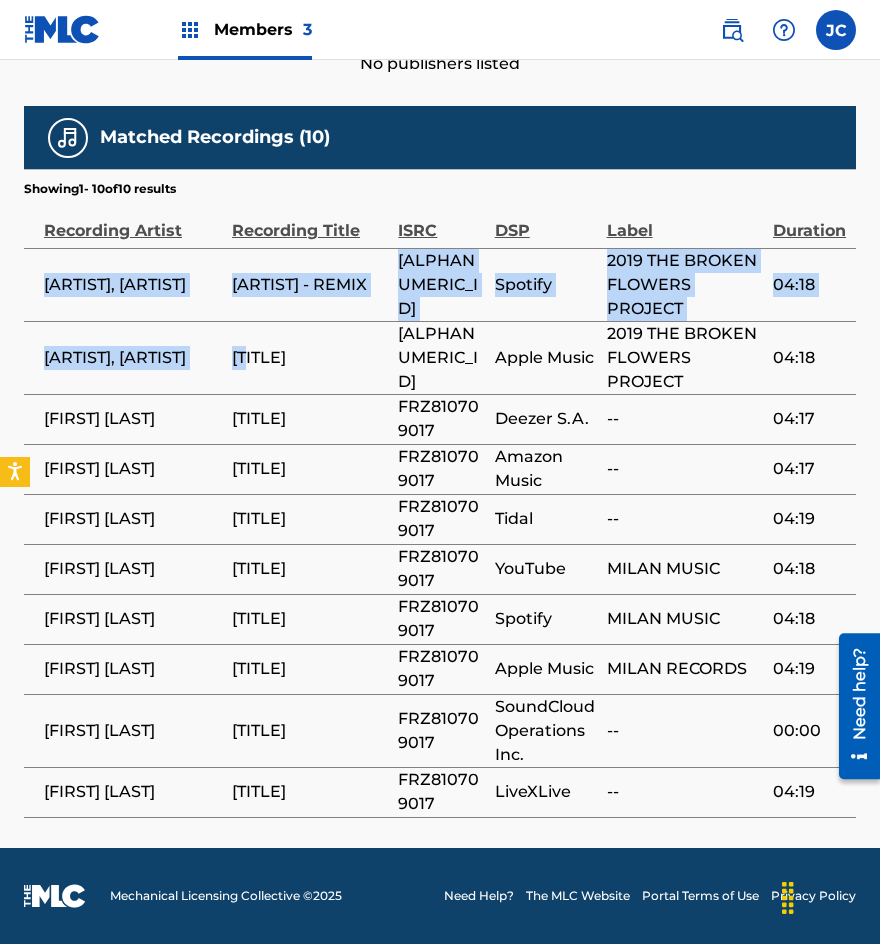 drag, startPoint x: 41, startPoint y: 248, endPoint x: 481, endPoint y: 494, distance: 504.09918 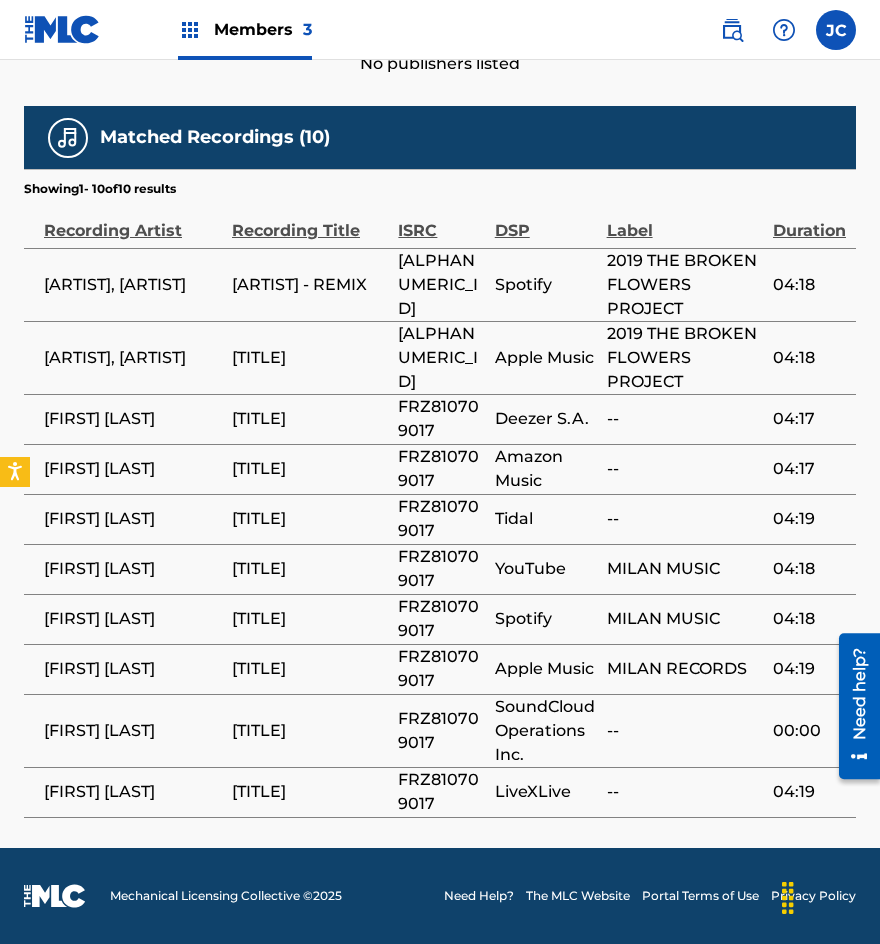 click on "Tidal" at bounding box center [546, 519] 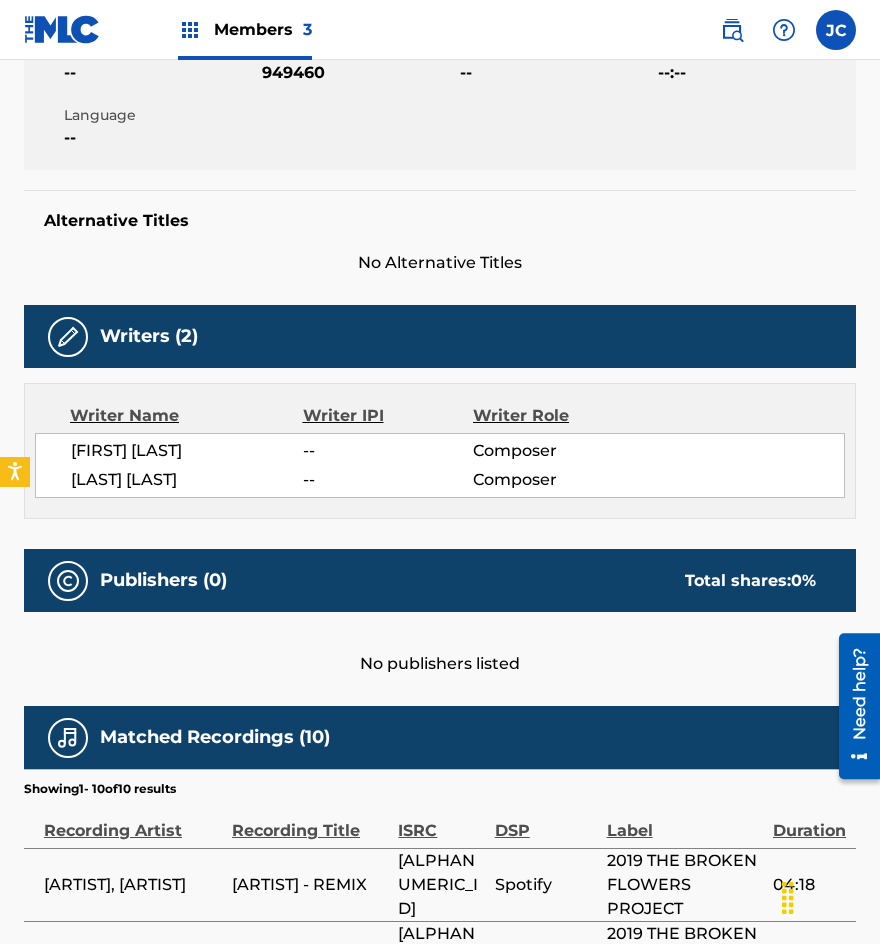 scroll, scrollTop: 99, scrollLeft: 0, axis: vertical 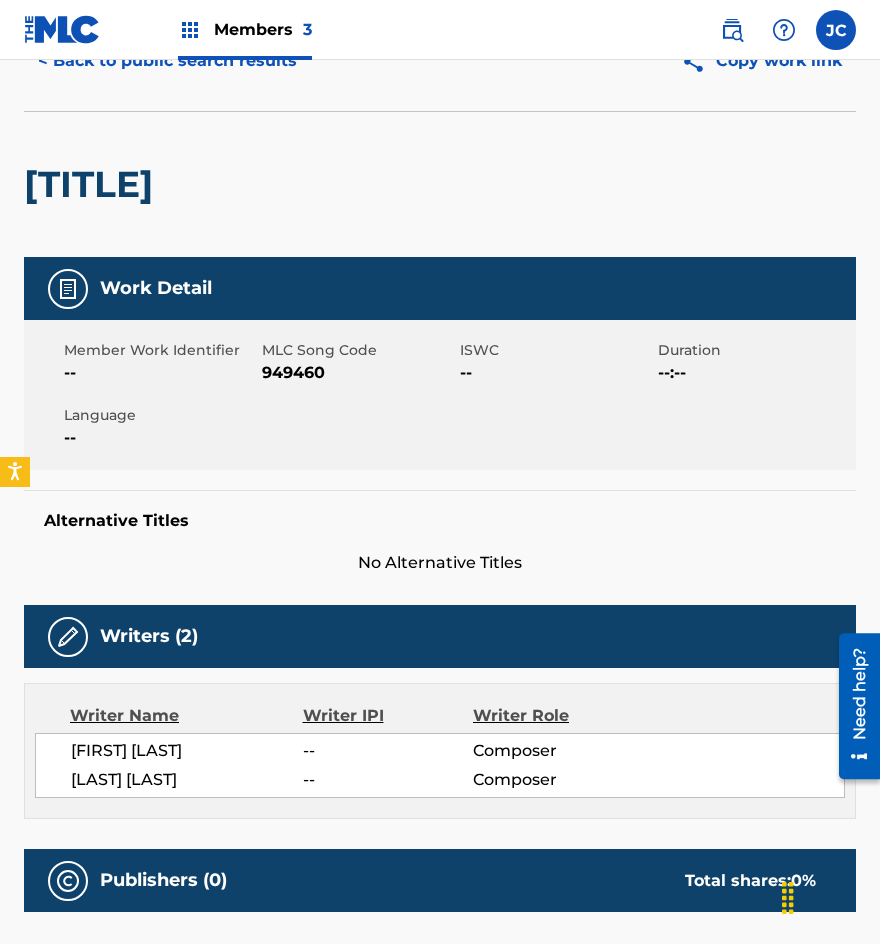 click on "949460" at bounding box center (358, 373) 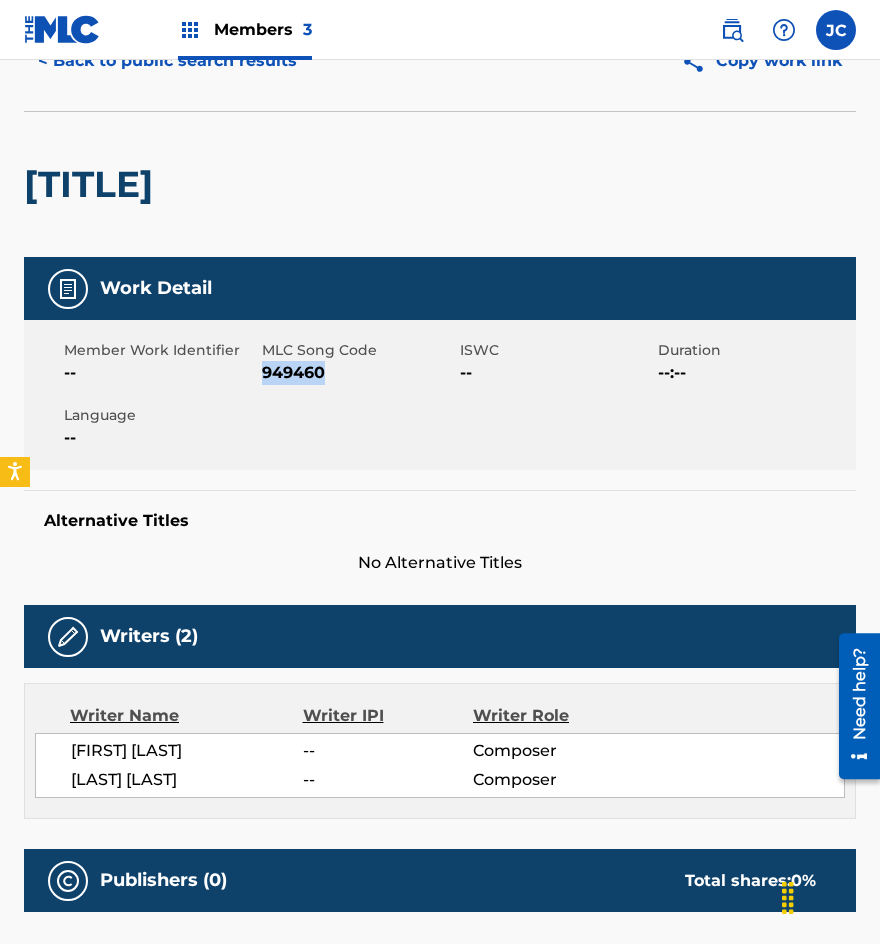 click on "949460" at bounding box center (358, 373) 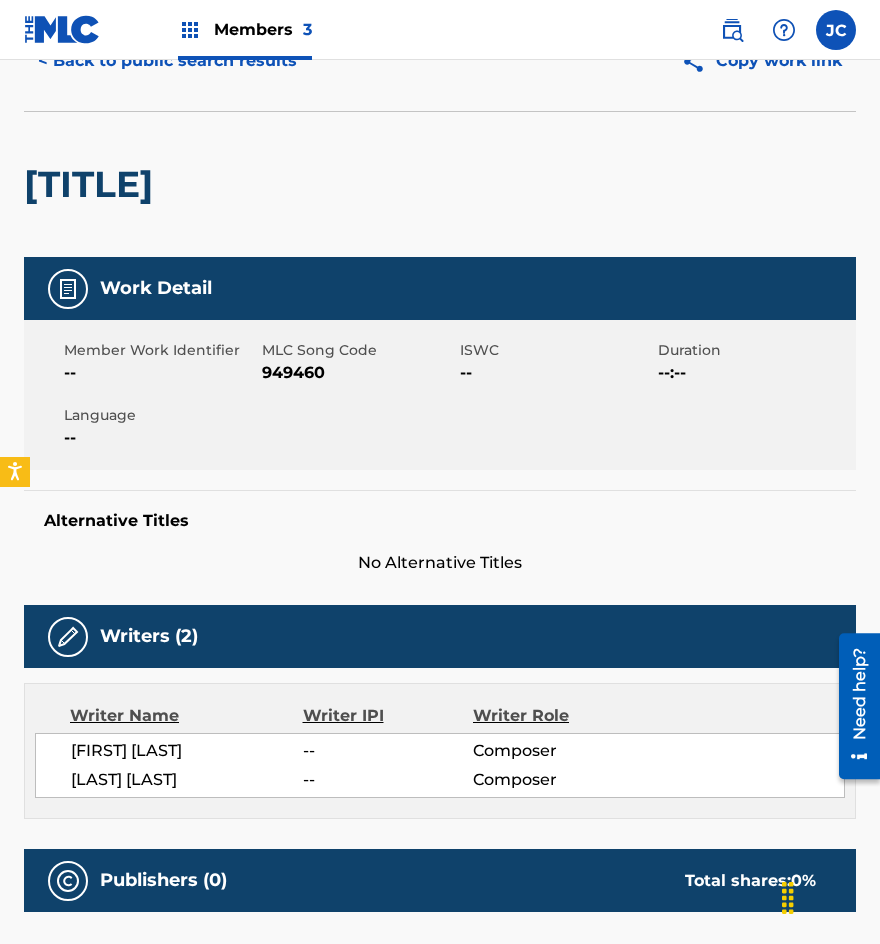 click on "[TITLE]" at bounding box center (440, 184) 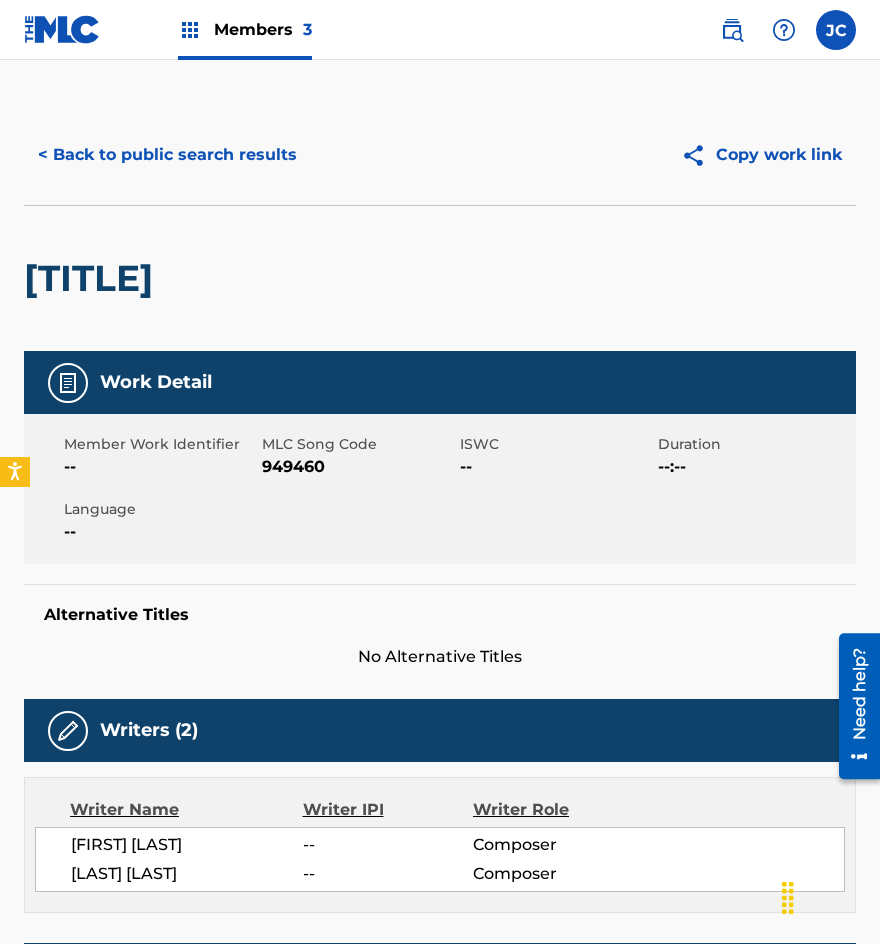 scroll, scrollTop: 0, scrollLeft: 0, axis: both 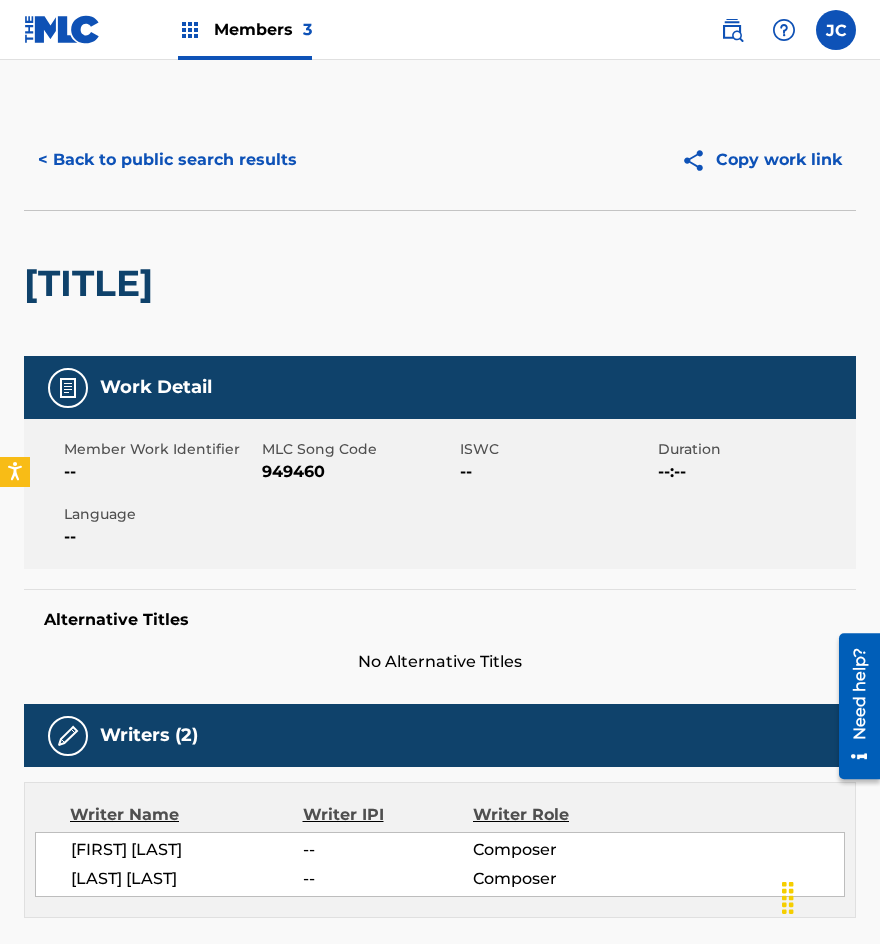 click on "< Back to public search results" at bounding box center (167, 160) 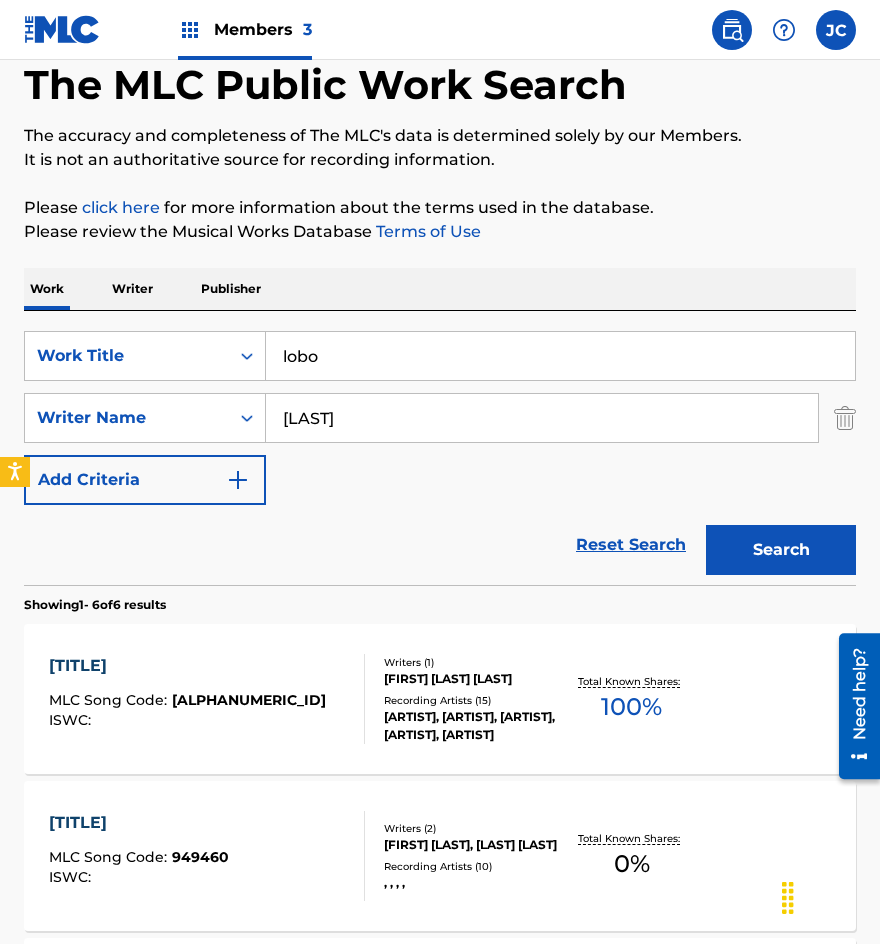 scroll, scrollTop: 100, scrollLeft: 0, axis: vertical 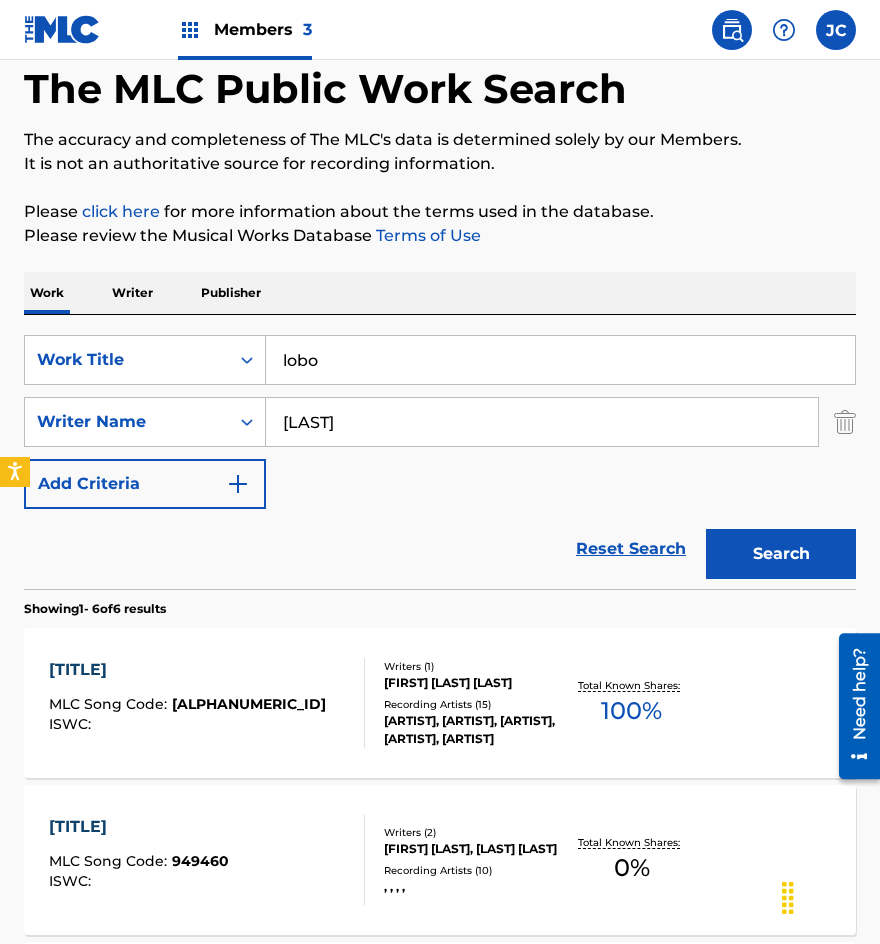 click on "SearchWithCriteria[ALPHANUMERIC_ID] Work Title lobo SearchWithCriteria[ALPHANUMERIC_ID] Writer Name [LAST] Add Criteria" at bounding box center (440, 422) 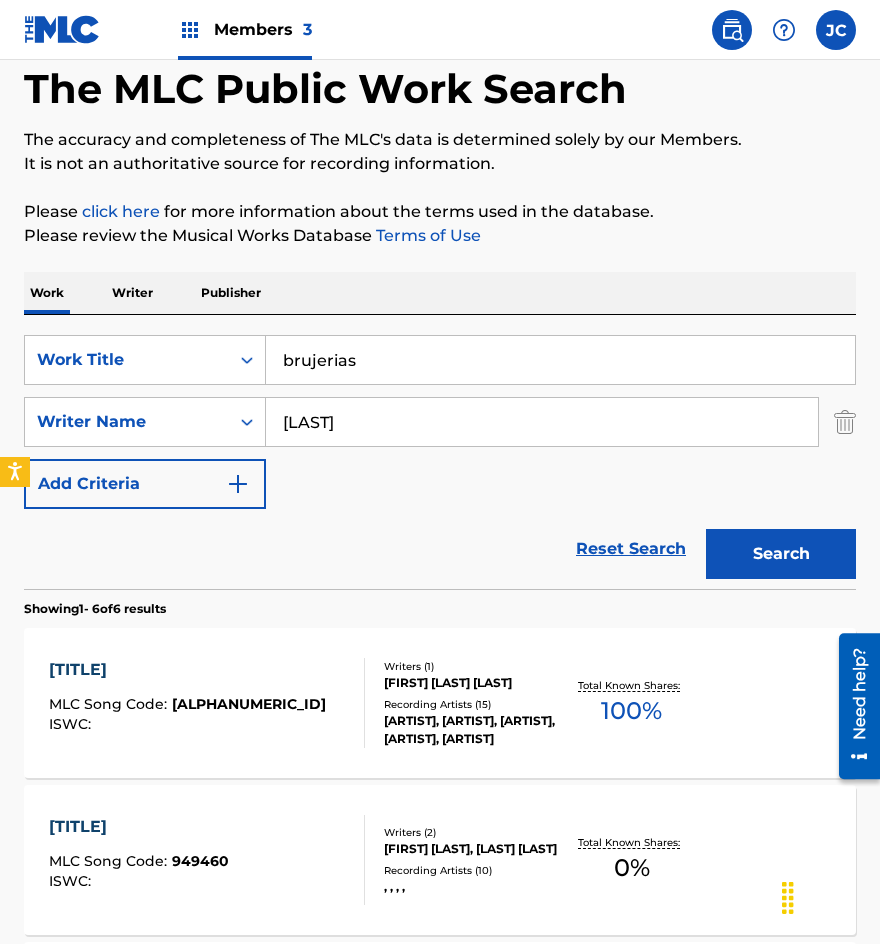type on "brujerias" 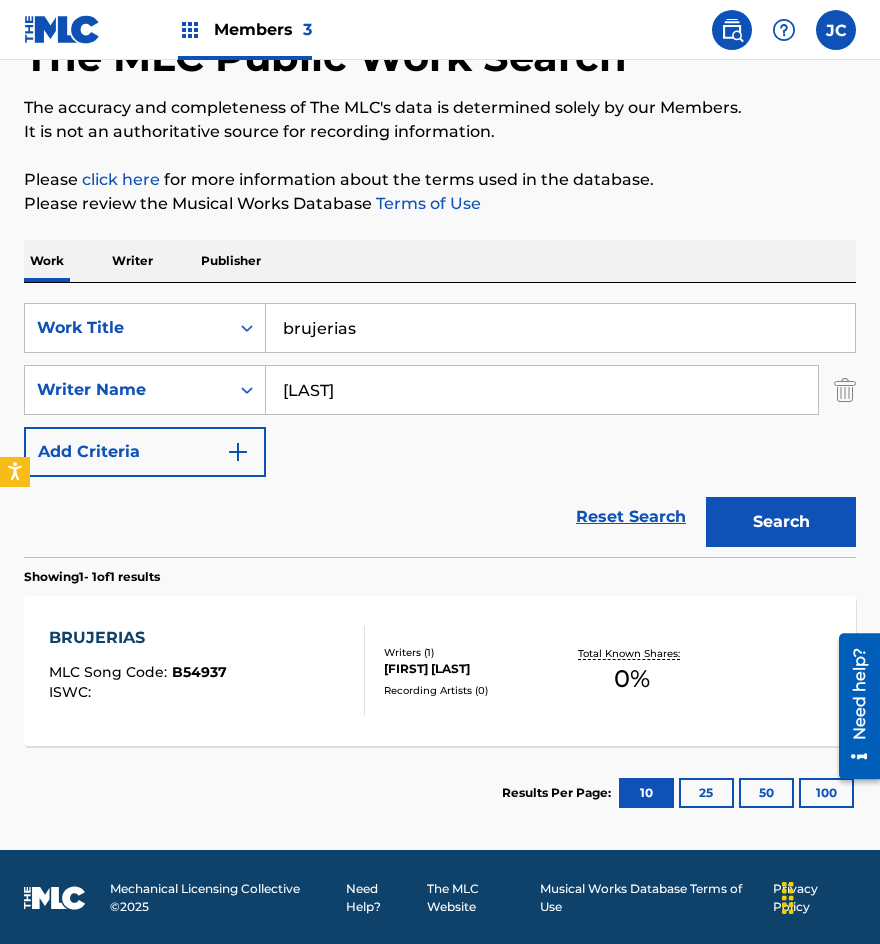 scroll, scrollTop: 134, scrollLeft: 0, axis: vertical 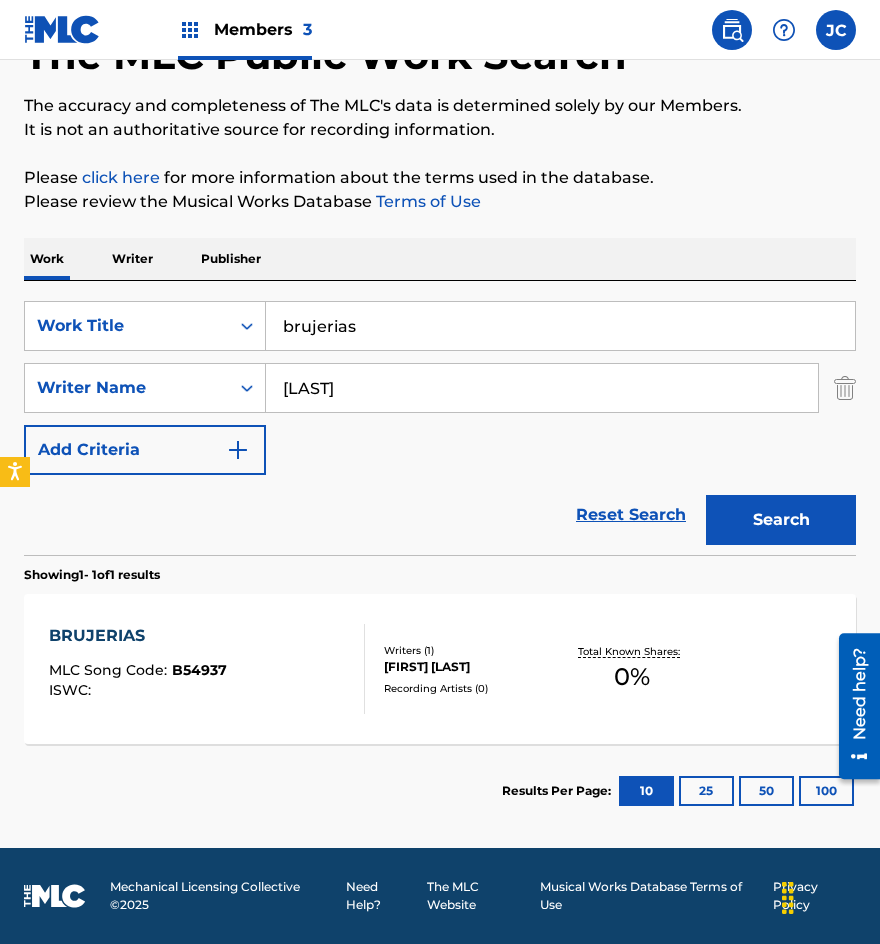 click on "Writers ( 1 )" at bounding box center (473, 650) 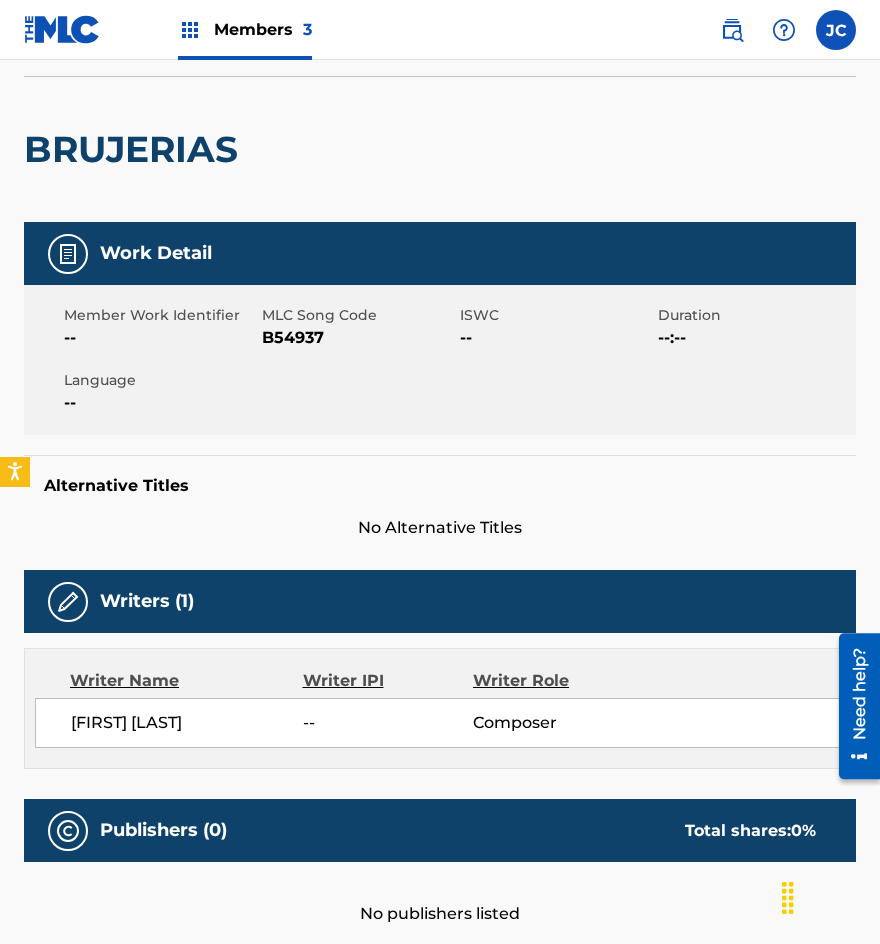 scroll, scrollTop: 0, scrollLeft: 0, axis: both 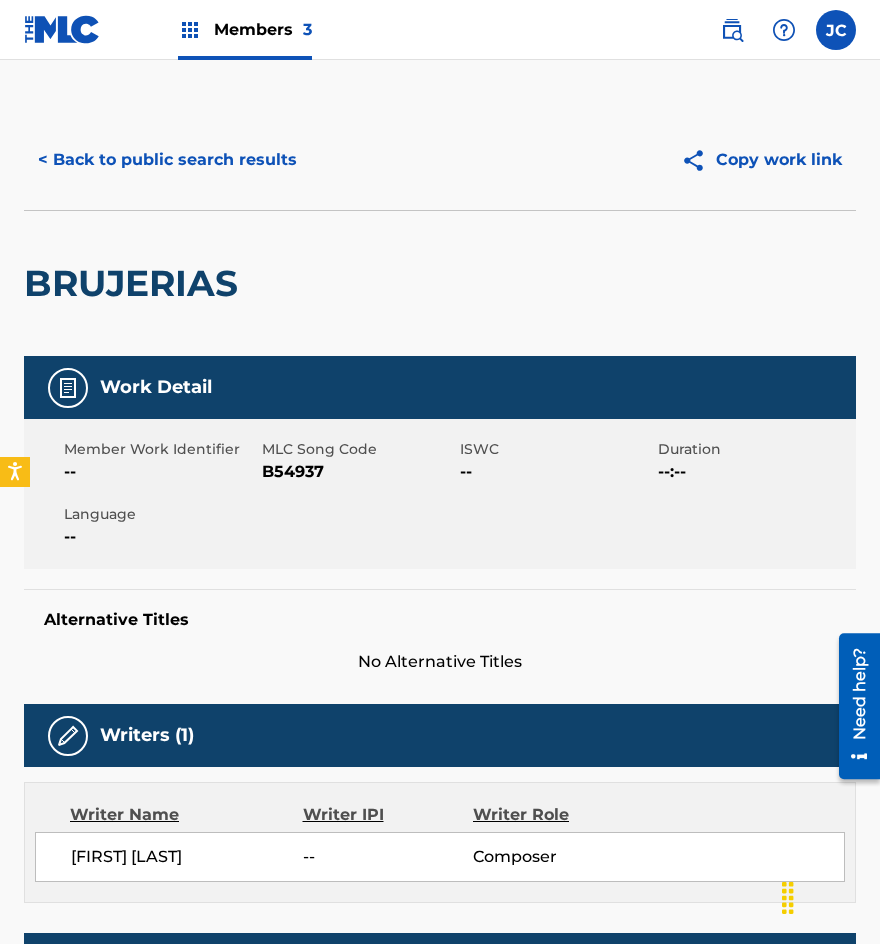 click on "B54937" at bounding box center (358, 472) 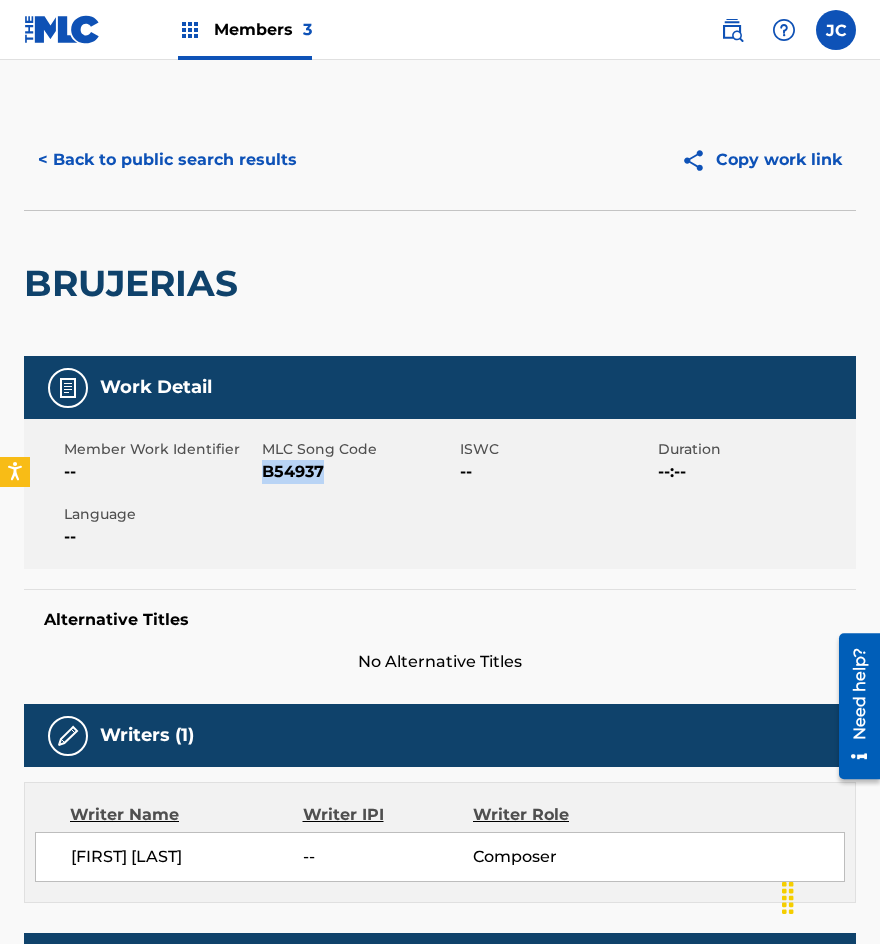 click on "B54937" at bounding box center [358, 472] 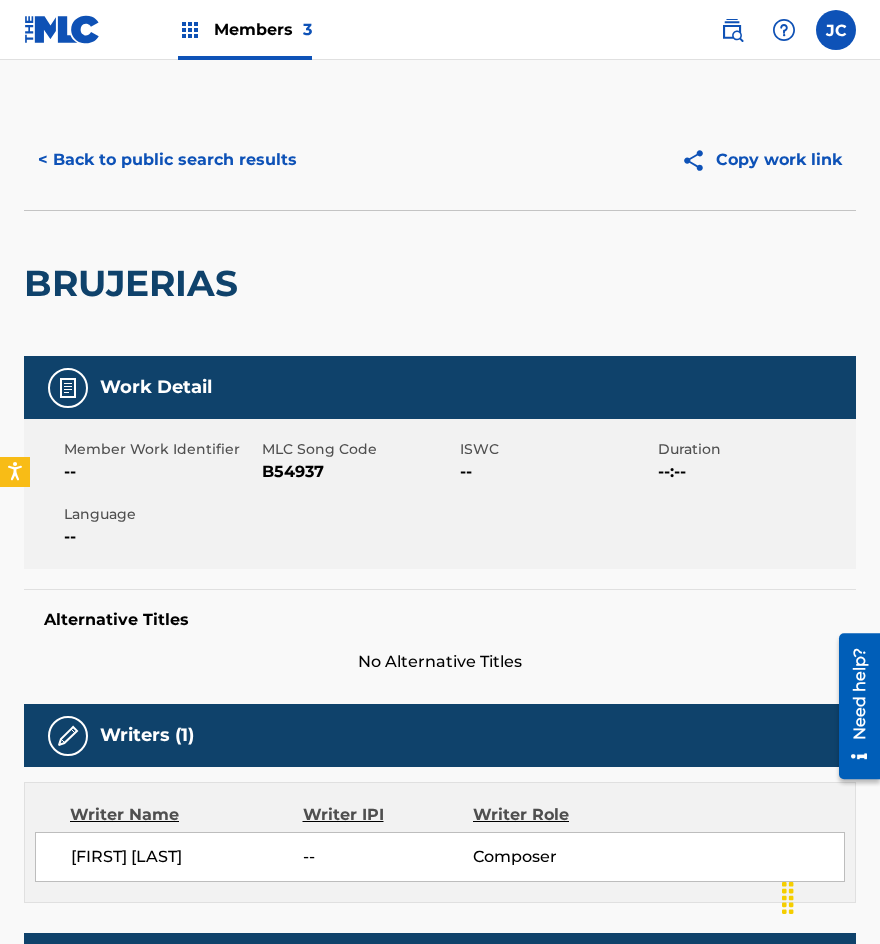 drag, startPoint x: 216, startPoint y: 279, endPoint x: 214, endPoint y: 178, distance: 101.0198 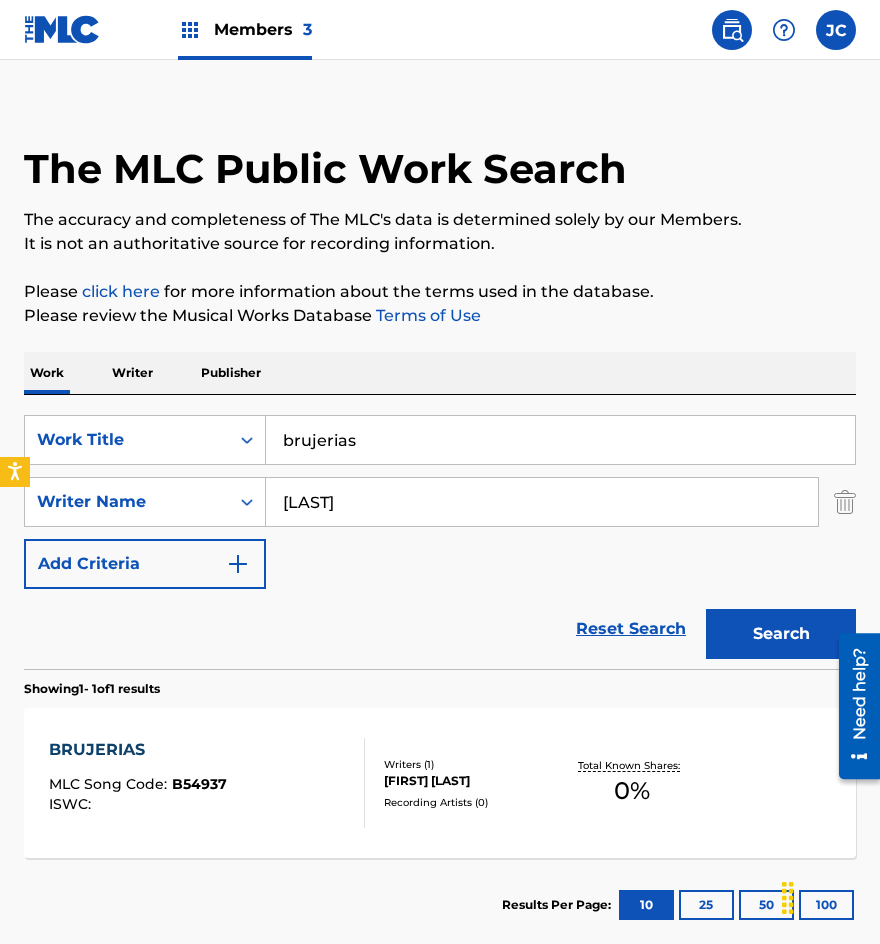 click on "brujerias" at bounding box center (560, 440) 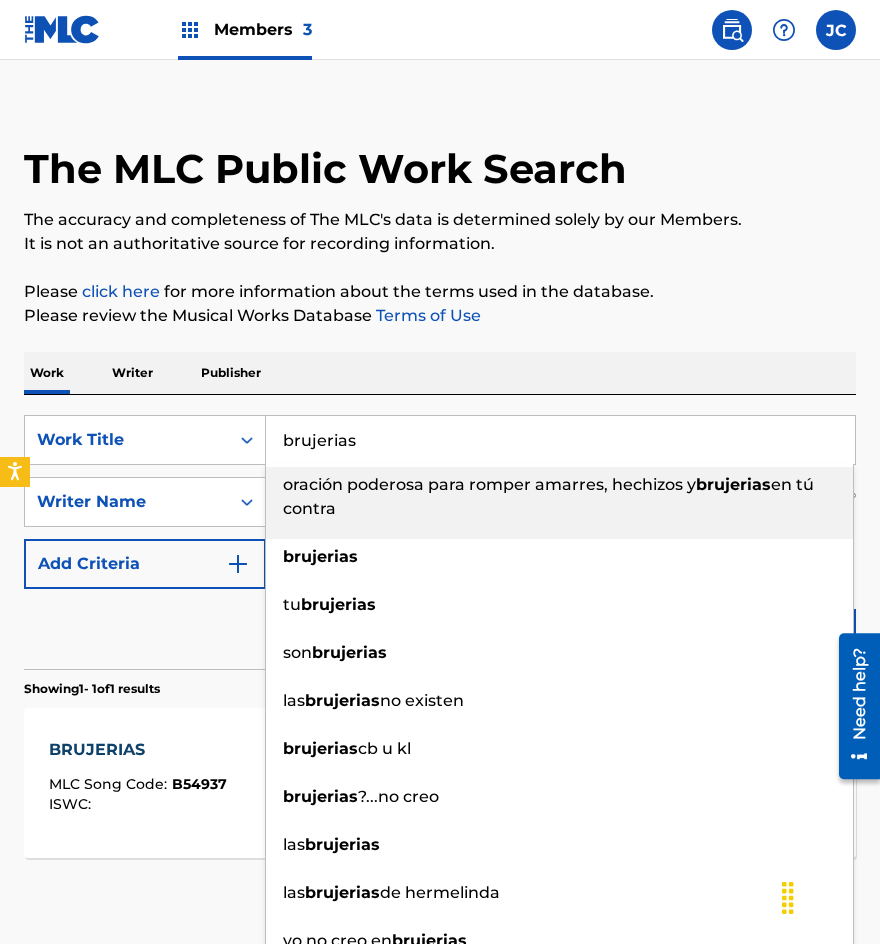type on "a" 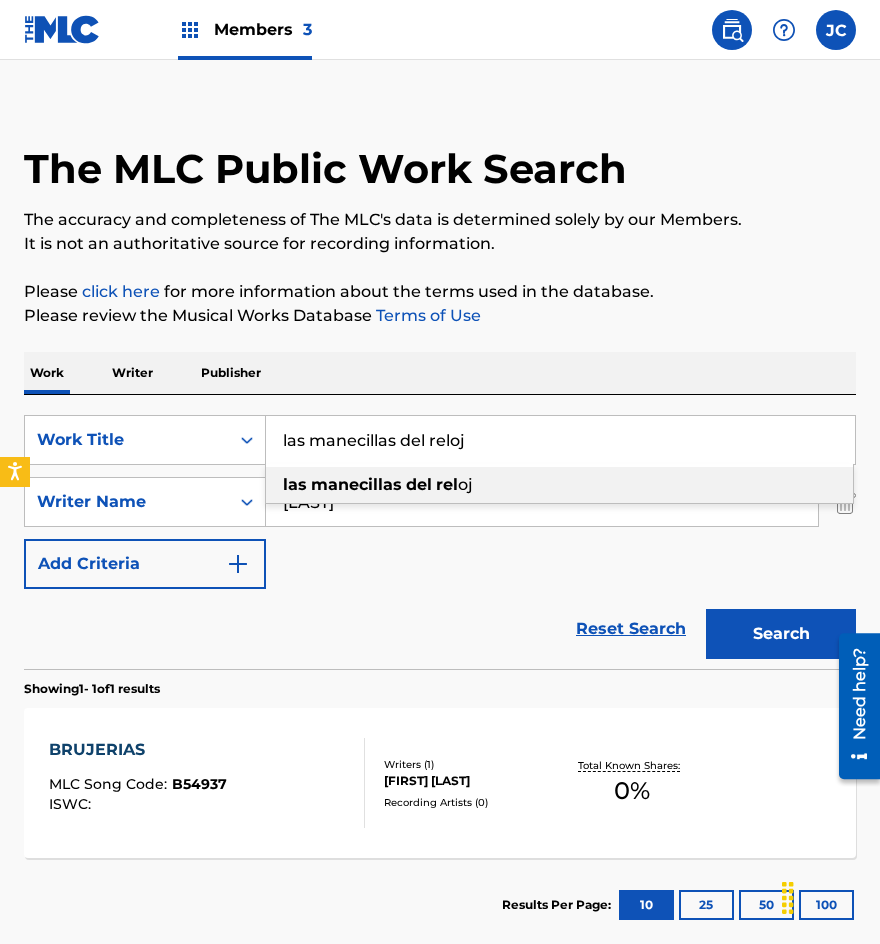 type on "las manecillas del reloj" 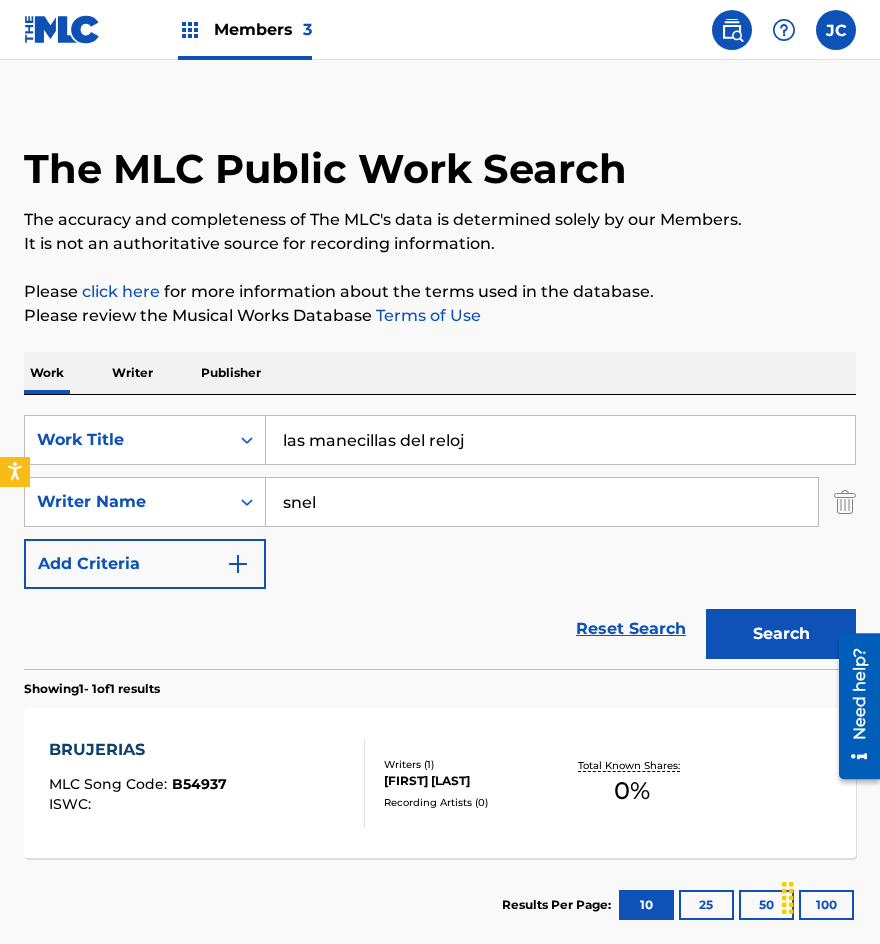 type on "snel" 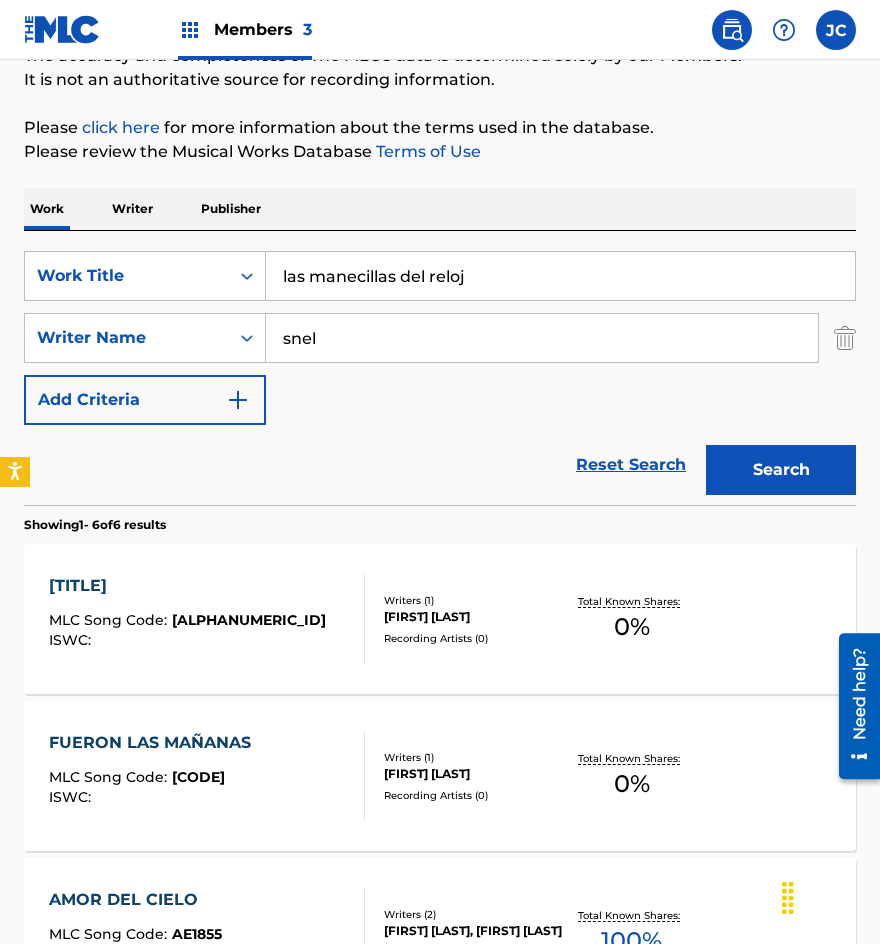 scroll, scrollTop: 300, scrollLeft: 0, axis: vertical 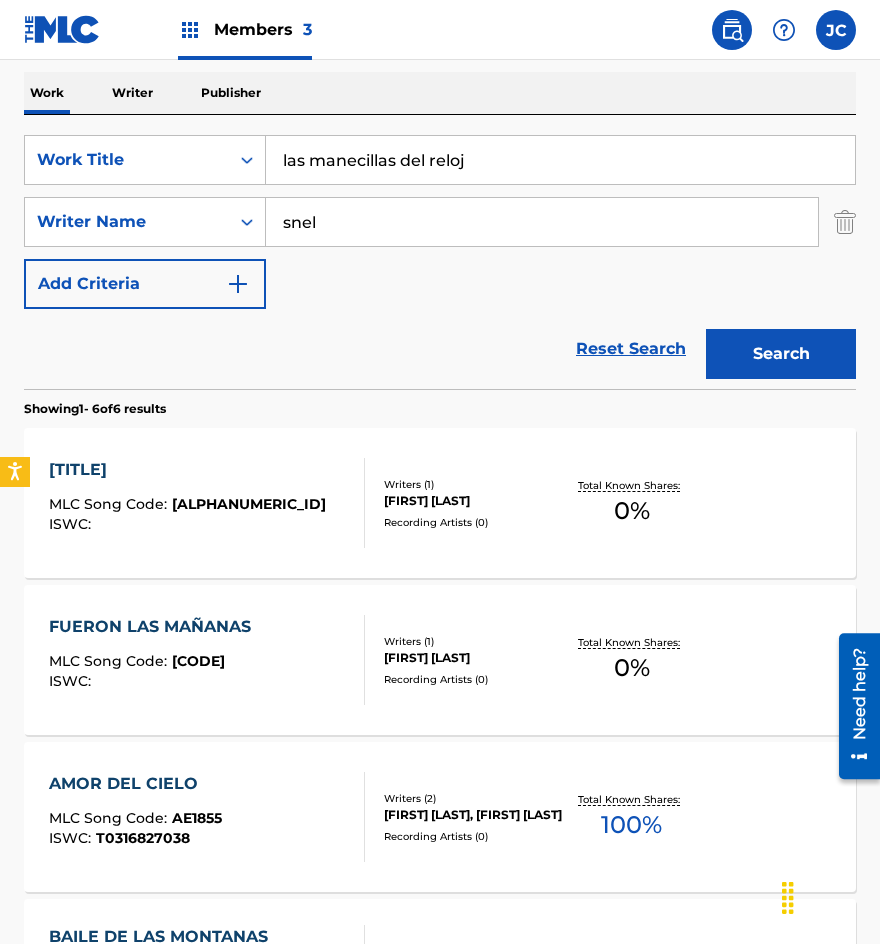 click on "[FIRST] [LAST]" at bounding box center (473, 501) 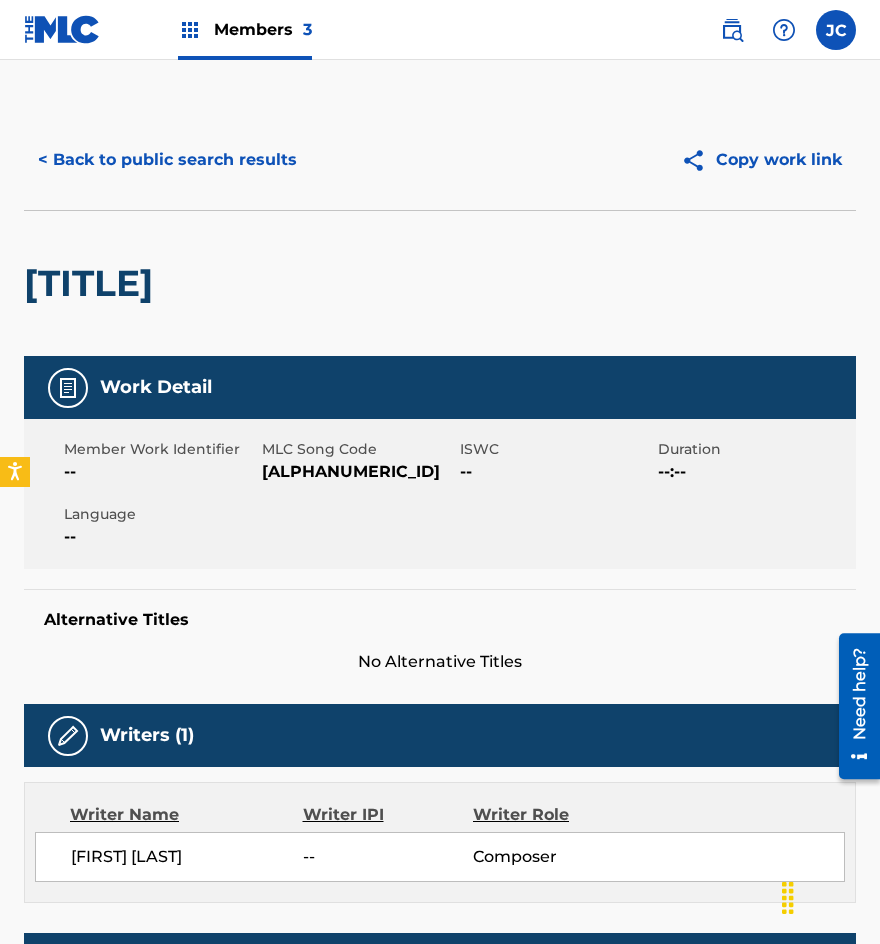 click on "[ALPHANUMERIC_ID]" at bounding box center [358, 472] 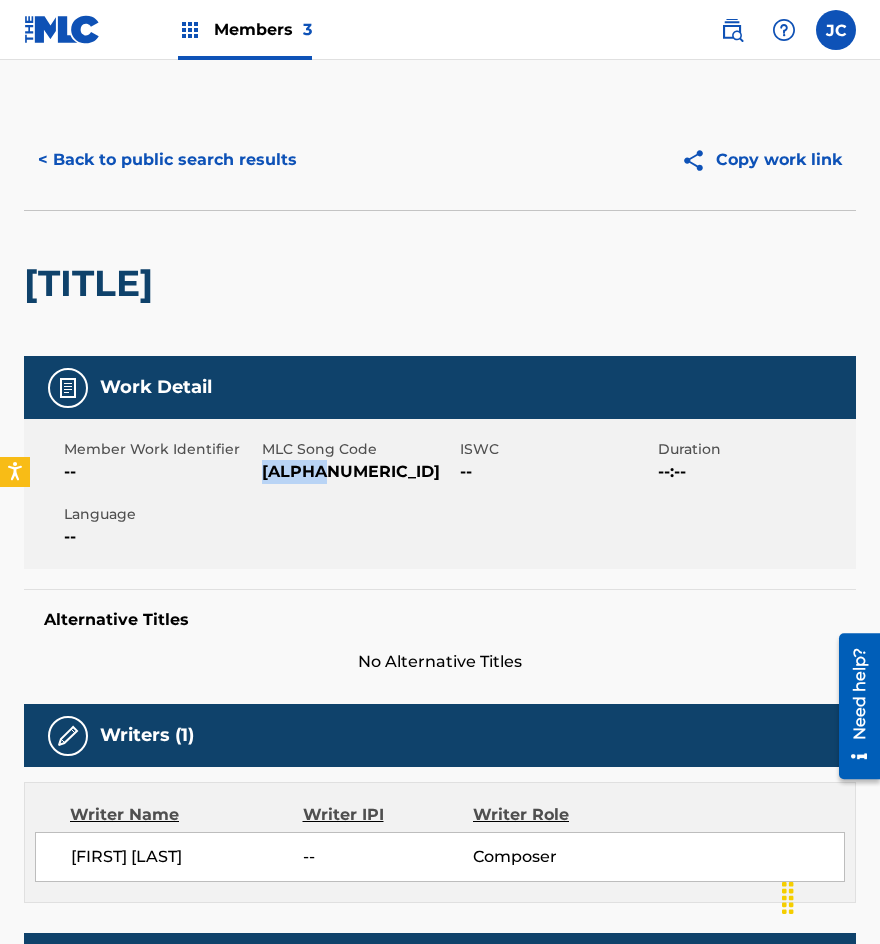 click on "[ALPHANUMERIC_ID]" at bounding box center (358, 472) 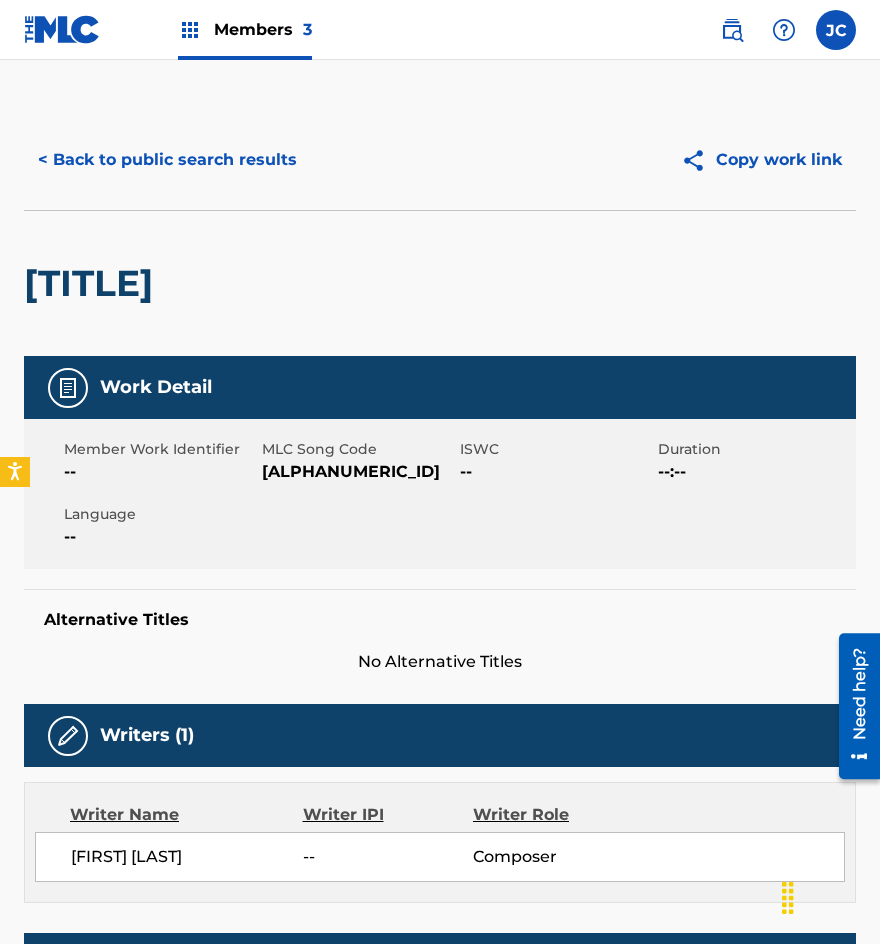 drag, startPoint x: 279, startPoint y: 309, endPoint x: 268, endPoint y: 164, distance: 145.41664 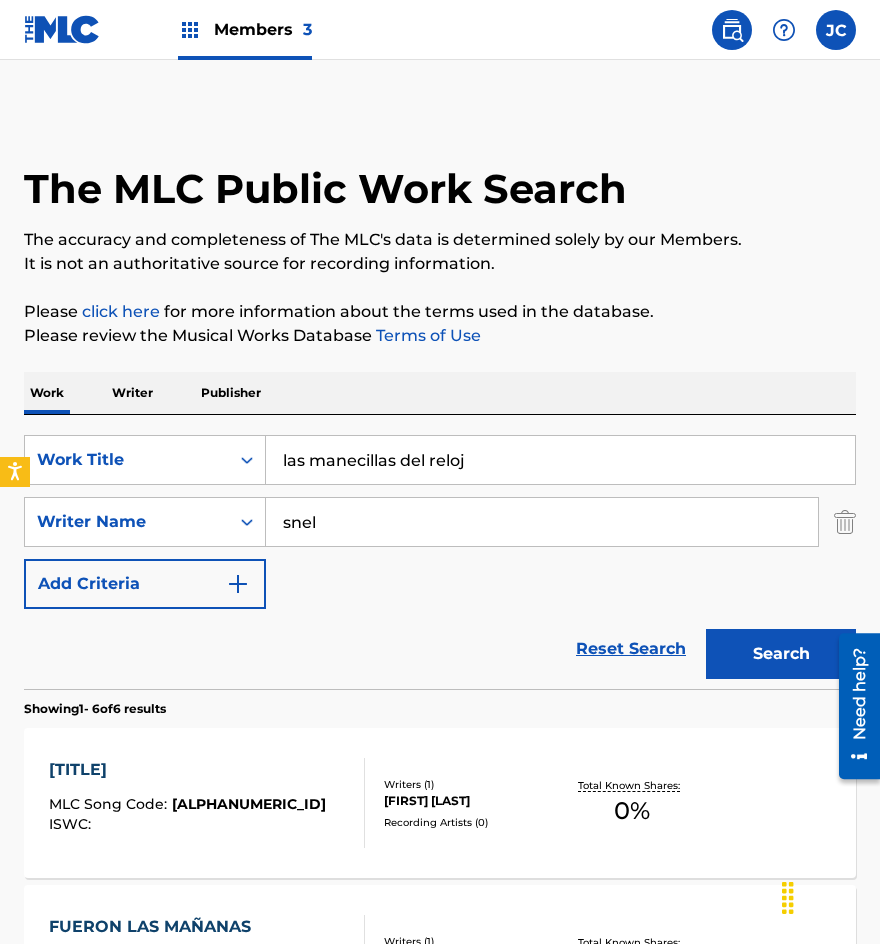 scroll, scrollTop: 300, scrollLeft: 0, axis: vertical 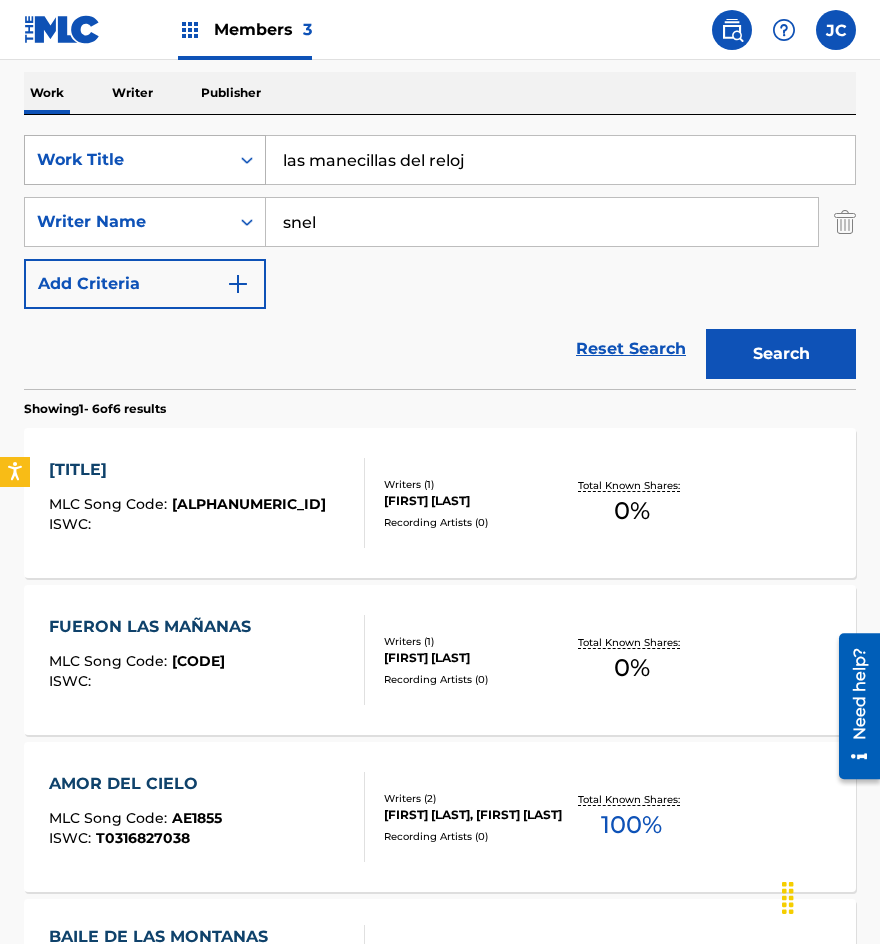 click on "Work Title" at bounding box center [127, 160] 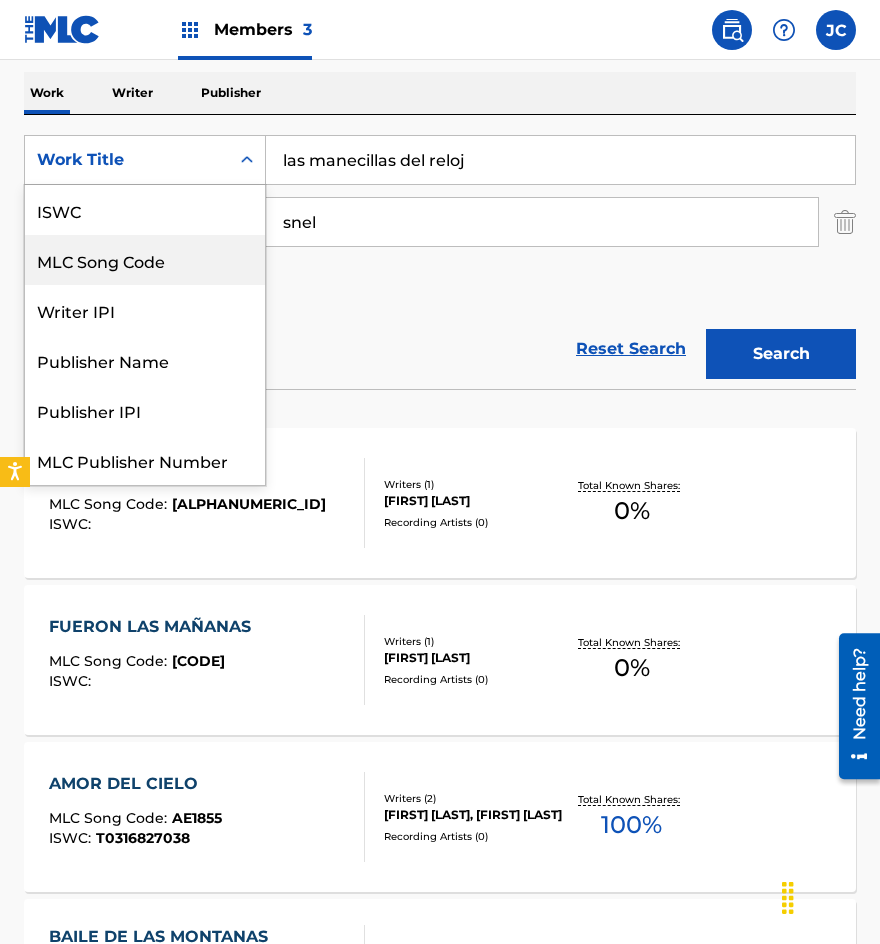 scroll, scrollTop: 50, scrollLeft: 0, axis: vertical 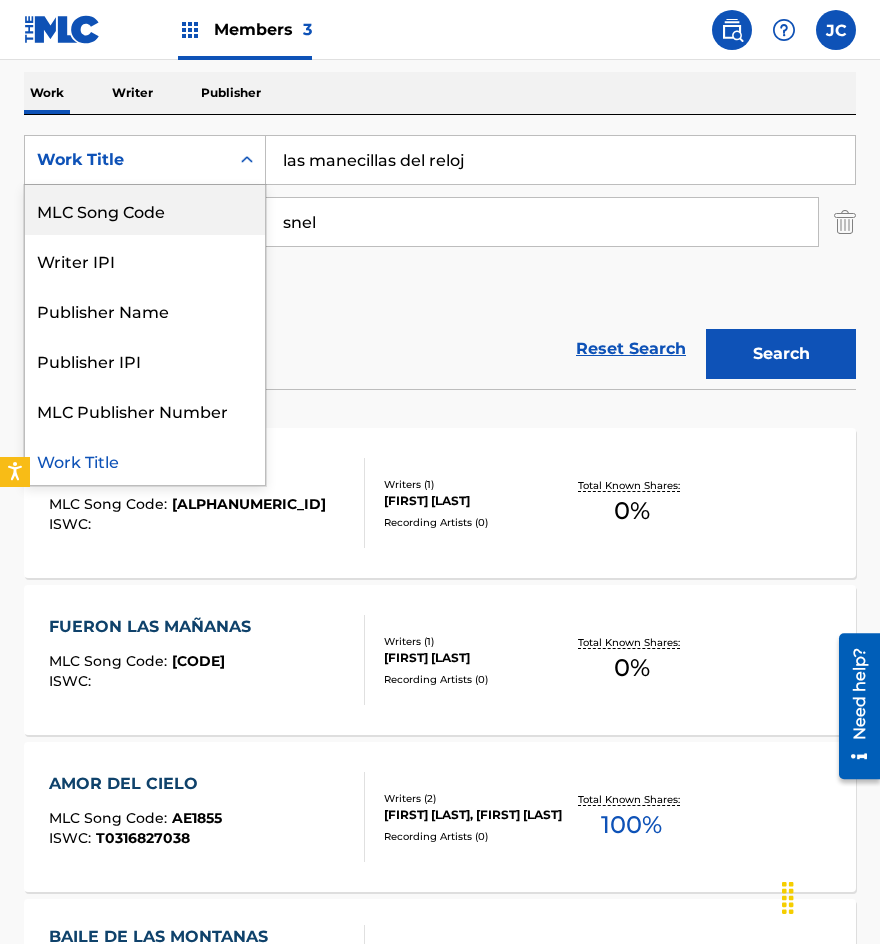 click on "MLC Song Code" at bounding box center [145, 210] 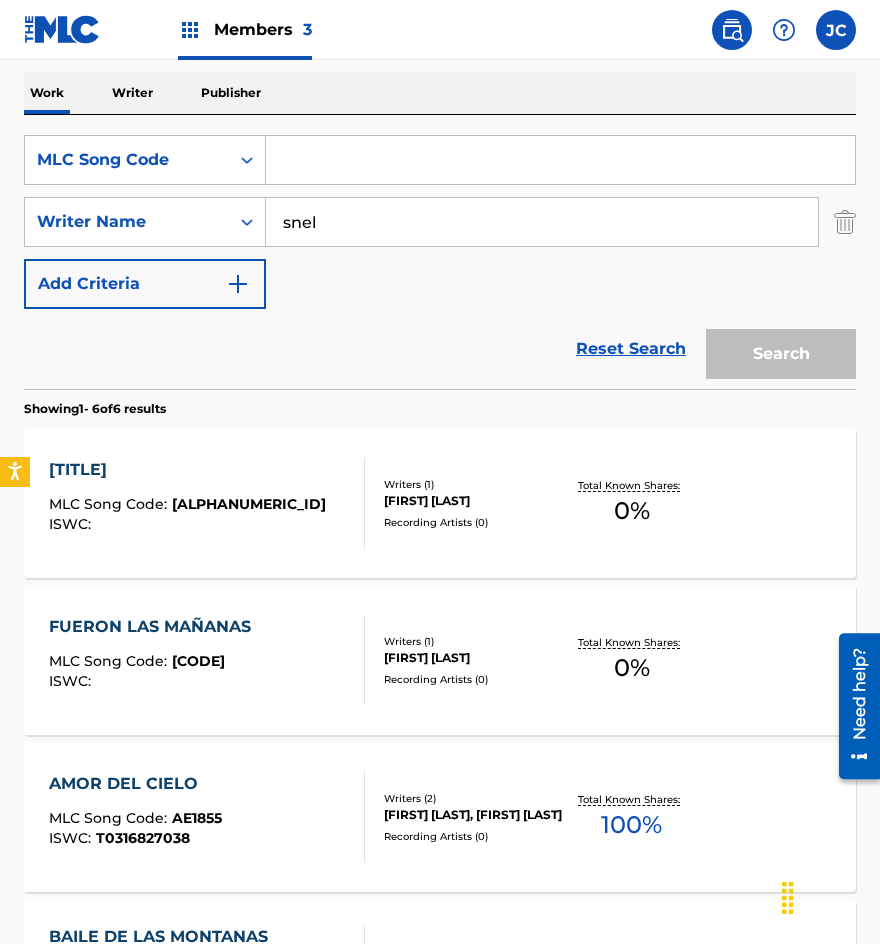 click on "snel" at bounding box center [542, 222] 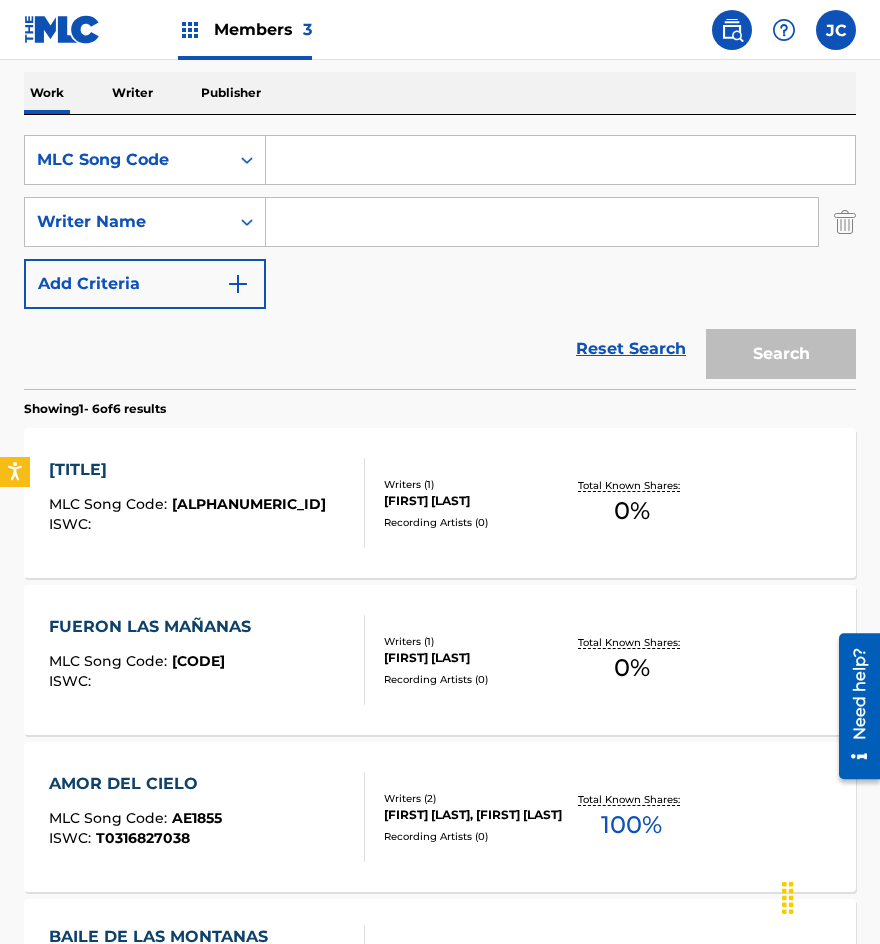 type 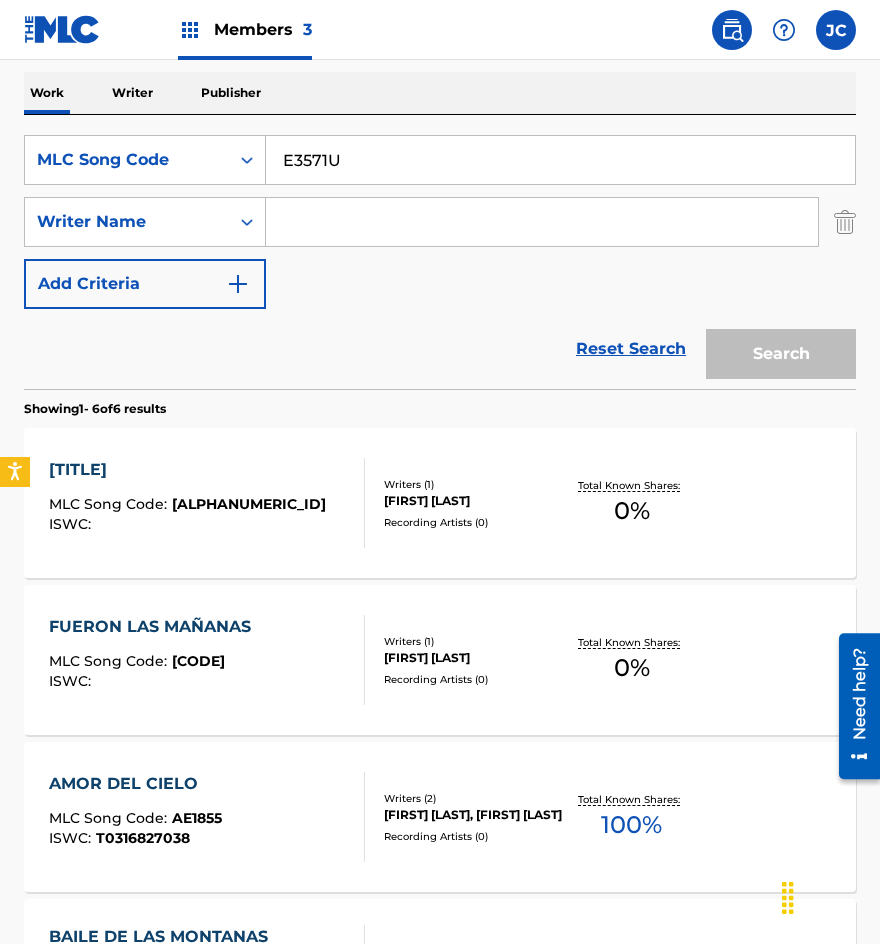 click on "Search" at bounding box center (781, 354) 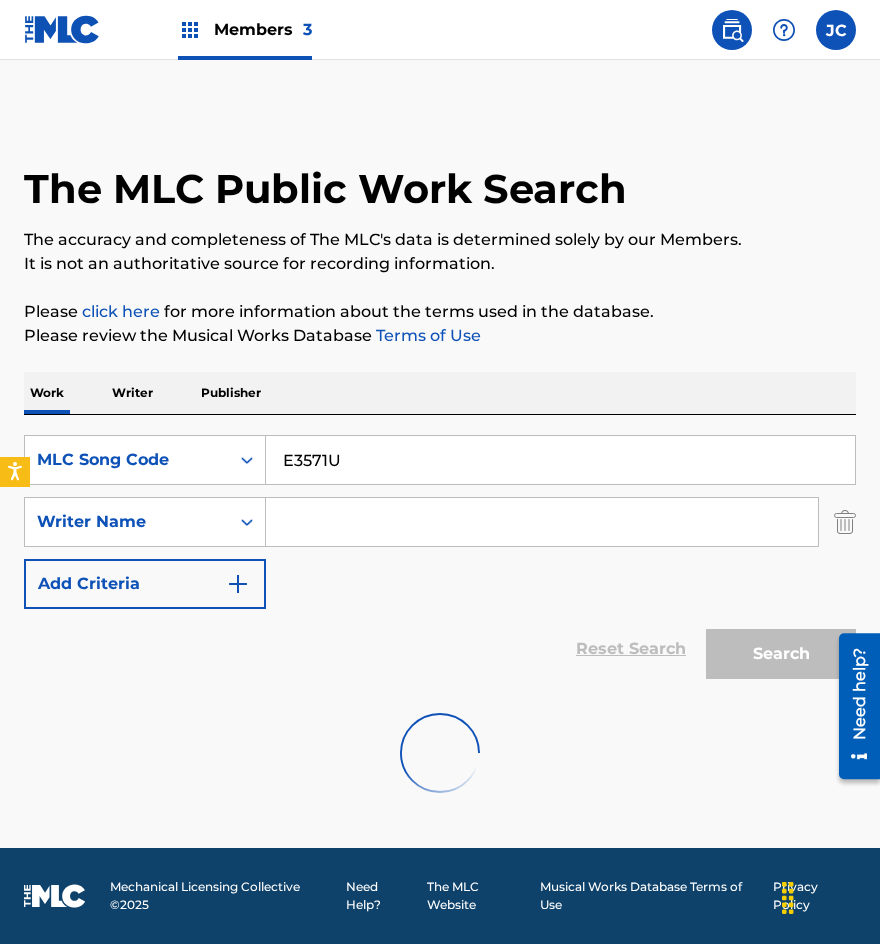 scroll, scrollTop: 0, scrollLeft: 0, axis: both 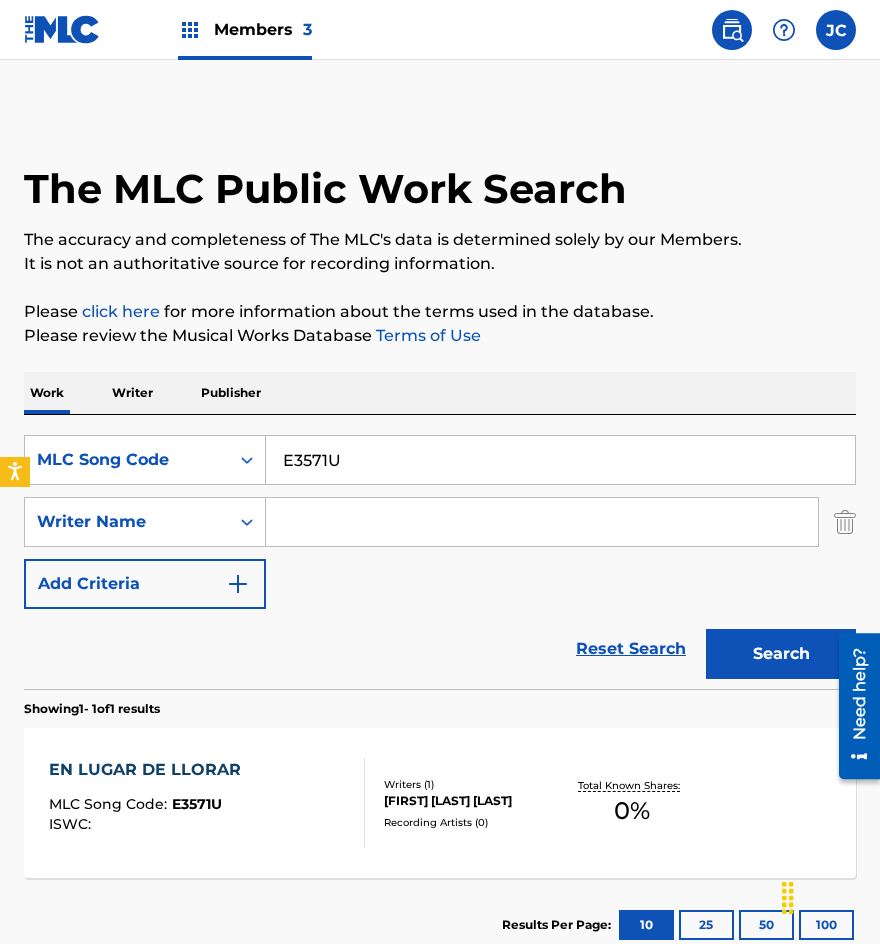 click on "E3571U" at bounding box center (560, 460) 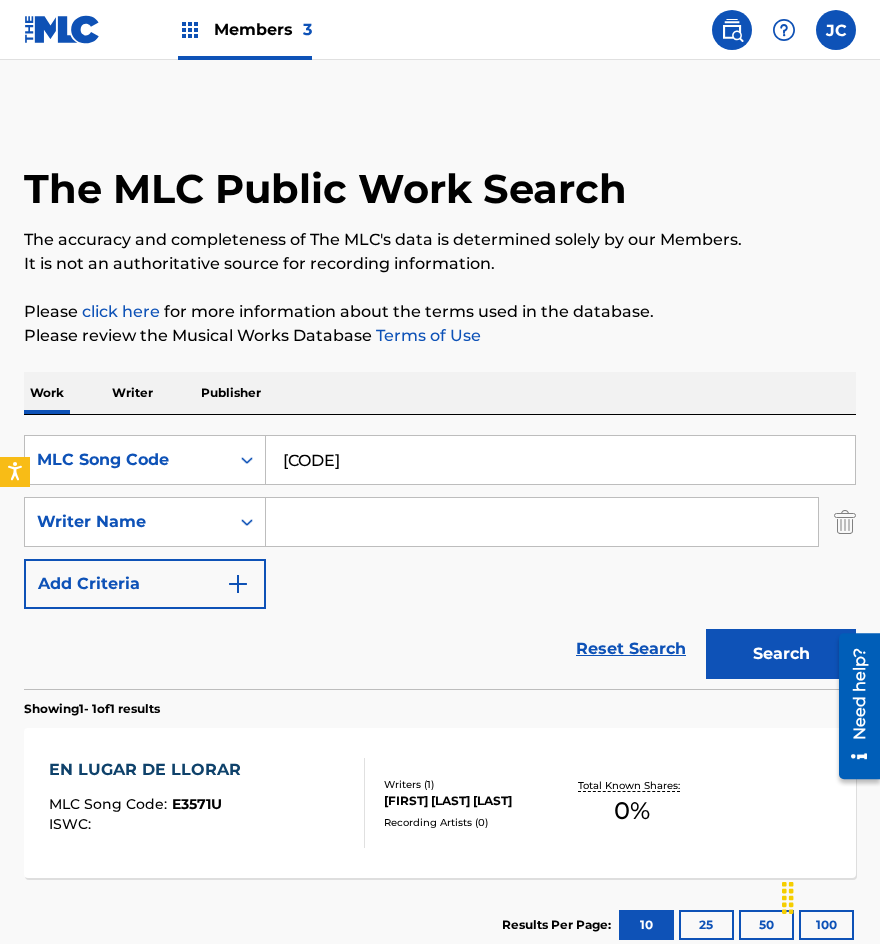 click on "Search" at bounding box center (781, 654) 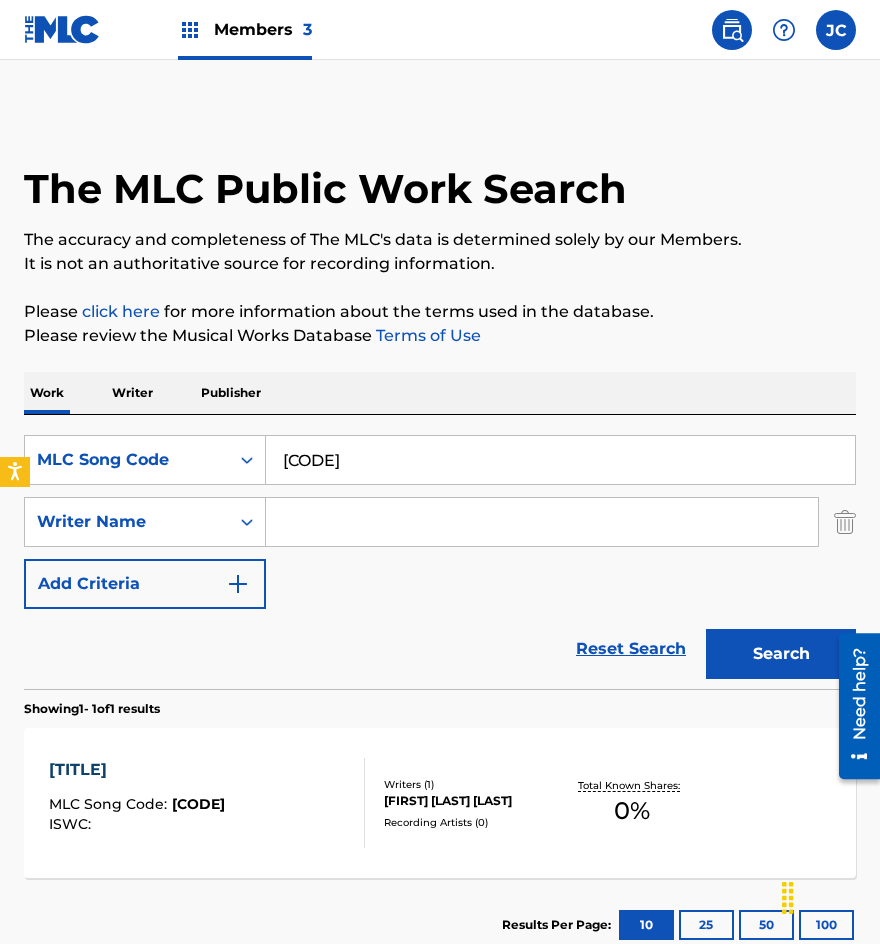 click on "[CODE]" at bounding box center (560, 460) 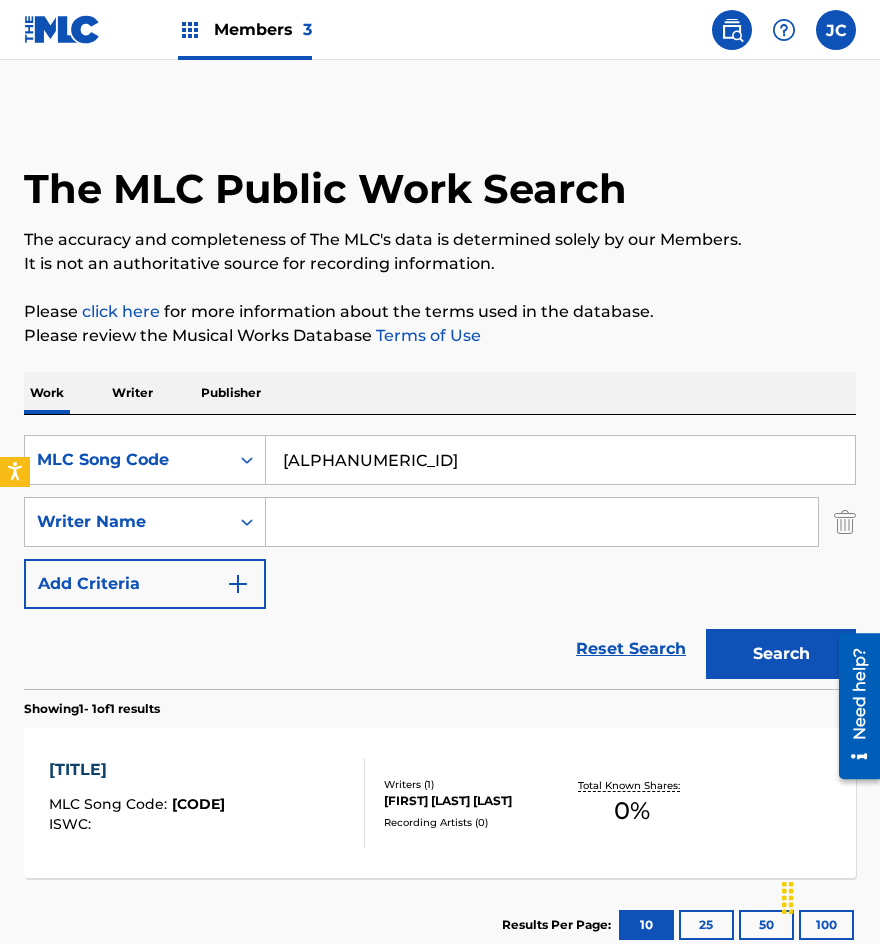 click on "Search" at bounding box center (781, 654) 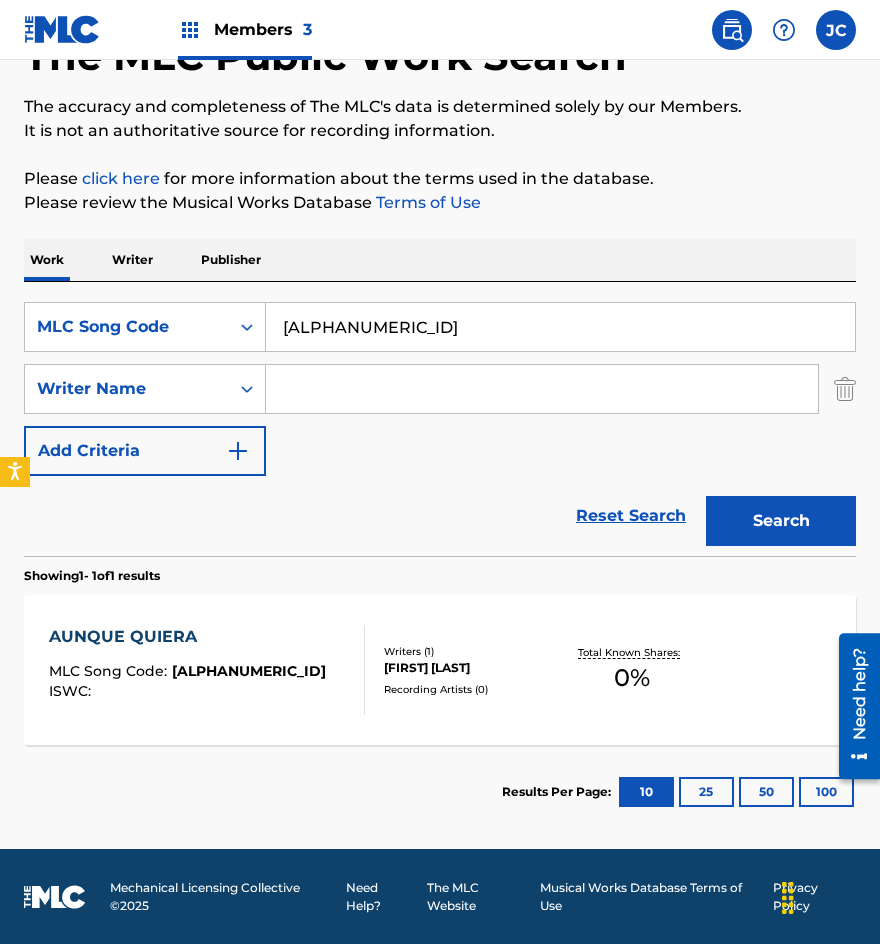 scroll, scrollTop: 134, scrollLeft: 0, axis: vertical 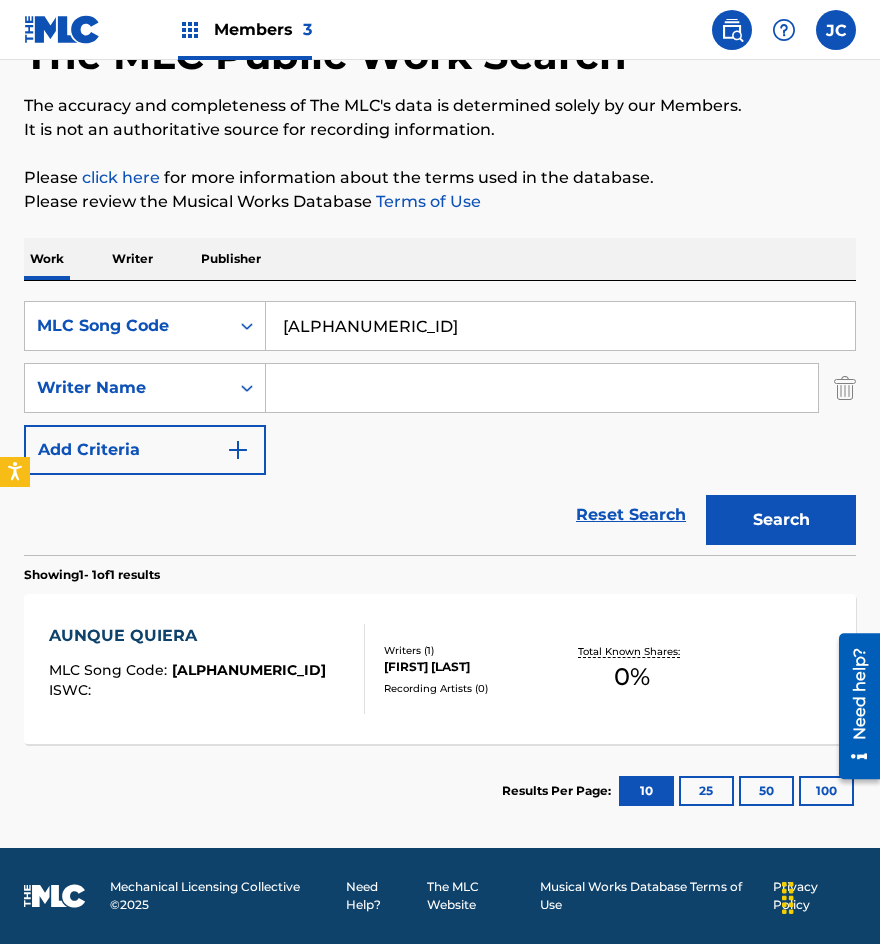 click on "[ALPHANUMERIC_ID]" at bounding box center [560, 326] 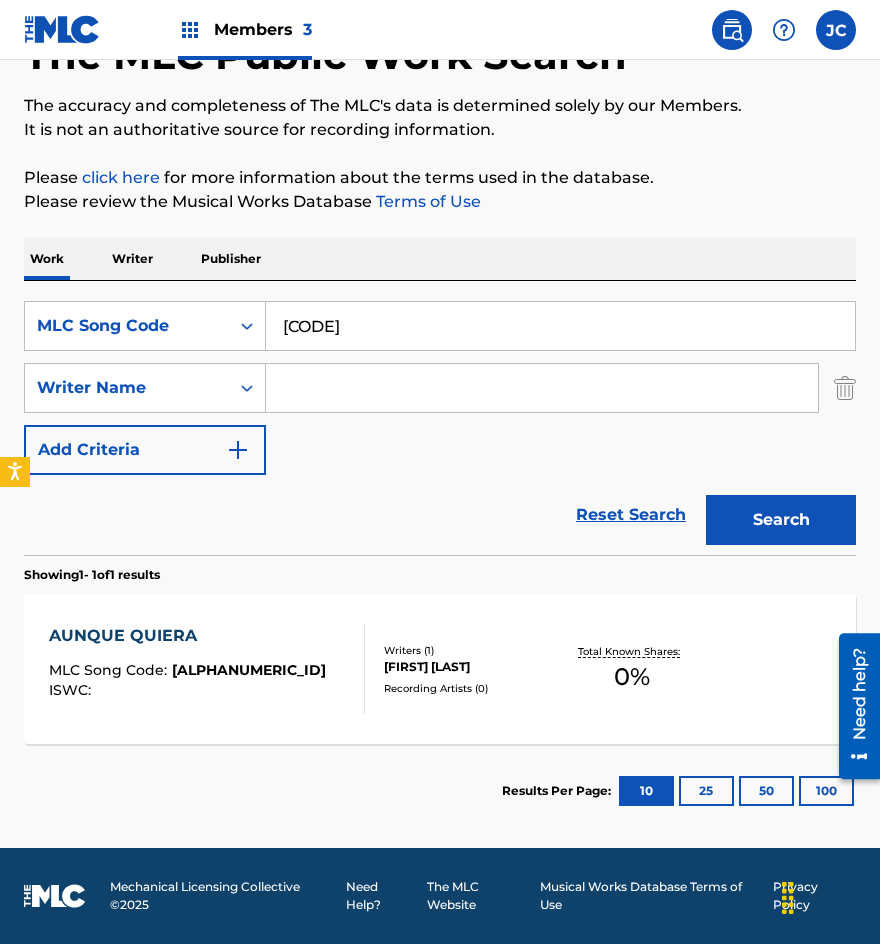 click on "Search" at bounding box center (781, 520) 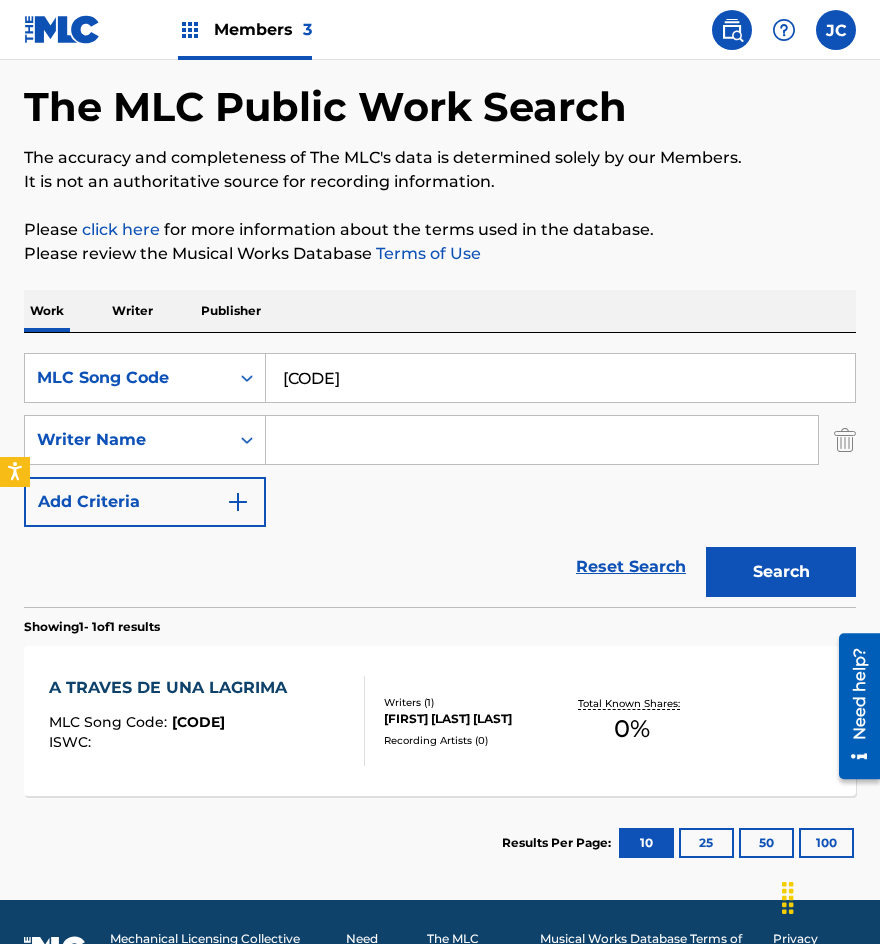 scroll, scrollTop: 134, scrollLeft: 0, axis: vertical 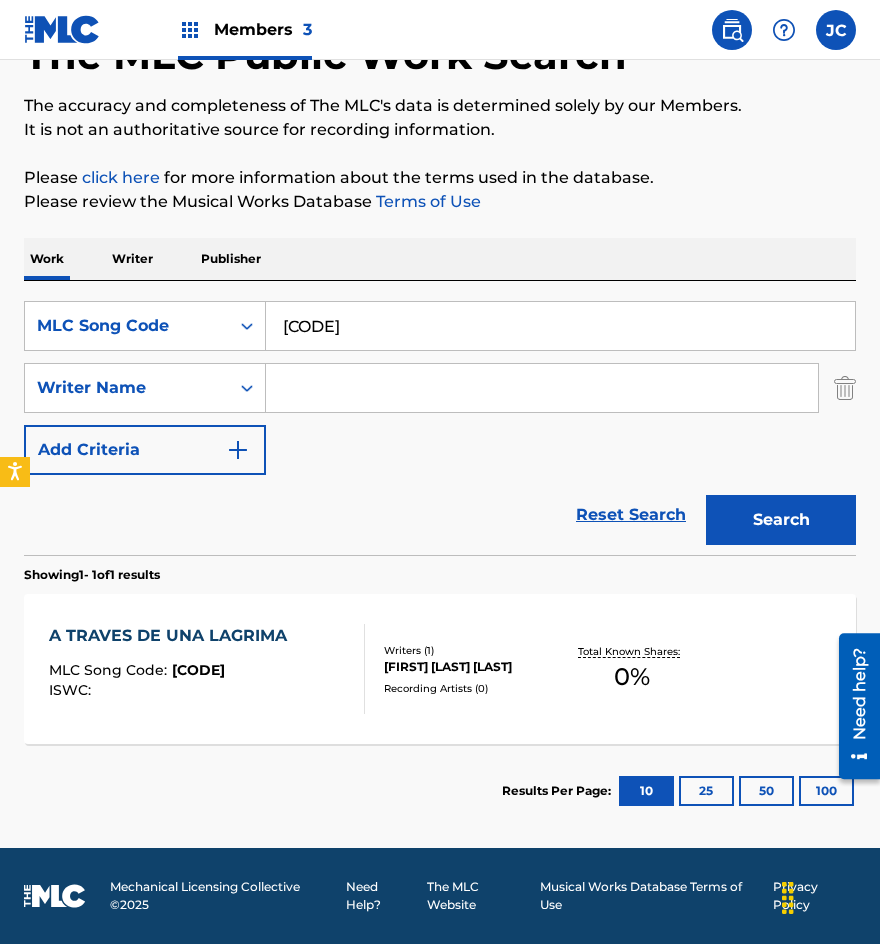 click on "[CODE]" at bounding box center [560, 326] 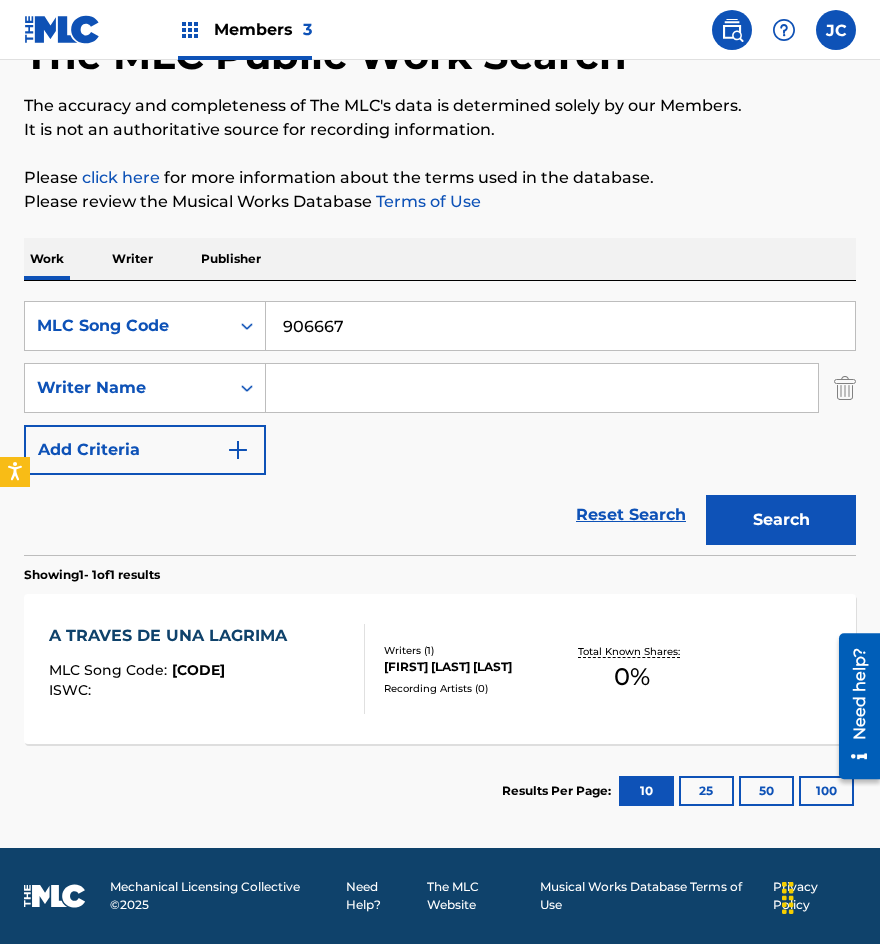click on "Search" at bounding box center (781, 520) 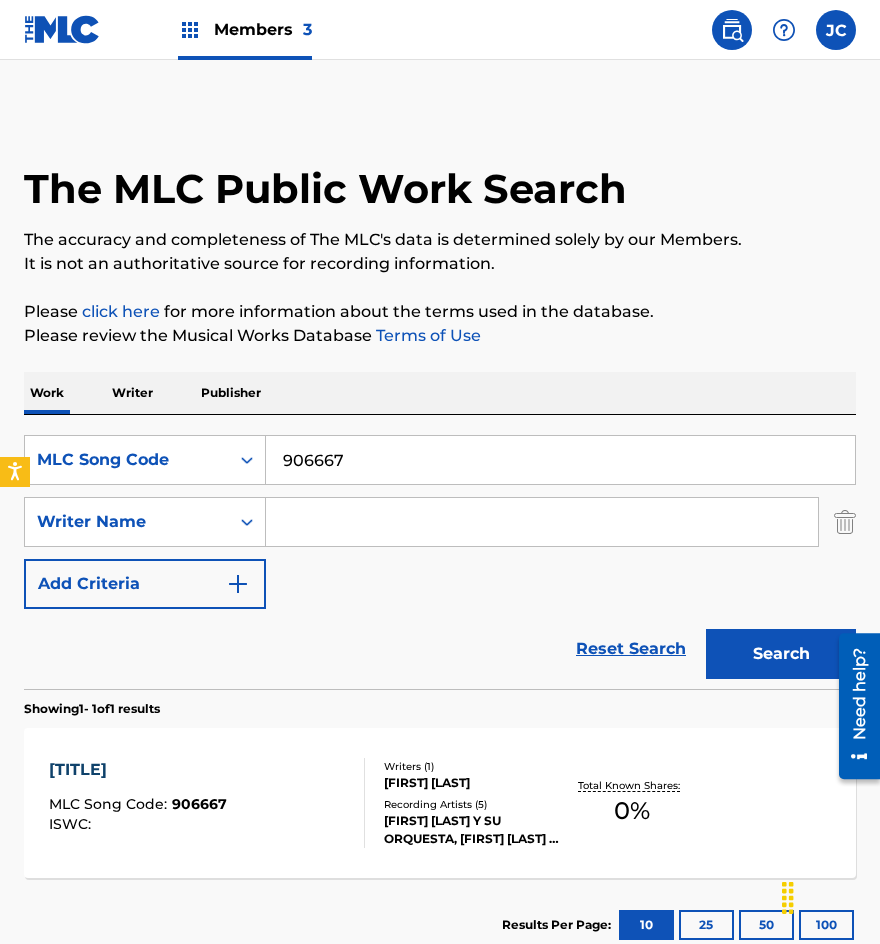 click on "906667" at bounding box center [560, 460] 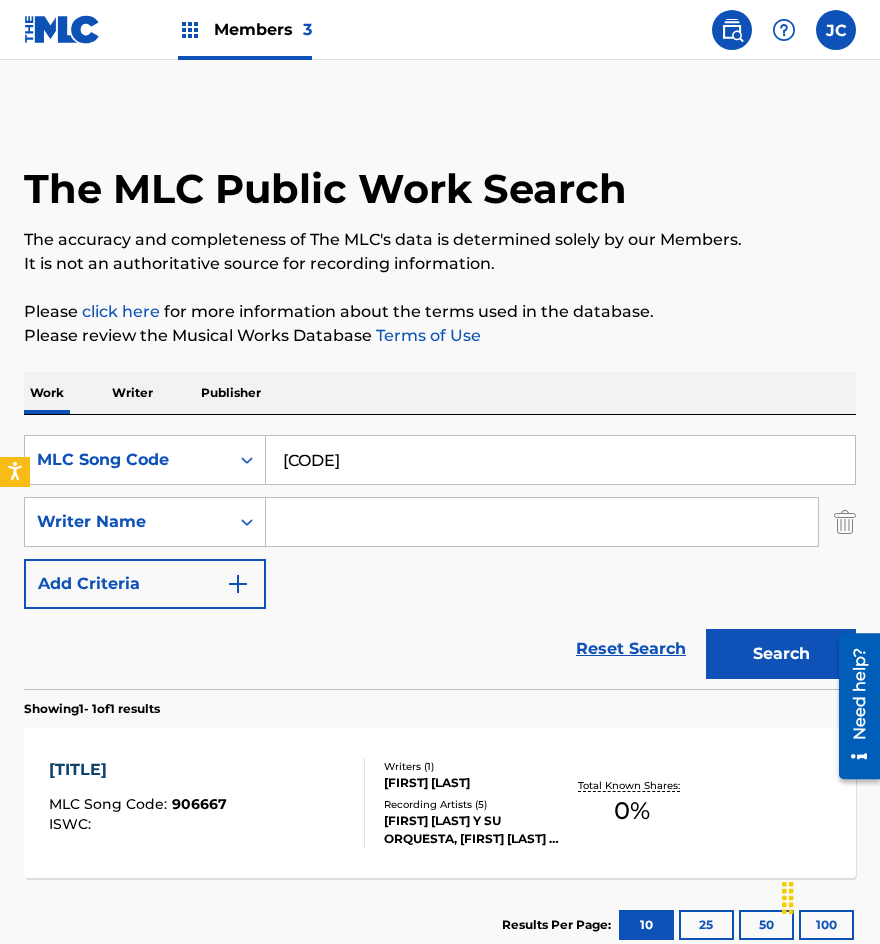 click on "Search" at bounding box center (781, 654) 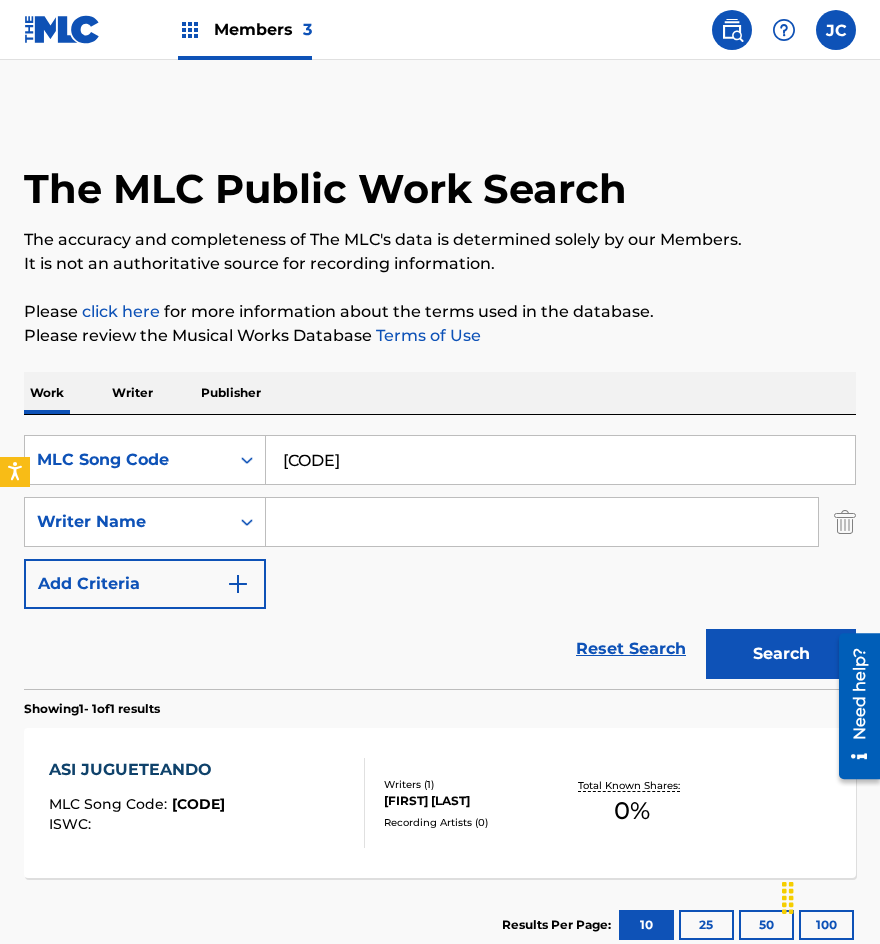 click on "[CODE]" at bounding box center [560, 460] 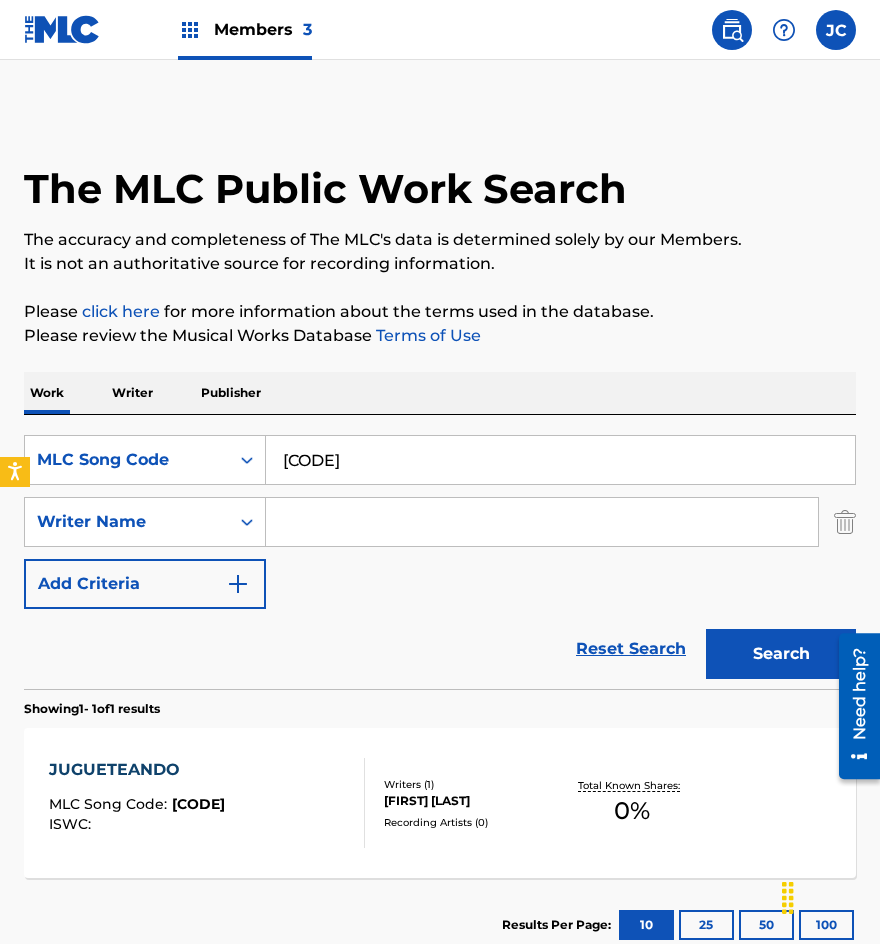 click on "[CODE]" at bounding box center [560, 460] 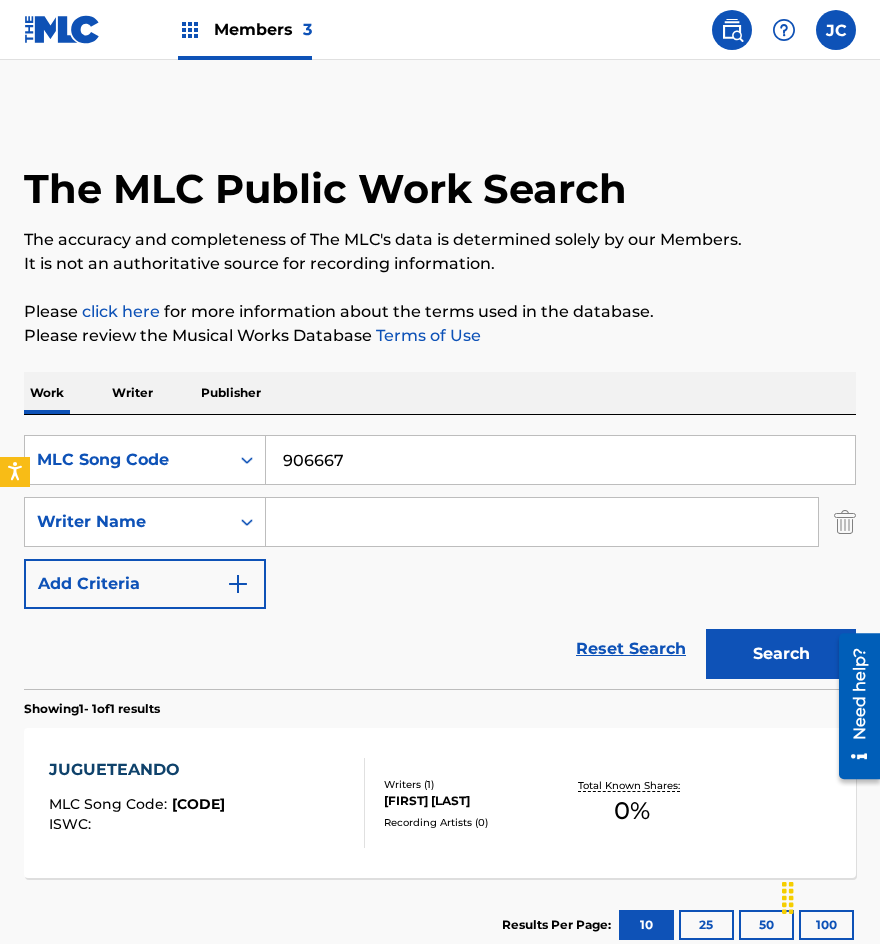 type on "906667" 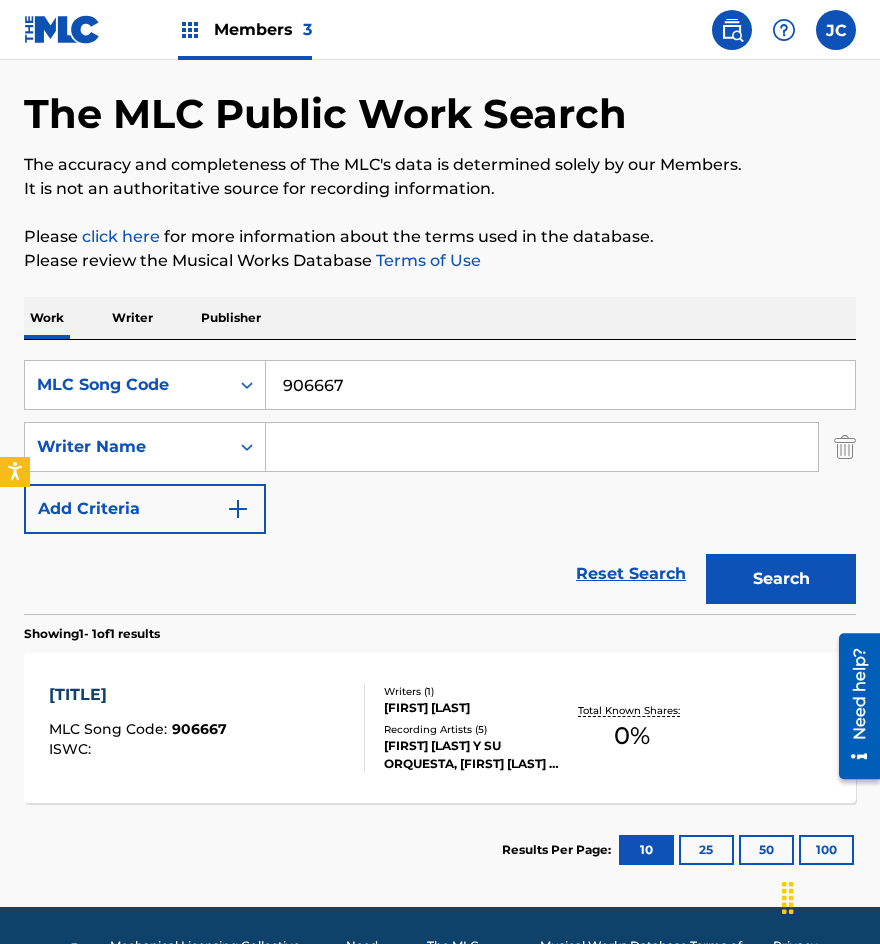 scroll, scrollTop: 134, scrollLeft: 0, axis: vertical 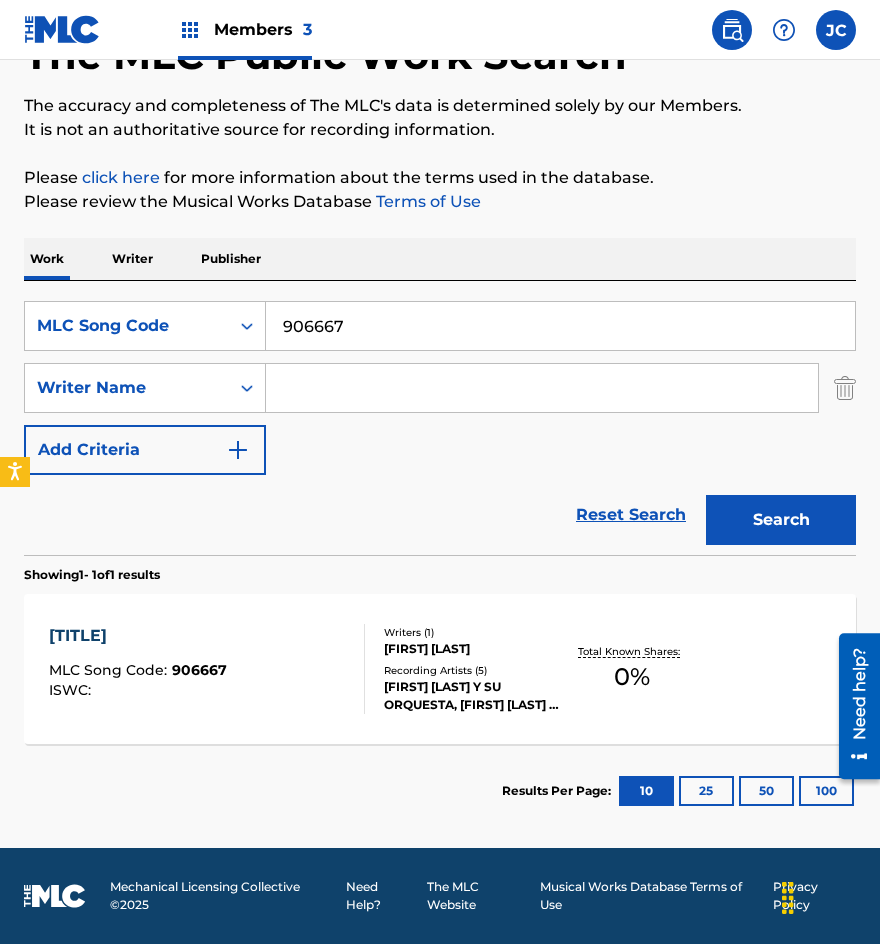 click on "[FIRST] [LAST]" at bounding box center [473, 649] 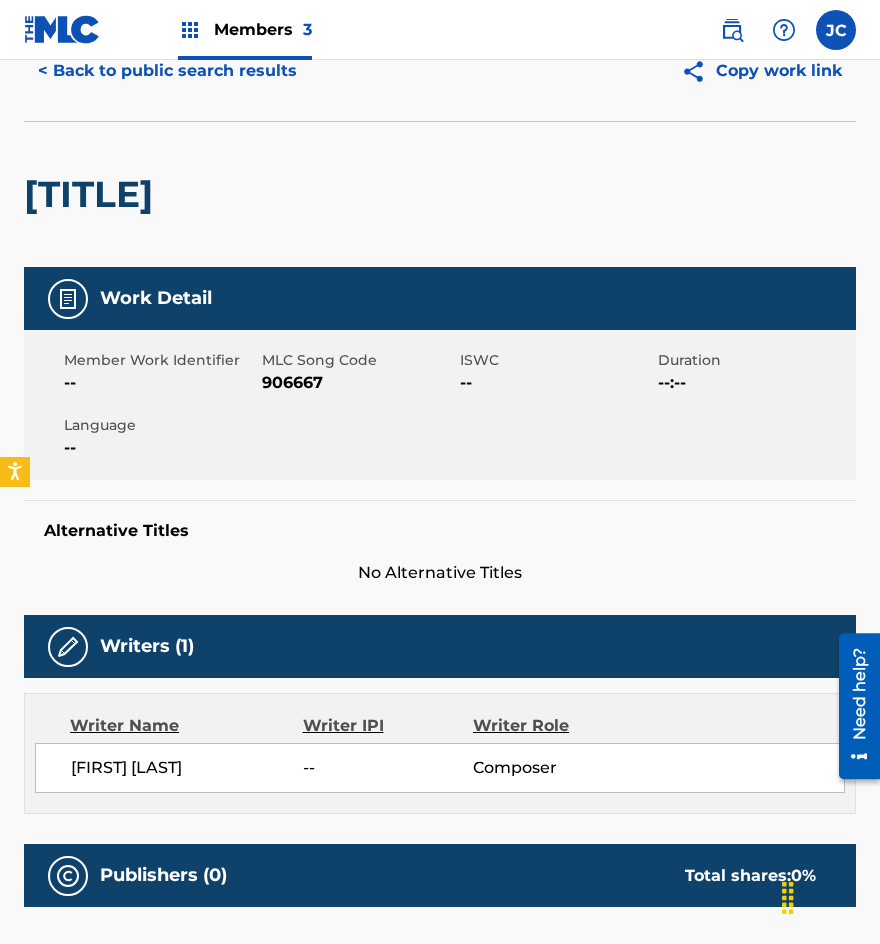 scroll, scrollTop: 0, scrollLeft: 0, axis: both 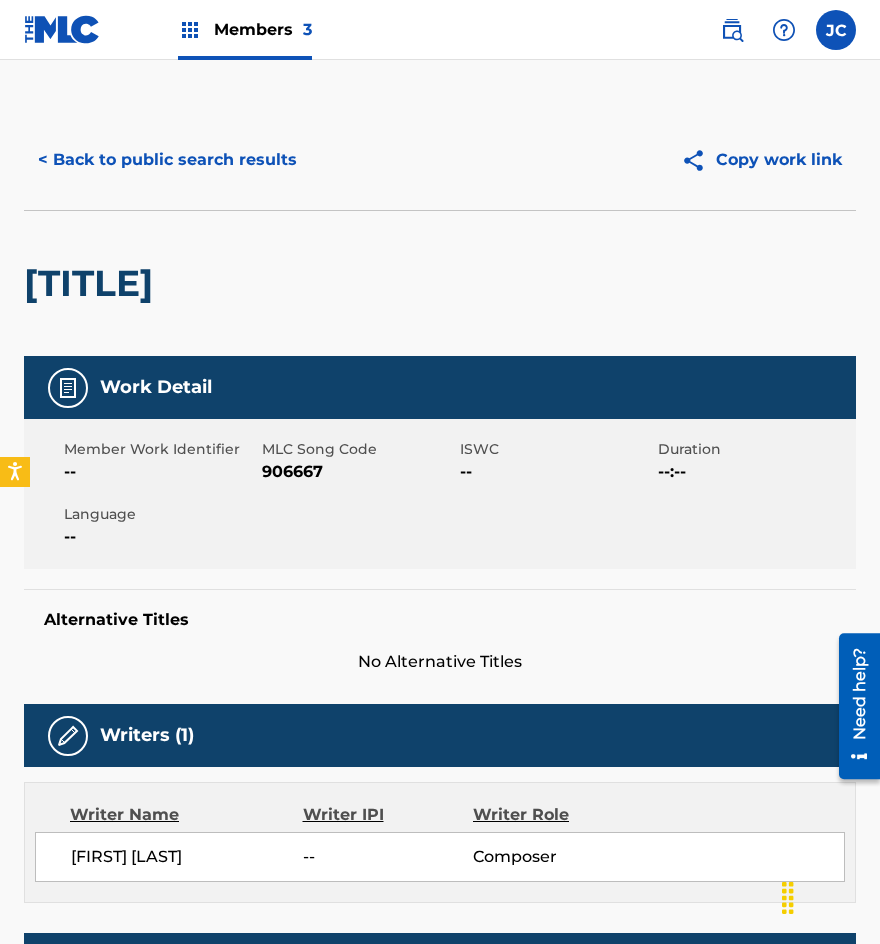 click on "< Back to public search results" at bounding box center [167, 160] 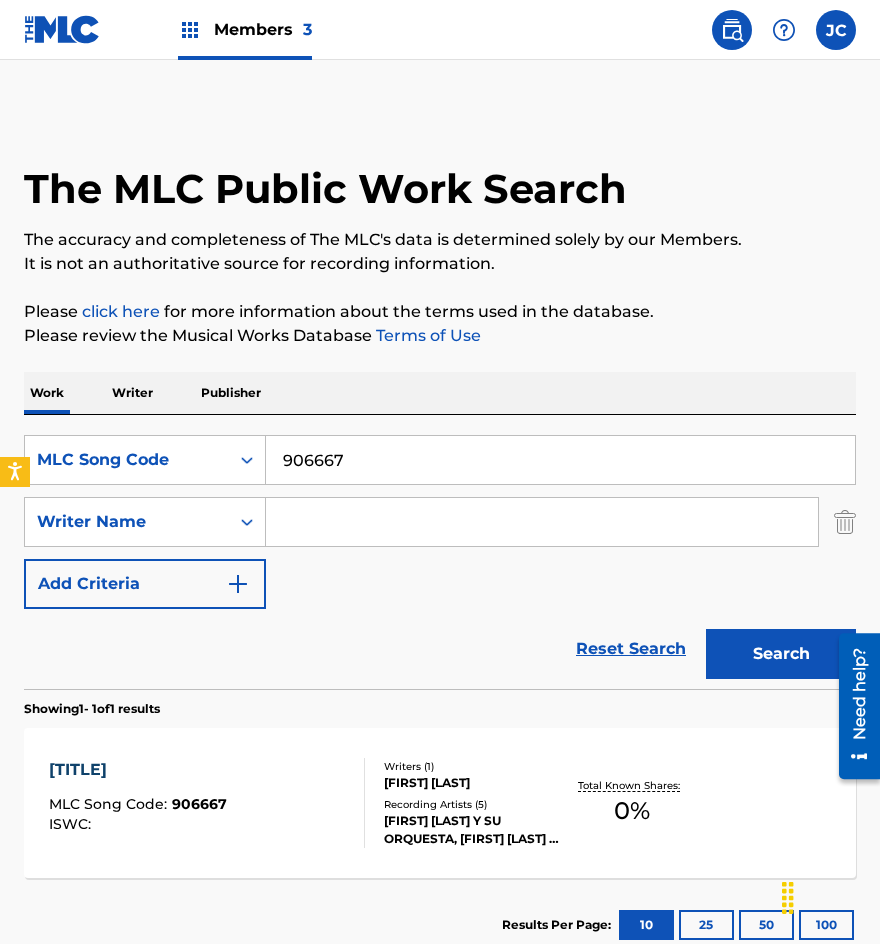 scroll, scrollTop: 20, scrollLeft: 0, axis: vertical 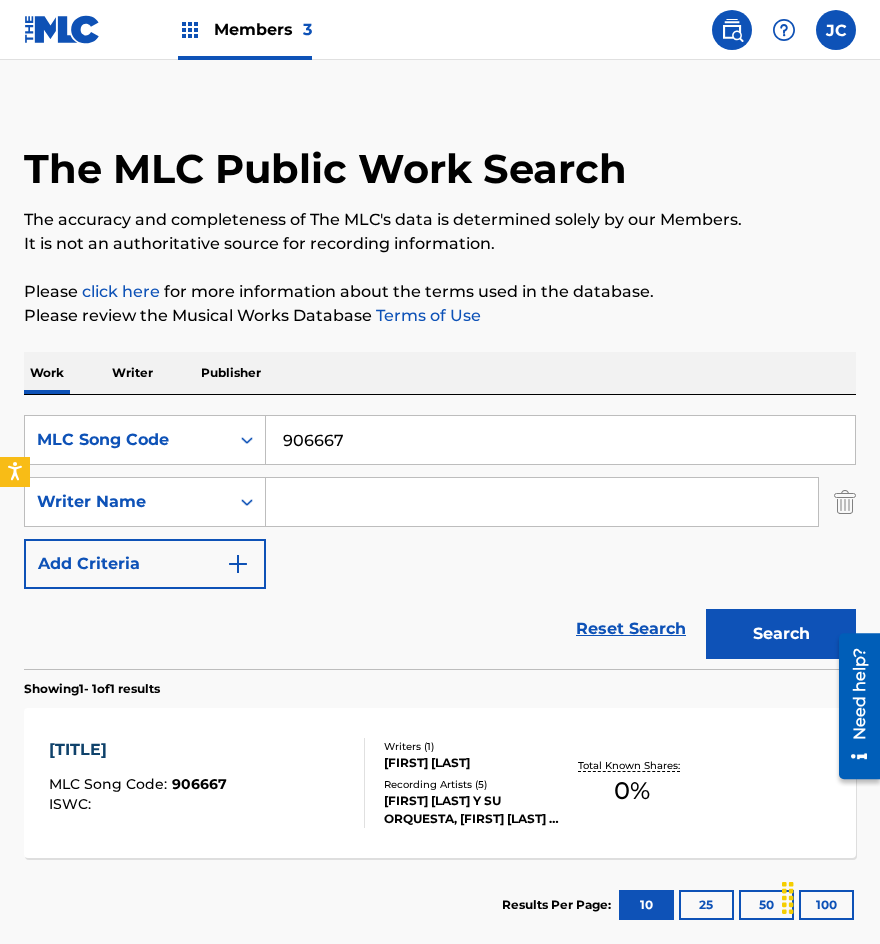 click on "906667" at bounding box center (560, 440) 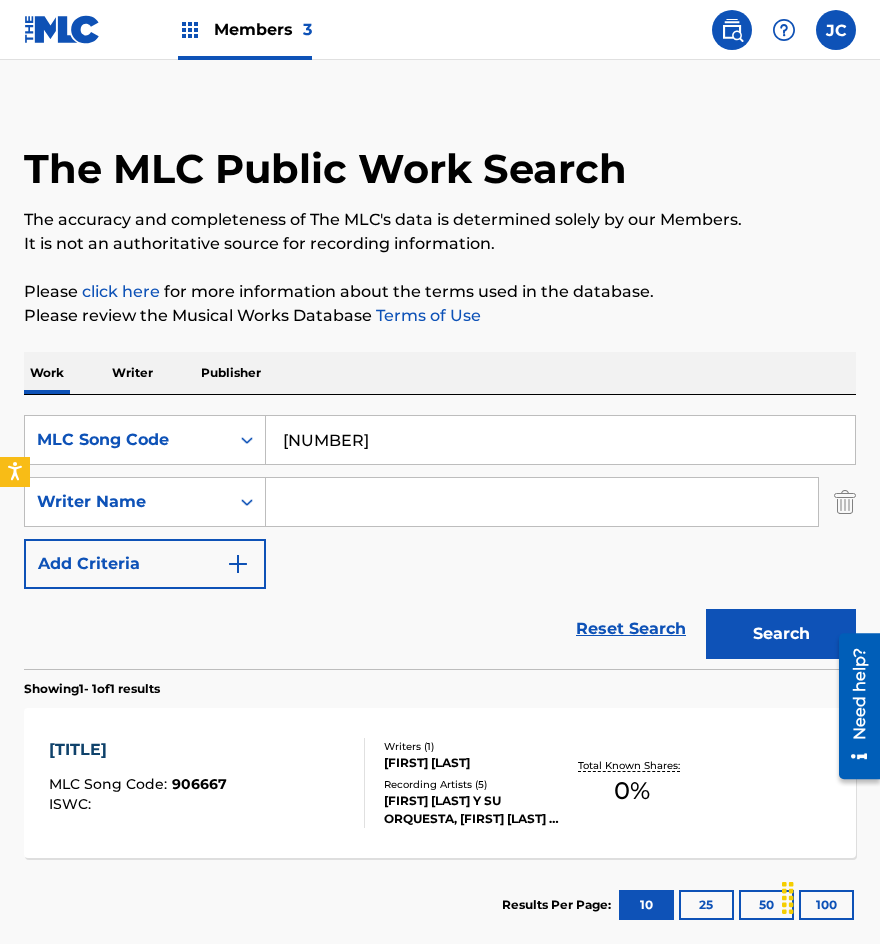click on "Search" at bounding box center [781, 634] 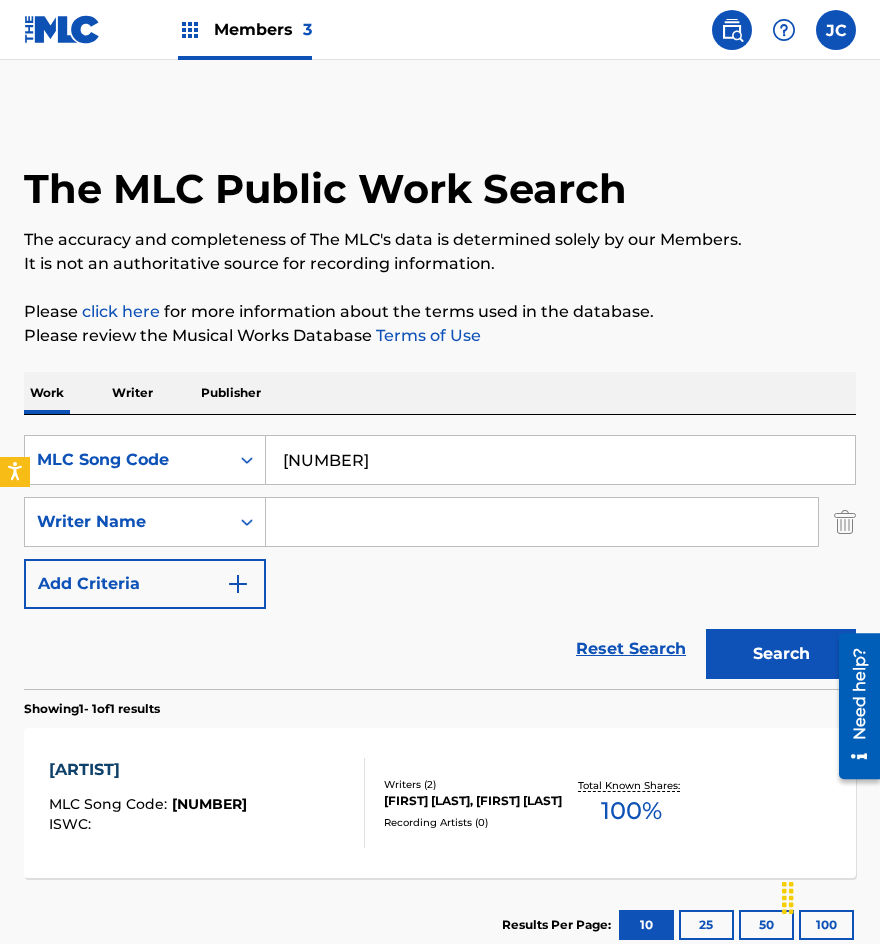 click on "[NUMBER]" at bounding box center (560, 460) 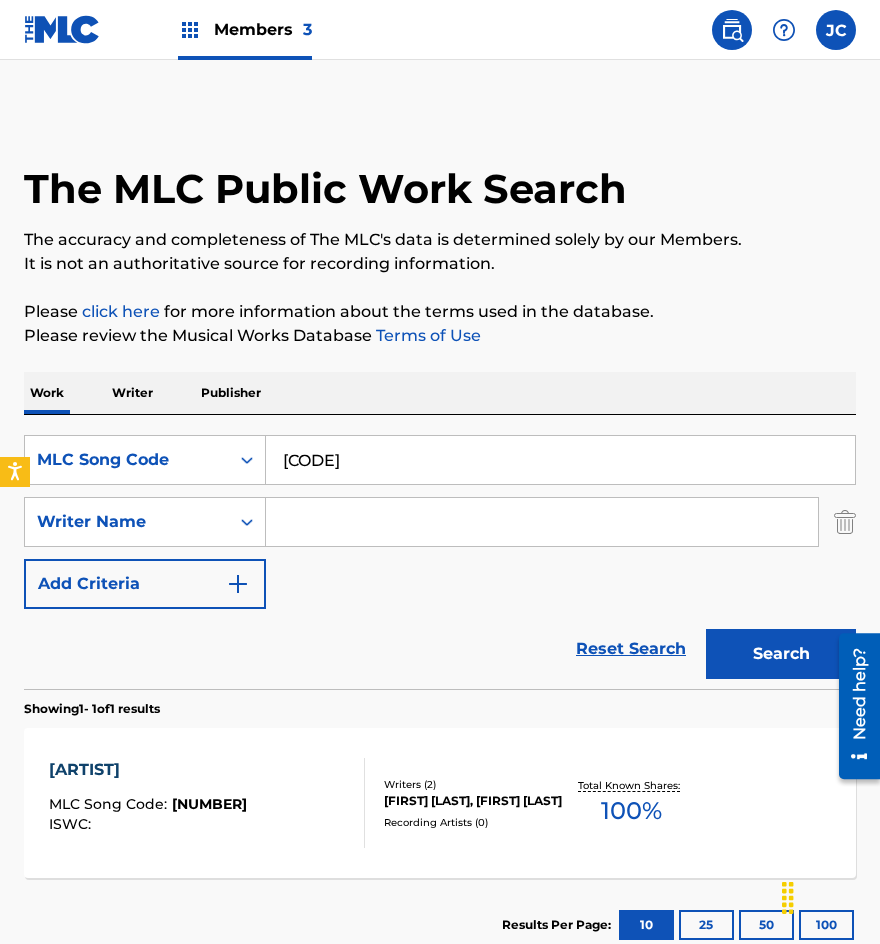 click on "Search" at bounding box center (781, 654) 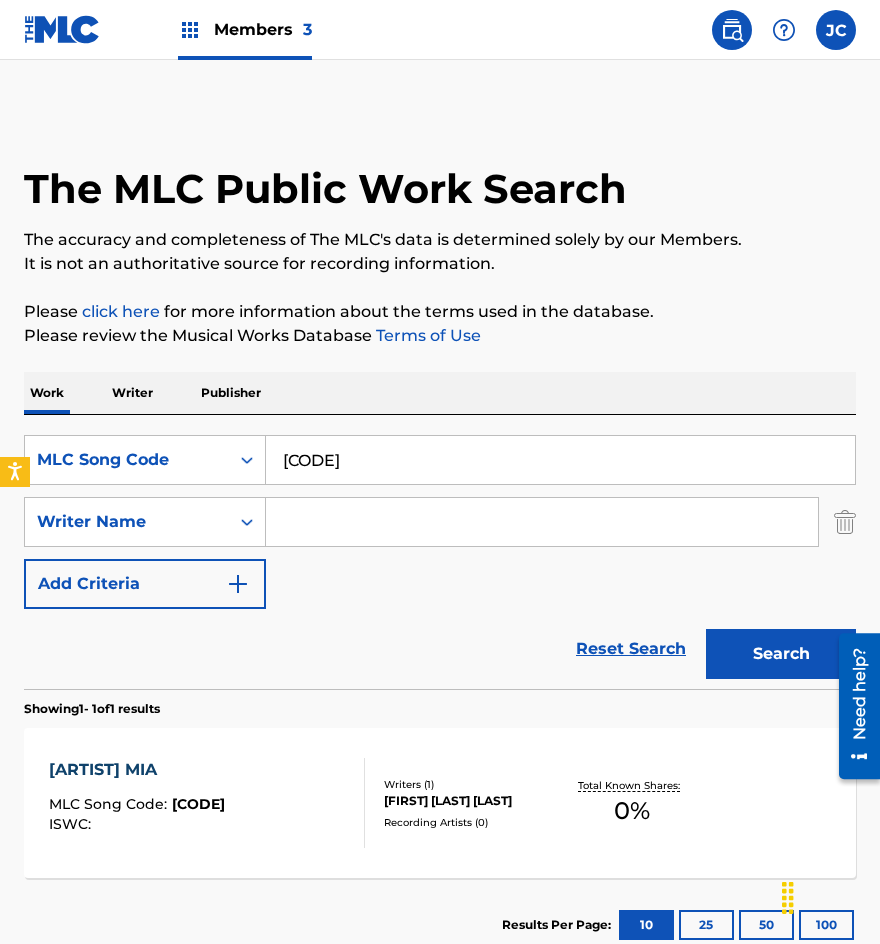 click on "[CODE]" at bounding box center [560, 460] 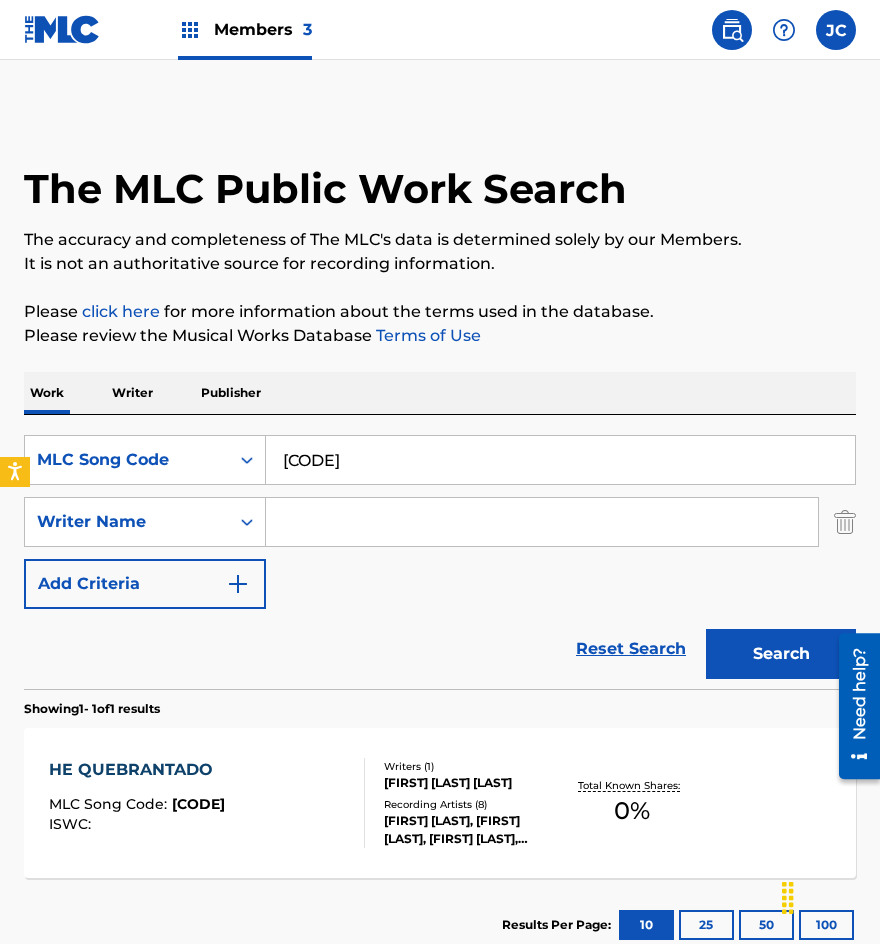 click on "HE QUEBRANTADO MLC Song Code : H3933T ISWC :" at bounding box center [207, 803] 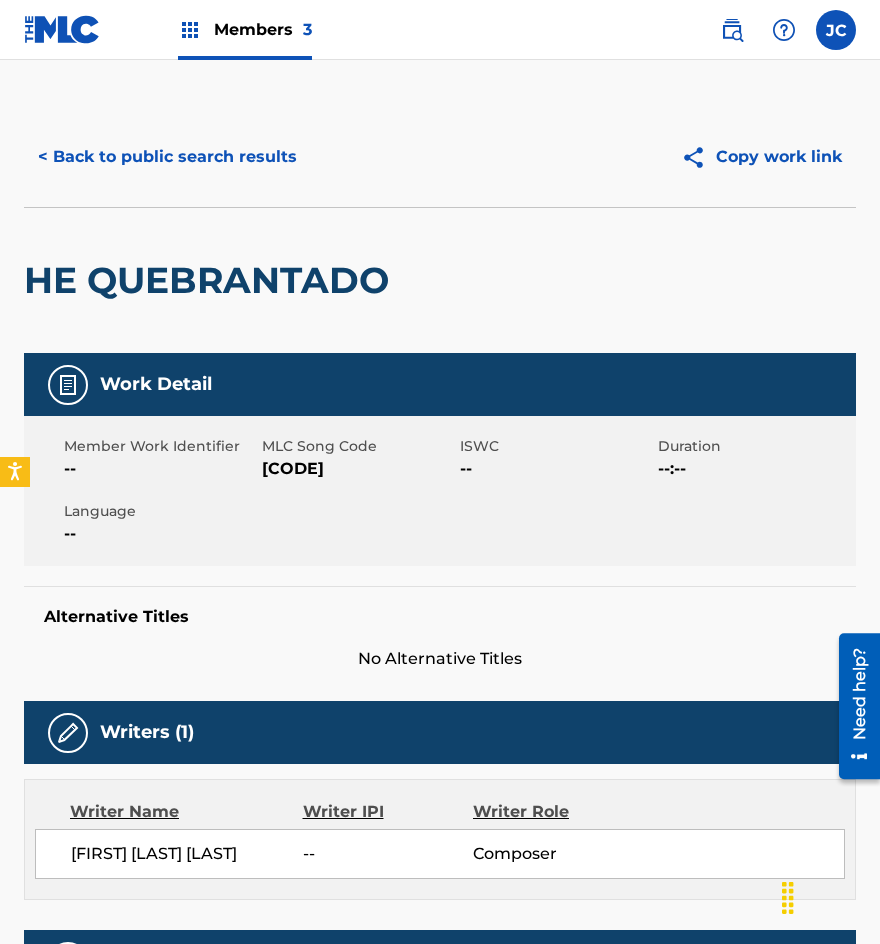scroll, scrollTop: 0, scrollLeft: 0, axis: both 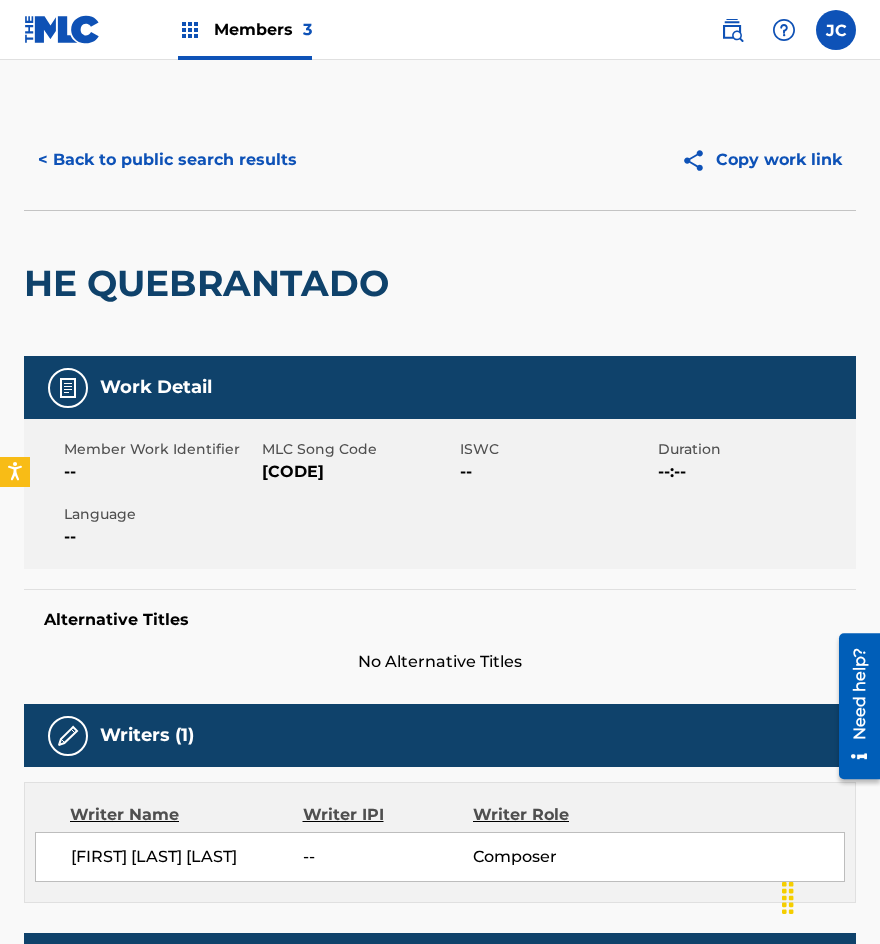 click on "< Back to public search results" at bounding box center [167, 160] 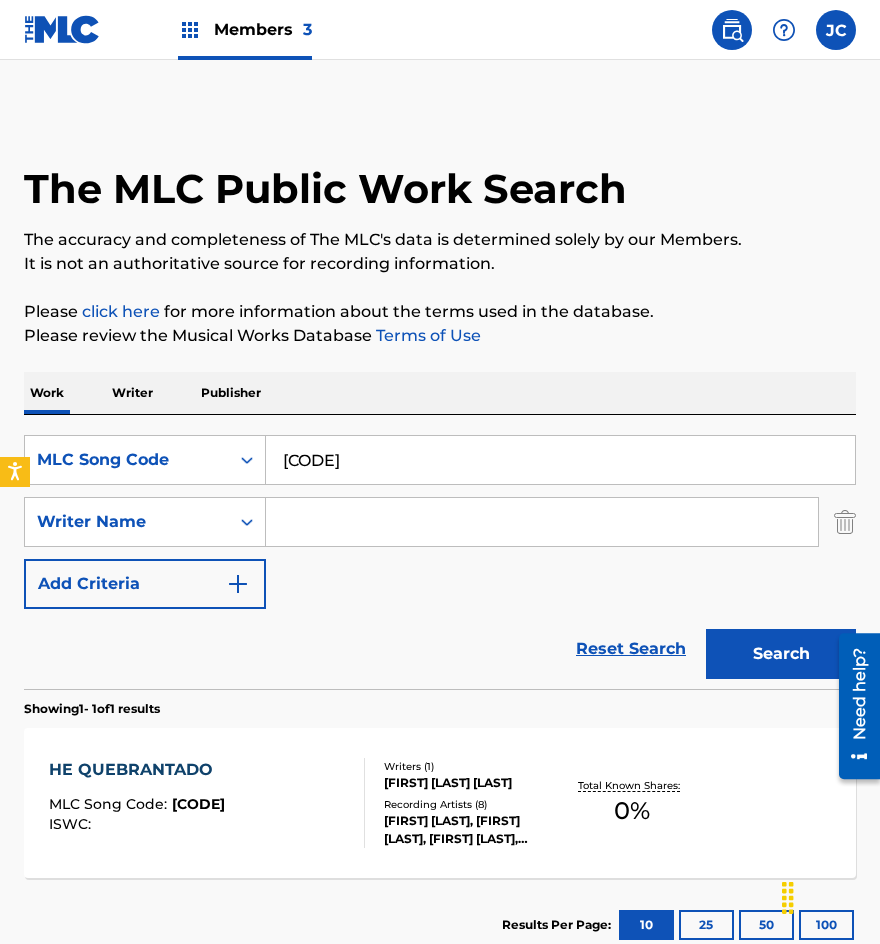 click on "[CODE]" at bounding box center (560, 460) 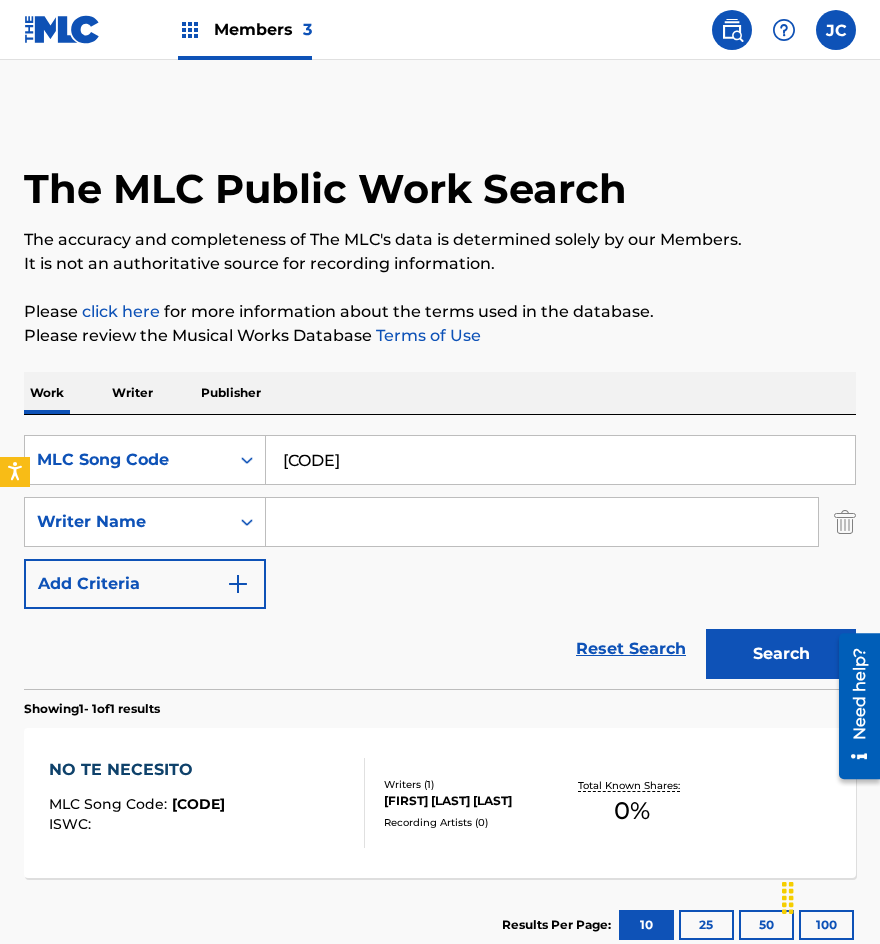 click on "[CODE]" at bounding box center [560, 460] 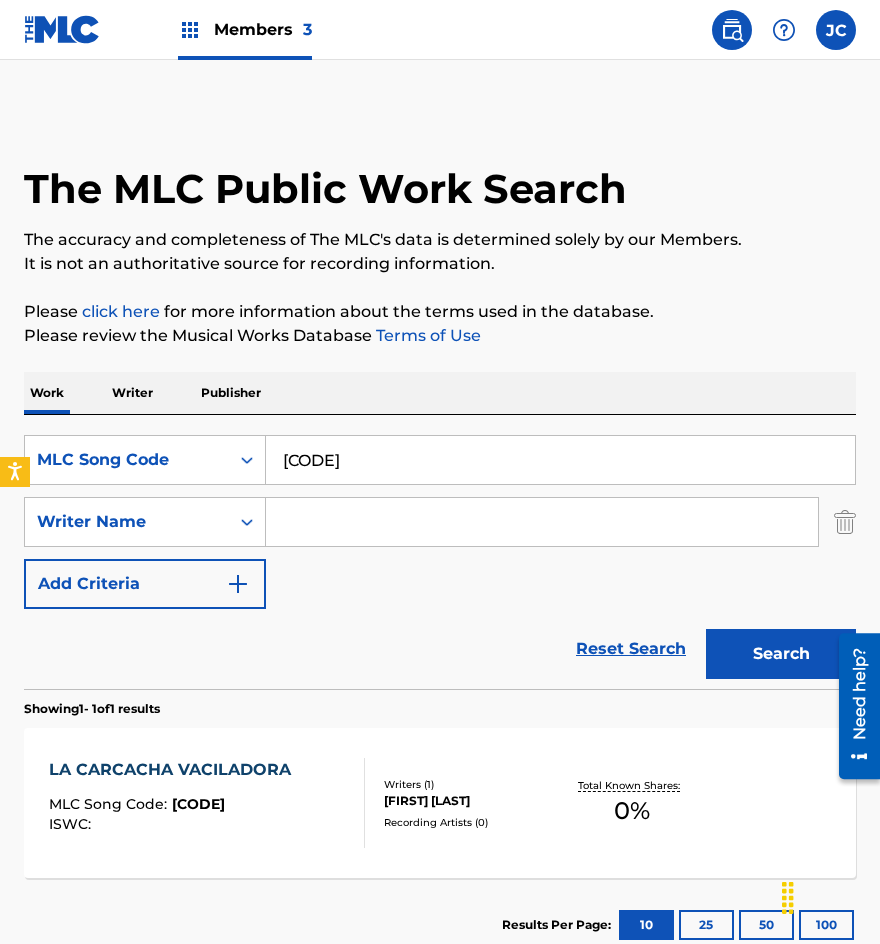 click on "[CODE]" at bounding box center [560, 460] 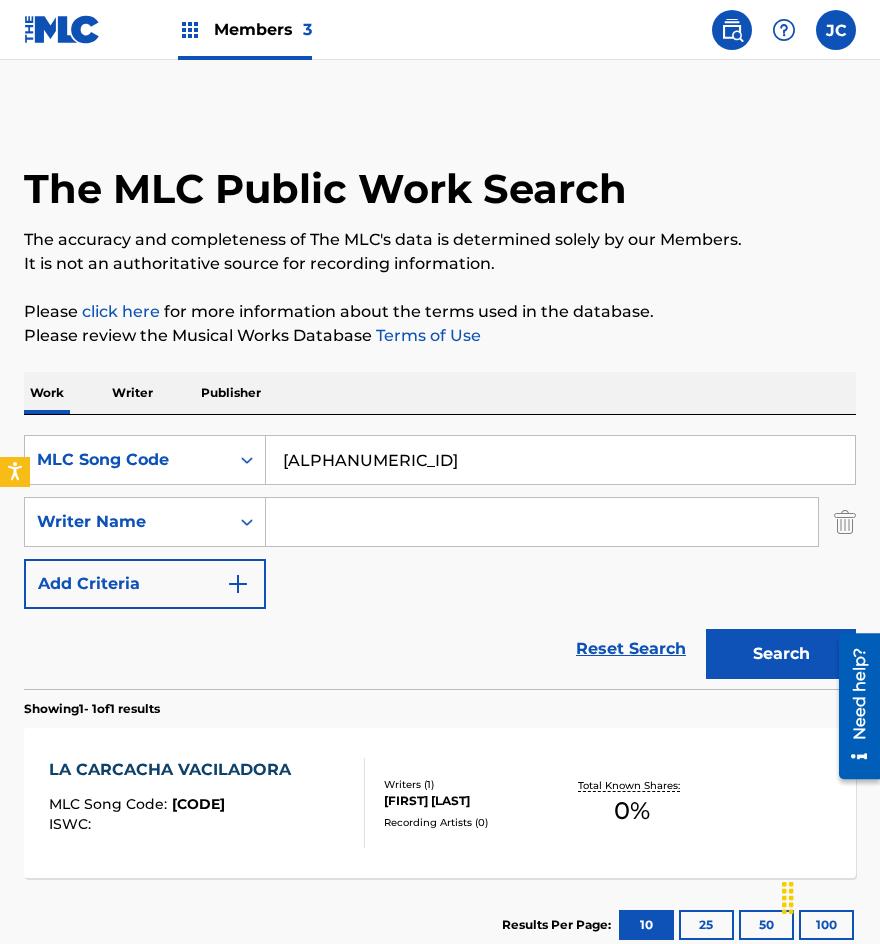 click on "Search" at bounding box center [781, 654] 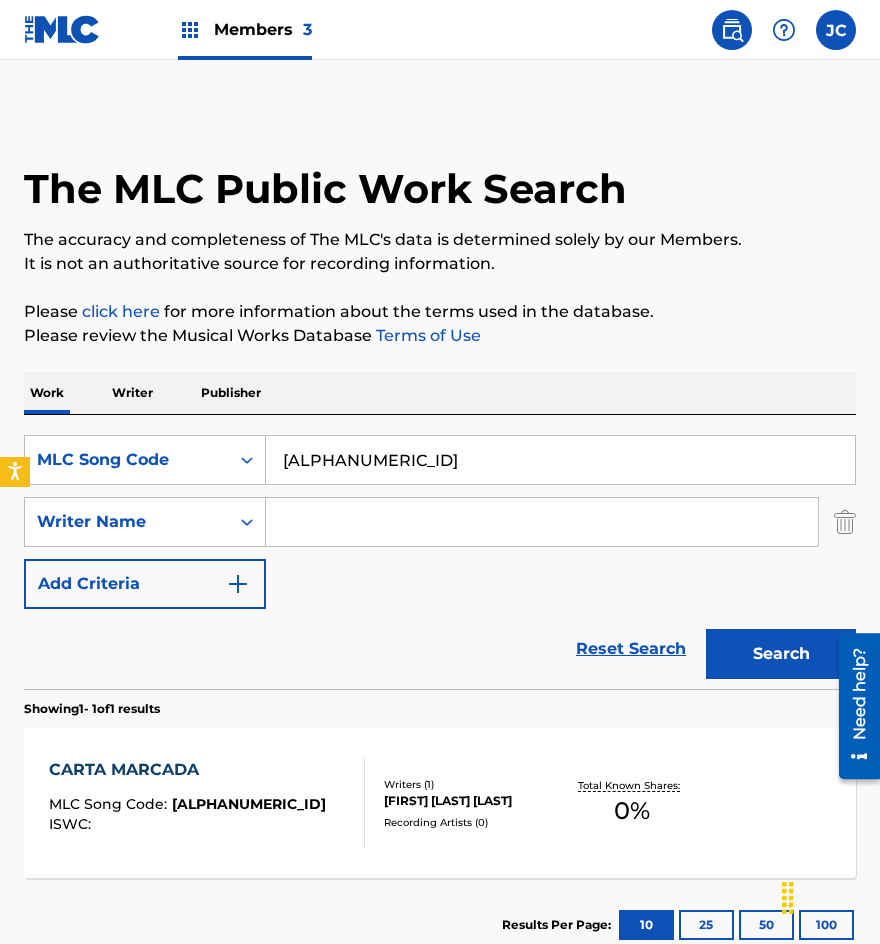 click on "[ALPHANUMERIC_ID]" at bounding box center (560, 460) 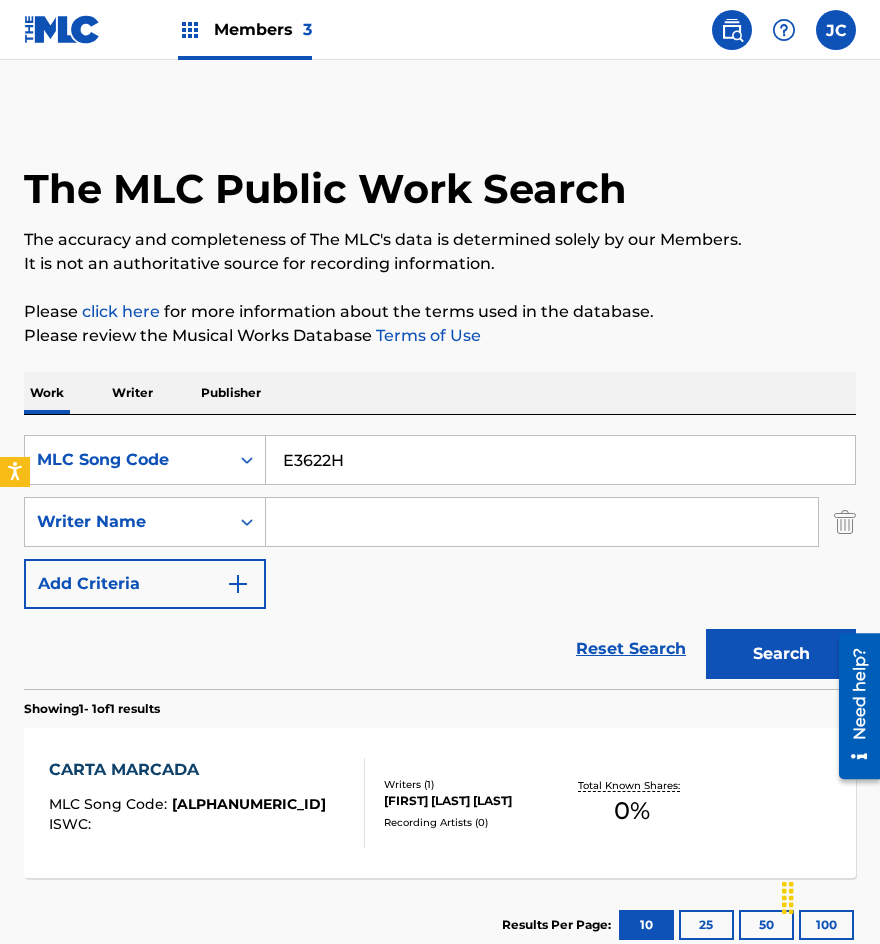 click on "Search" at bounding box center [781, 654] 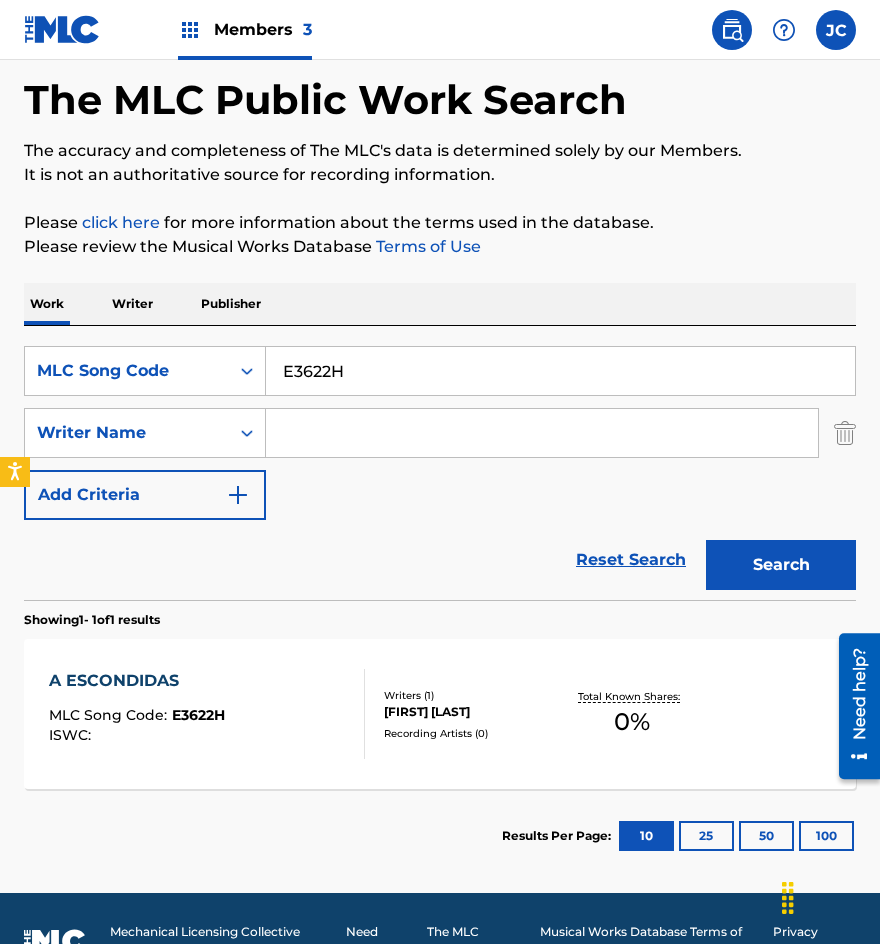 scroll, scrollTop: 134, scrollLeft: 0, axis: vertical 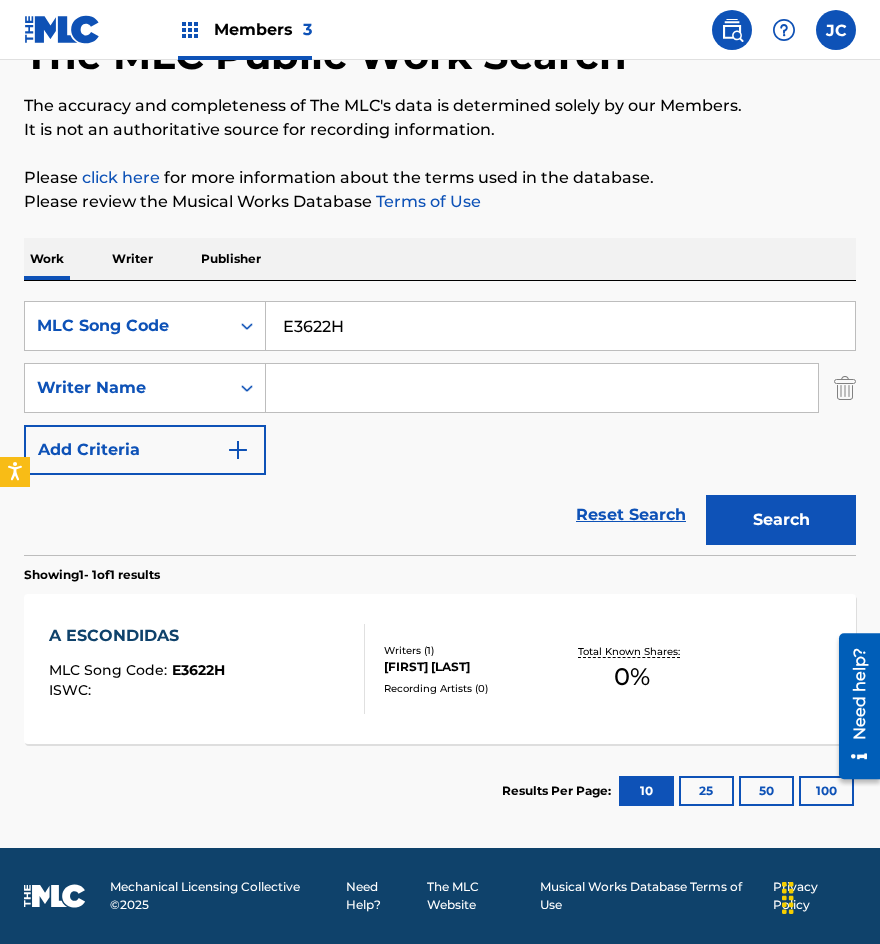 click on "SearchWithCriteria50cb3f25-4e3f-44d8-a4a9-043da4280eba Writer Name Add Criteria Reset Search Search" at bounding box center [440, 418] 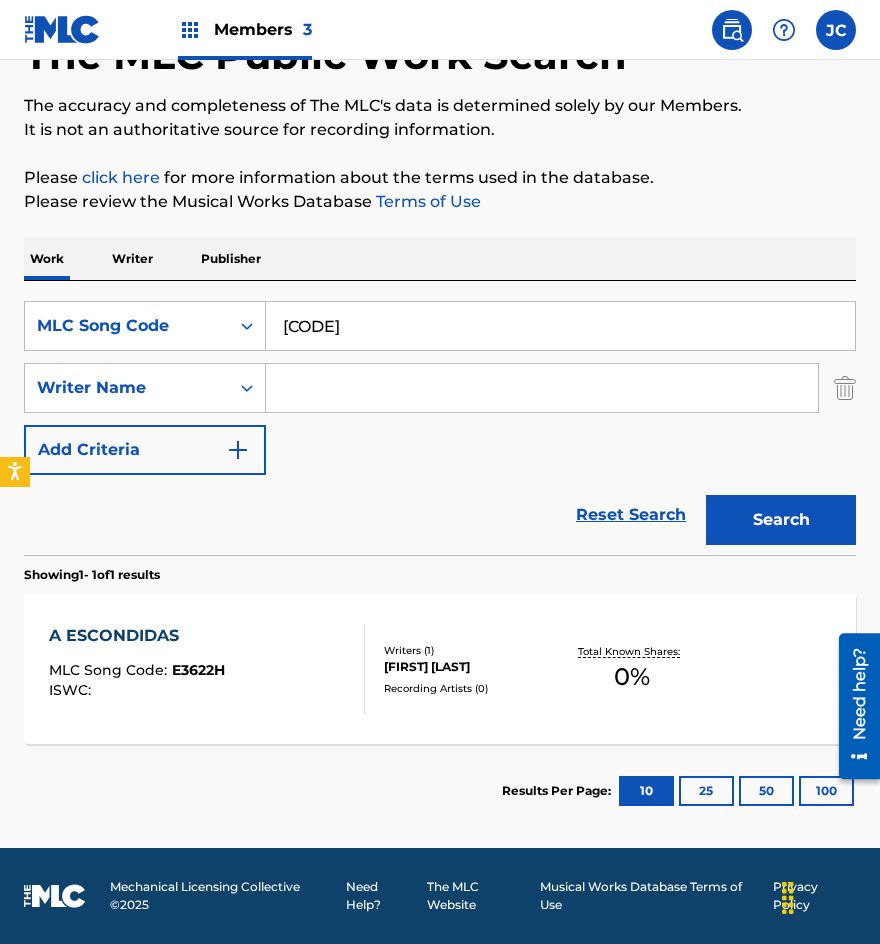 click on "Search" at bounding box center [781, 520] 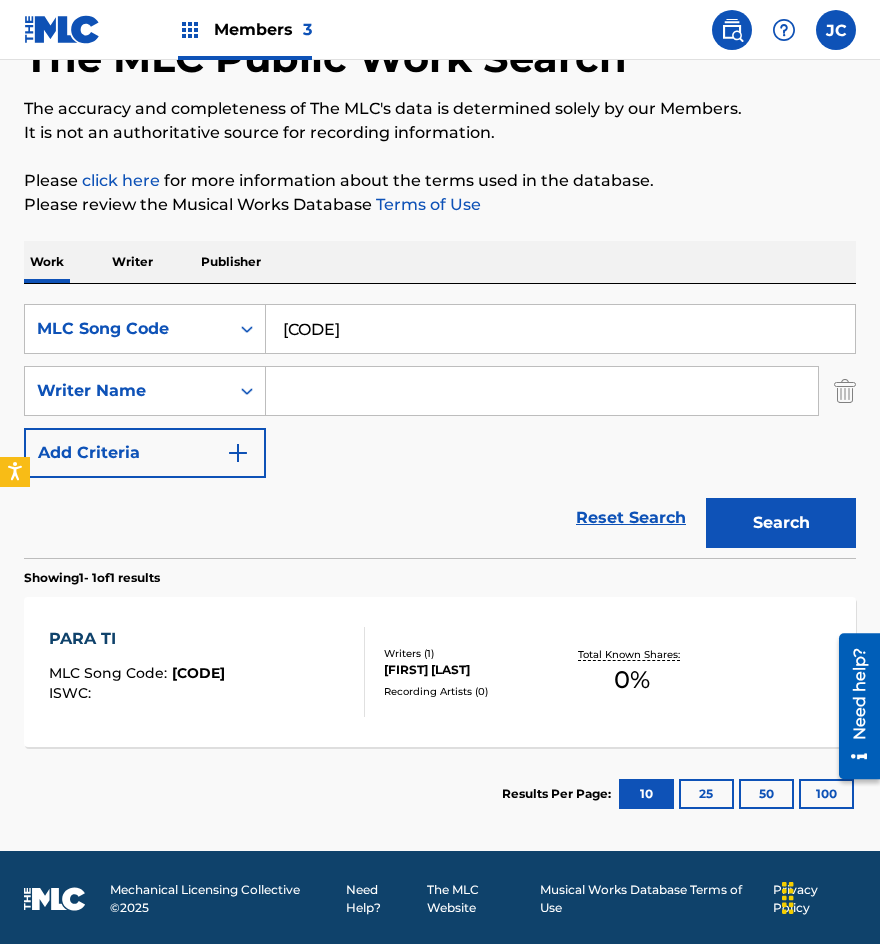 scroll, scrollTop: 134, scrollLeft: 0, axis: vertical 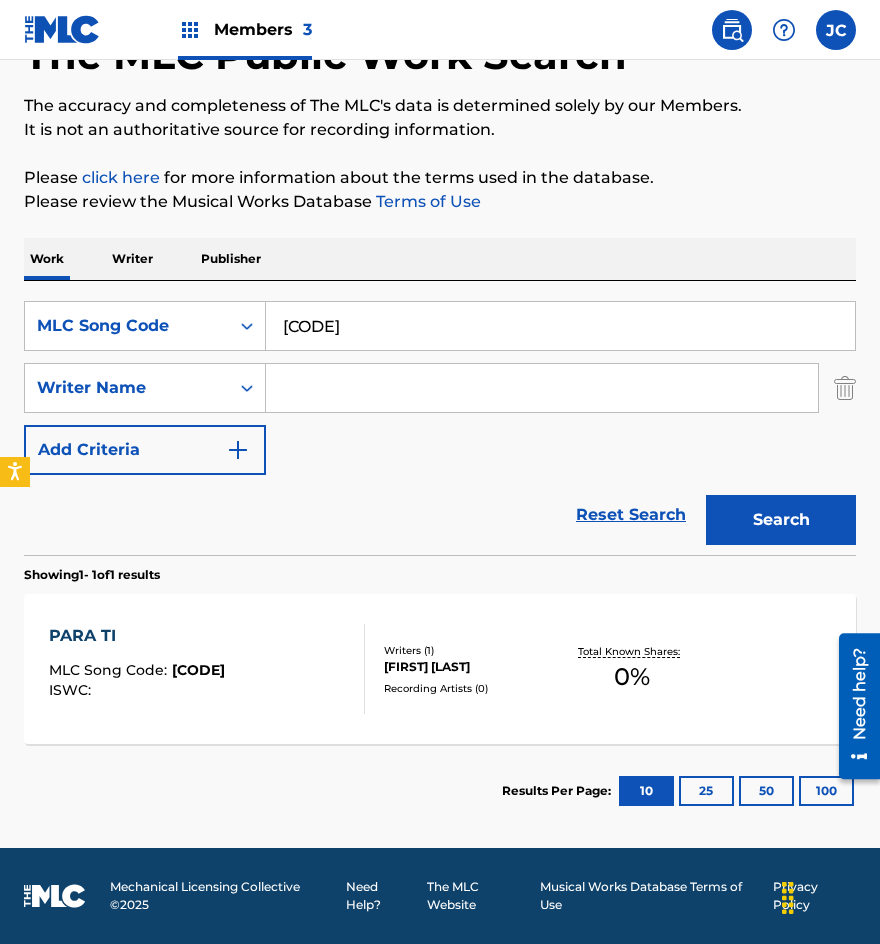 click on "[CODE]" at bounding box center (560, 326) 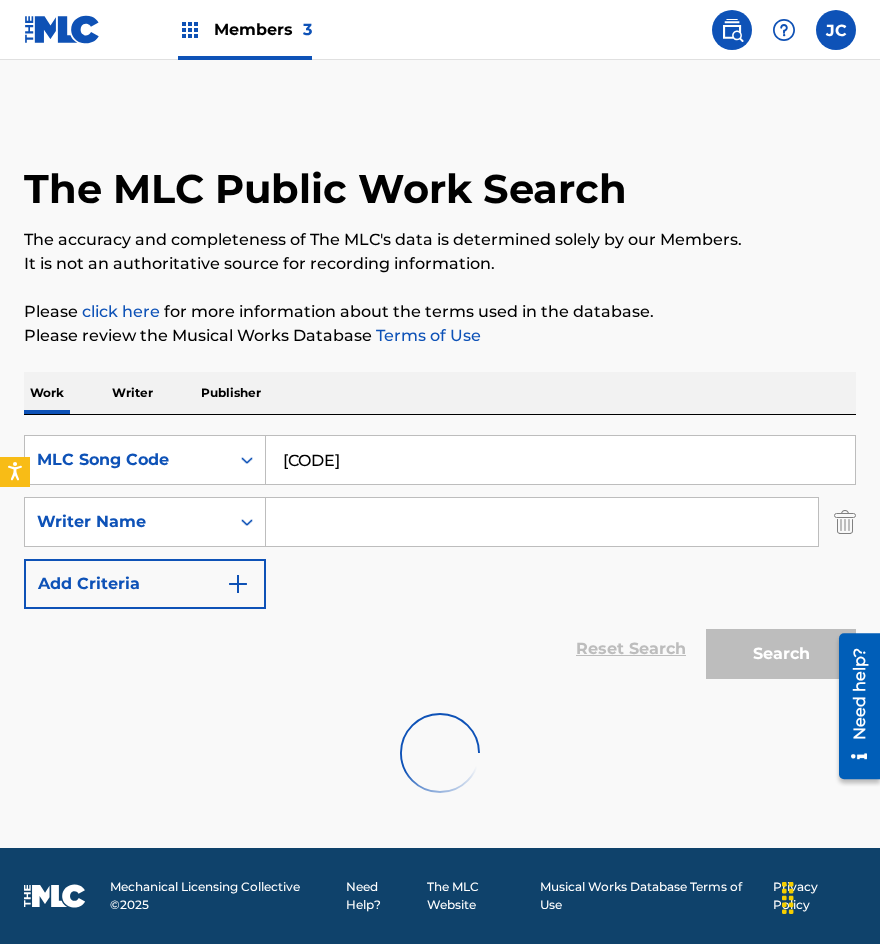 scroll, scrollTop: 0, scrollLeft: 0, axis: both 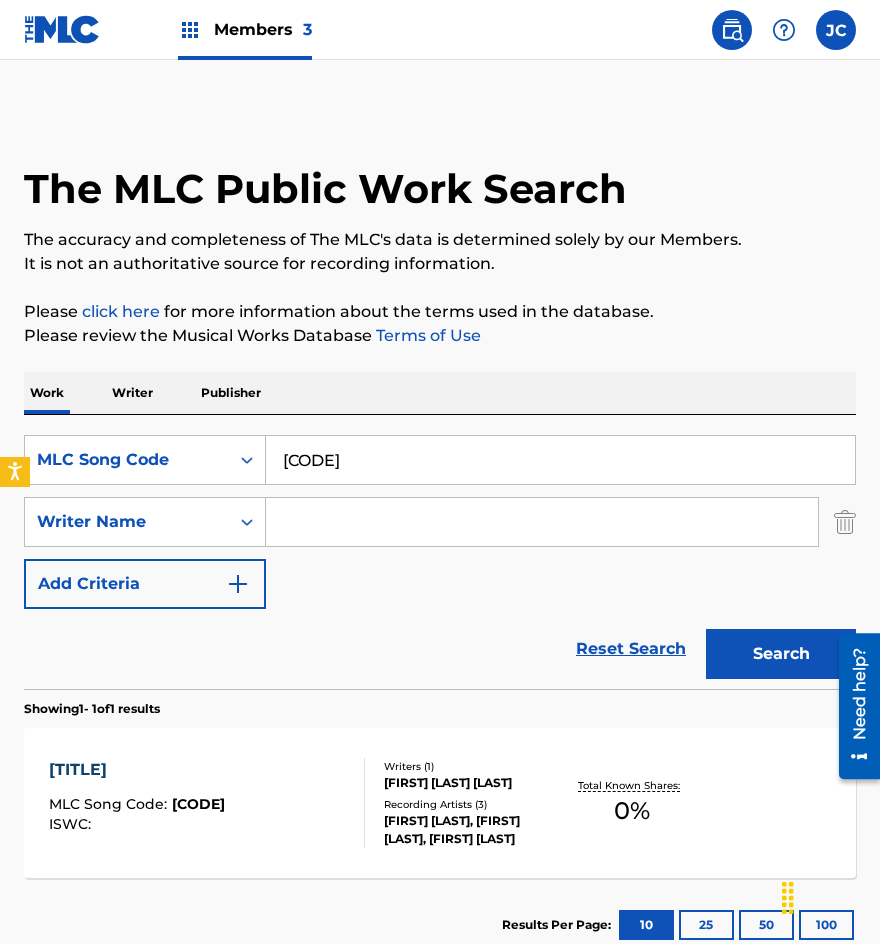 click on "Writers ( 1 )" at bounding box center [473, 766] 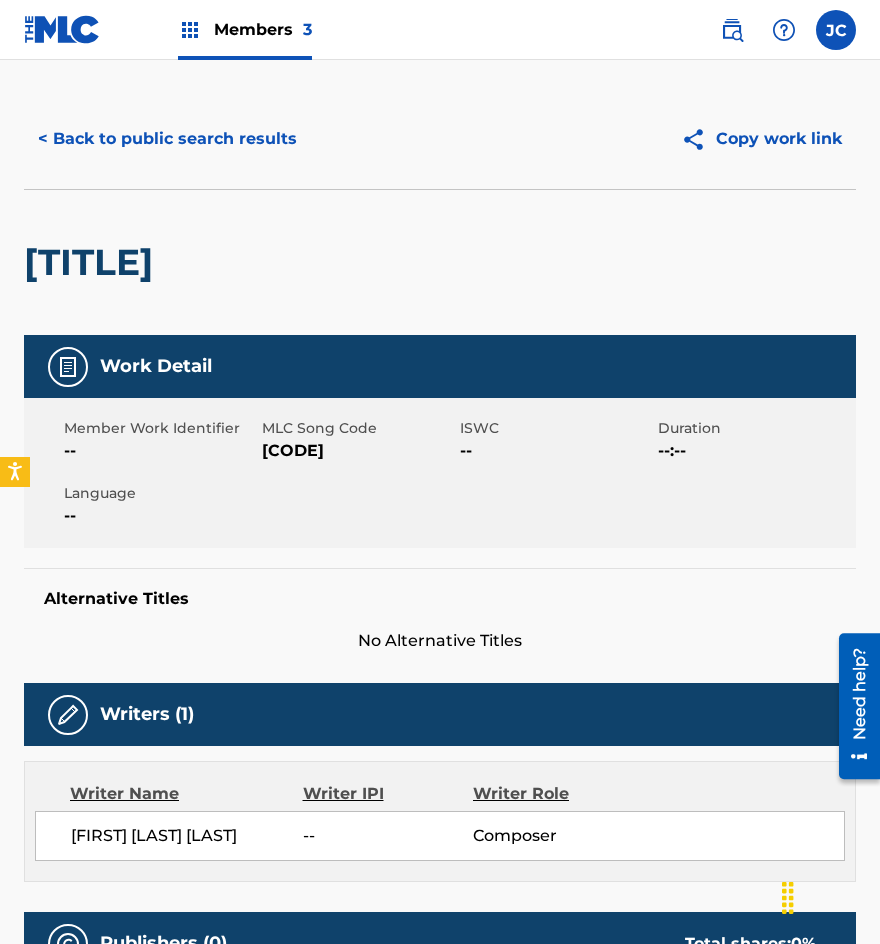 scroll, scrollTop: 0, scrollLeft: 0, axis: both 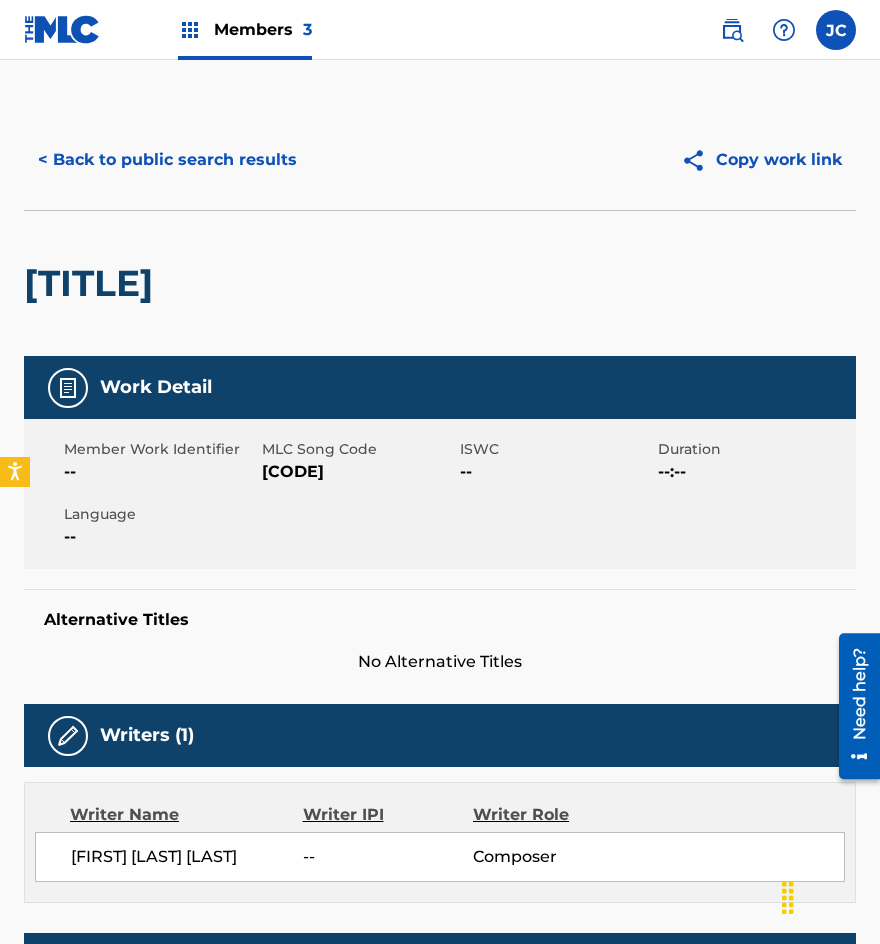 click on "< Back to public search results" at bounding box center (167, 160) 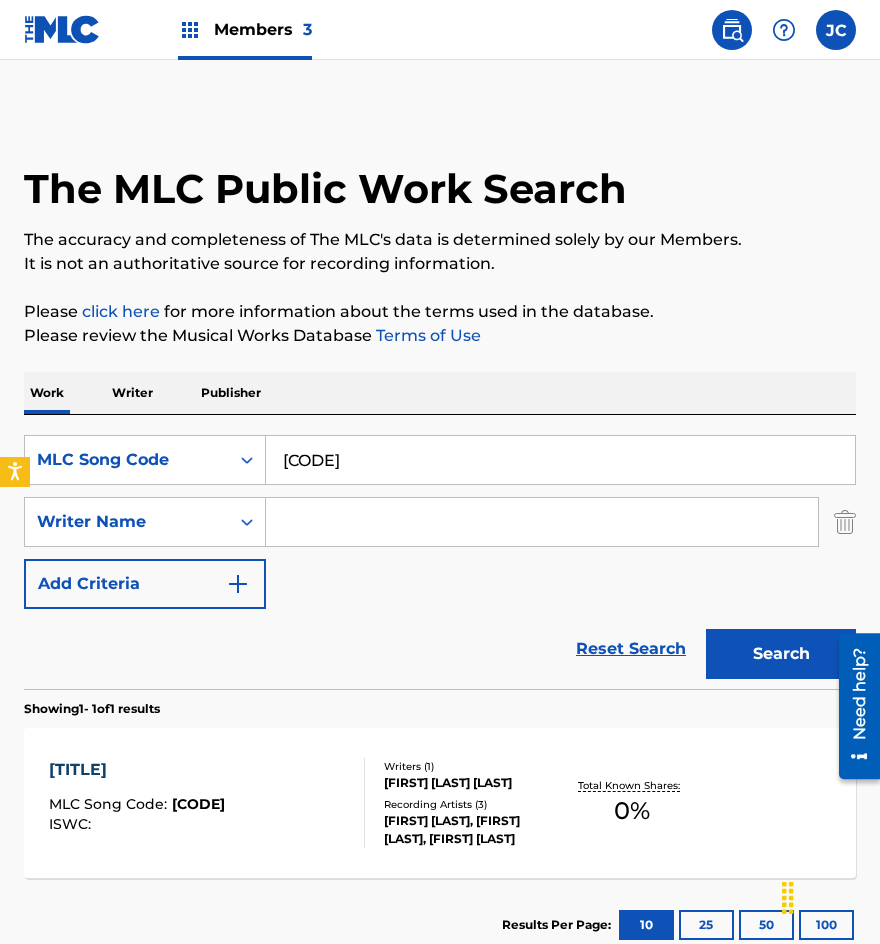 click on "[CODE]" at bounding box center (560, 460) 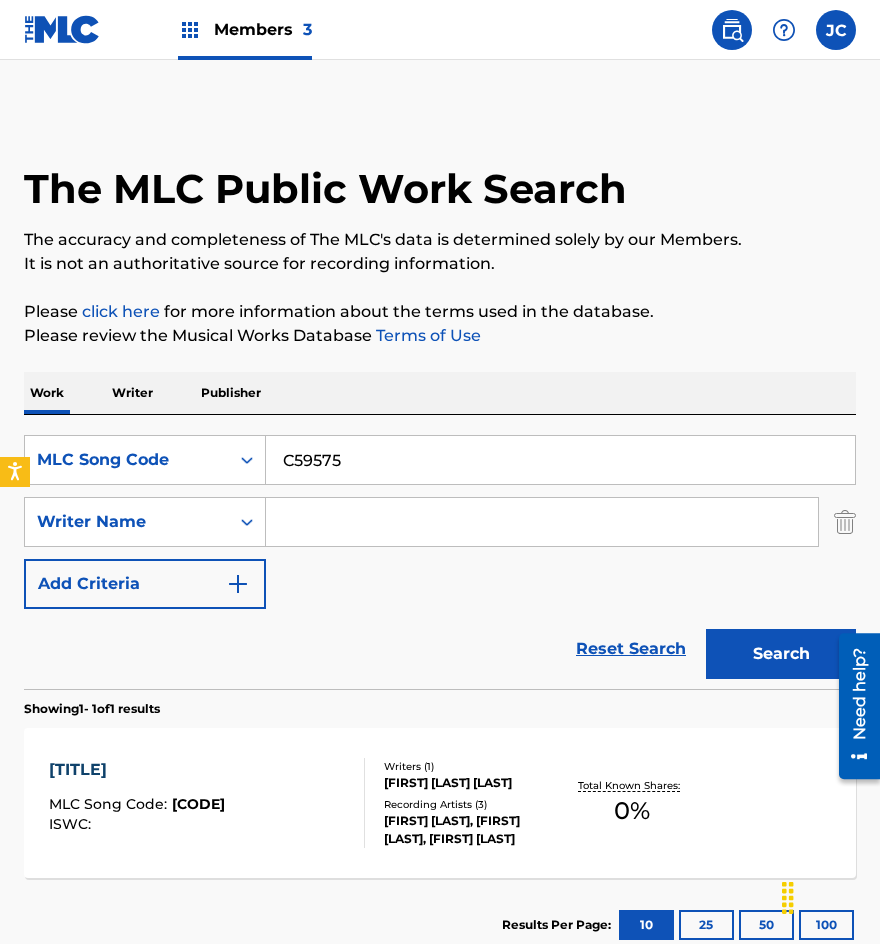 click on "Search" at bounding box center (781, 654) 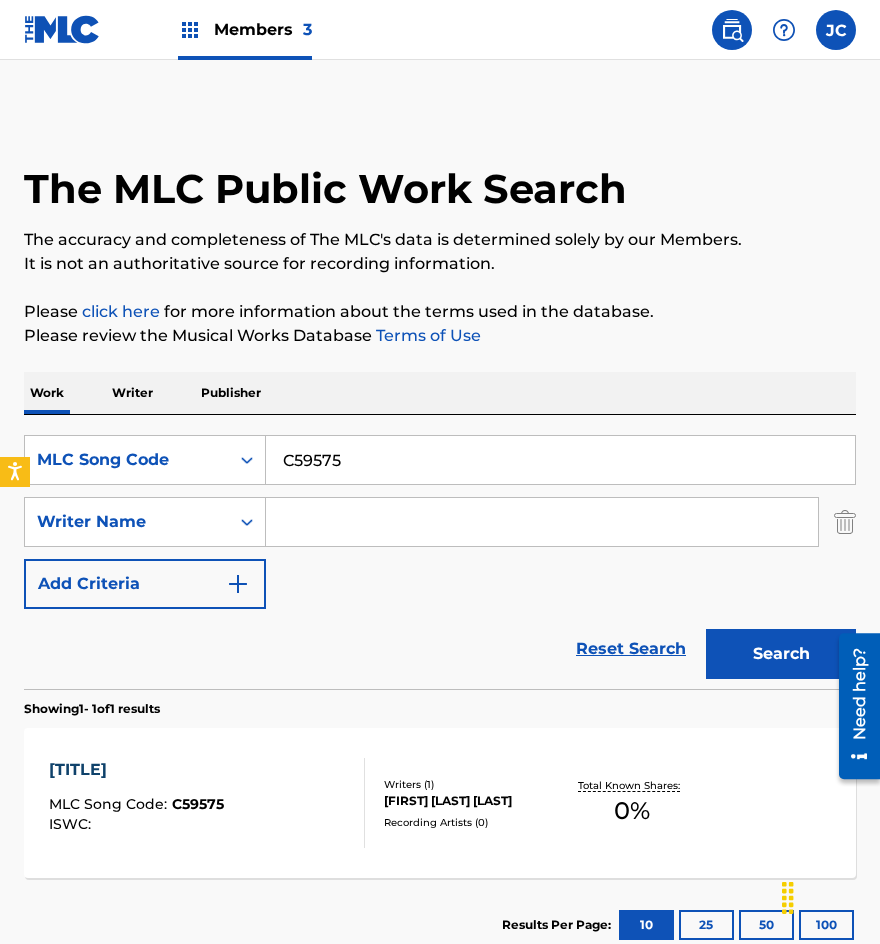 click on "C59575" at bounding box center [560, 460] 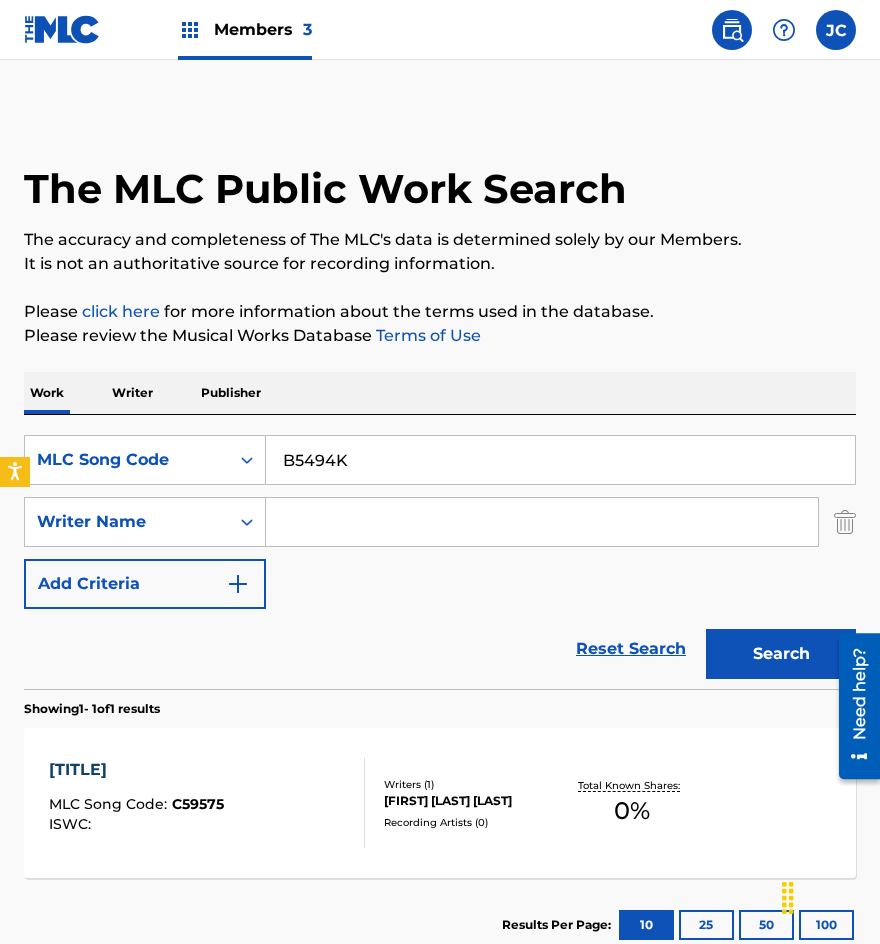 click on "Search" at bounding box center (781, 654) 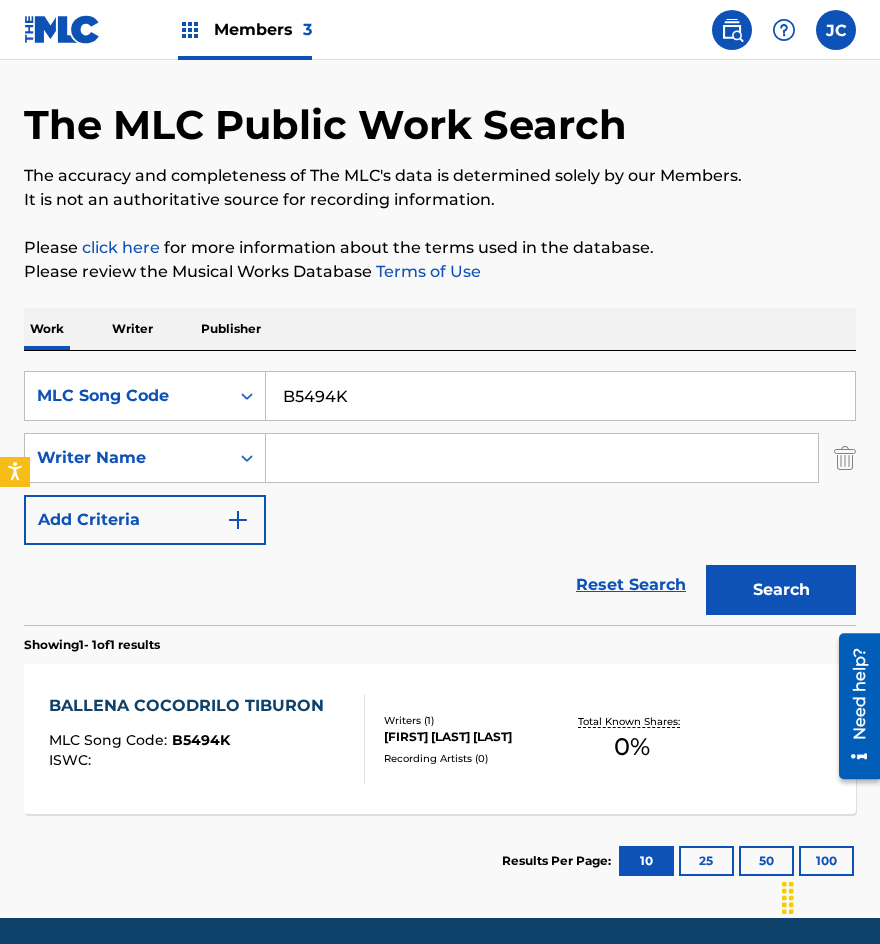 scroll, scrollTop: 100, scrollLeft: 0, axis: vertical 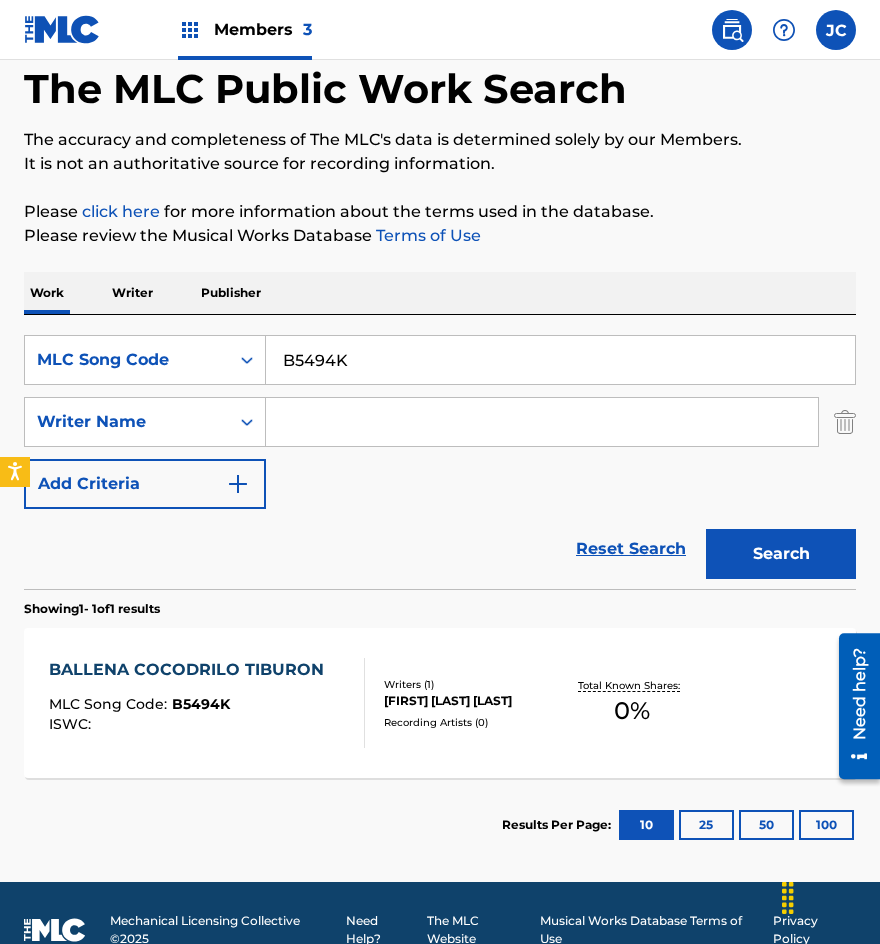 click on "B5494K" at bounding box center [560, 360] 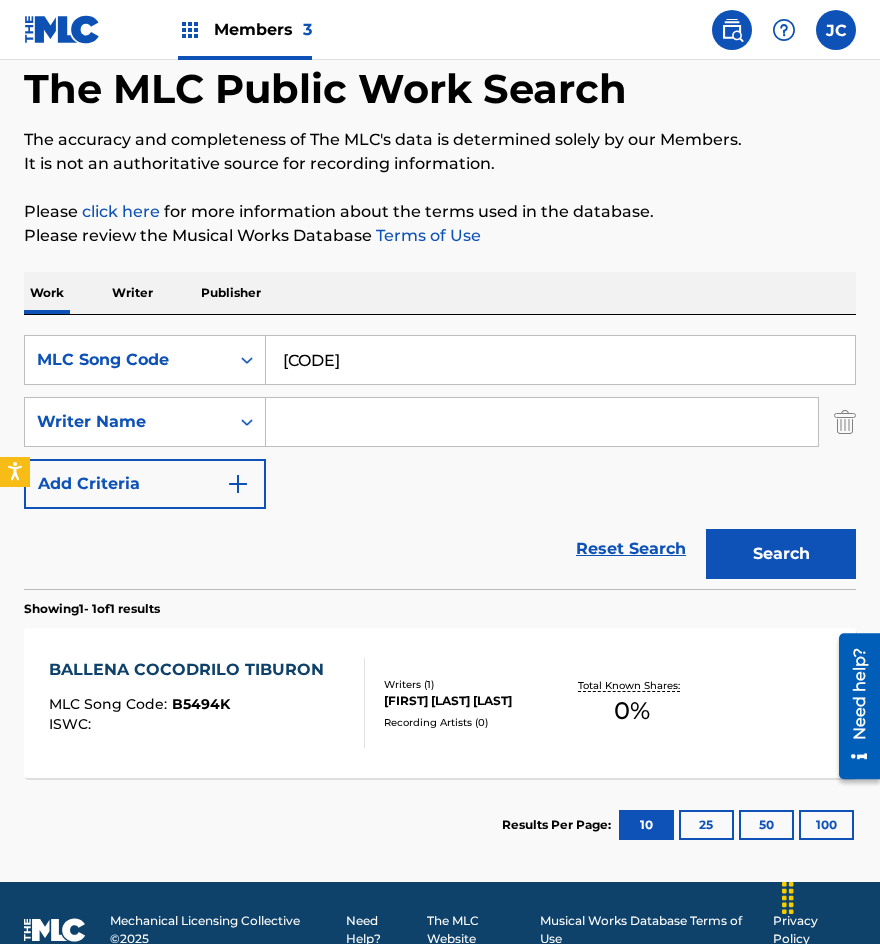click on "Search" at bounding box center [781, 554] 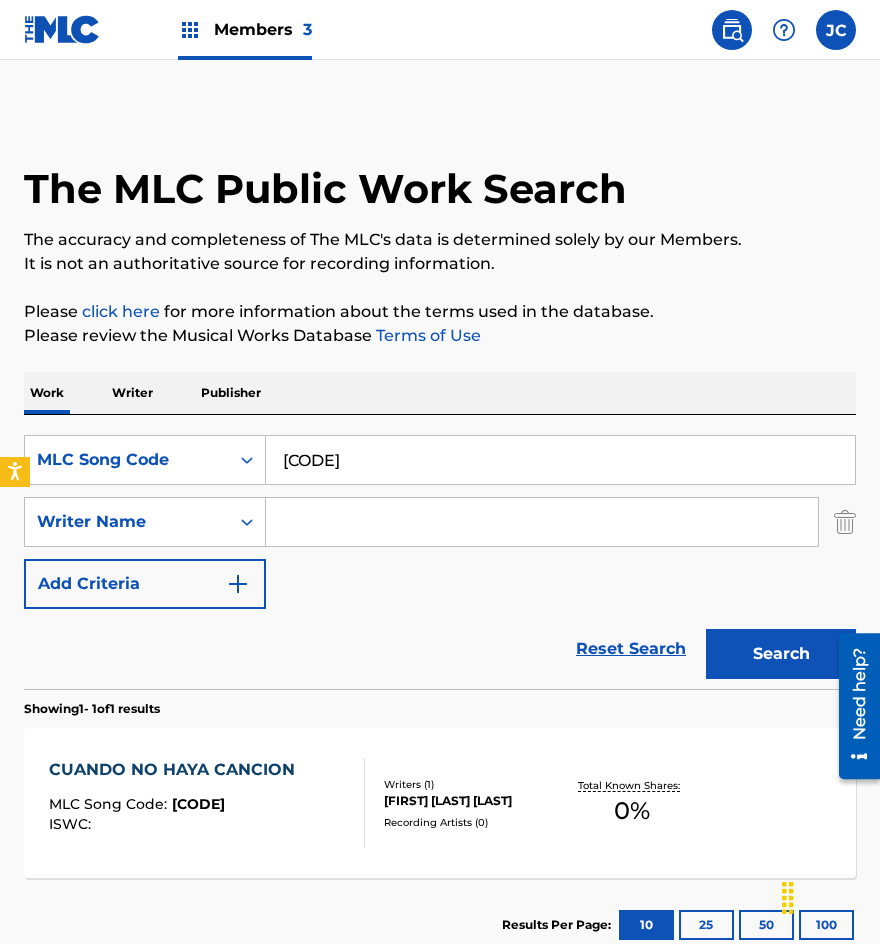 click on "[CODE]" at bounding box center (560, 460) 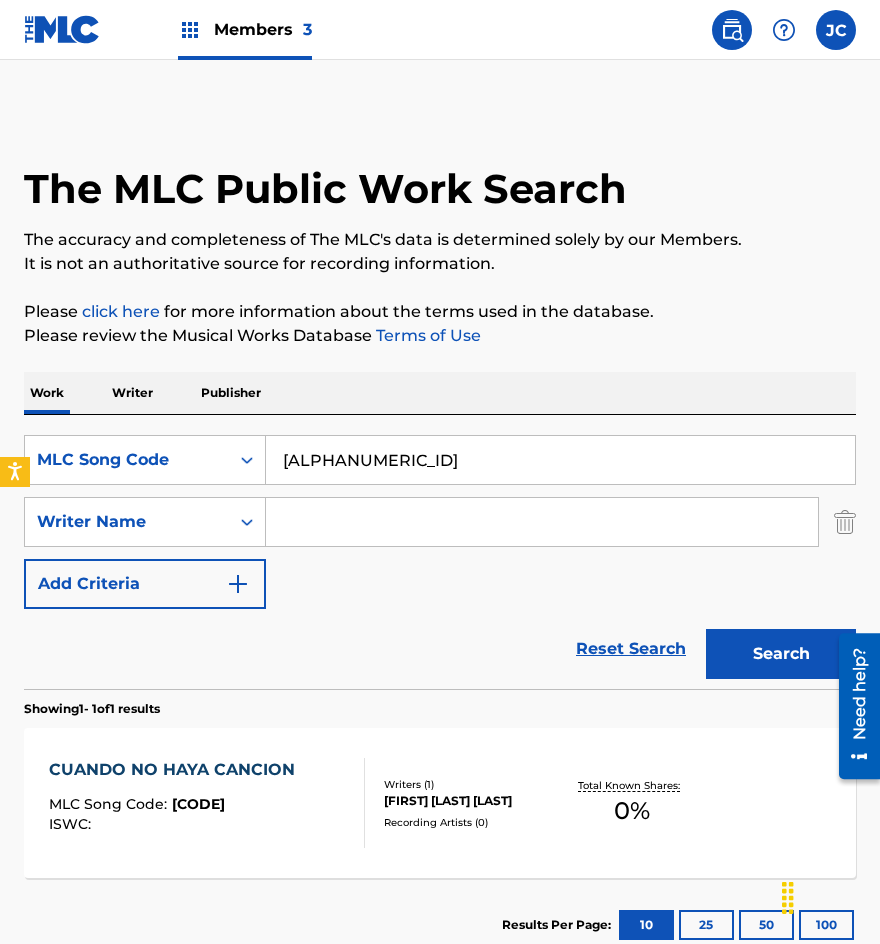 click on "Search" at bounding box center (781, 654) 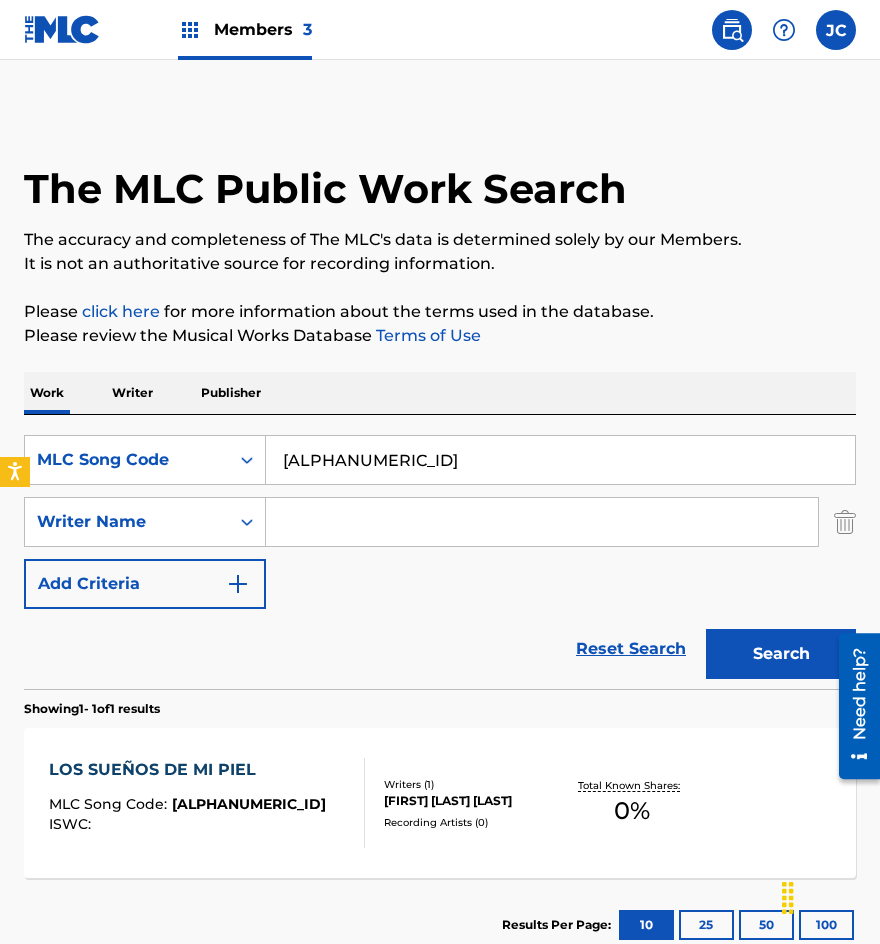 click on "MLC Song Code [CODE] SearchWithCriteria50cb3f25-4e3f-44d8-a4a9-043da4280eba Writer Name [LAST] Add Criteria" at bounding box center (440, 522) 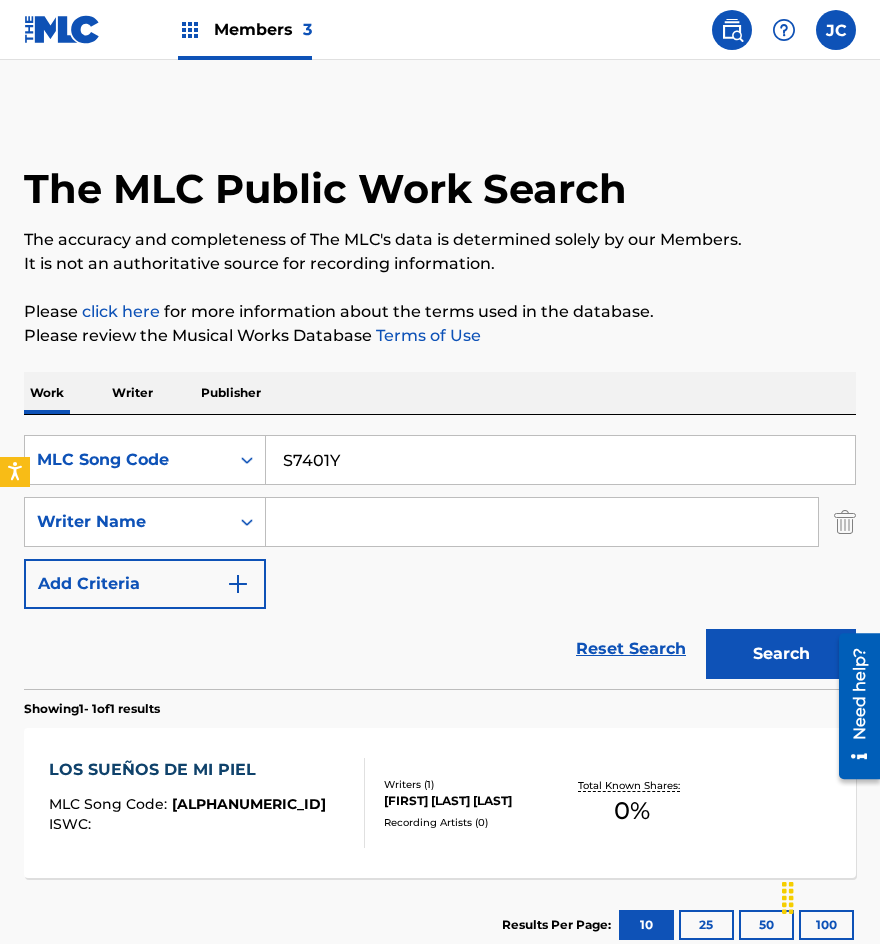 type on "S7401Y" 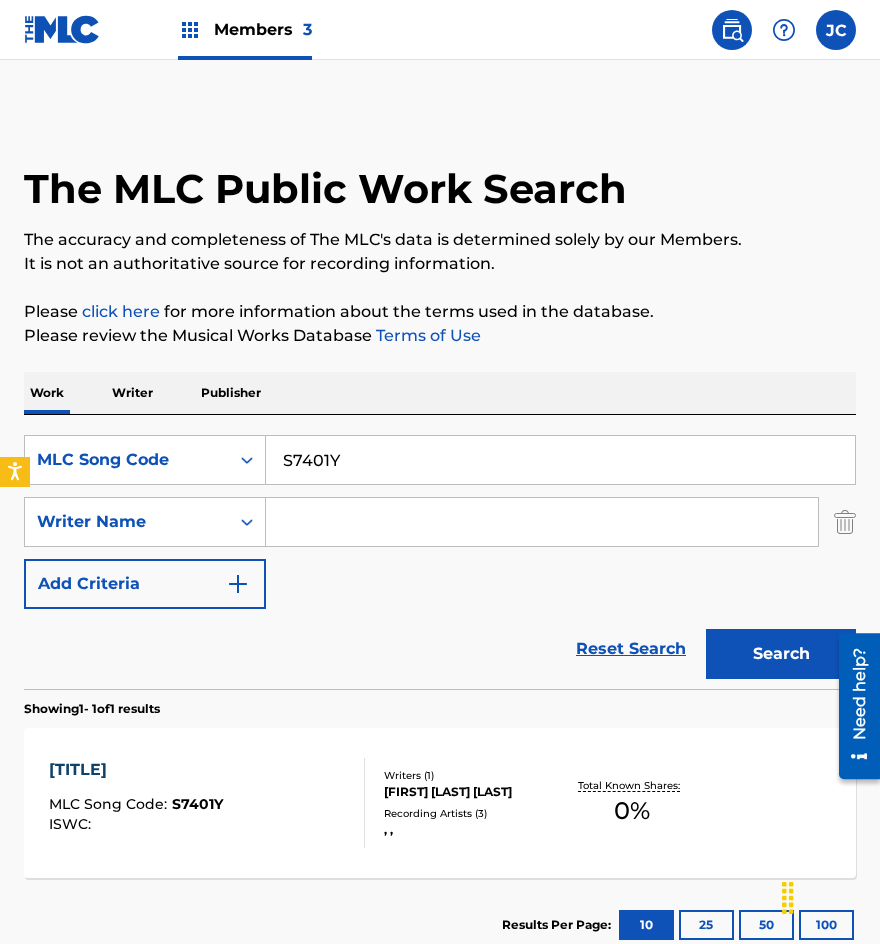 click on "Recording Artists ( 3 )" at bounding box center [473, 813] 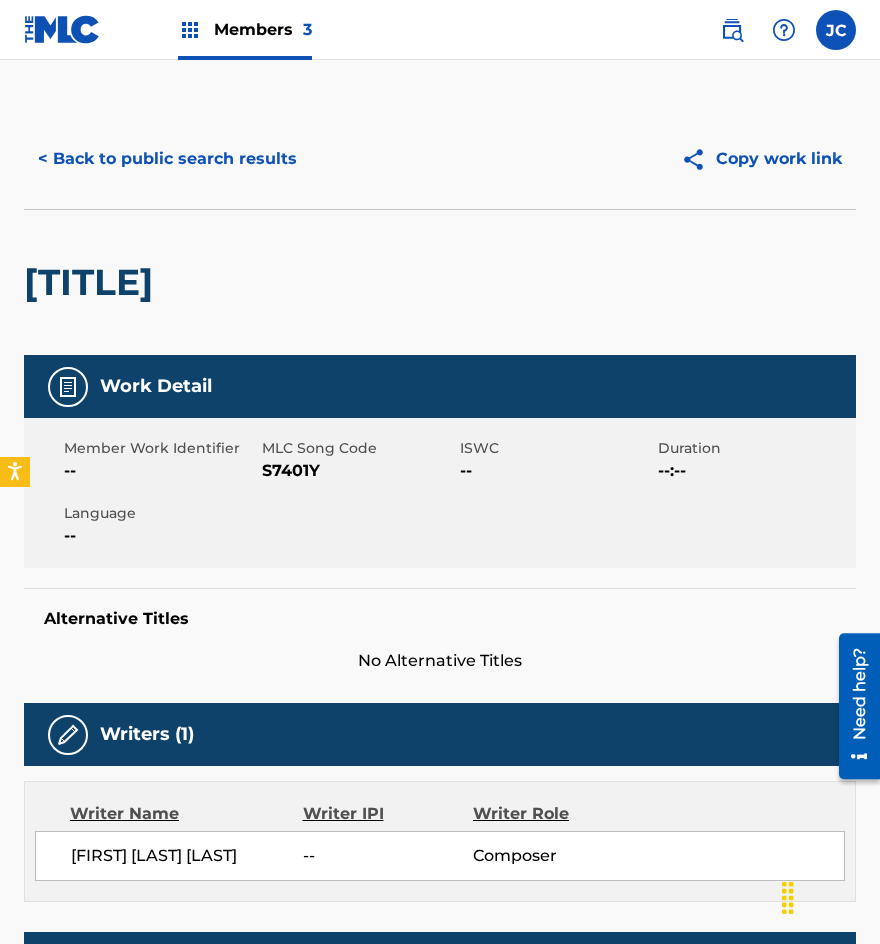 scroll, scrollTop: 0, scrollLeft: 0, axis: both 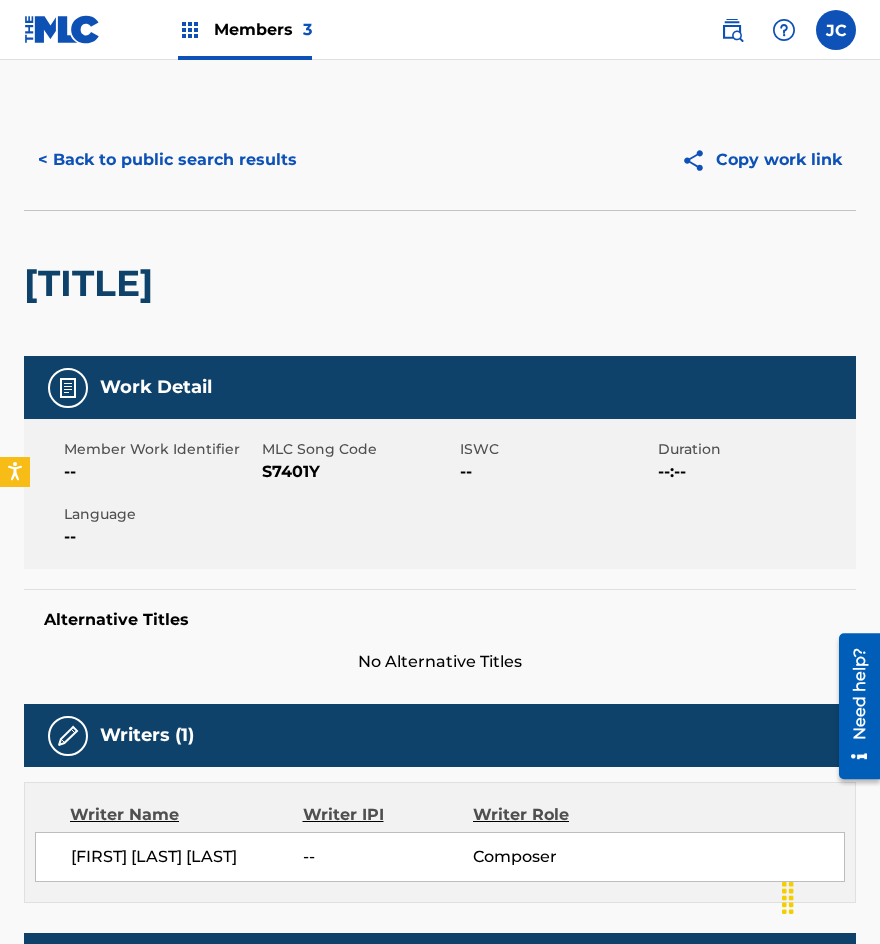 click on "< Back to public search results" at bounding box center [167, 160] 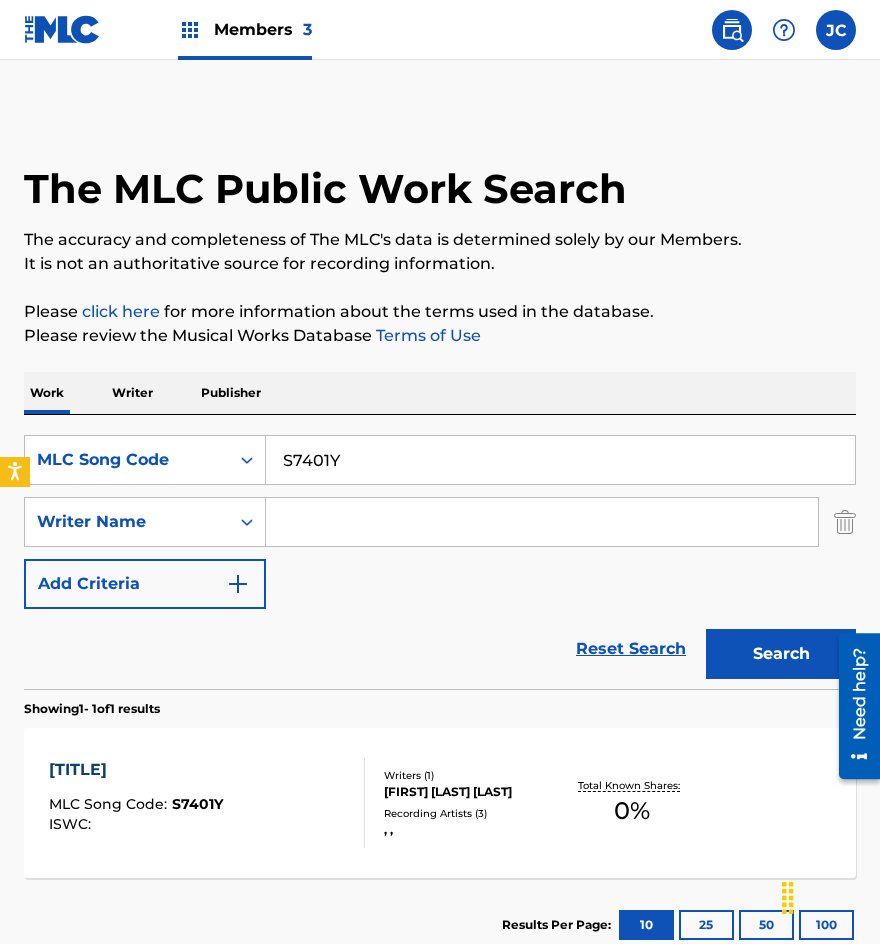 click on "S7401Y" at bounding box center (560, 460) 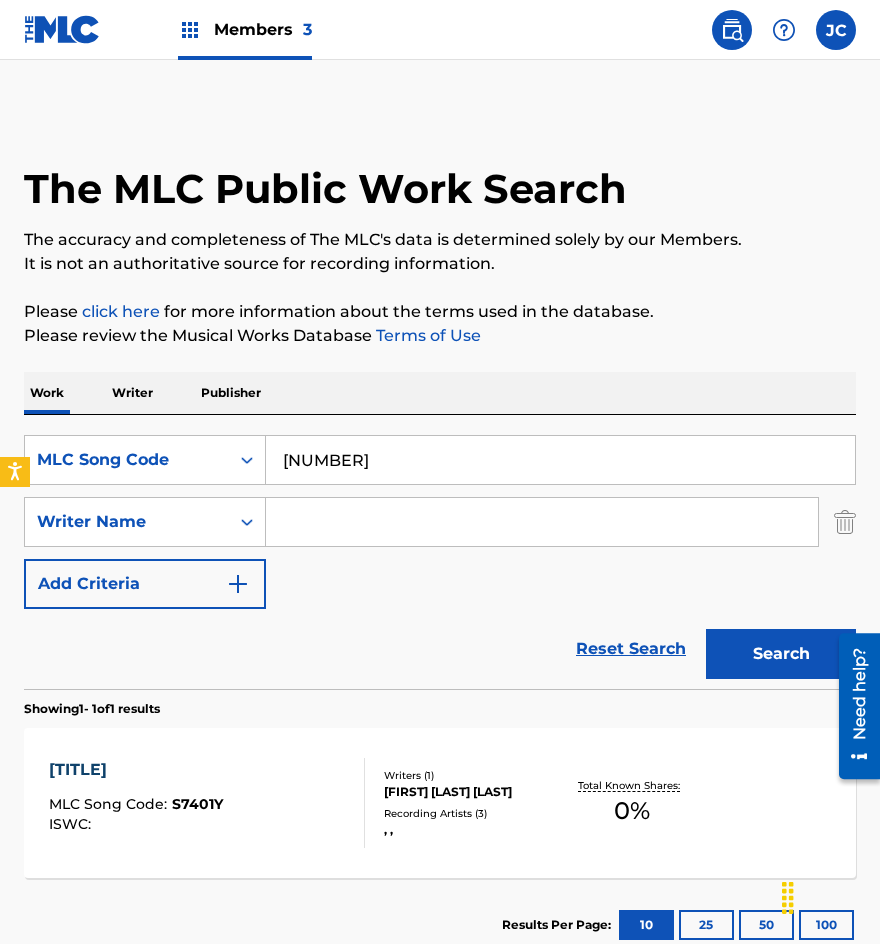 click on "Search" at bounding box center (781, 654) 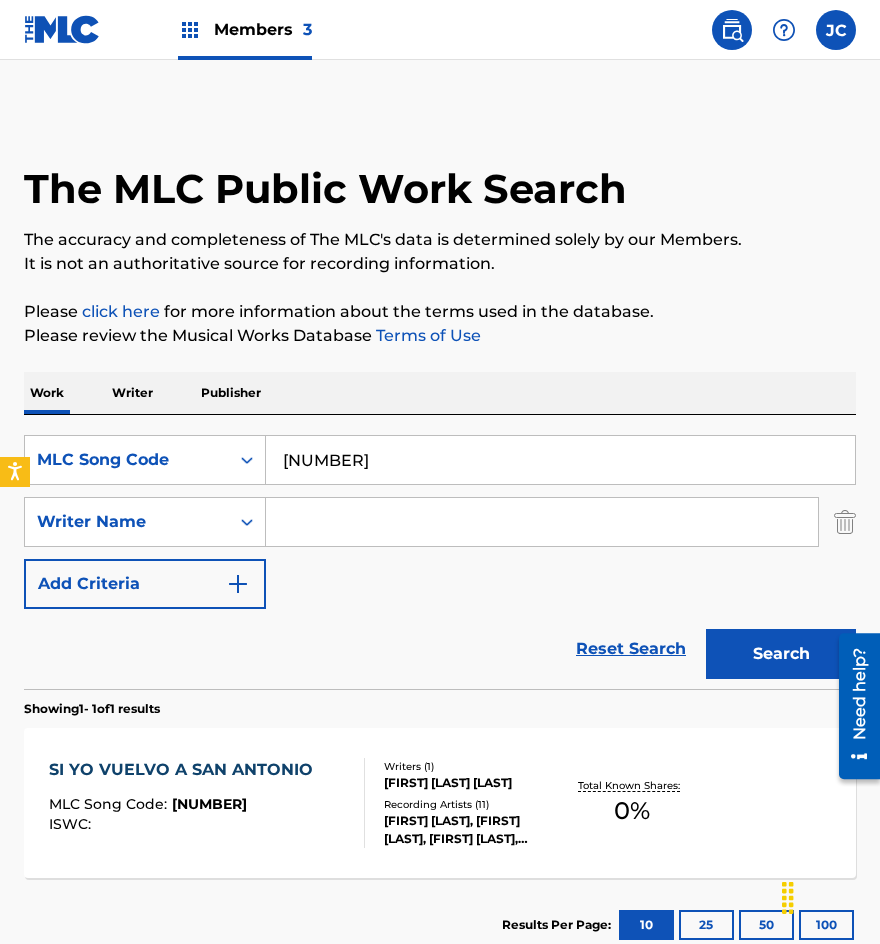 click on "[NUMBER]" at bounding box center [560, 460] 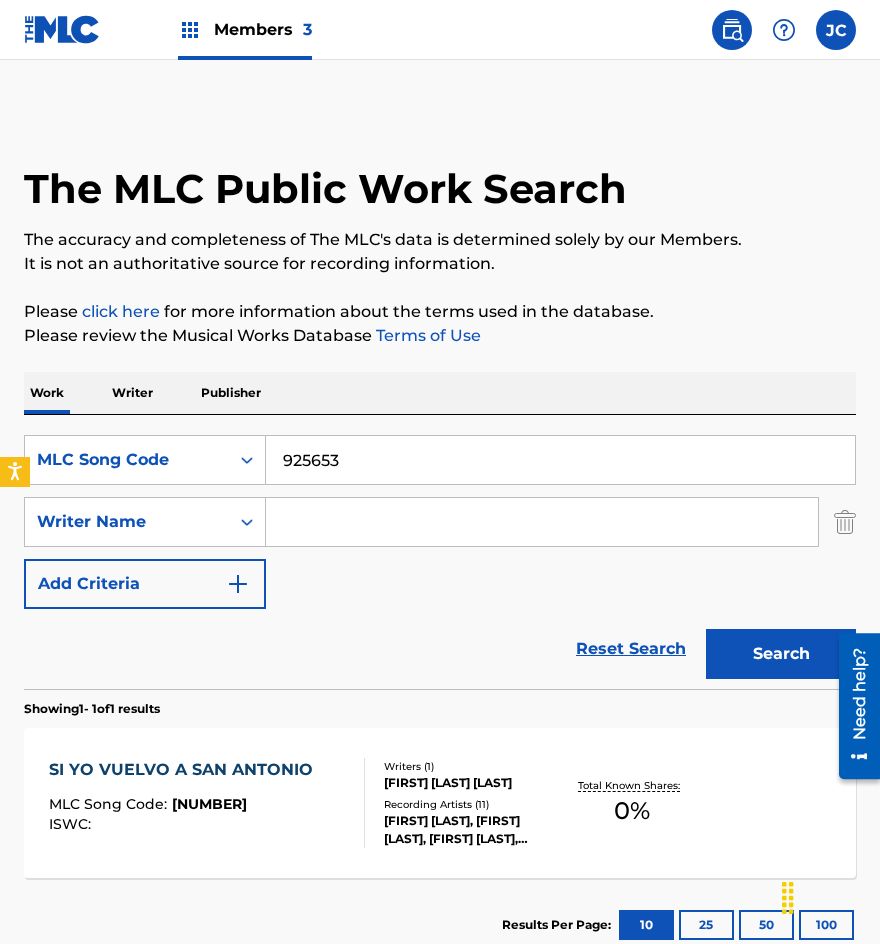 type on "925653" 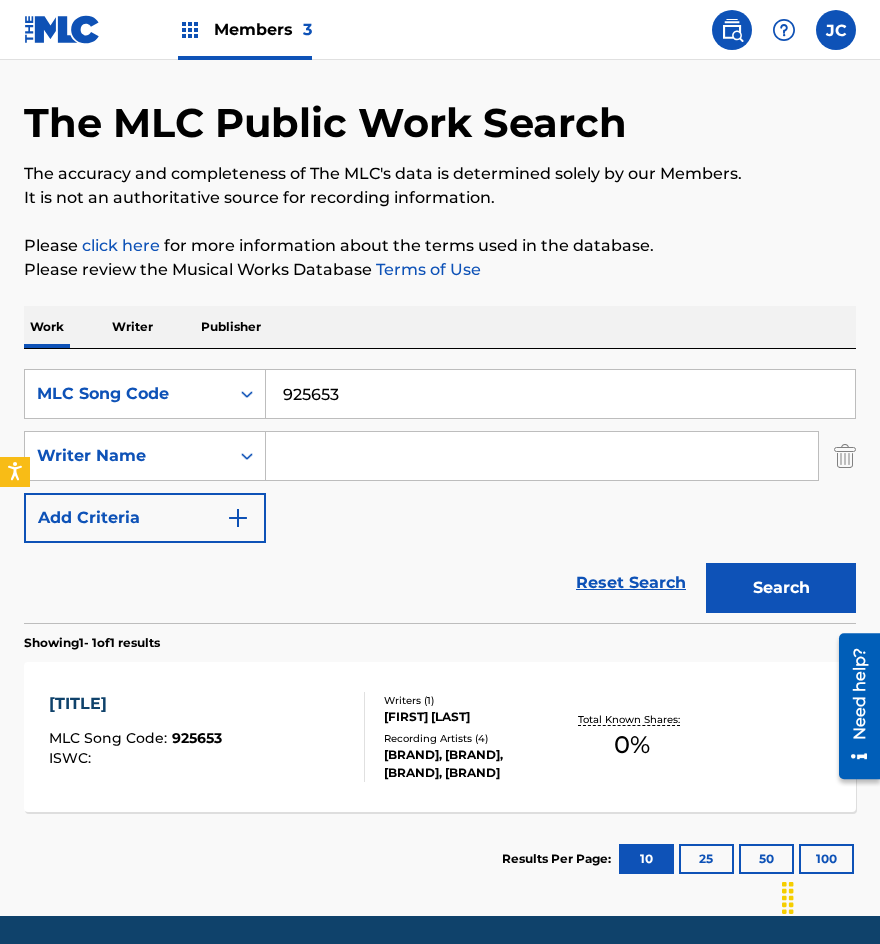 scroll, scrollTop: 134, scrollLeft: 0, axis: vertical 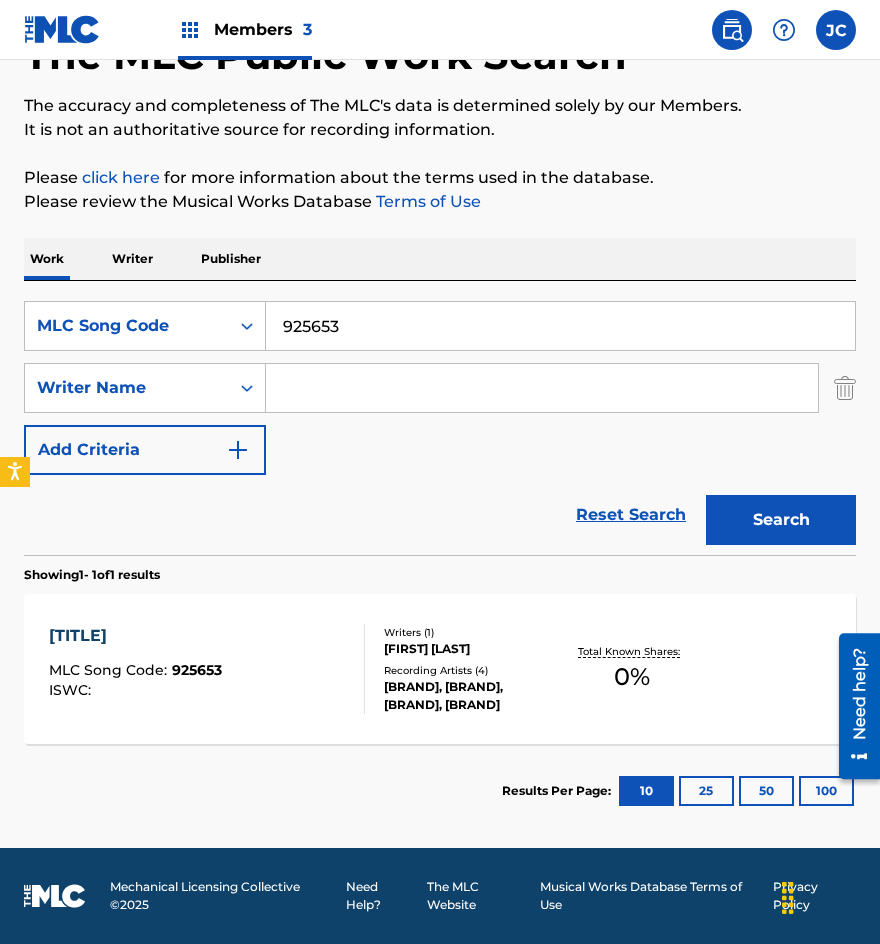 click on "[FIRST] [LAST]" at bounding box center [473, 649] 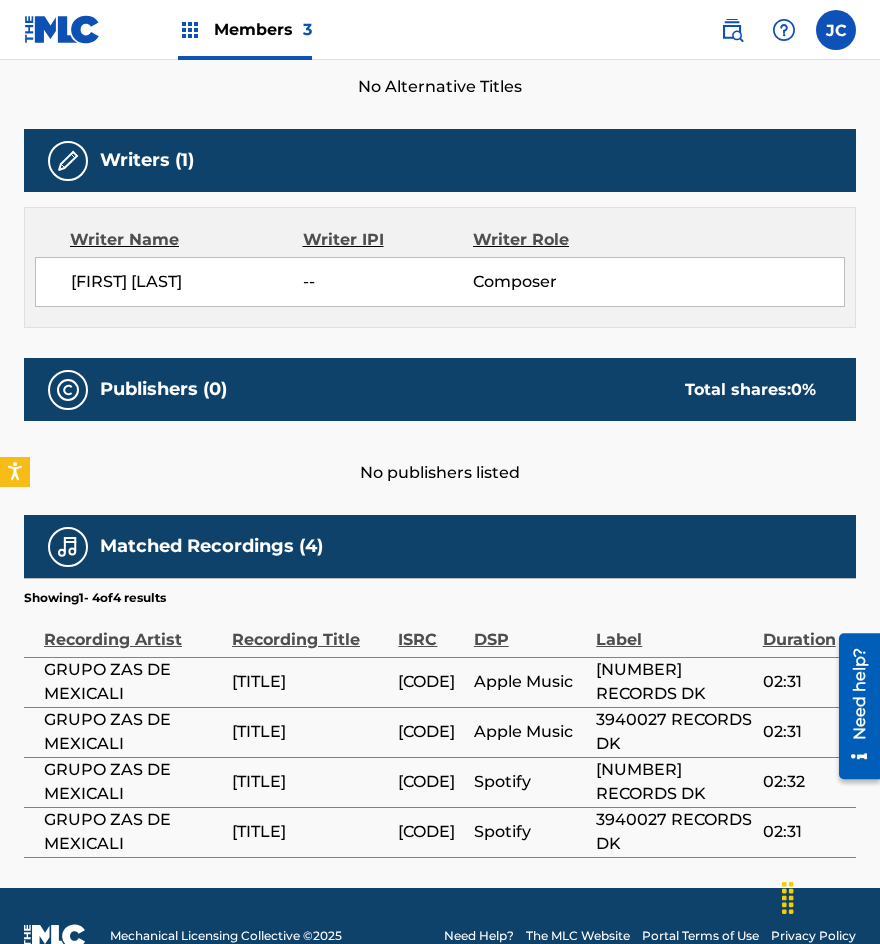 scroll, scrollTop: 615, scrollLeft: 0, axis: vertical 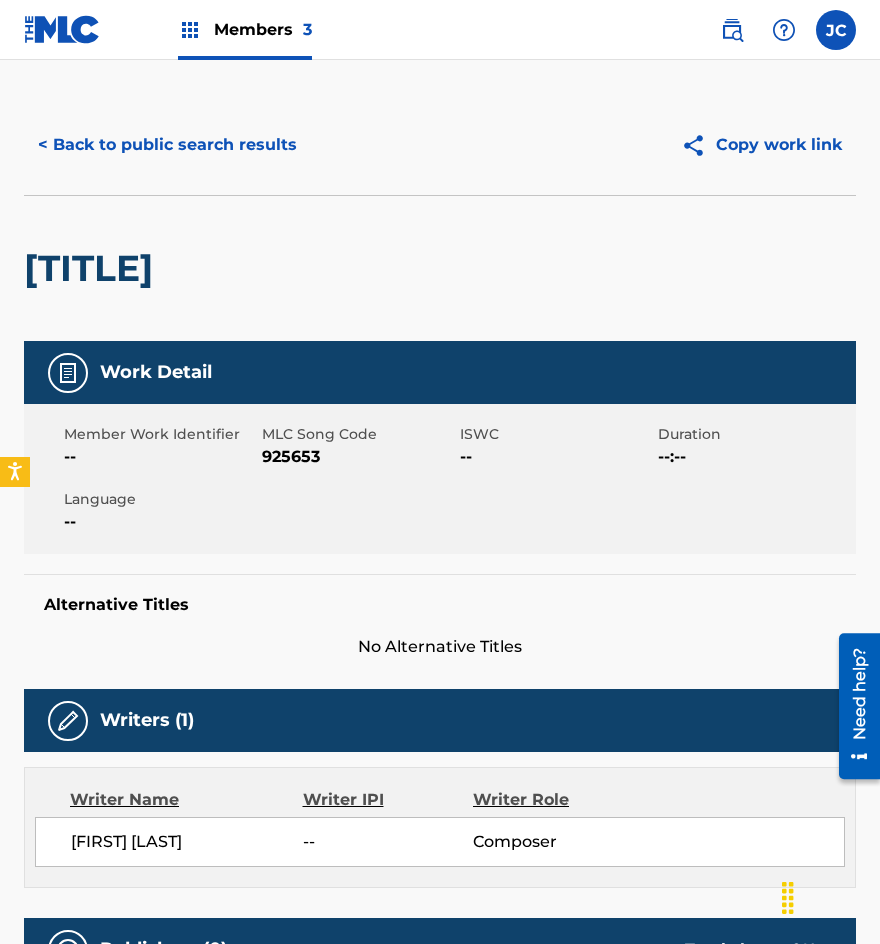 click on "< Back to public search results" at bounding box center [167, 145] 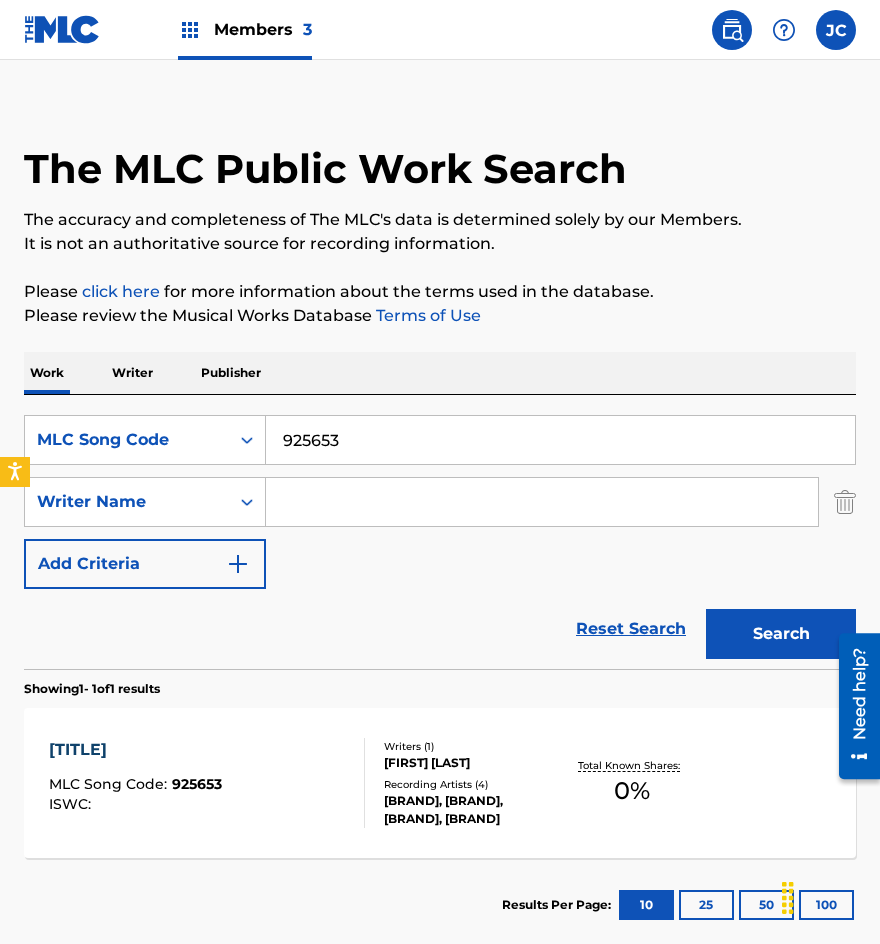 click on "925653" at bounding box center (560, 440) 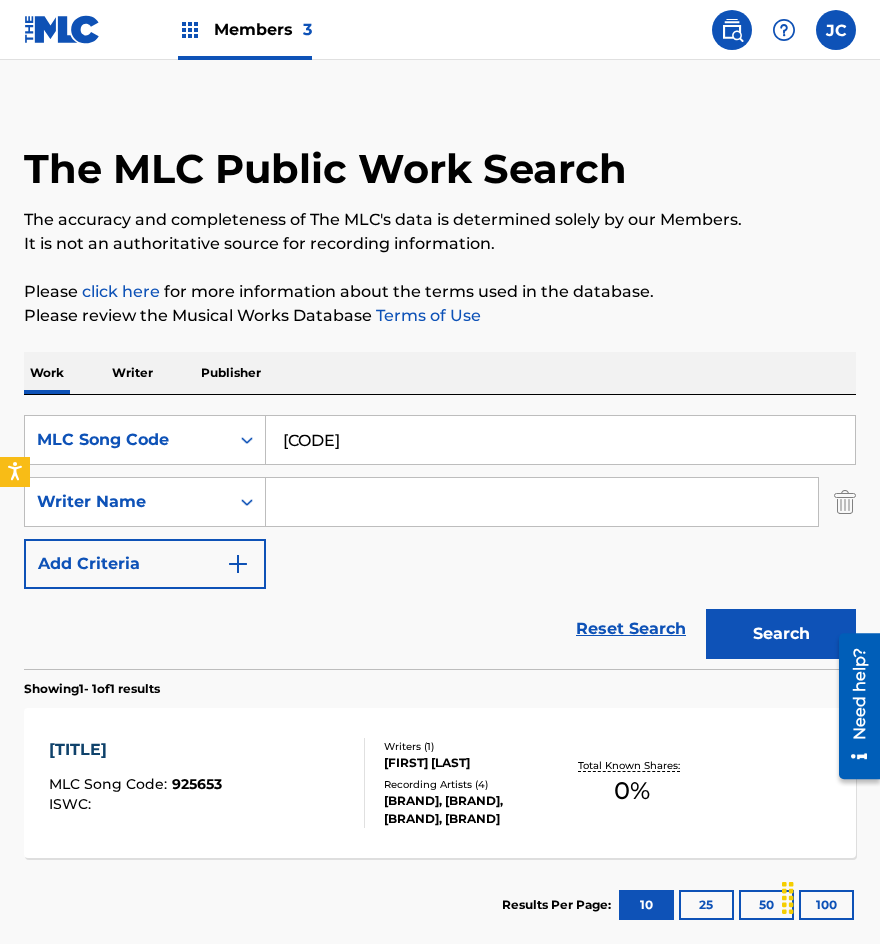 click on "Search" at bounding box center (781, 634) 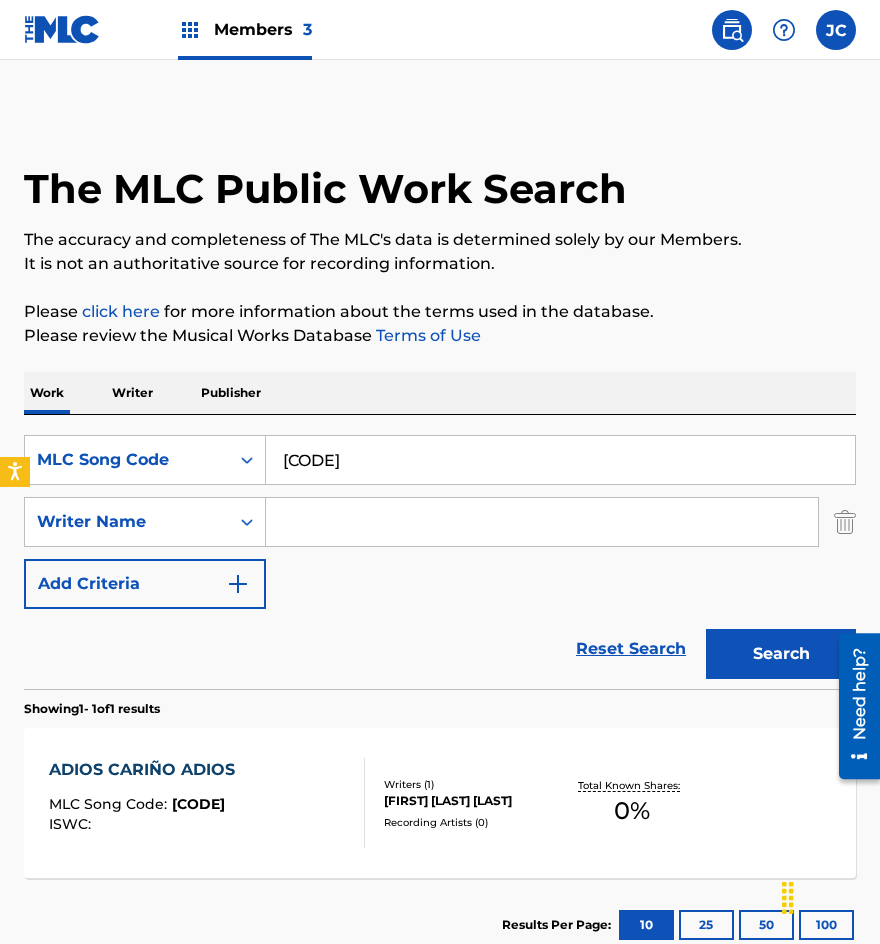 click on "[CODE]" at bounding box center [560, 460] 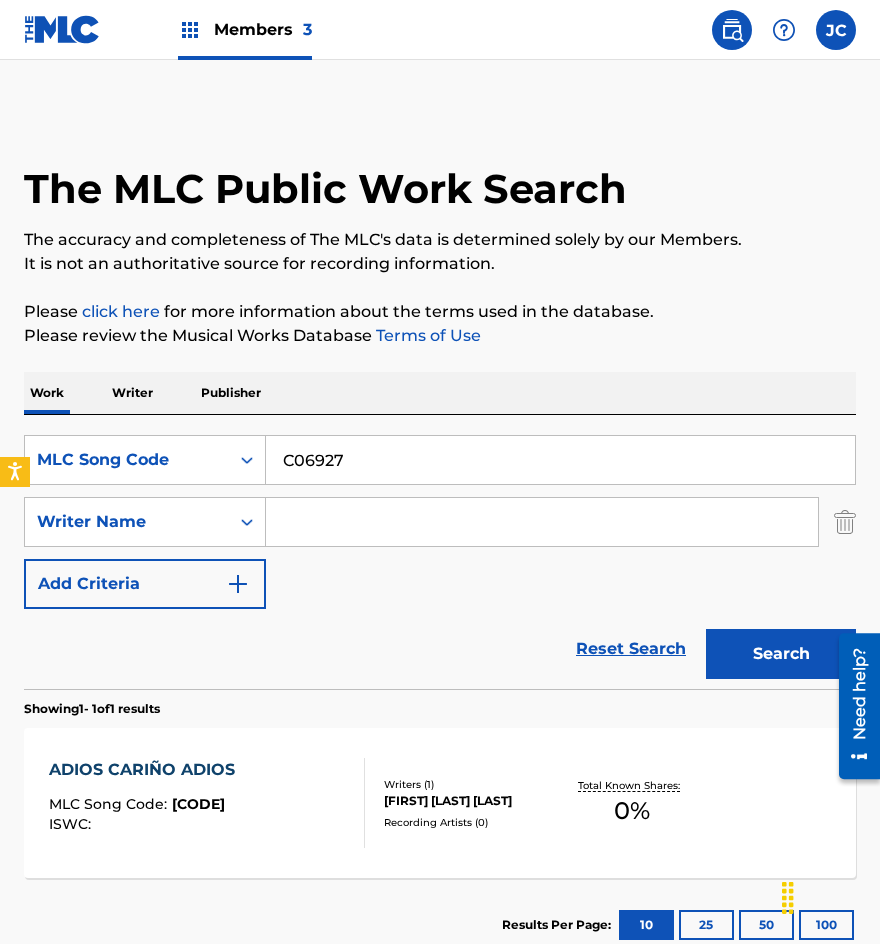 click on "Search" at bounding box center (781, 654) 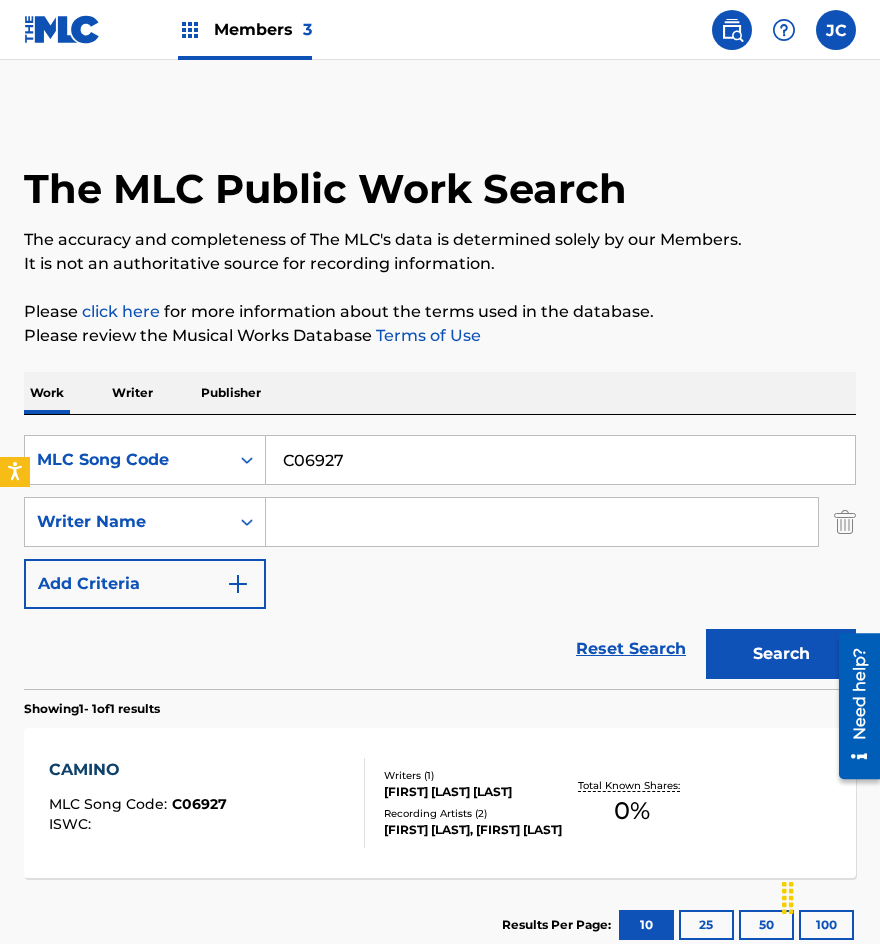 click on "C06927" at bounding box center [560, 460] 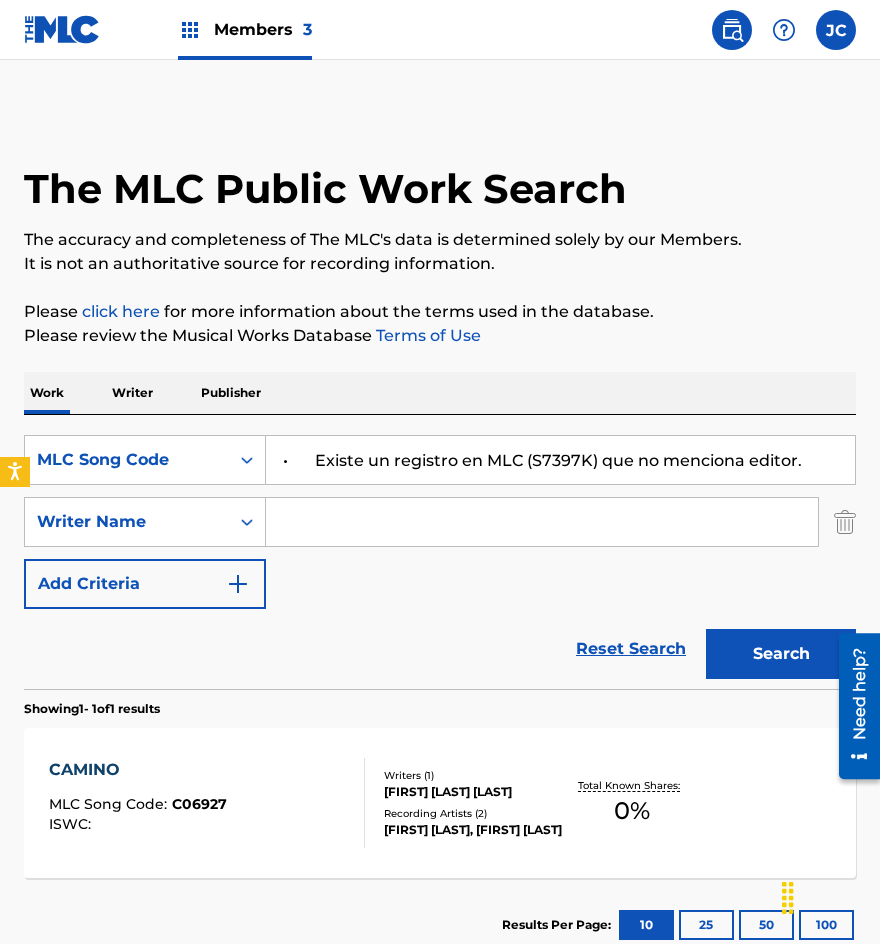 click on "Search" at bounding box center [781, 654] 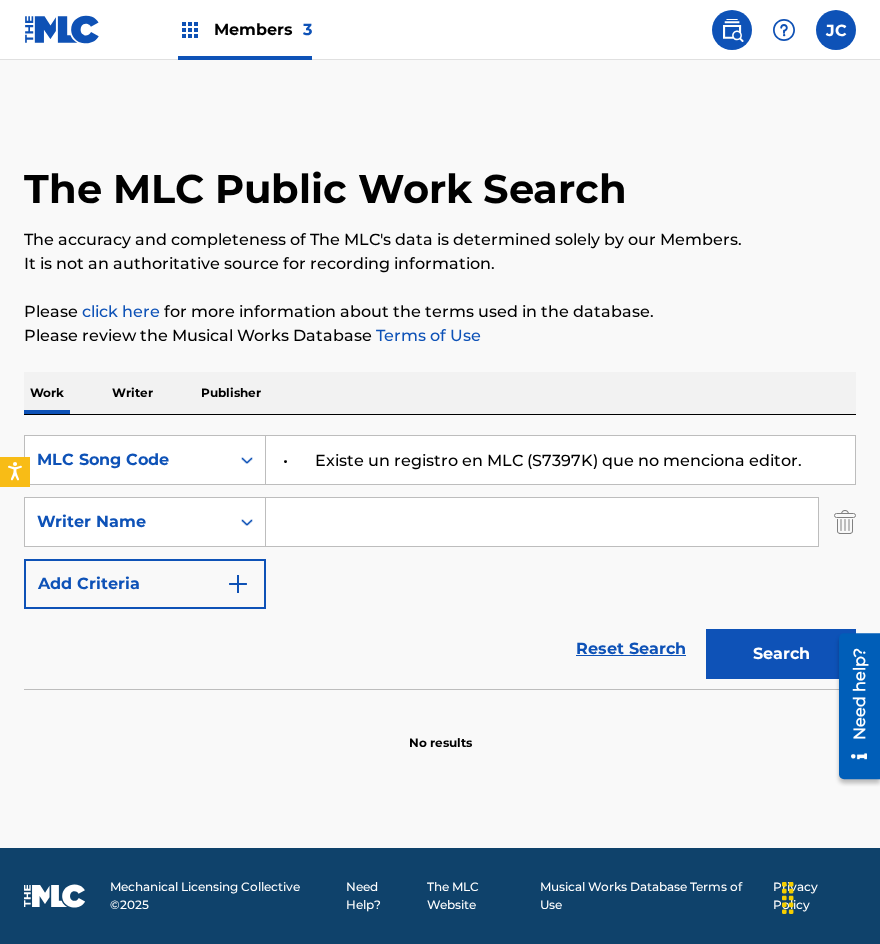 click on "•	Existe un registro en MLC (S7397K) que no menciona editor." at bounding box center [560, 460] 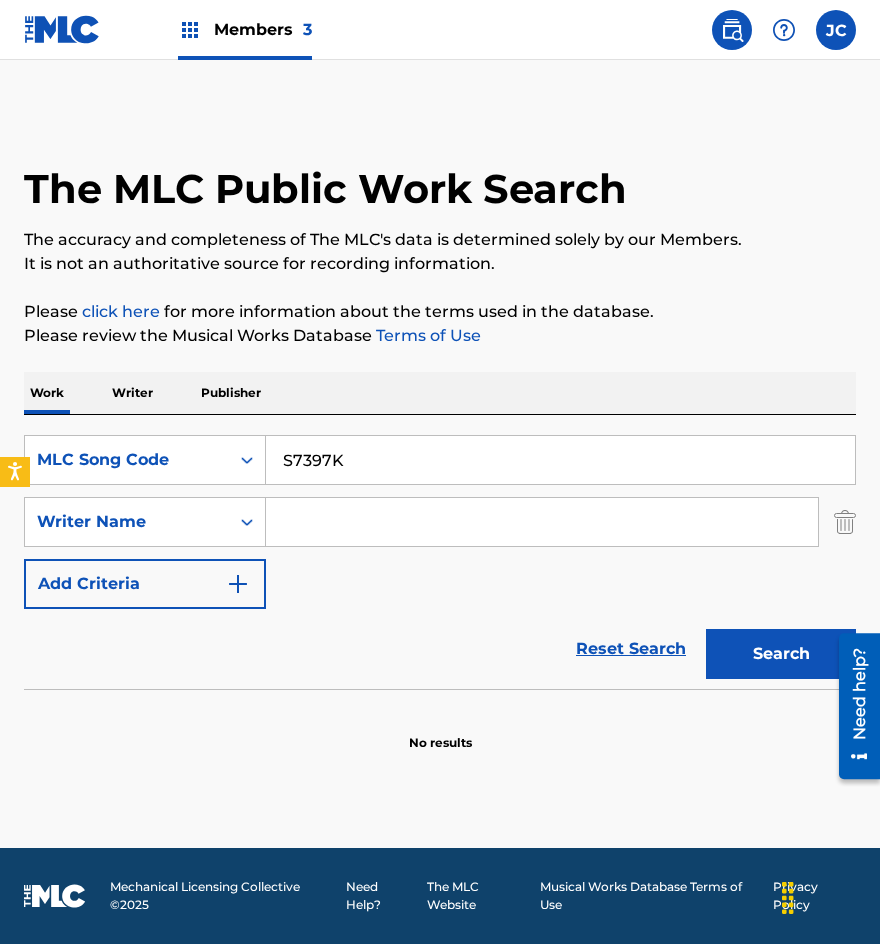 click on "Search" at bounding box center (781, 654) 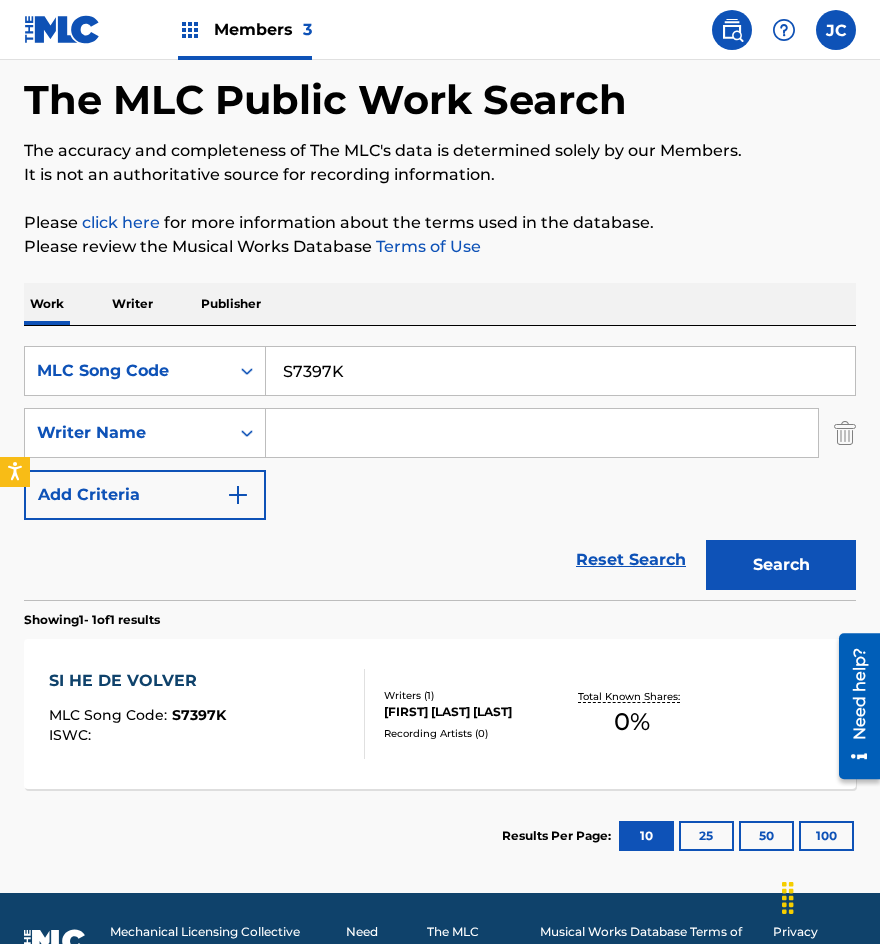 scroll, scrollTop: 134, scrollLeft: 0, axis: vertical 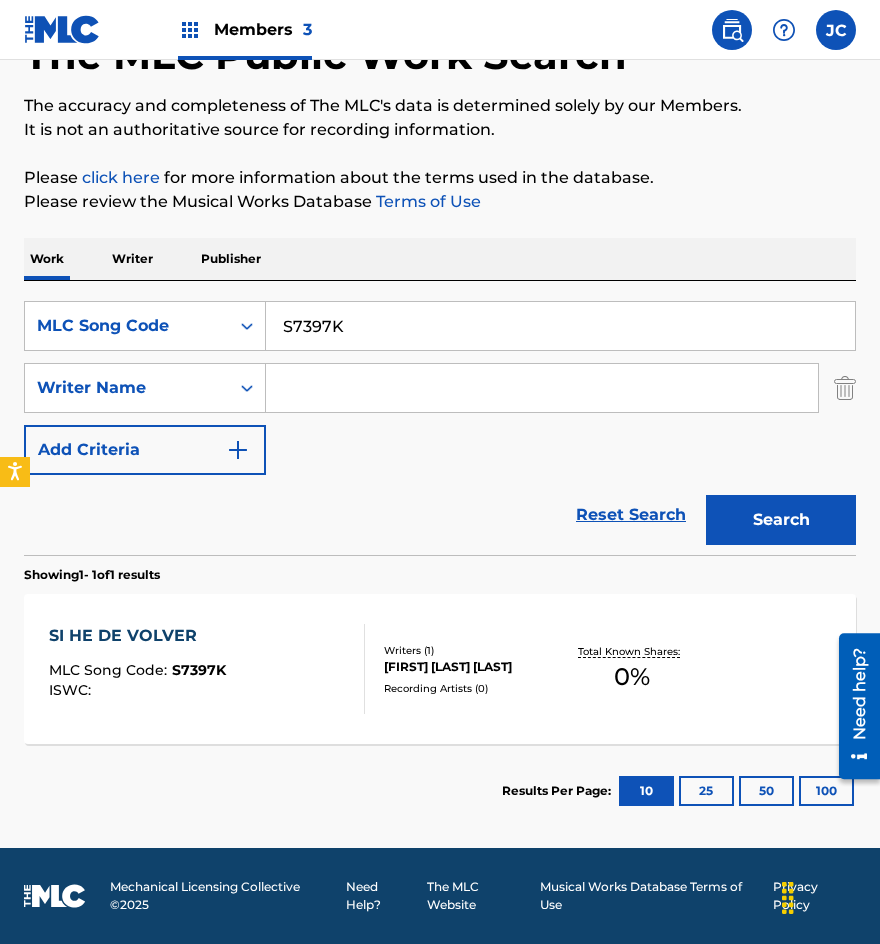 click on "S7397K" at bounding box center (560, 326) 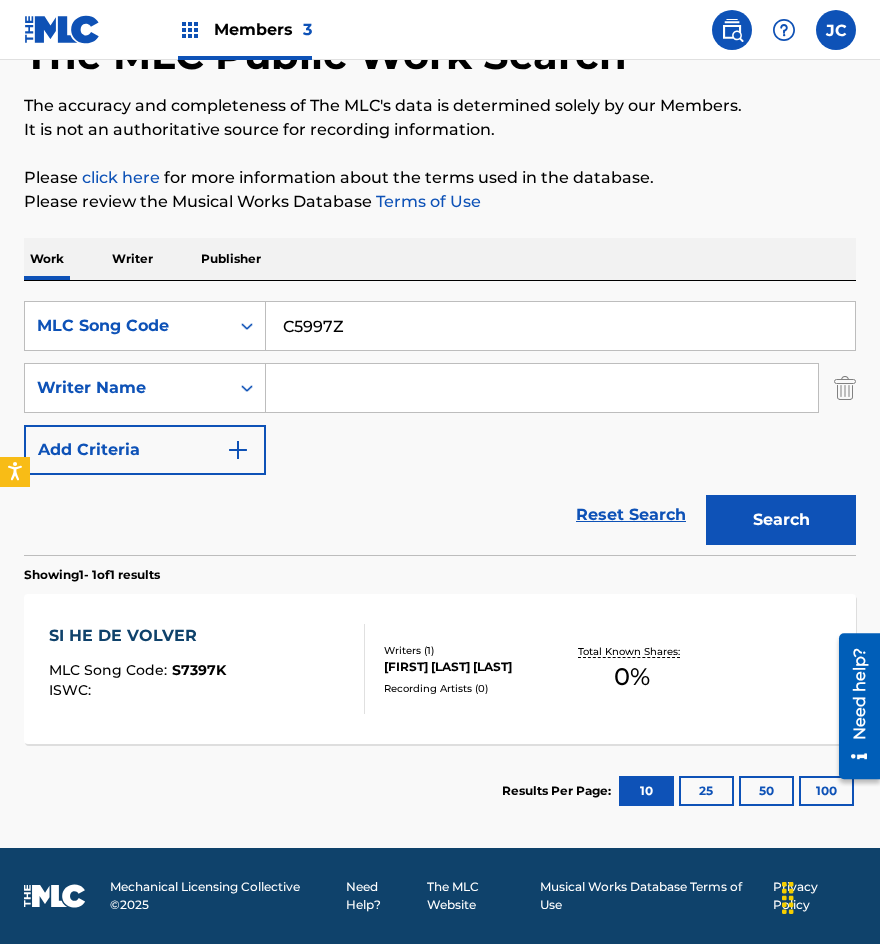 type on "C5997Z" 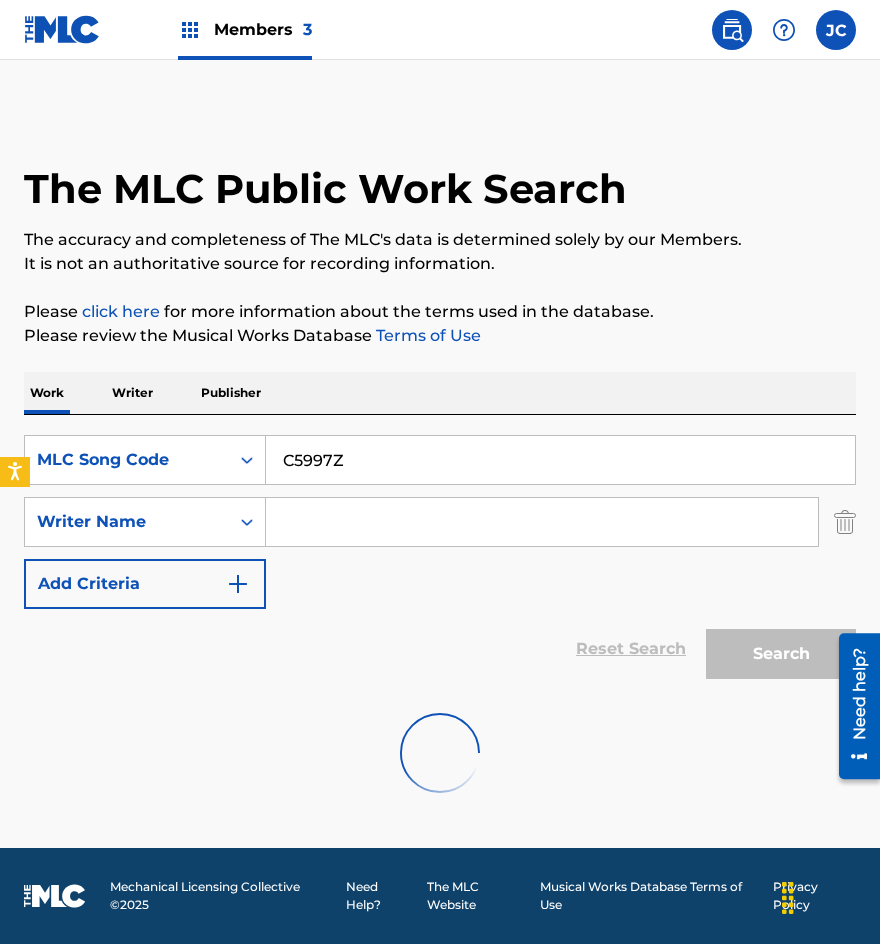 scroll, scrollTop: 0, scrollLeft: 0, axis: both 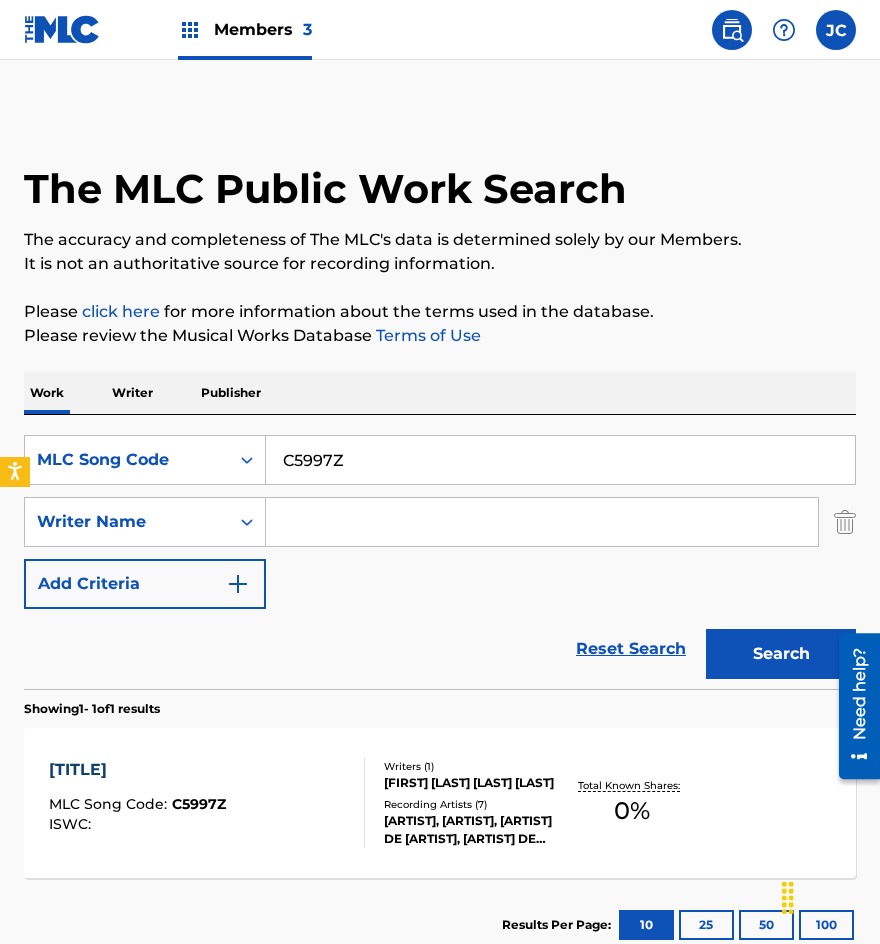 click on "Results Per Page: 10 25 50 100" at bounding box center (440, 925) 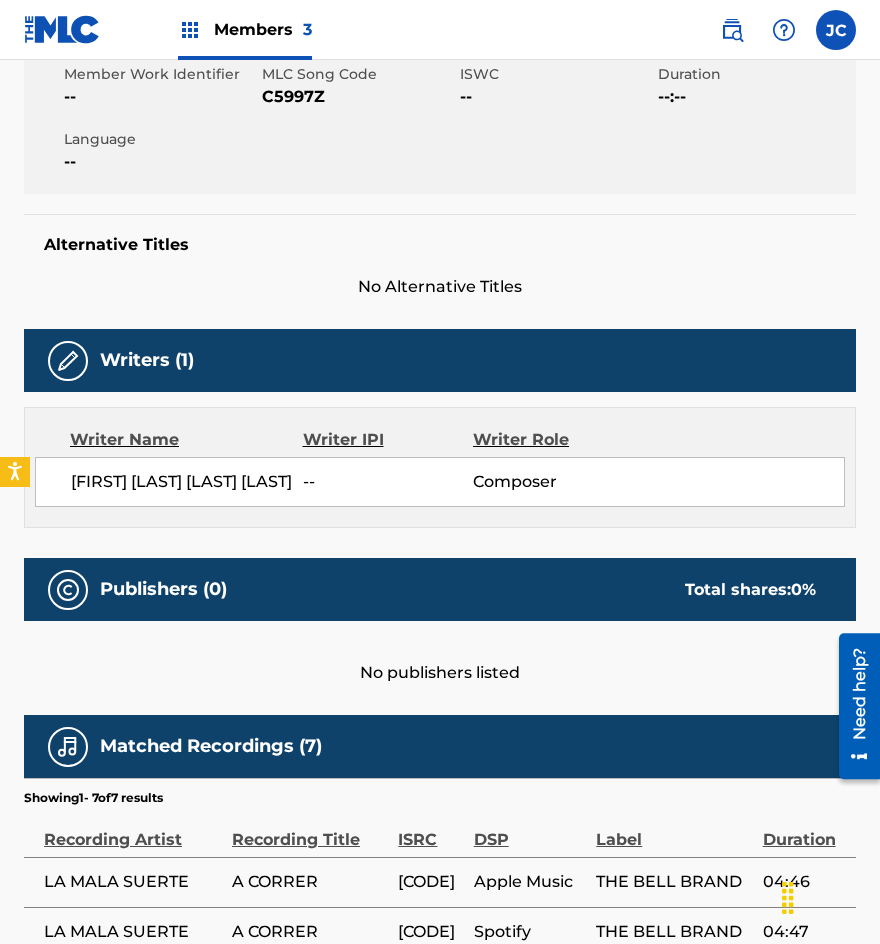scroll, scrollTop: 0, scrollLeft: 0, axis: both 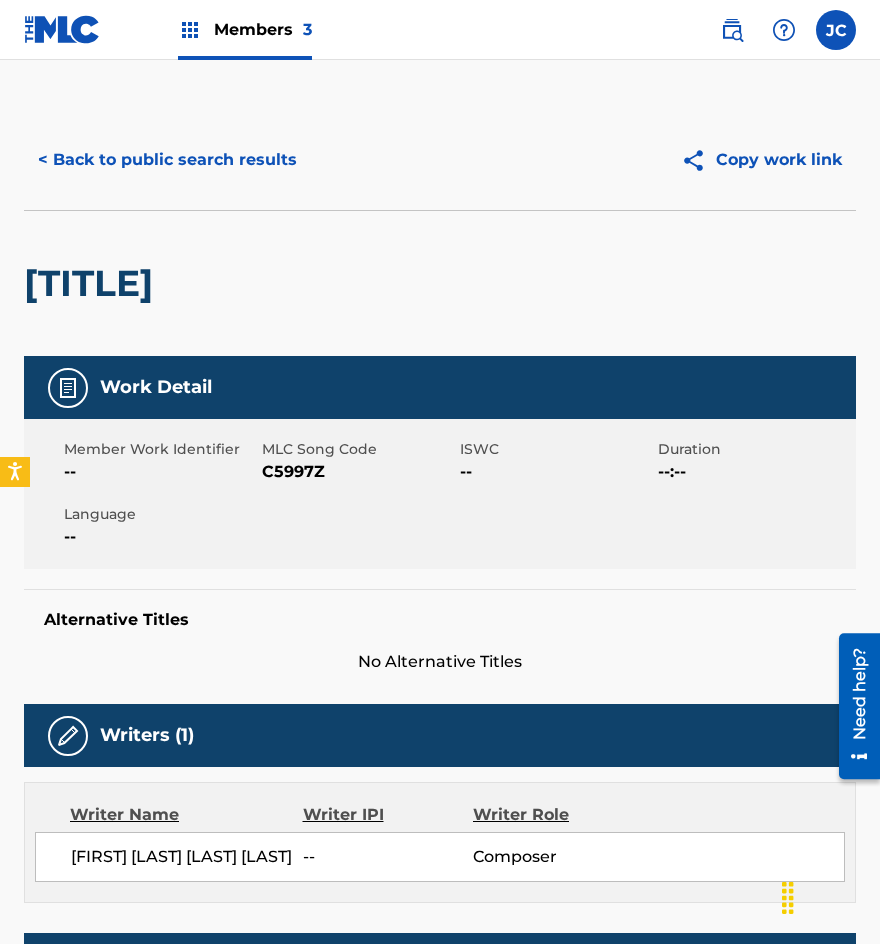 click on "< Back to public search results" at bounding box center [167, 160] 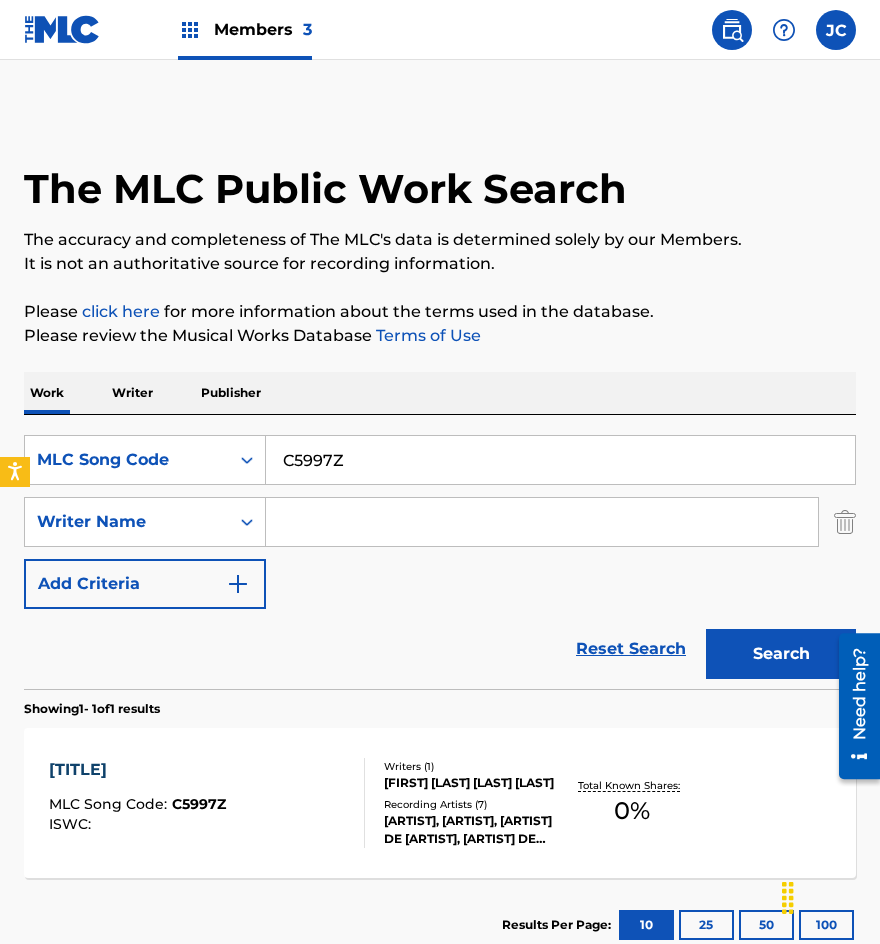 click on "MLC Song Code : C5997Z ISWC : Writers ( 1 ) [FIRST] [LAST] [LAST] Recording Artists ( 7 ) [ARTIST], [ARTIST], [ARTIST] [ARTIST], [ARTIST] [ARTIST] Total Known Shares: 0 %" at bounding box center [440, 803] 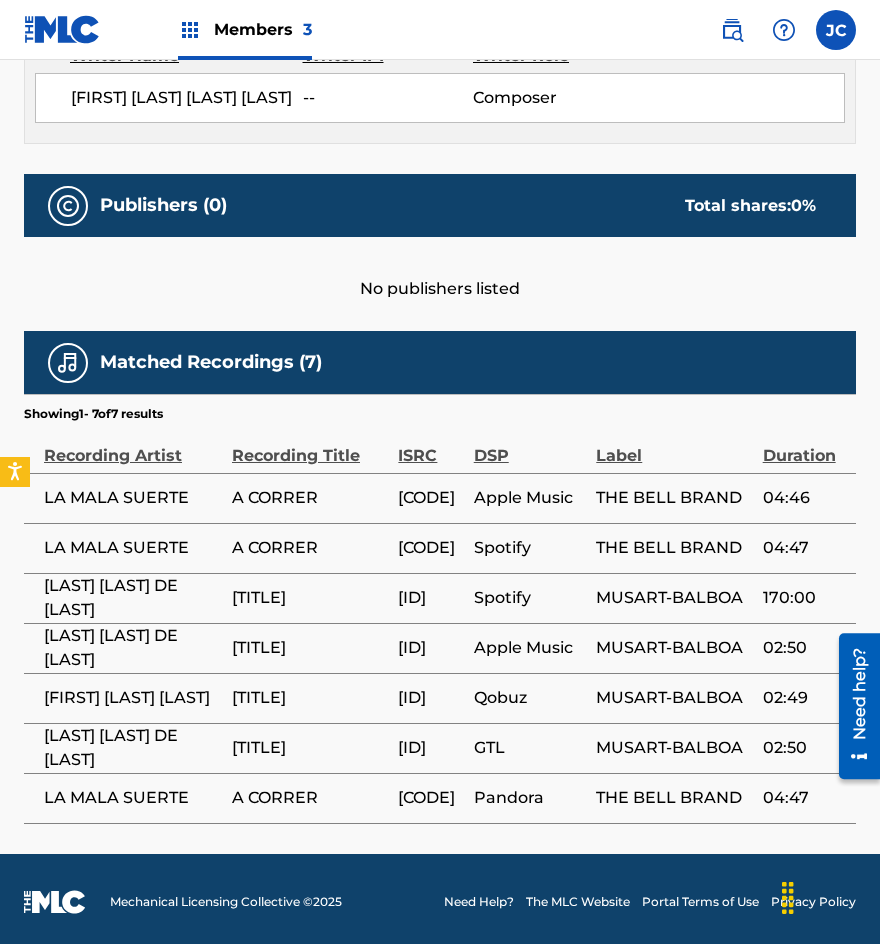 scroll, scrollTop: 775, scrollLeft: 0, axis: vertical 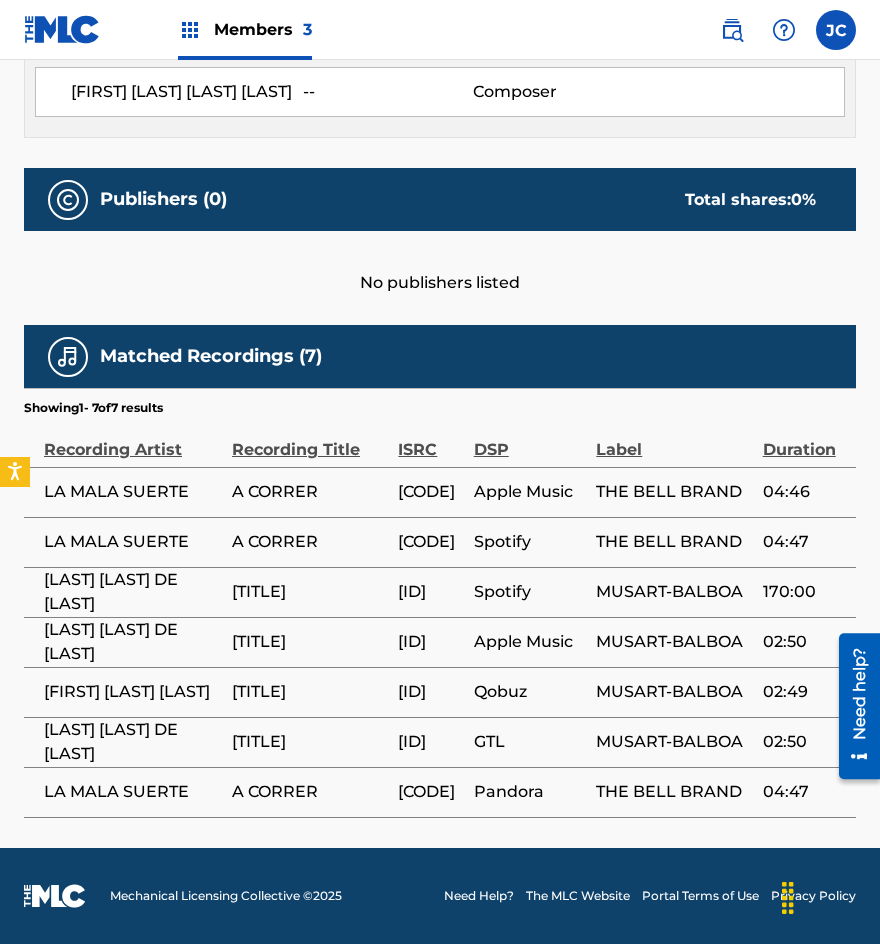 drag, startPoint x: 43, startPoint y: 628, endPoint x: 195, endPoint y: 652, distance: 153.88307 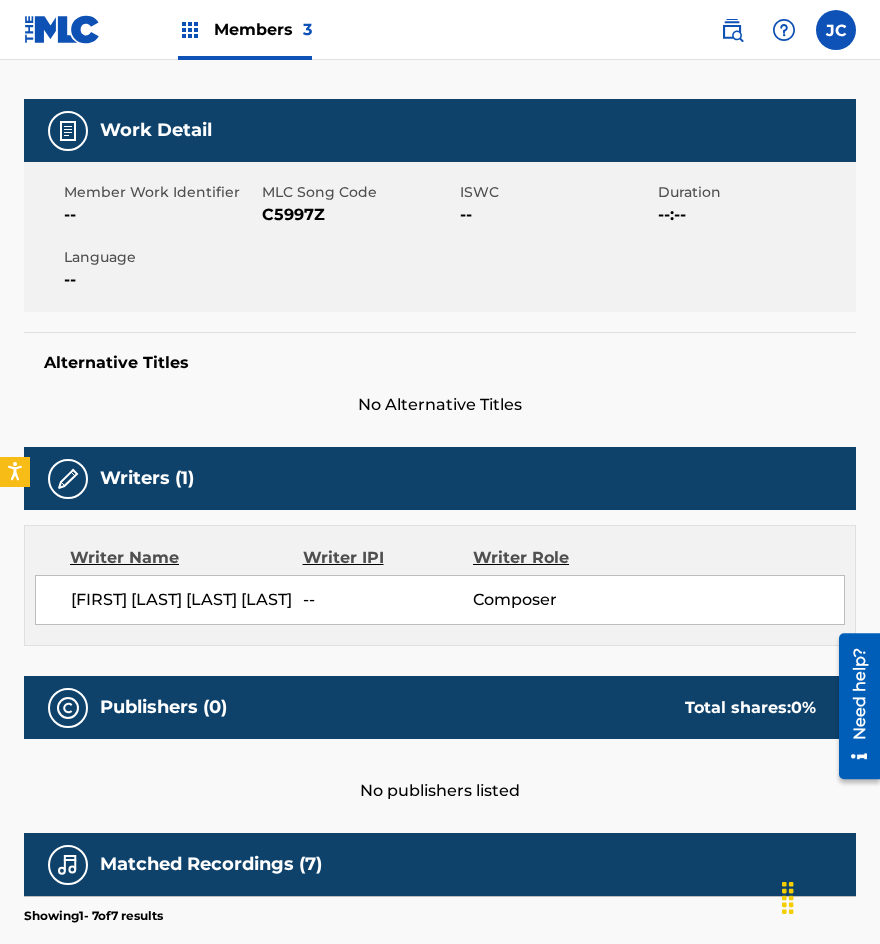 scroll, scrollTop: 0, scrollLeft: 0, axis: both 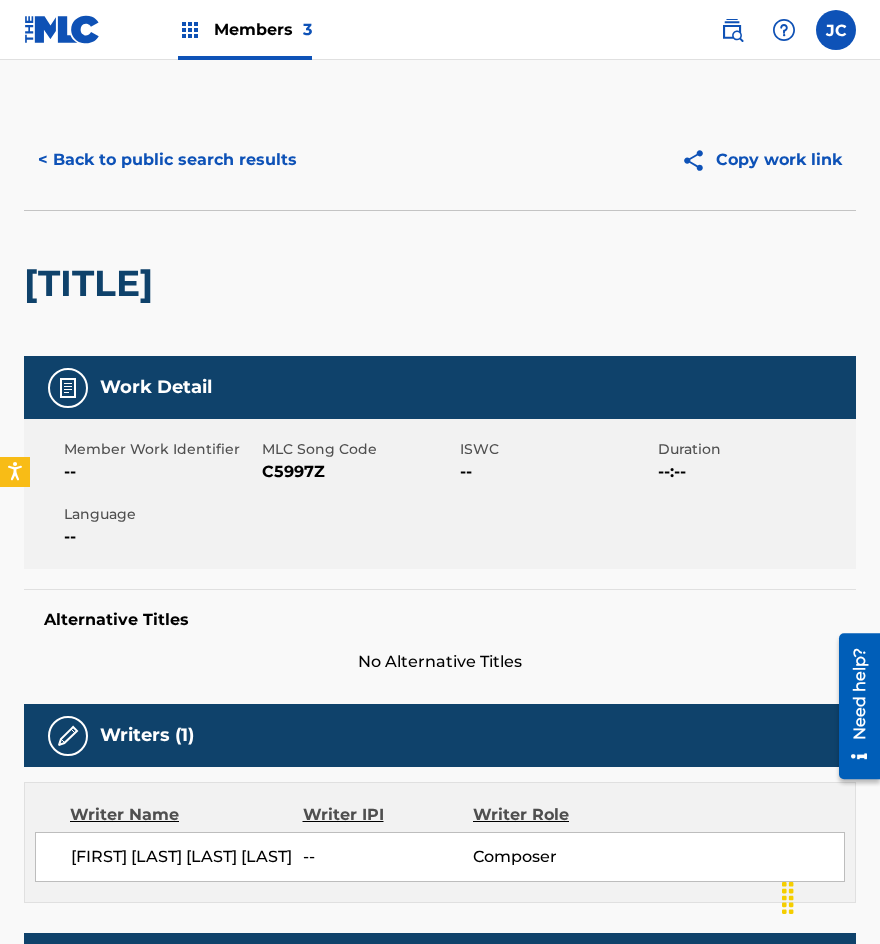 click on "< Back to public search results" at bounding box center [167, 160] 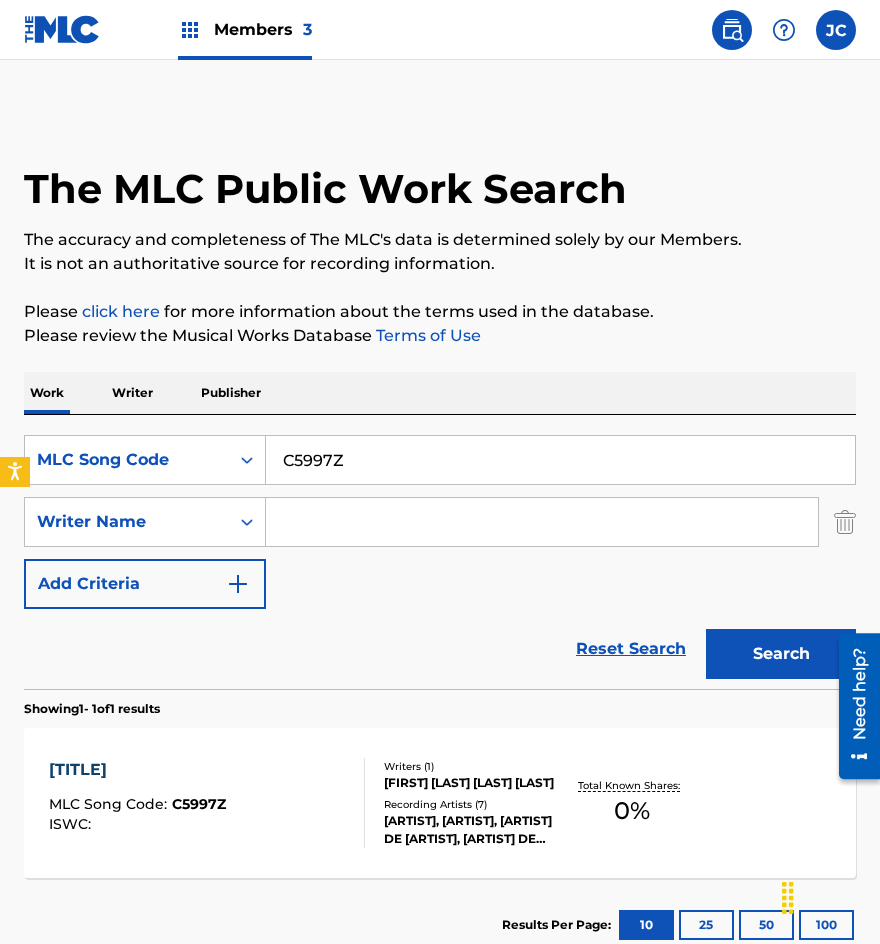 click on "C5997Z" at bounding box center (560, 460) 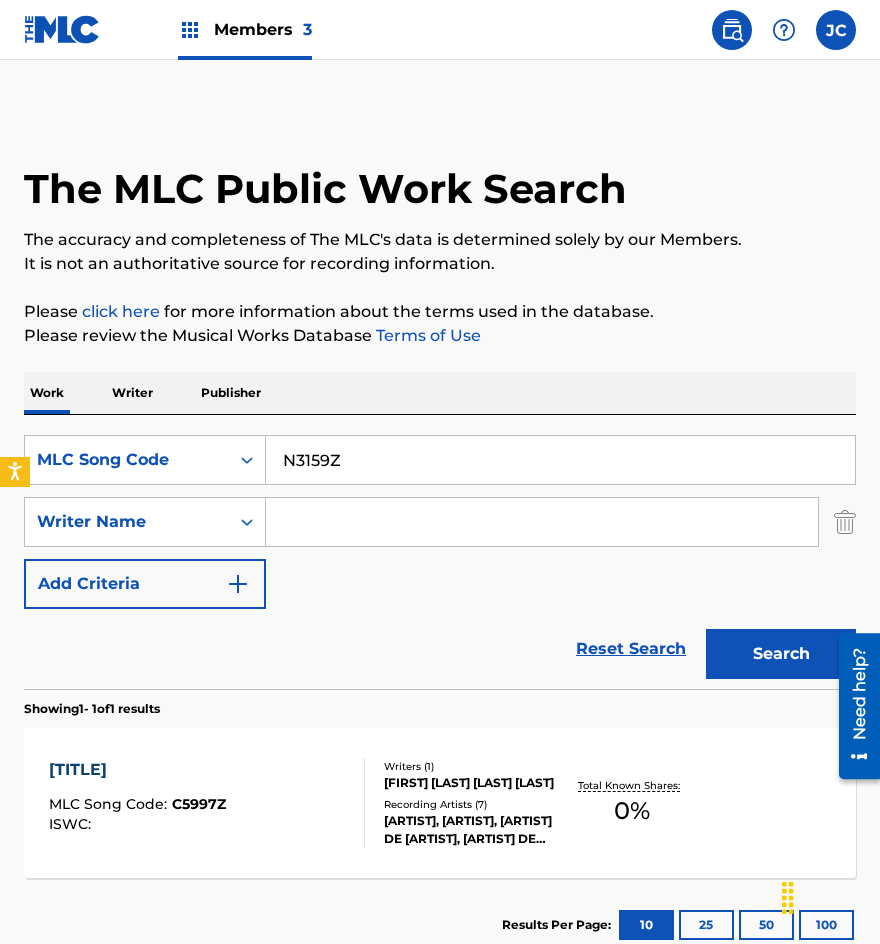 click on "Search" at bounding box center (781, 654) 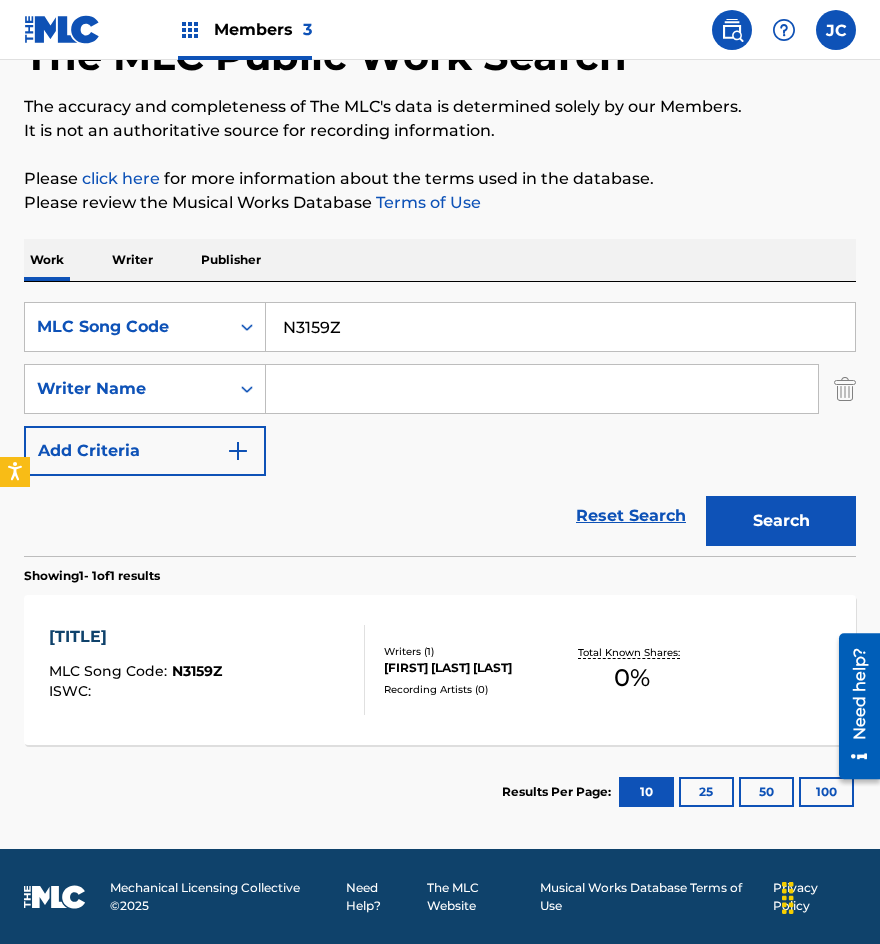 scroll, scrollTop: 134, scrollLeft: 0, axis: vertical 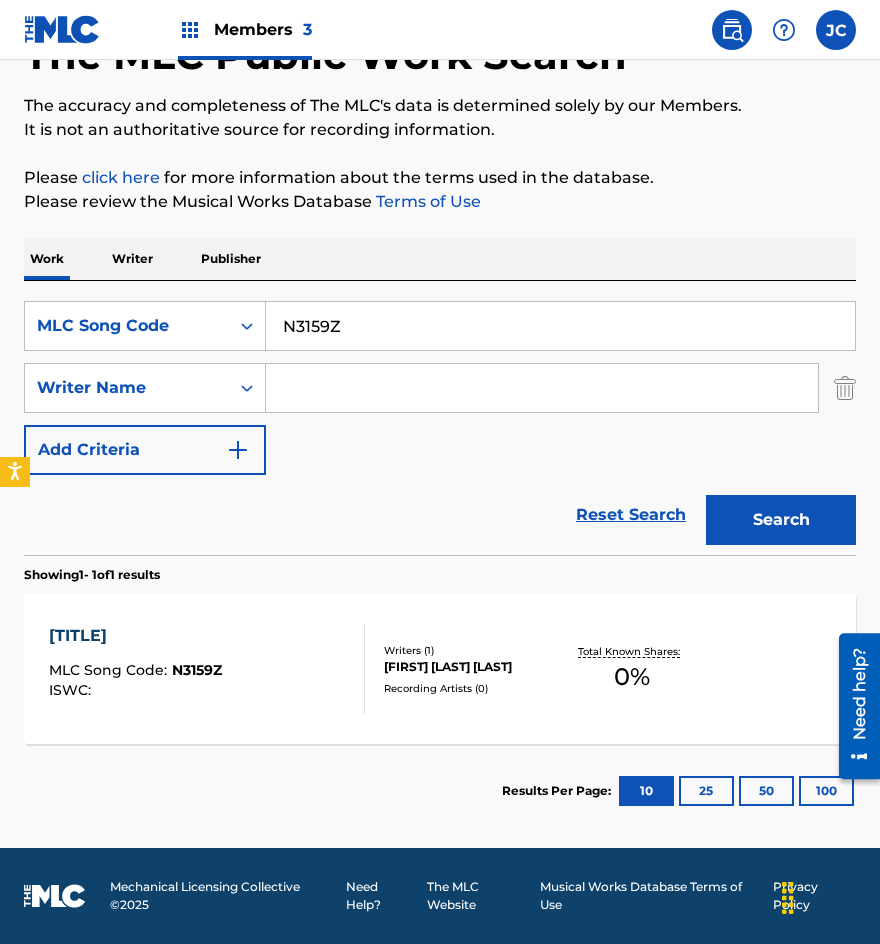 click on "N3159Z" at bounding box center (560, 326) 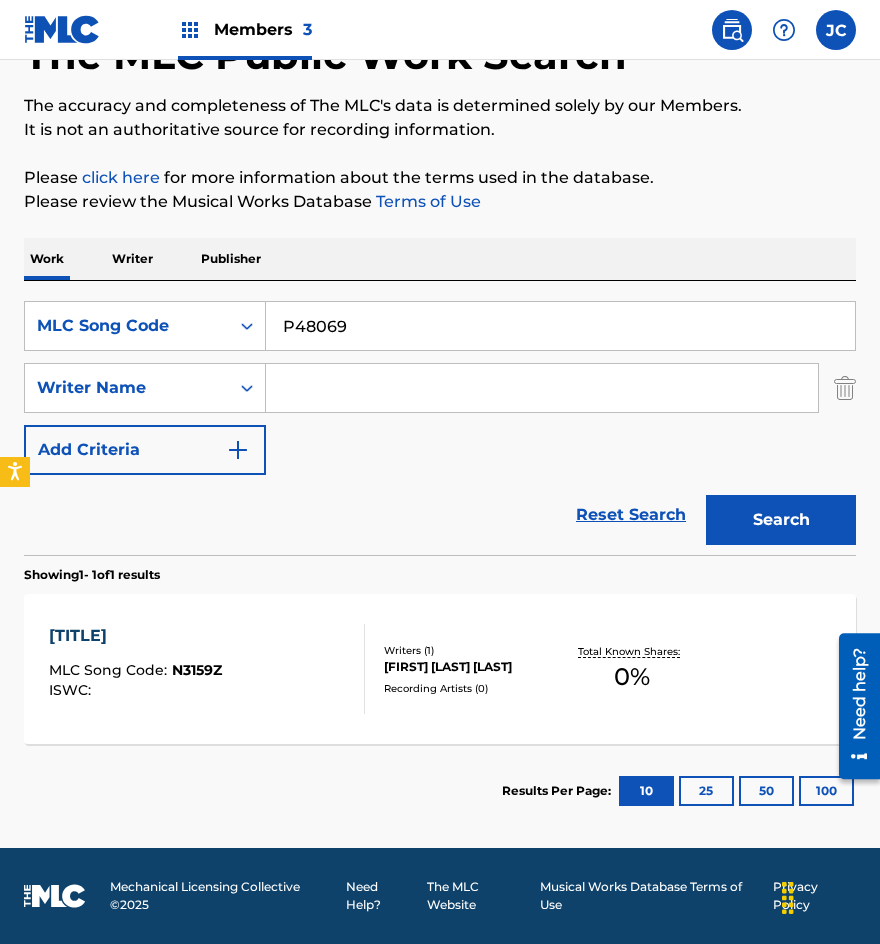 click on "Search" at bounding box center (781, 520) 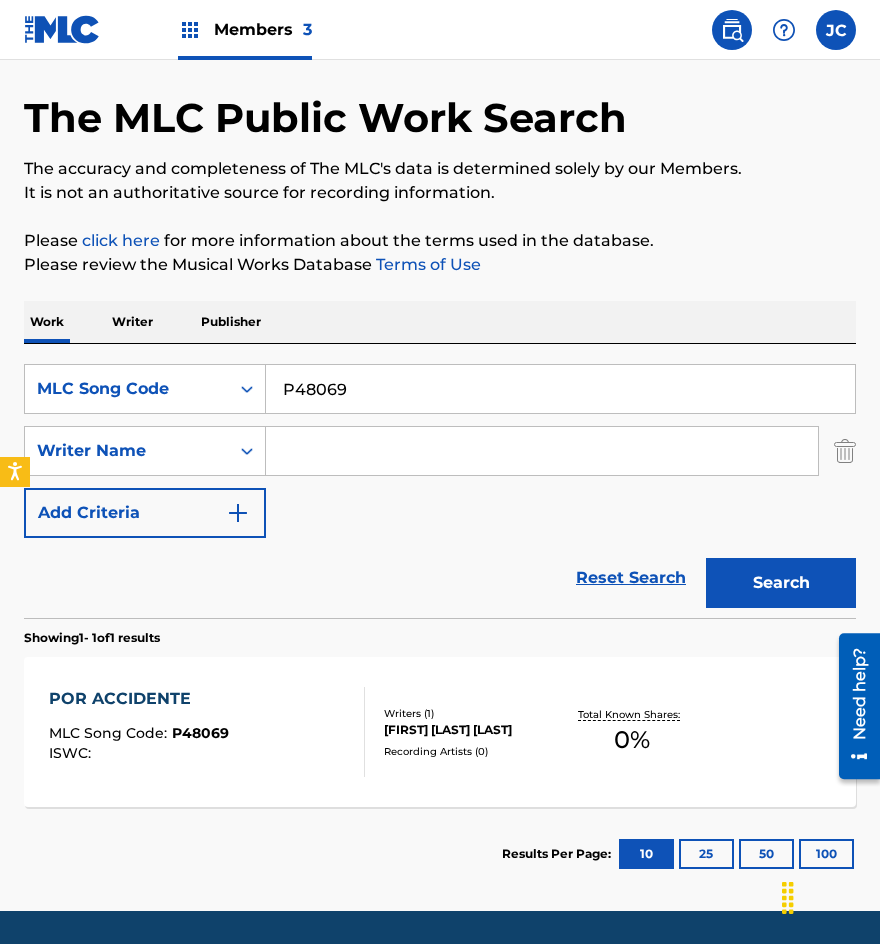 scroll, scrollTop: 134, scrollLeft: 0, axis: vertical 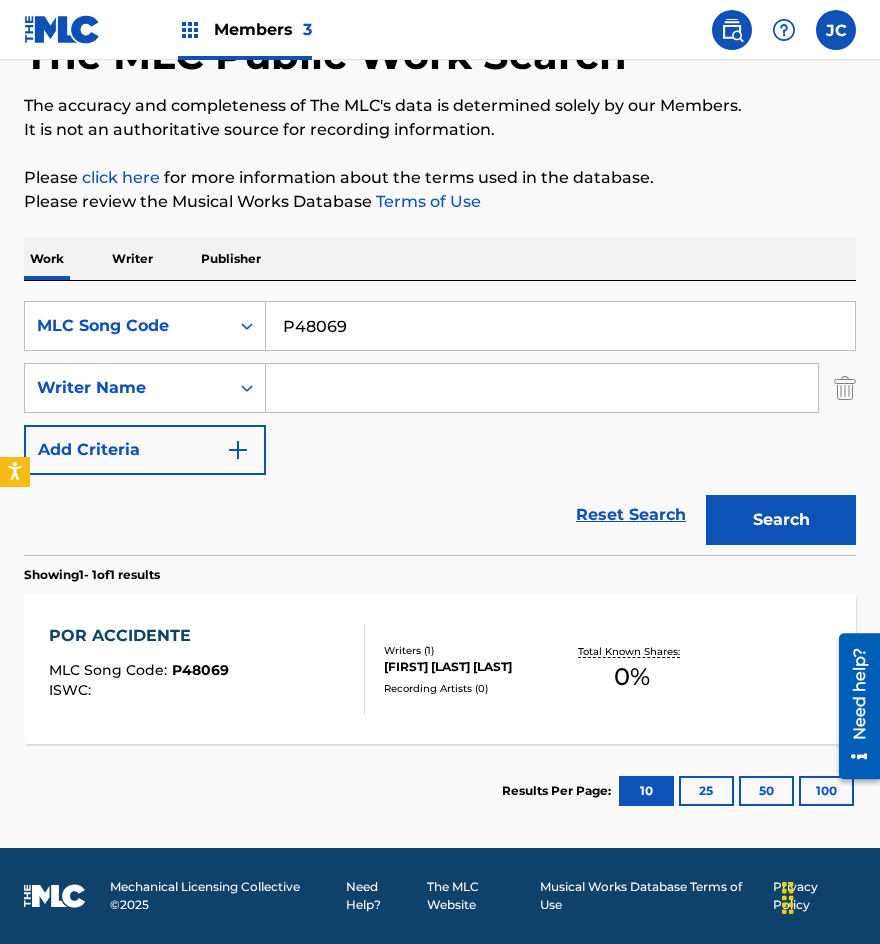 click on "P48069" at bounding box center [560, 326] 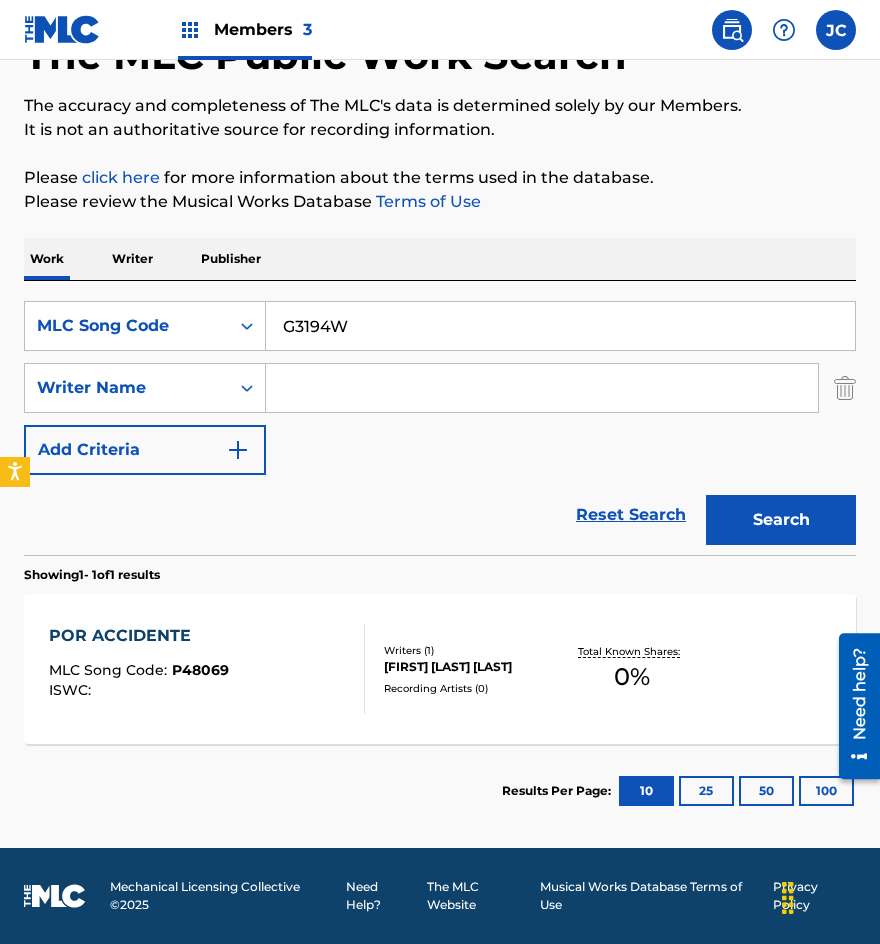 click on "Search" at bounding box center (781, 520) 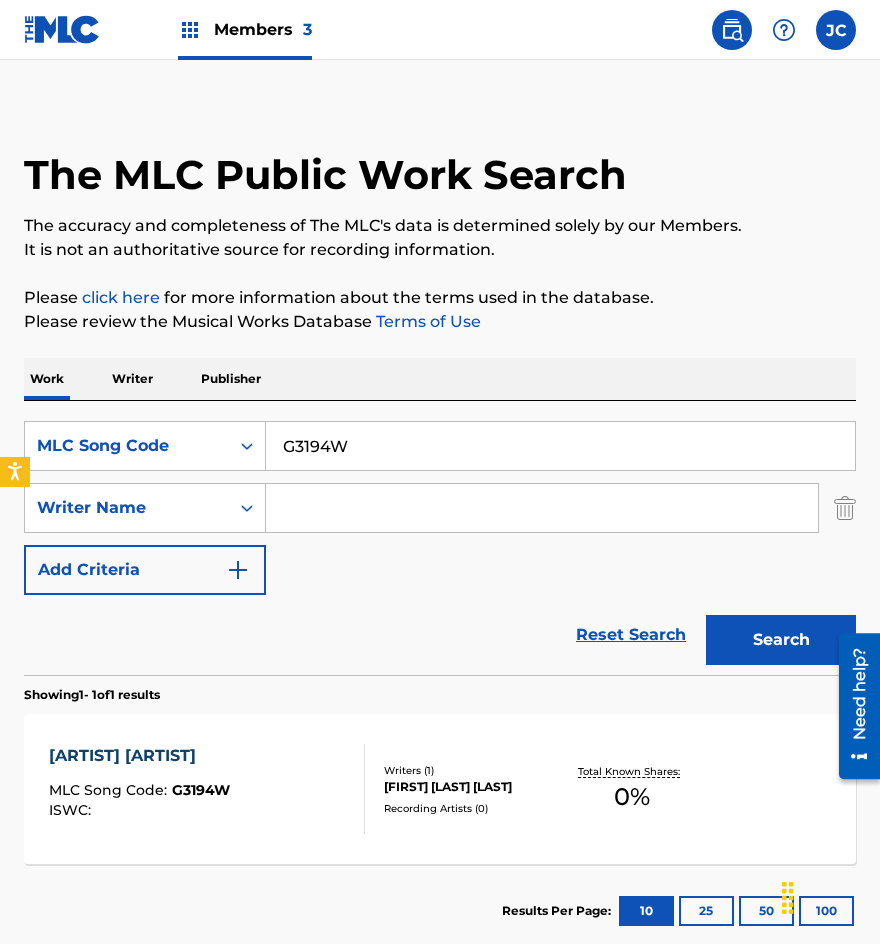 scroll, scrollTop: 134, scrollLeft: 0, axis: vertical 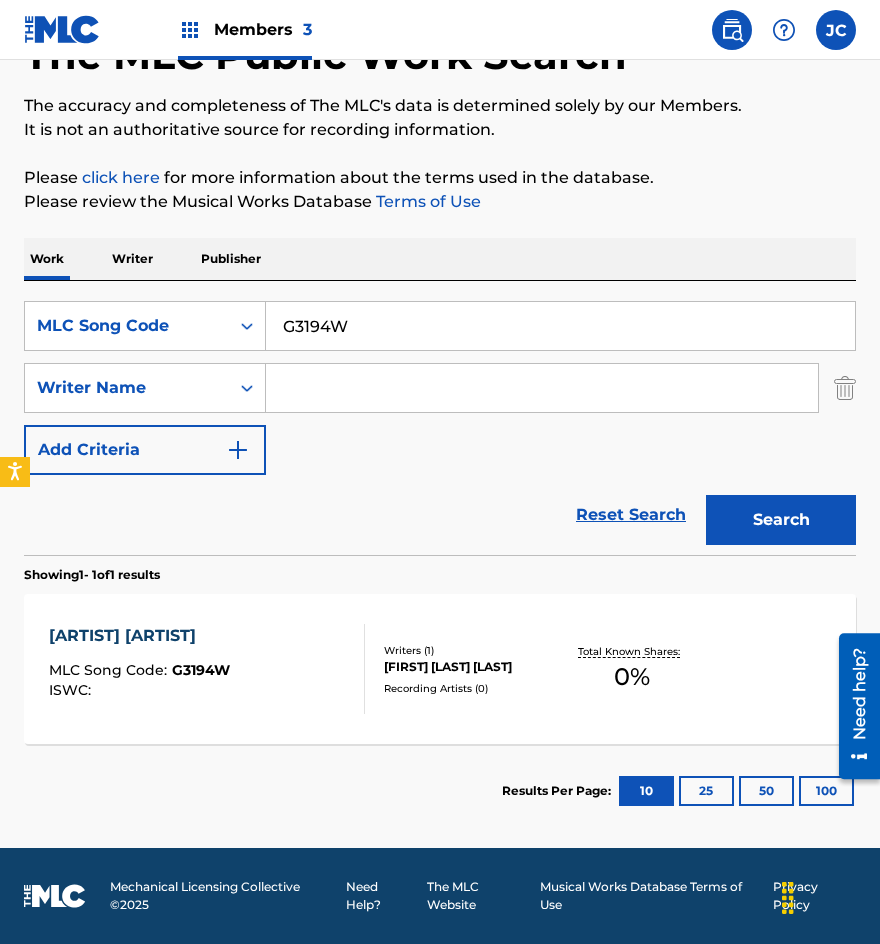 click on "G3194W" at bounding box center (560, 326) 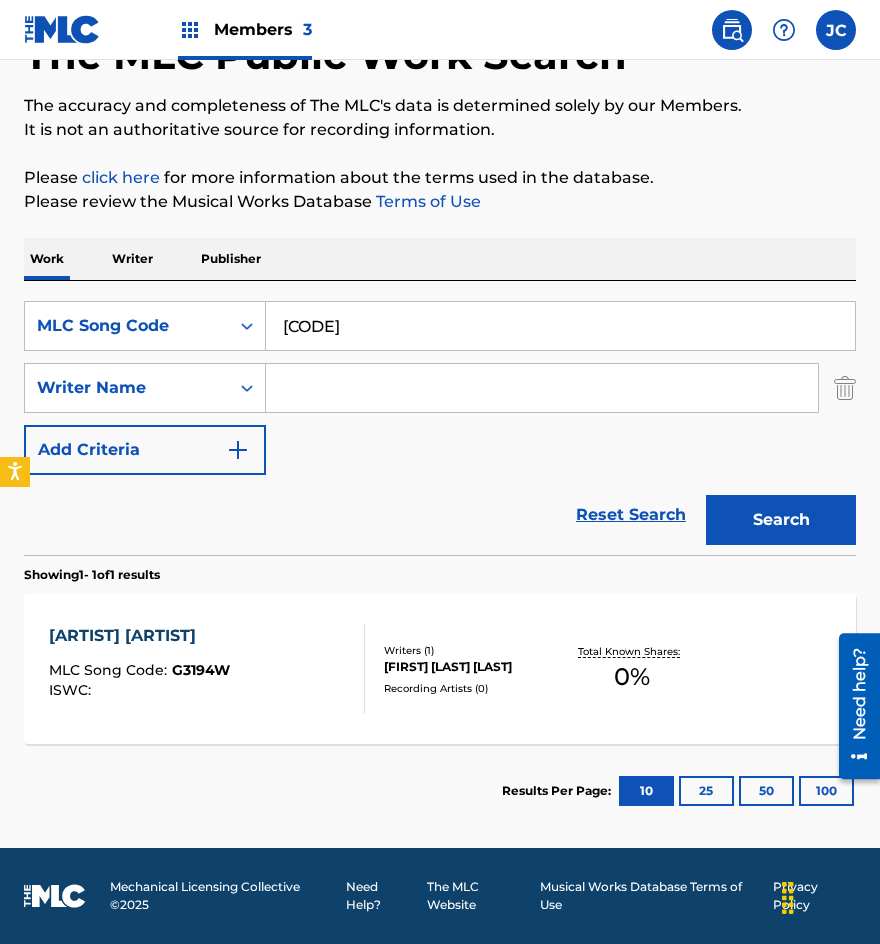 click on "Search" at bounding box center (781, 520) 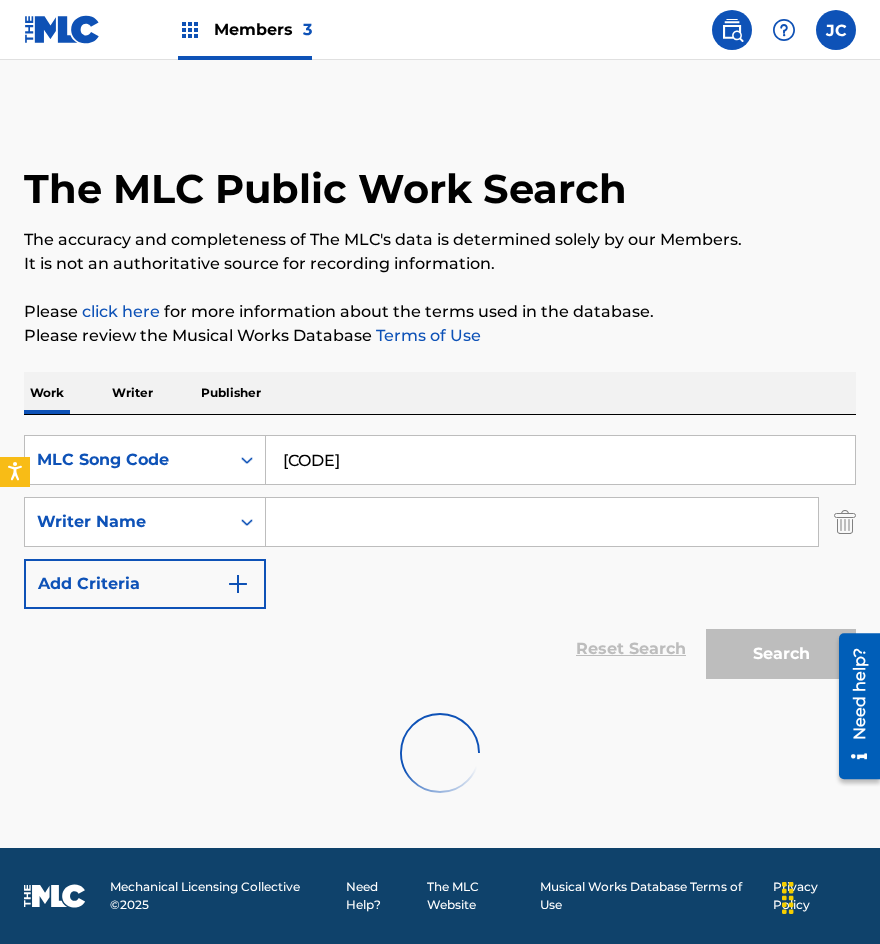 scroll, scrollTop: 0, scrollLeft: 0, axis: both 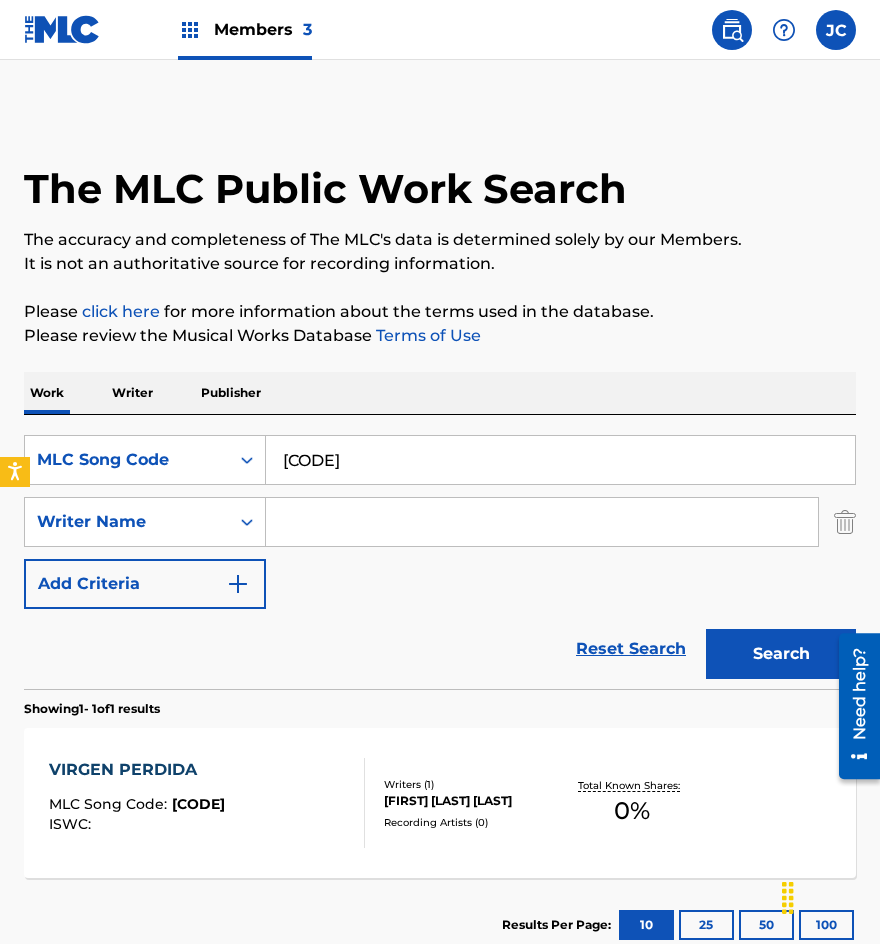 click on "[CODE]" at bounding box center (560, 460) 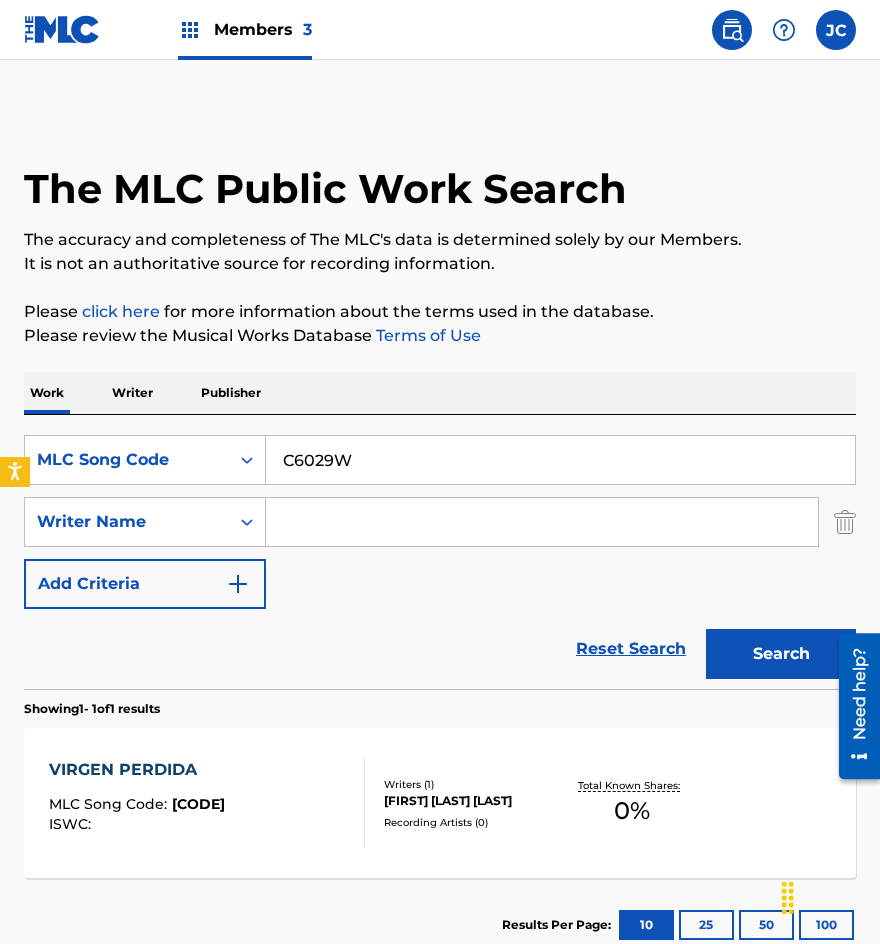 click on "Search" at bounding box center [781, 654] 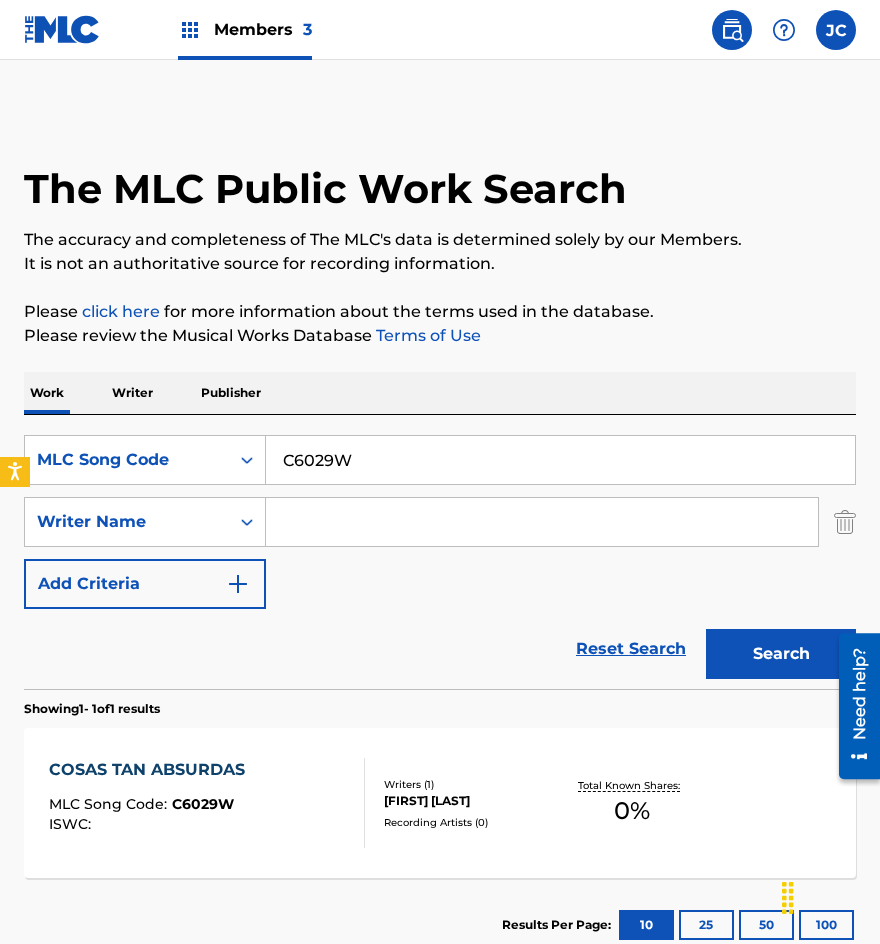 click on "C6029W" at bounding box center (560, 460) 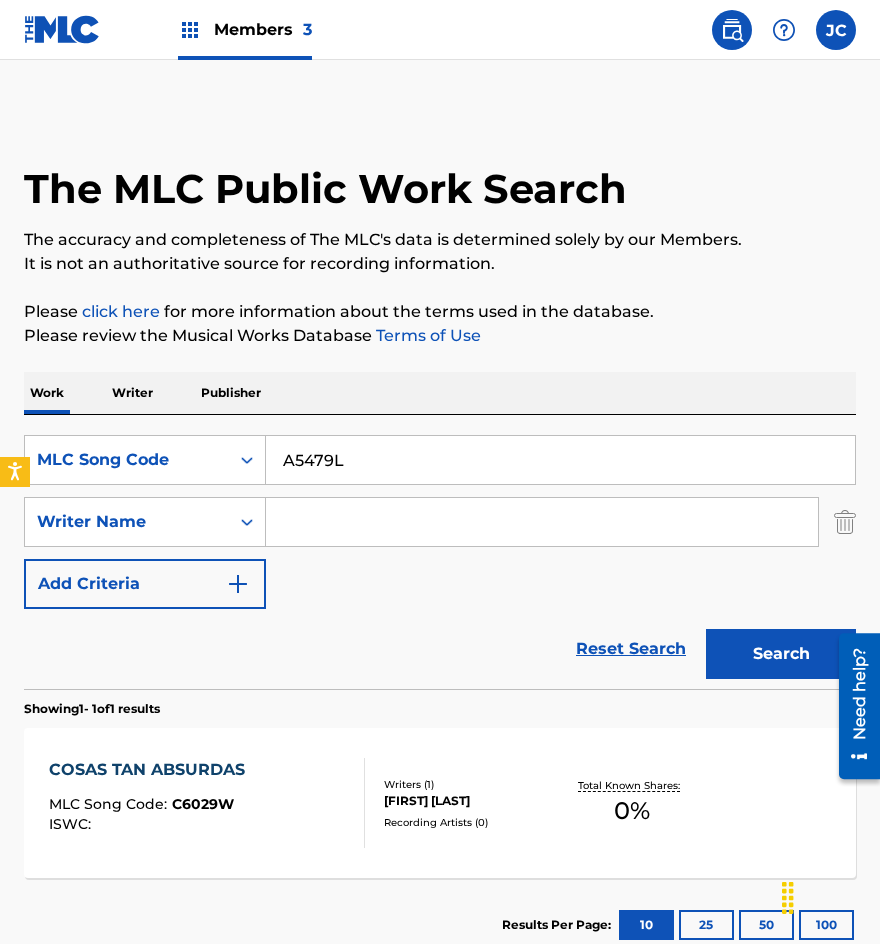 click on "Search" at bounding box center (781, 654) 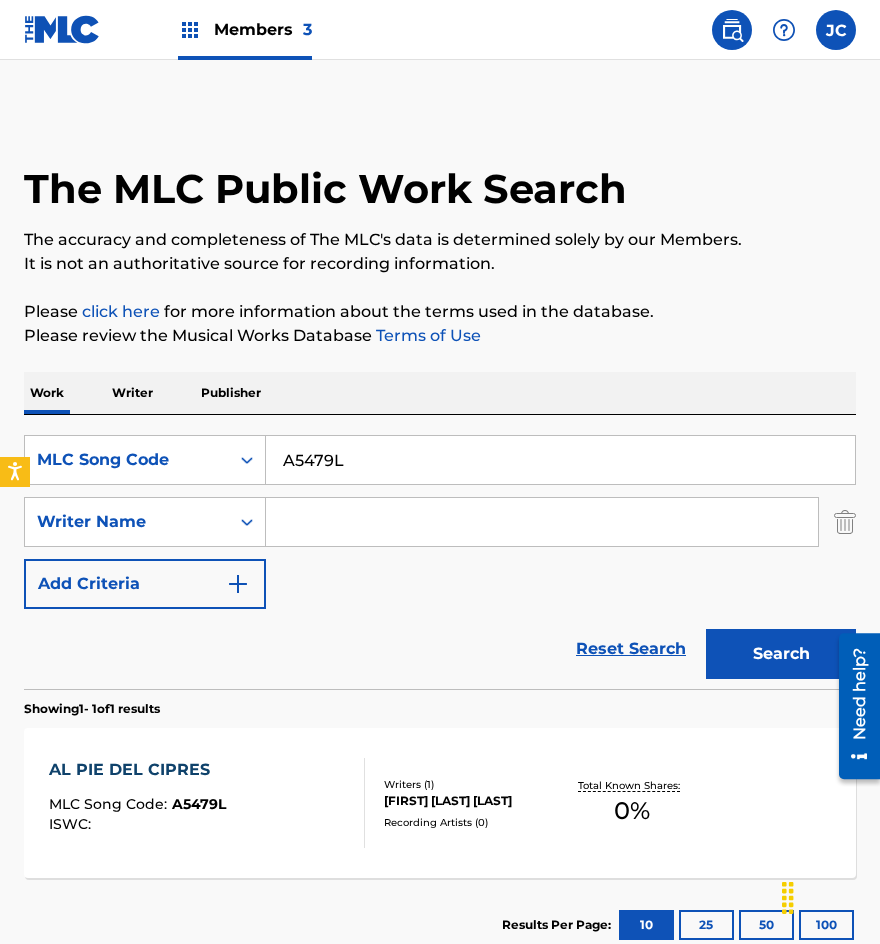 click on "A5479L" at bounding box center [560, 460] 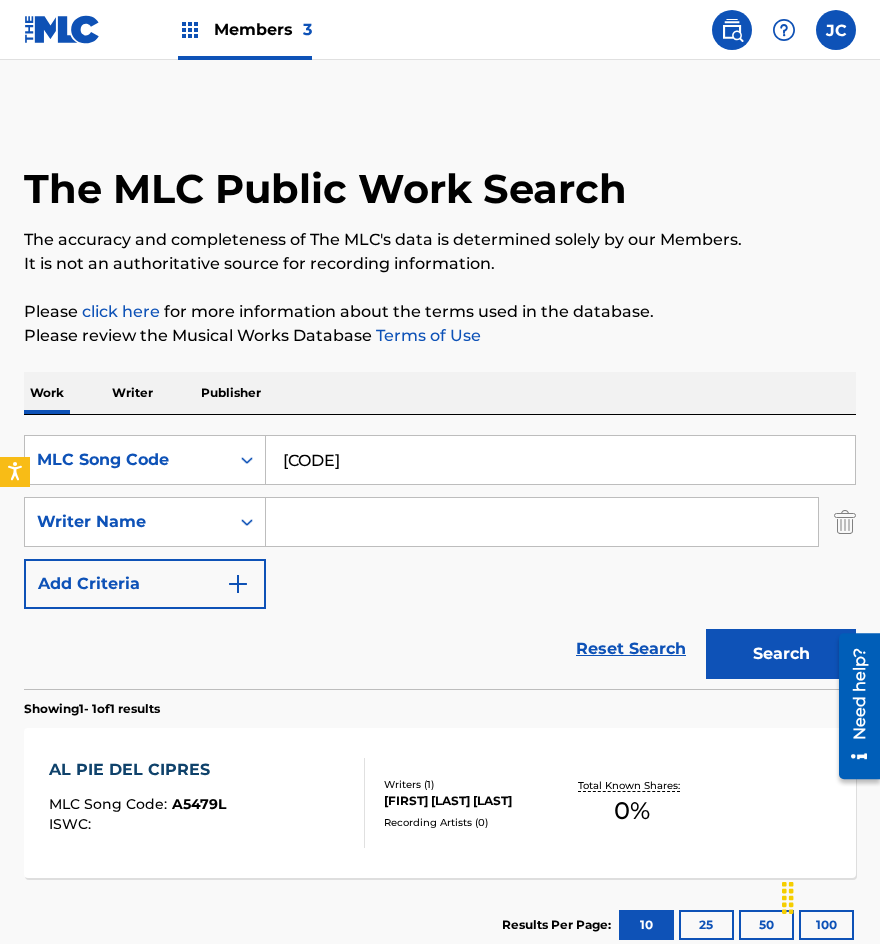 click on "Search" at bounding box center [781, 654] 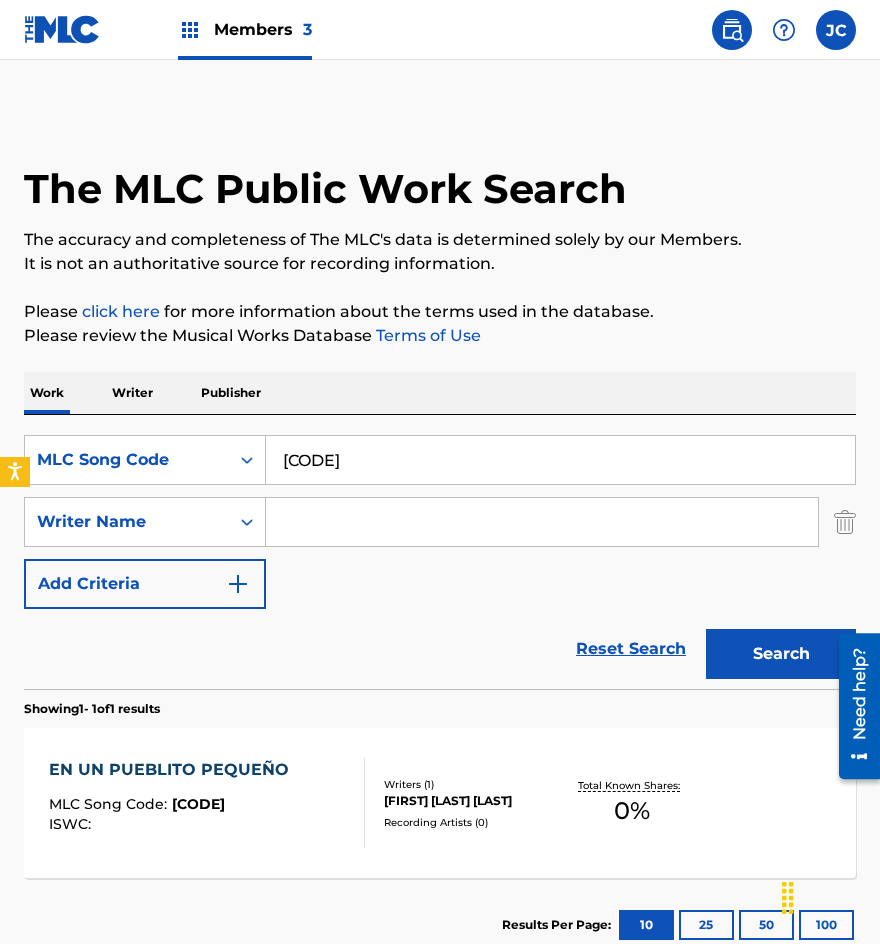 click on "[CODE]" at bounding box center [560, 460] 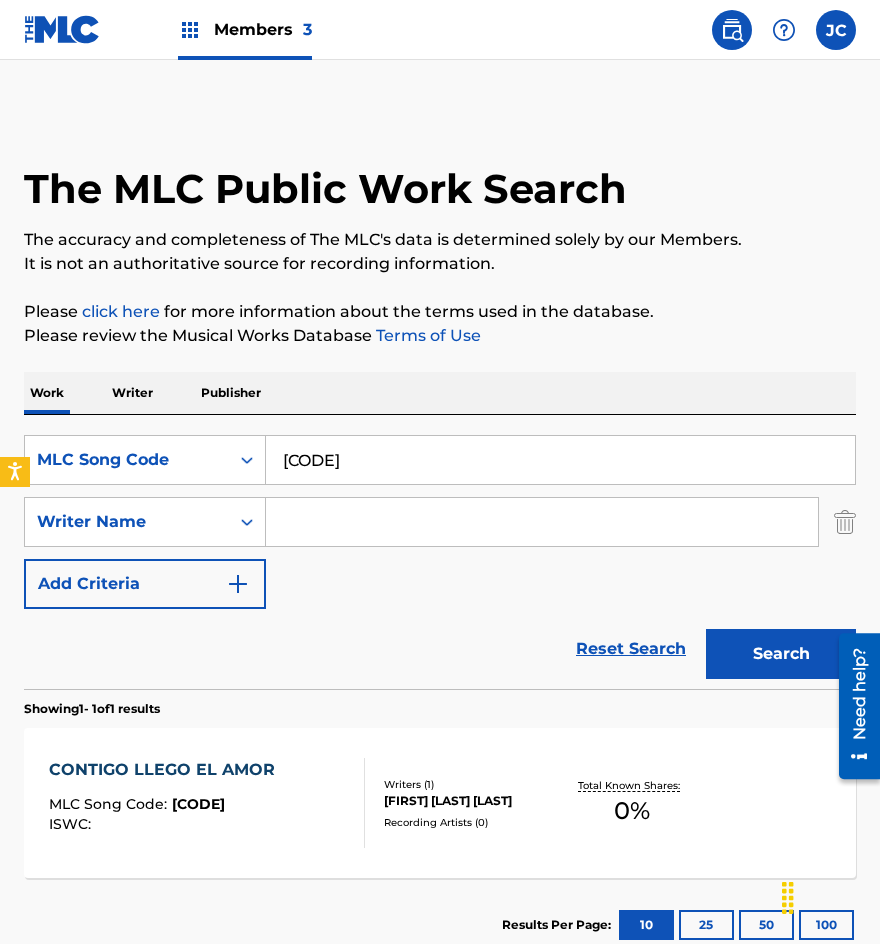 click on "[CODE]" at bounding box center [560, 460] 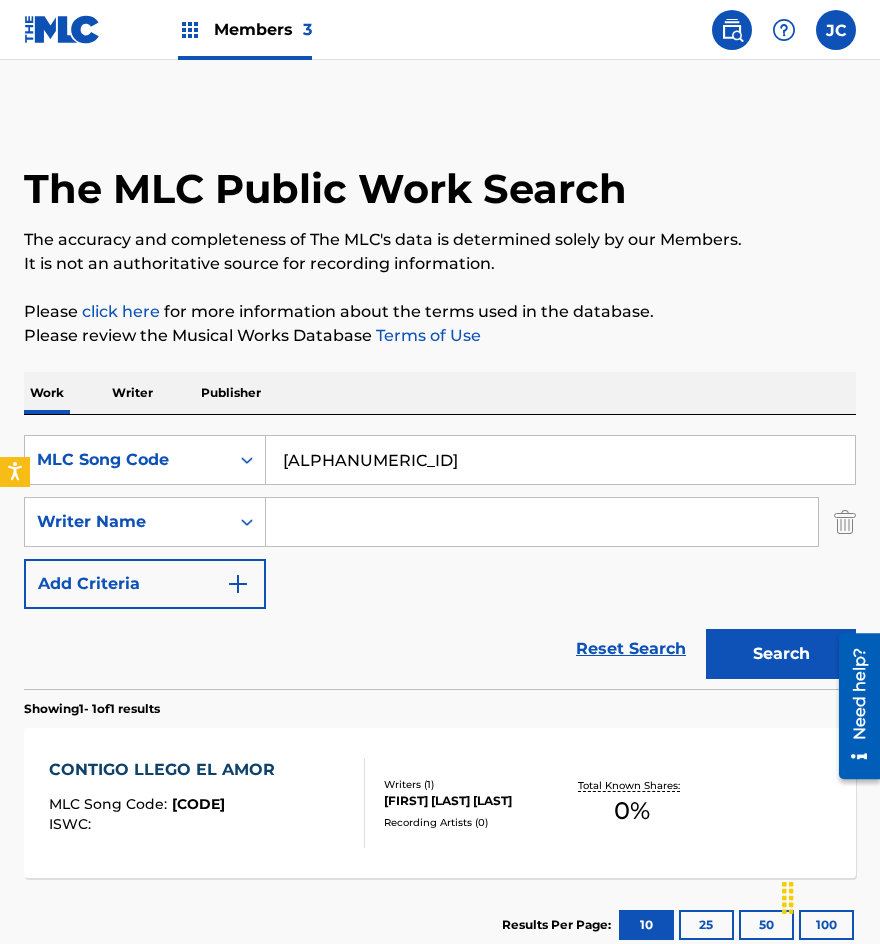 click on "Search" at bounding box center [781, 654] 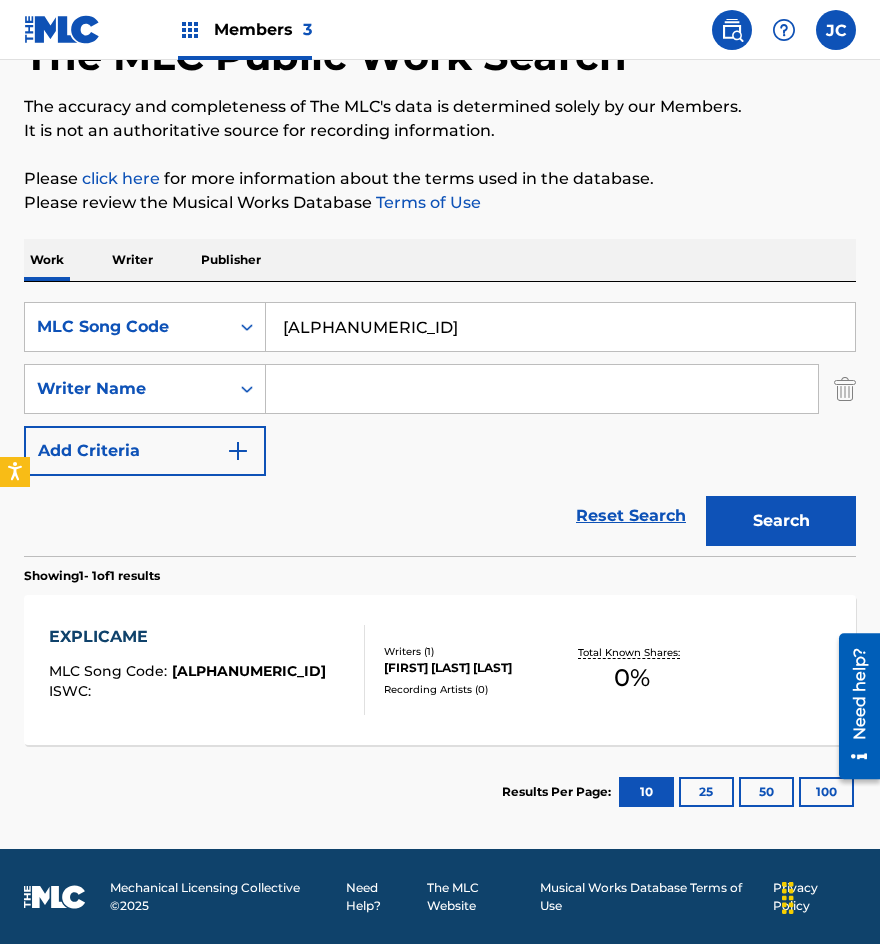 scroll, scrollTop: 134, scrollLeft: 0, axis: vertical 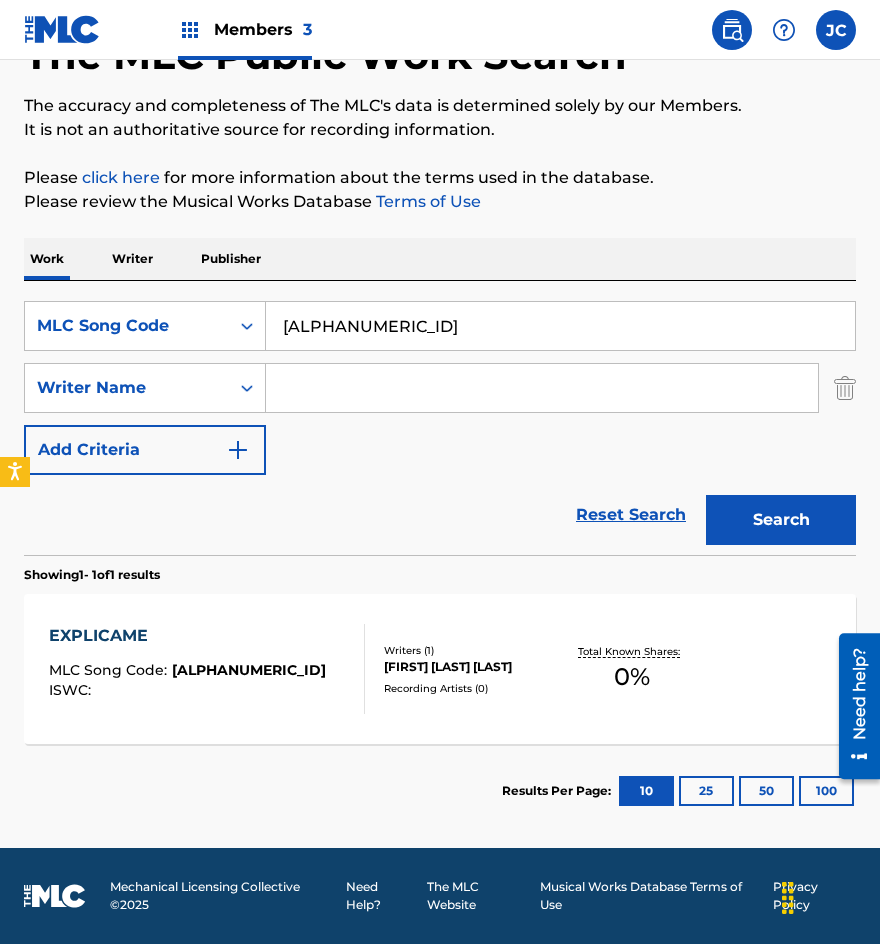 click on "Reset Search Search" at bounding box center (440, 515) 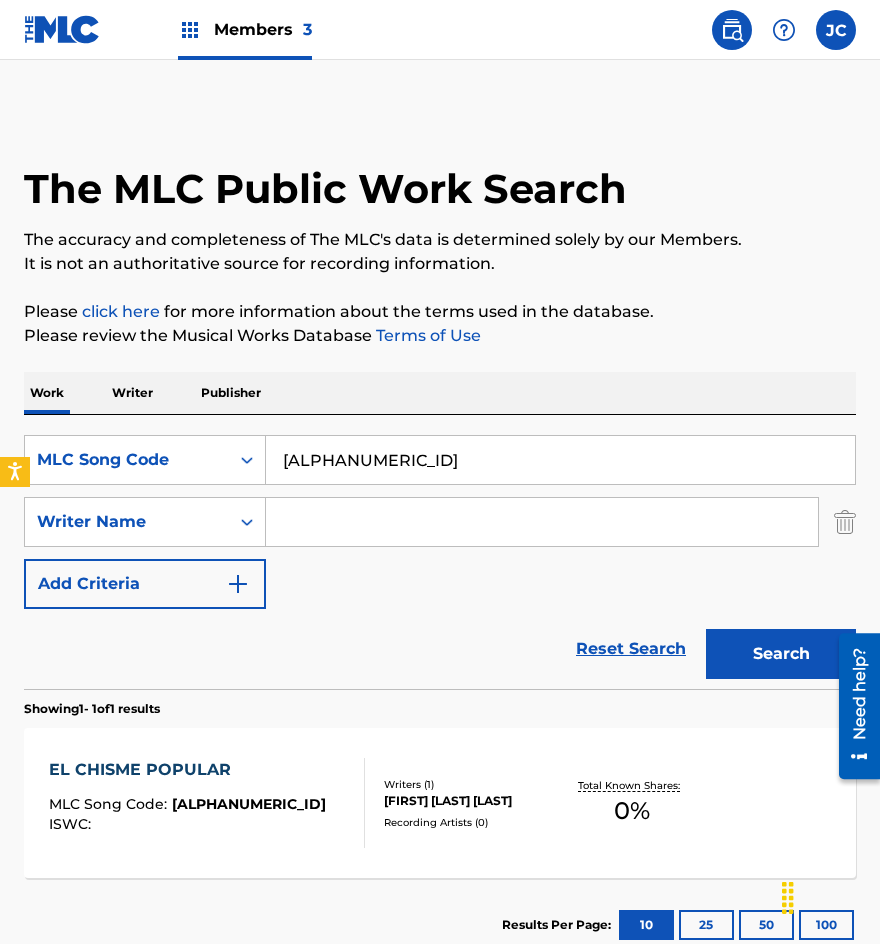click on "[ALPHANUMERIC_ID]" at bounding box center (560, 460) 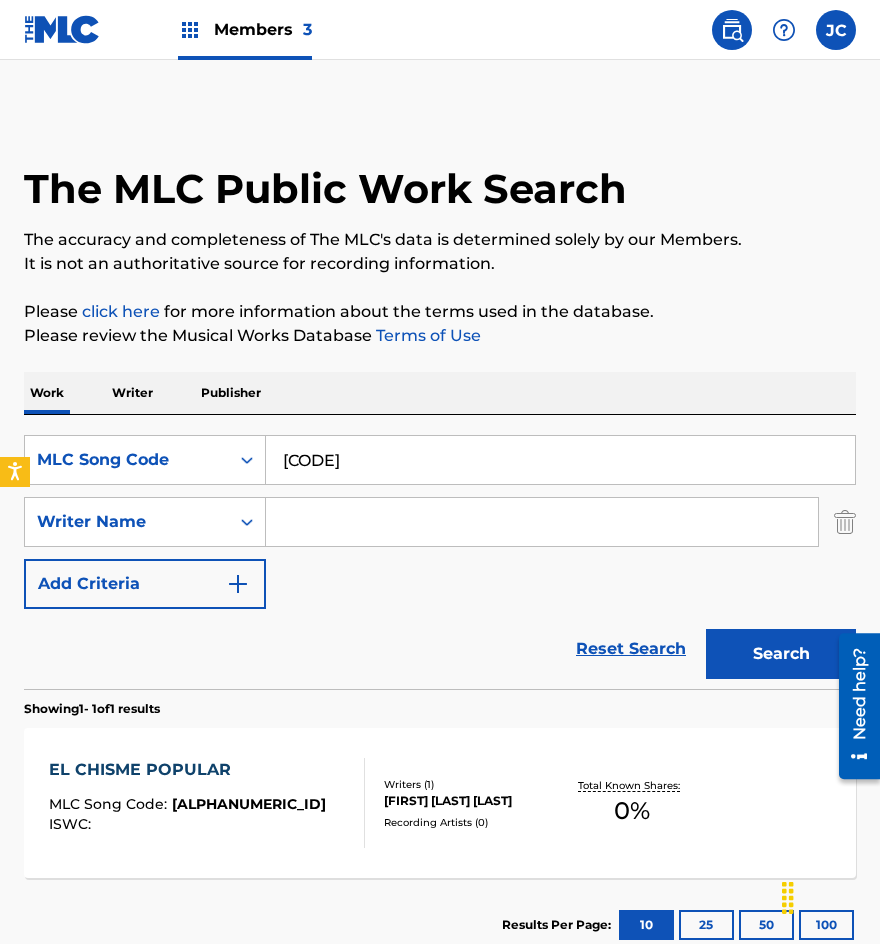 click on "Search" at bounding box center (781, 654) 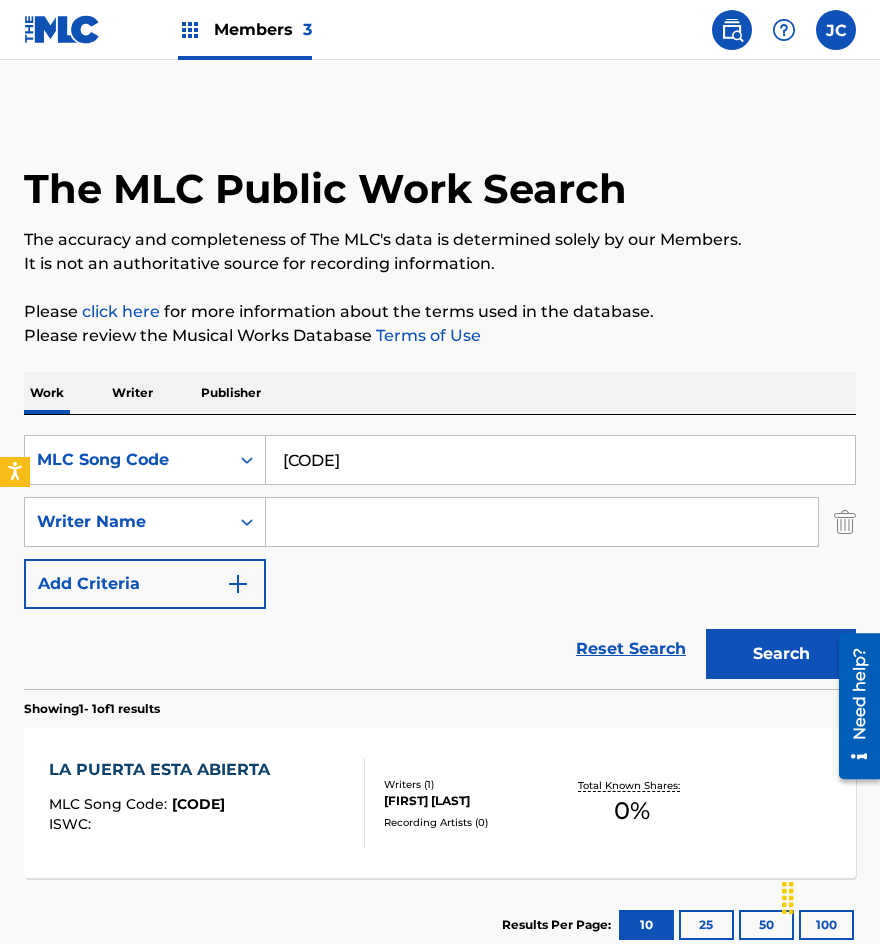 click on "[CODE]" at bounding box center [560, 460] 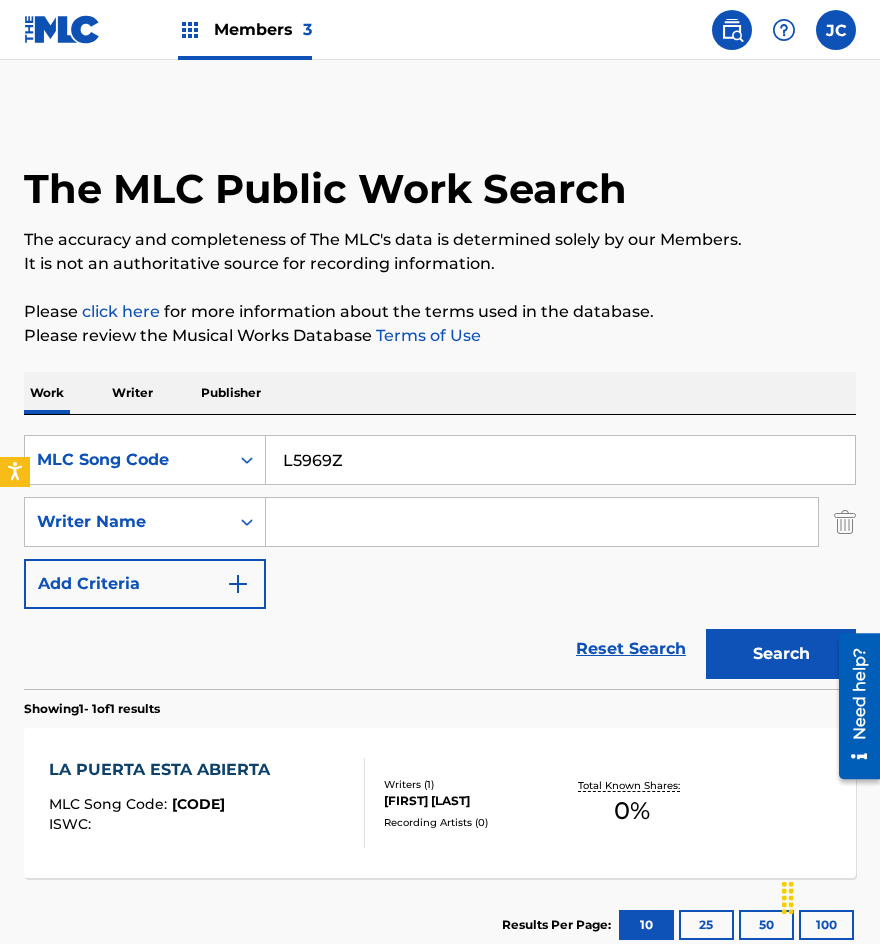 click on "Search" at bounding box center (781, 654) 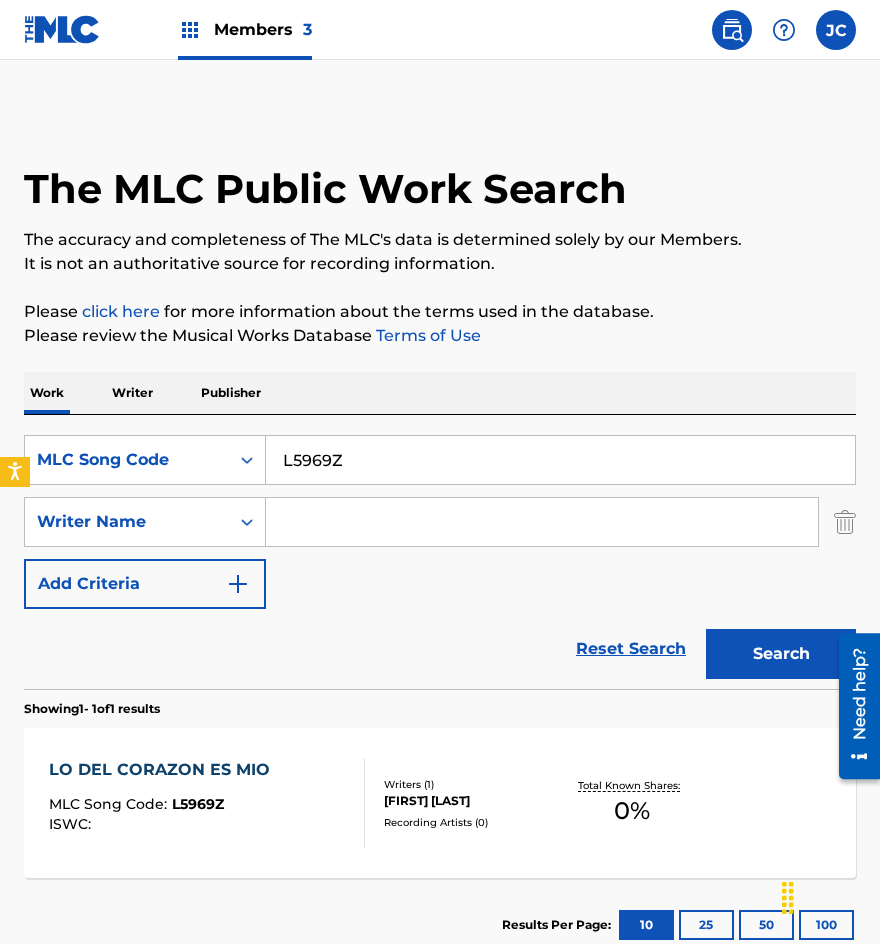 click on "L5969Z" at bounding box center [560, 460] 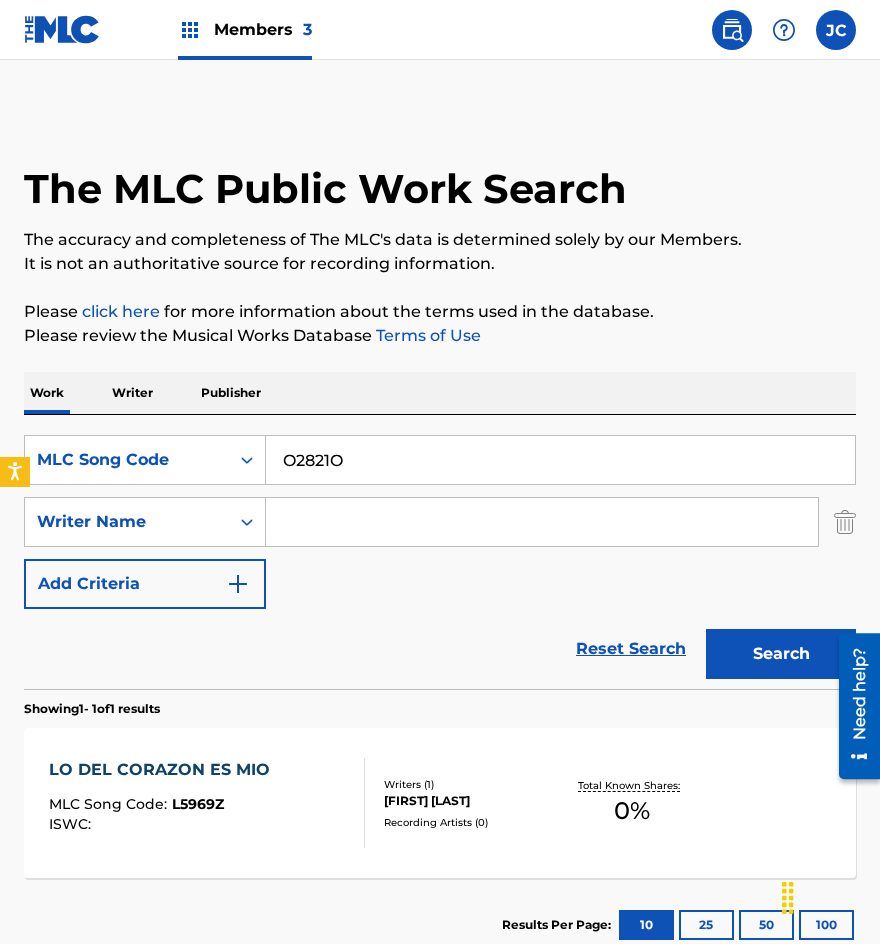 click on "Search" at bounding box center [781, 654] 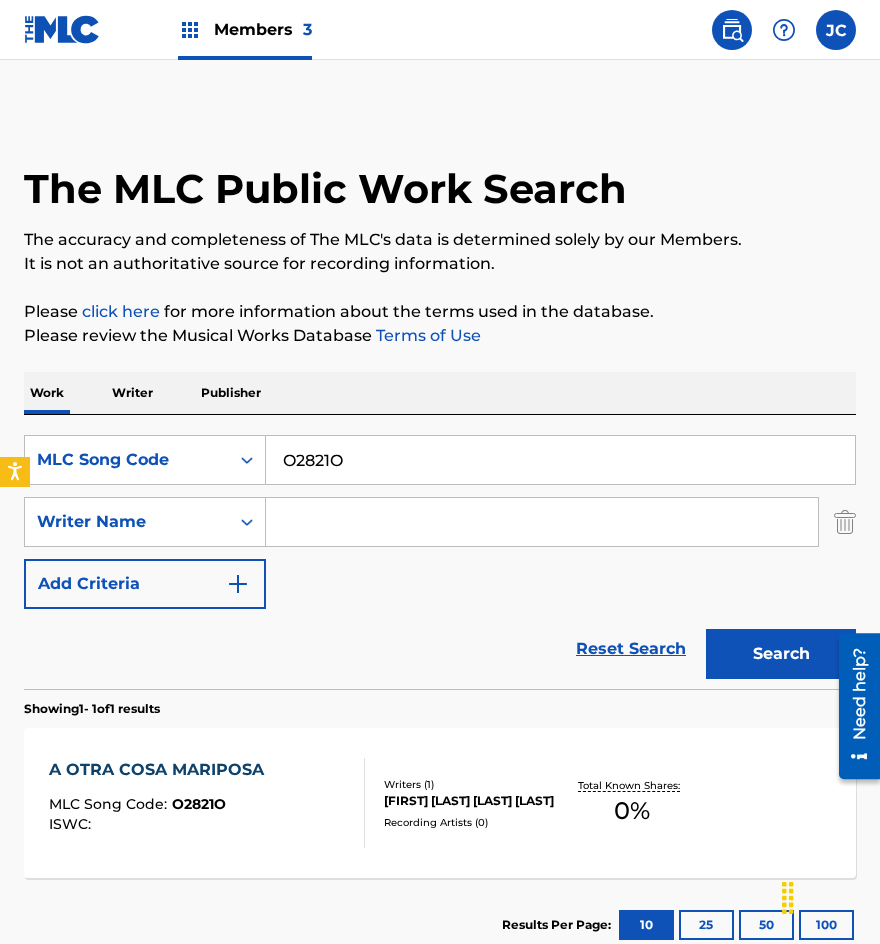 drag, startPoint x: 604, startPoint y: 425, endPoint x: 602, endPoint y: 440, distance: 15.132746 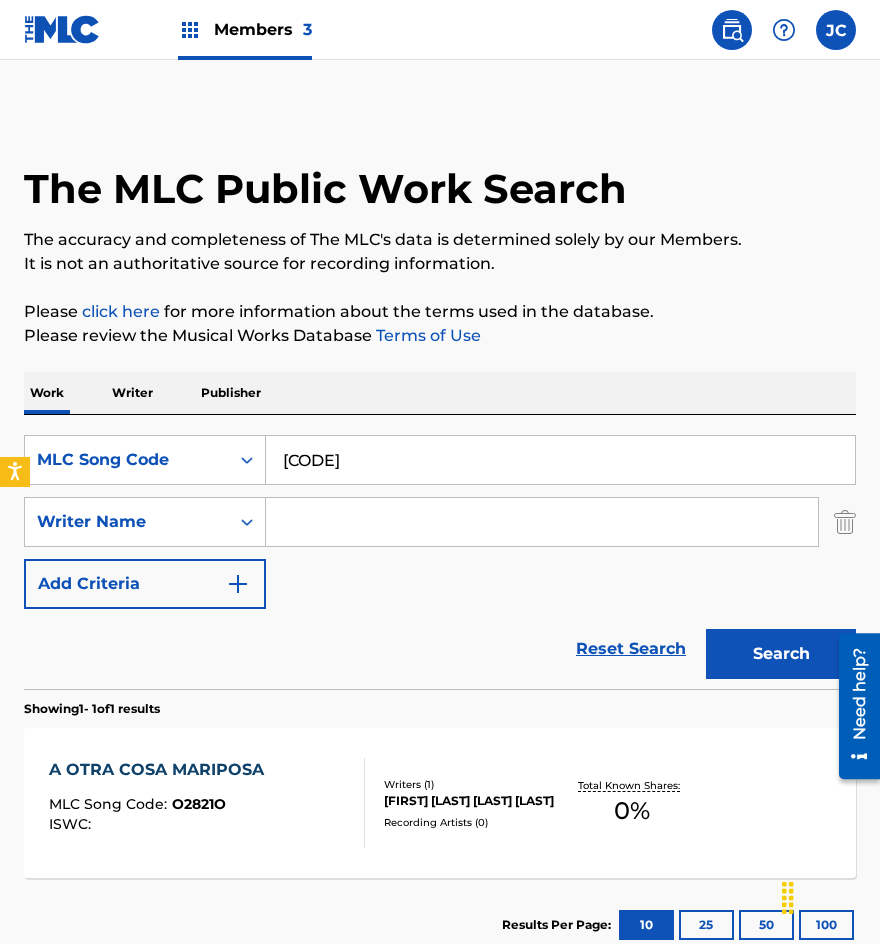 click on "Search" at bounding box center (781, 654) 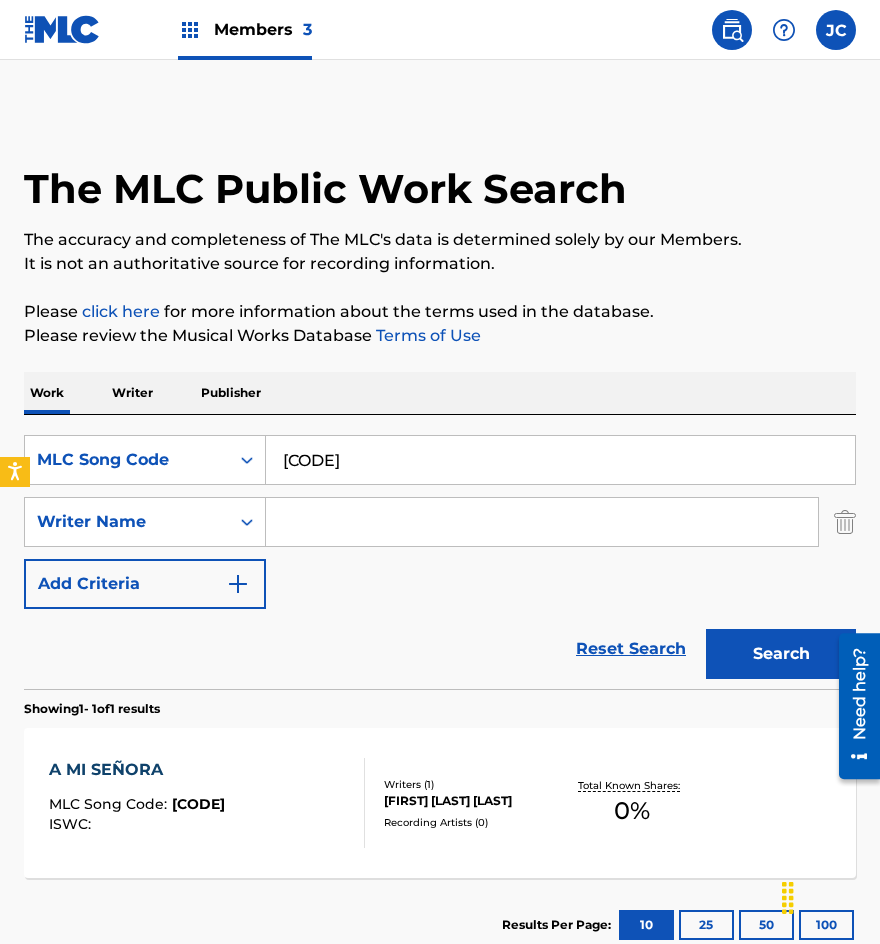 click on "[CODE]" at bounding box center (560, 460) 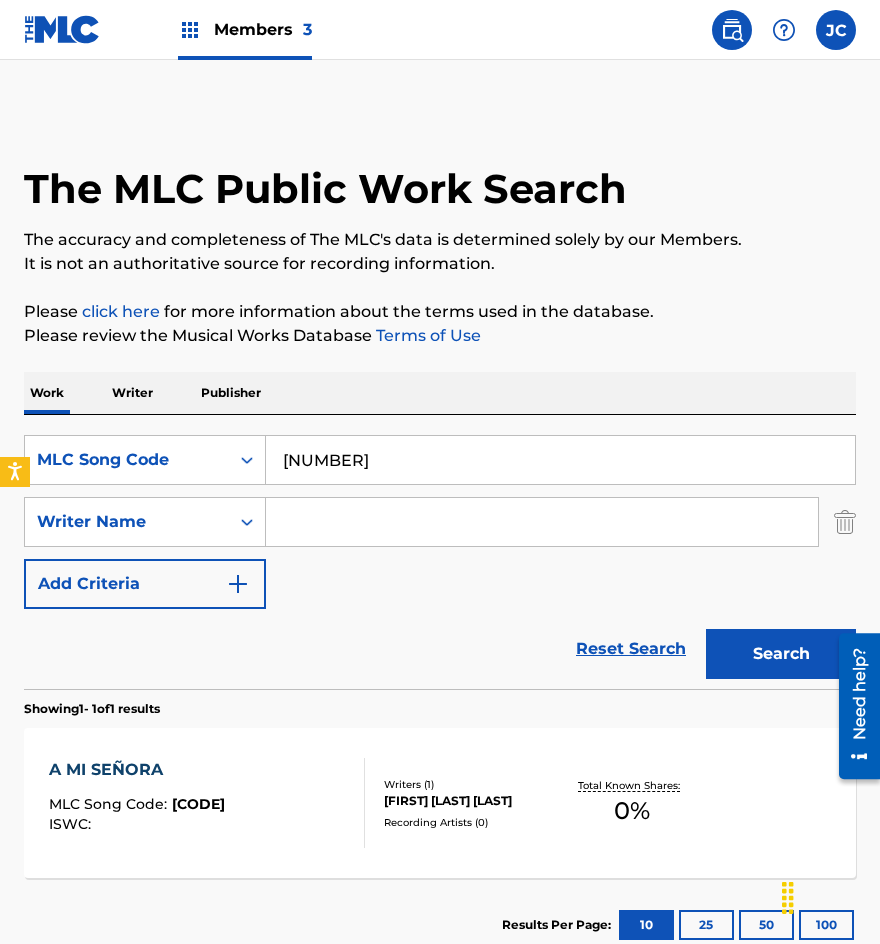 click on "Search" at bounding box center [781, 654] 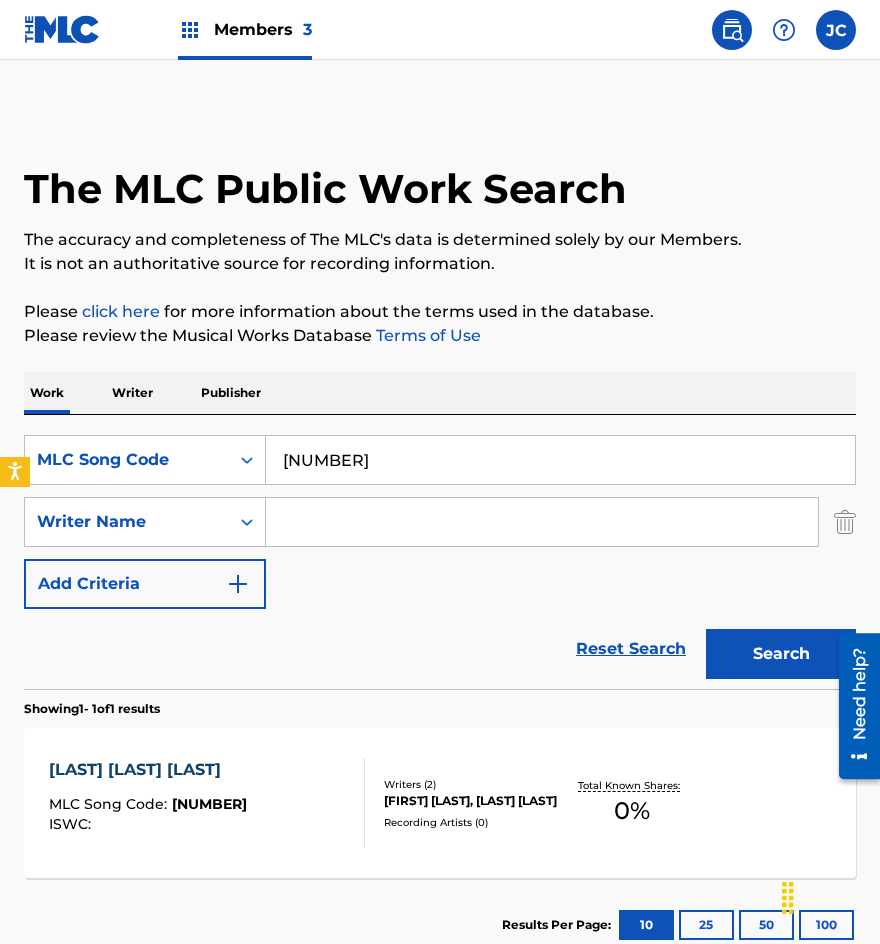 click on "[NUMBER]" at bounding box center (560, 460) 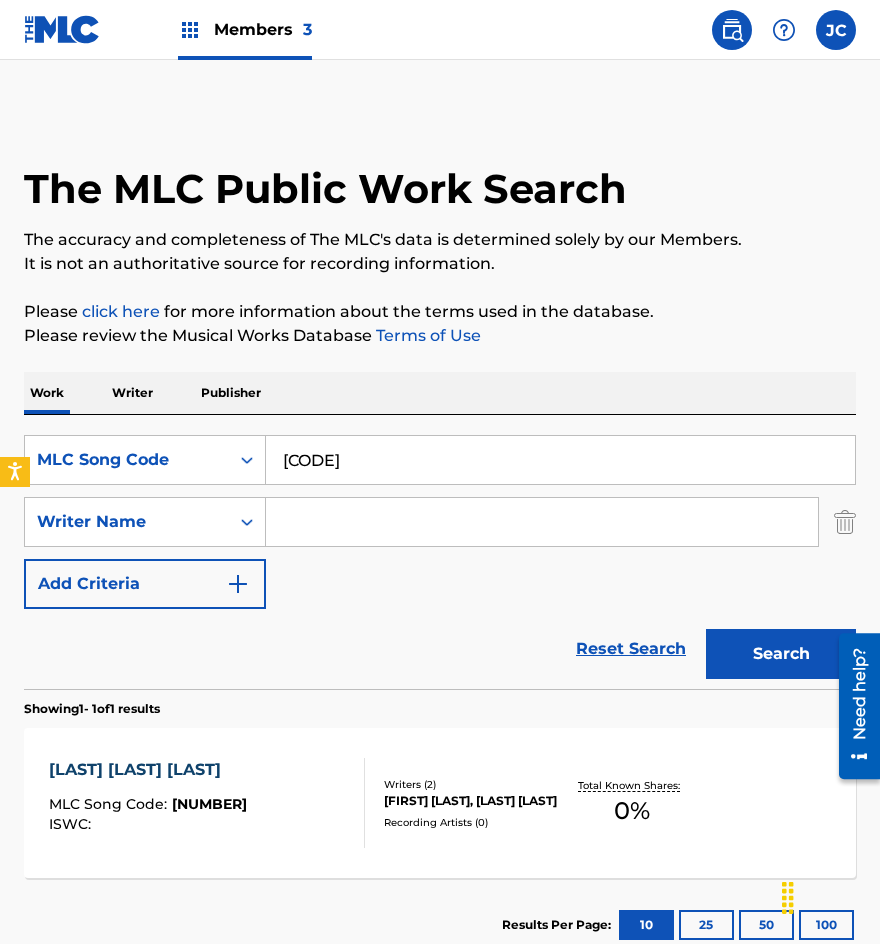 click on "Search" at bounding box center [781, 654] 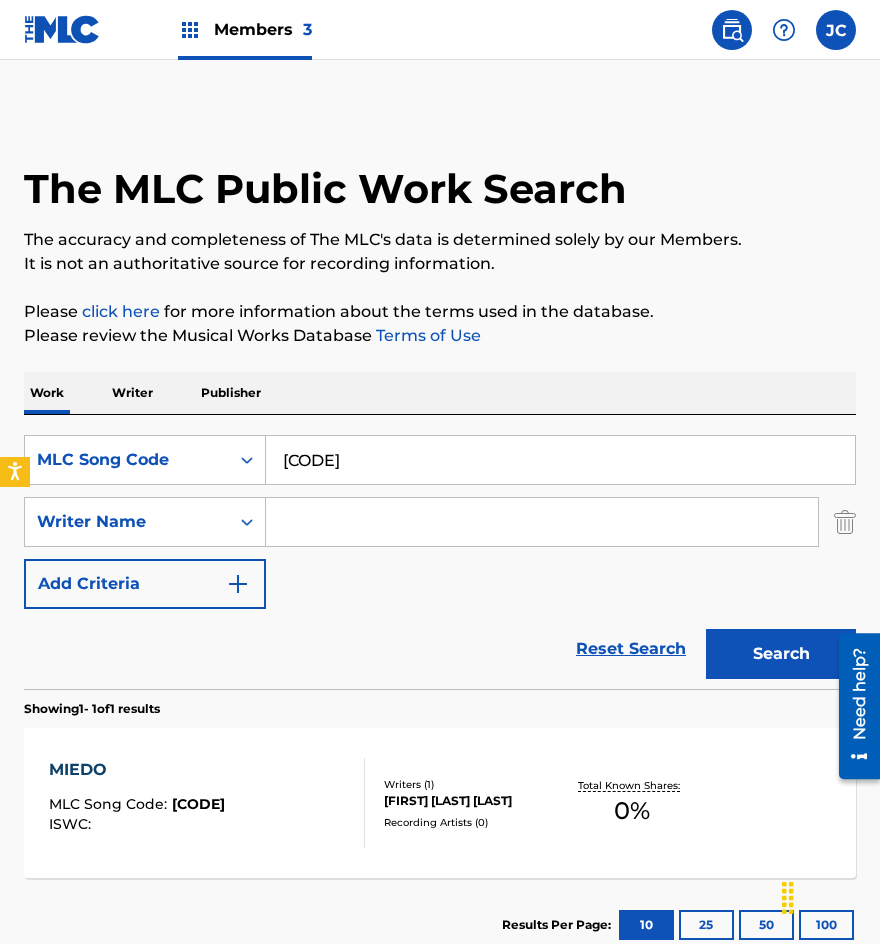 click on "[CODE]" at bounding box center [560, 460] 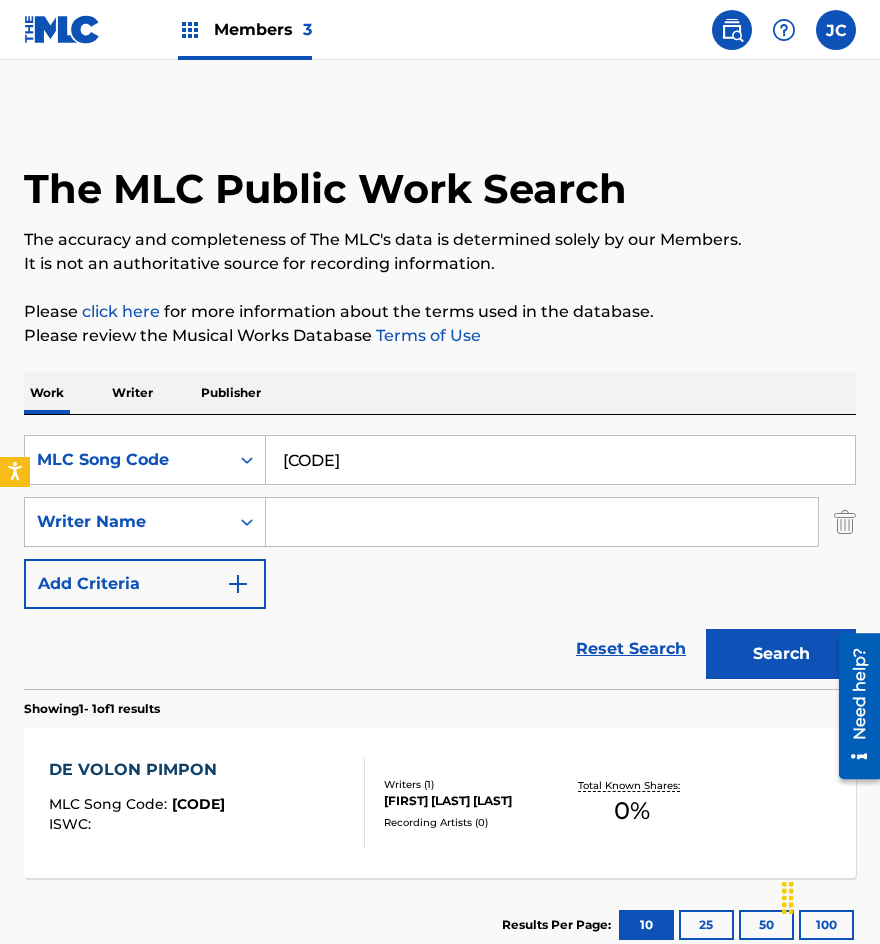click on "[CODE]" at bounding box center (560, 460) 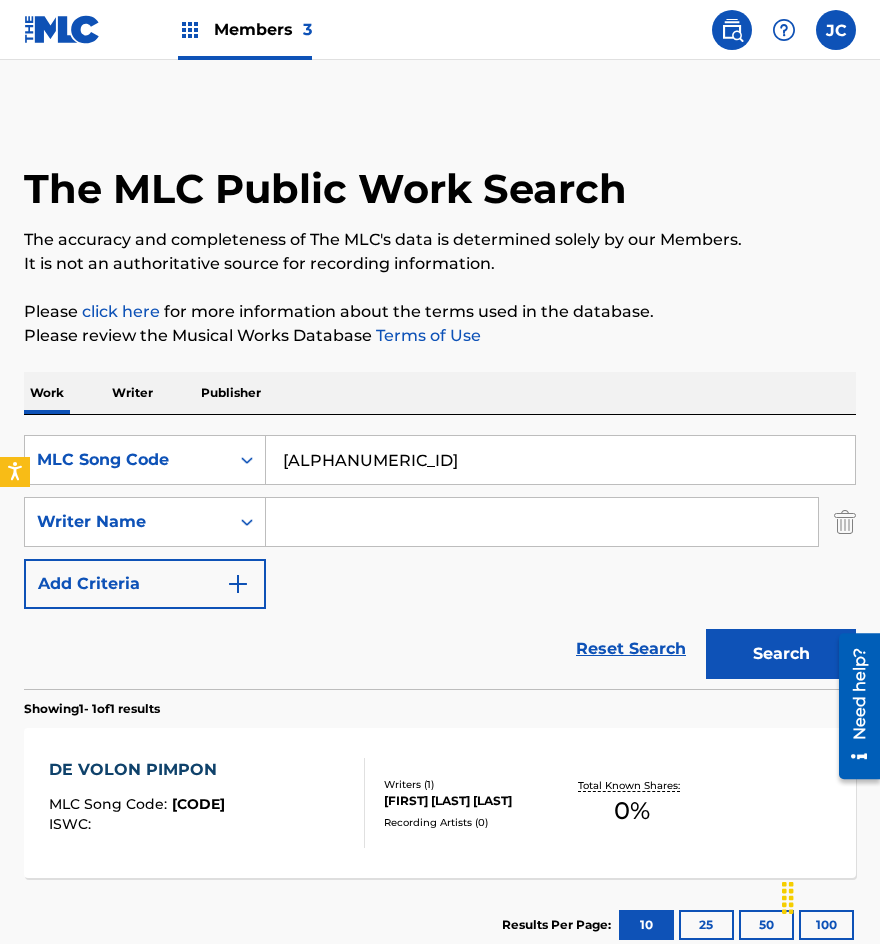 click on "Search" at bounding box center [781, 654] 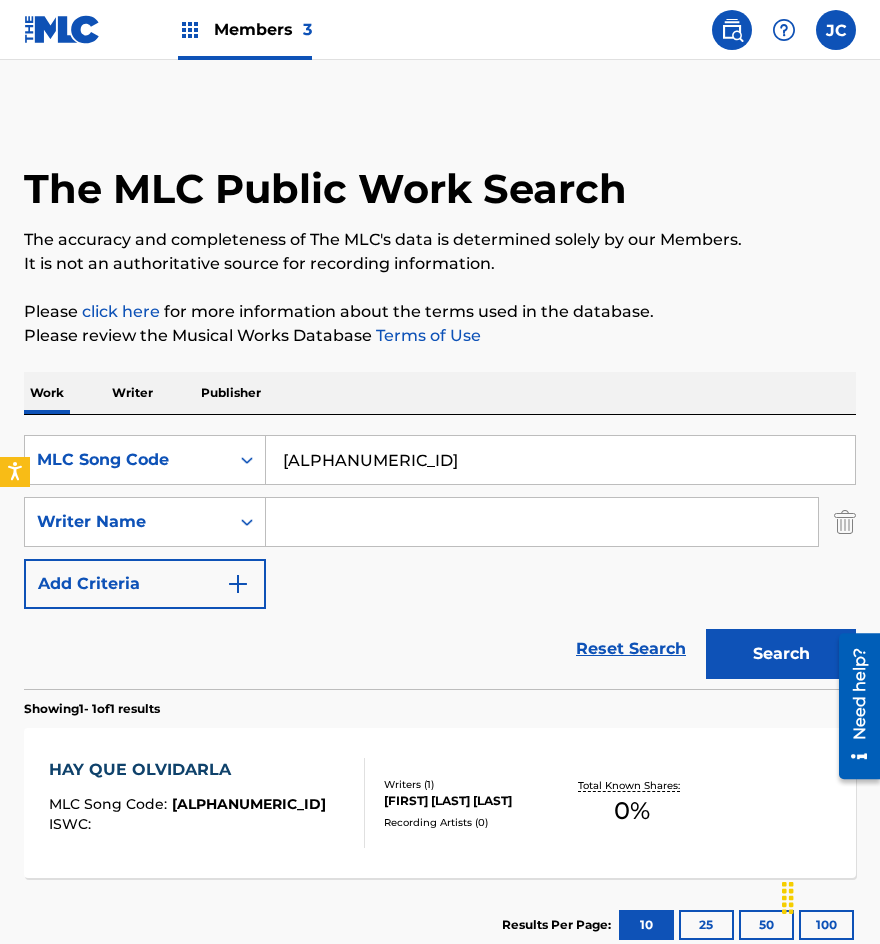 click on "[ALPHANUMERIC_ID]" at bounding box center (560, 460) 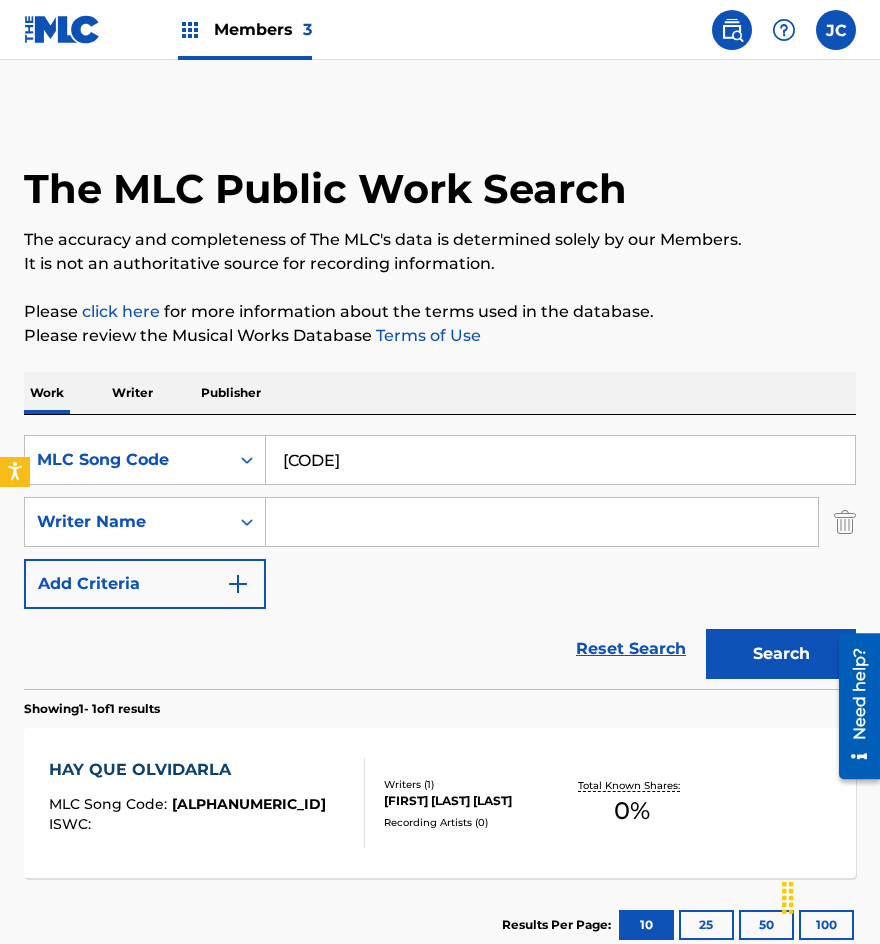 click on "Search" at bounding box center [781, 654] 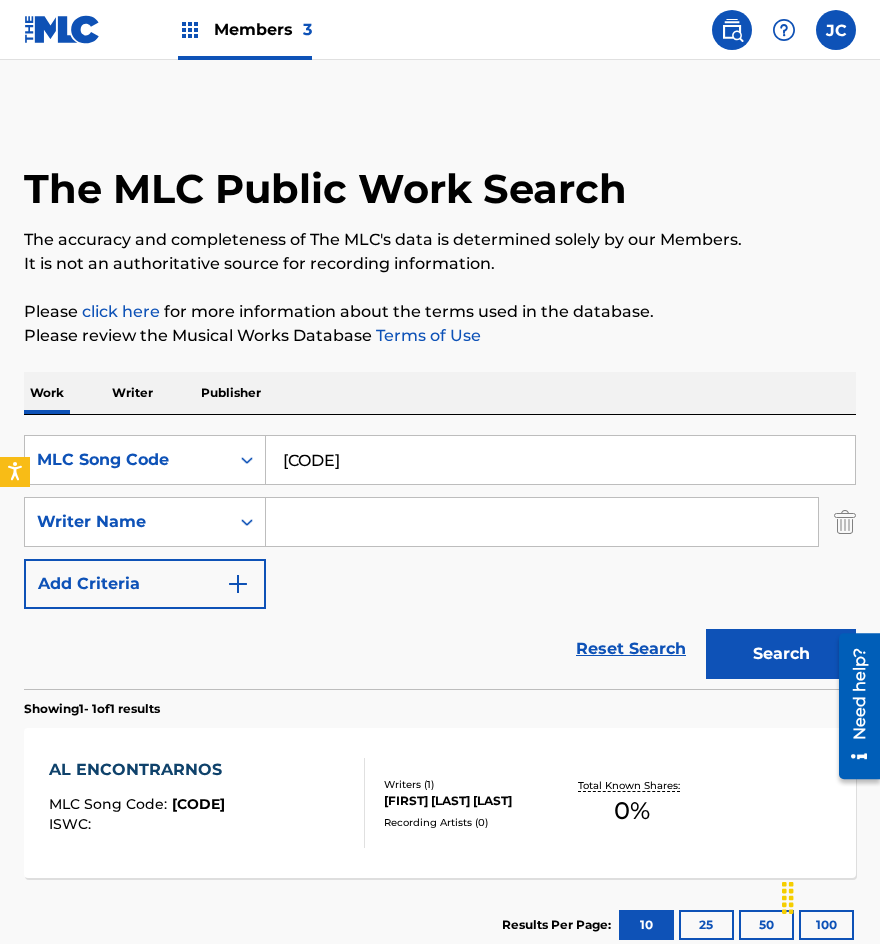 click on "[CODE]" at bounding box center (560, 460) 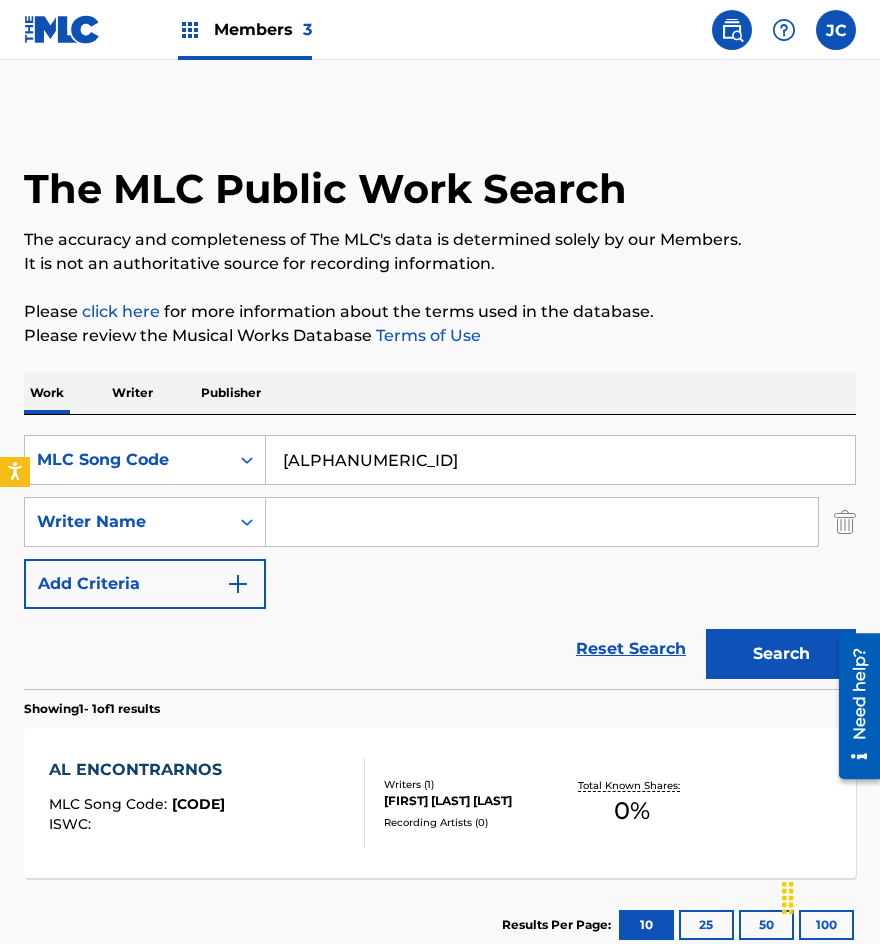 type on "[ALPHANUMERIC_ID]" 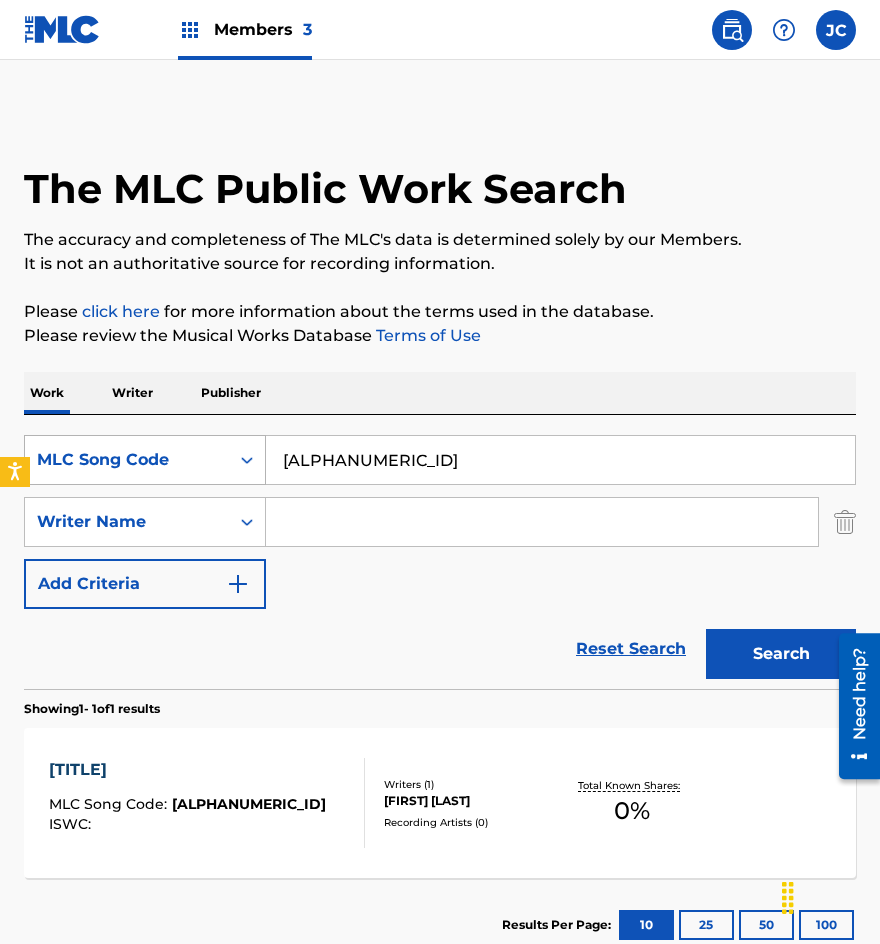click on "MLC Song Code" at bounding box center (127, 460) 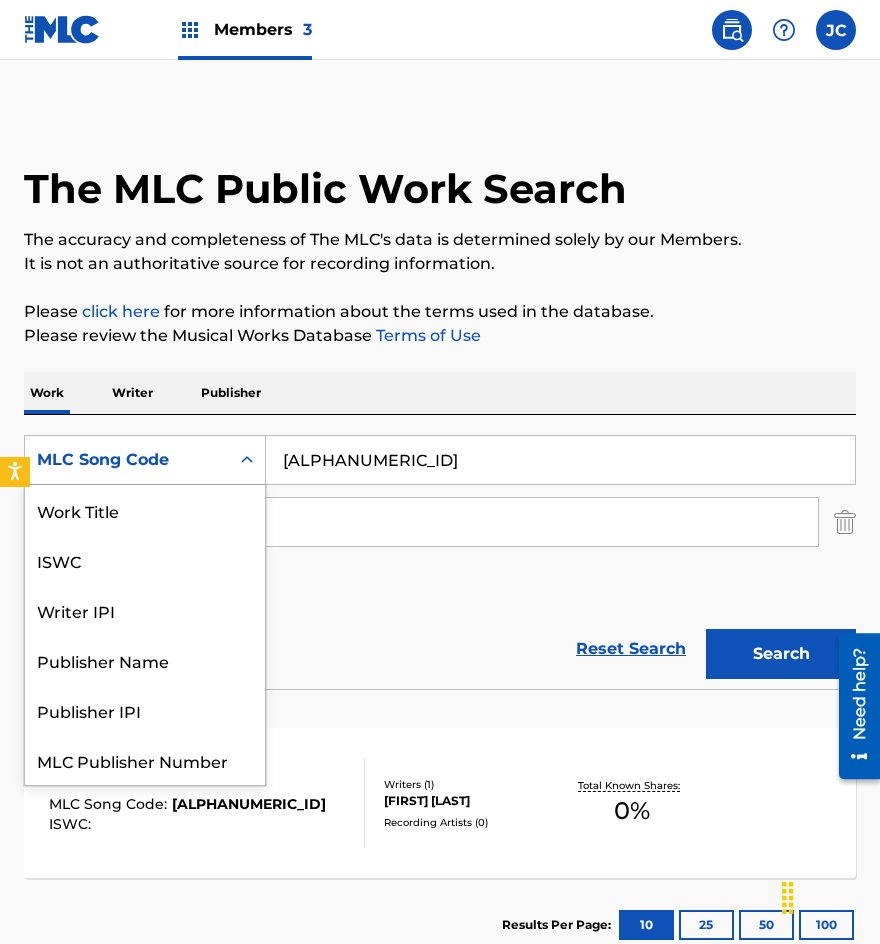 scroll, scrollTop: 50, scrollLeft: 0, axis: vertical 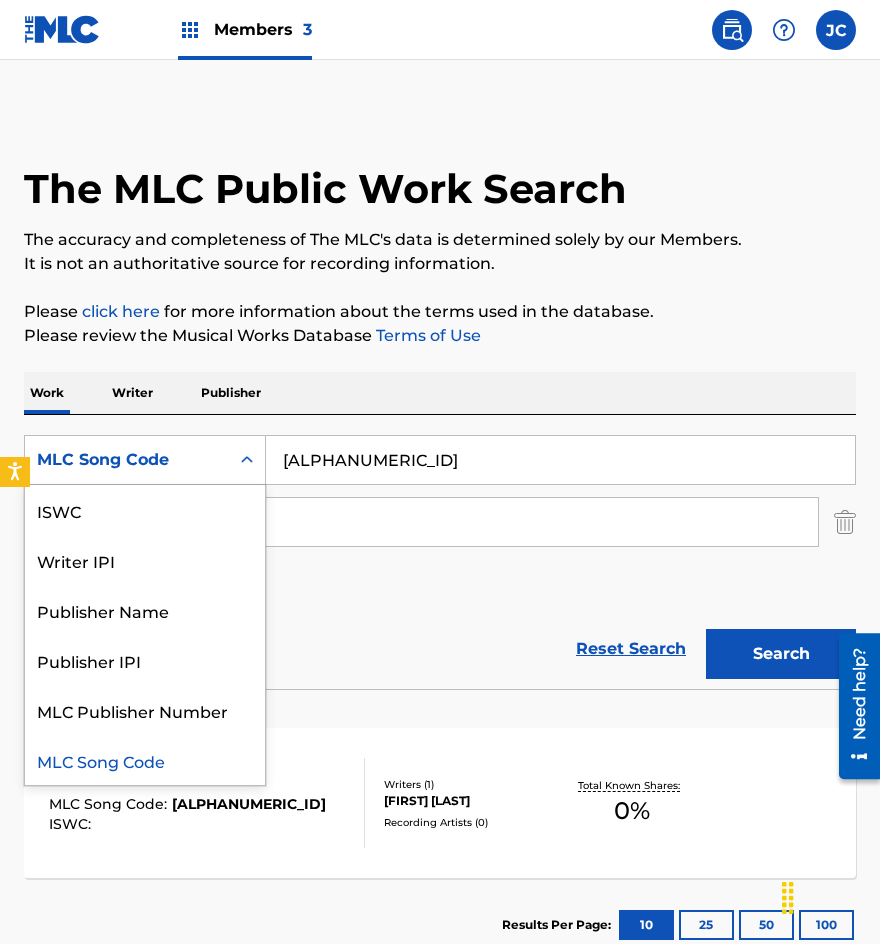 click on "ISWC" at bounding box center (145, 510) 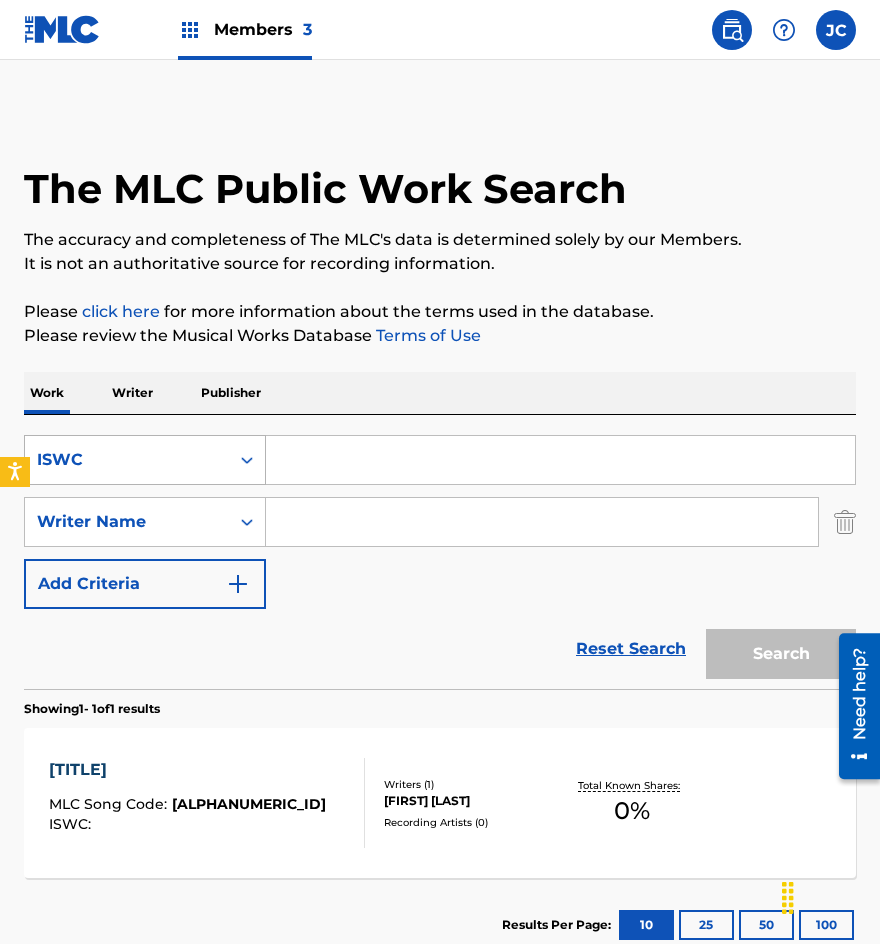 drag, startPoint x: 216, startPoint y: 430, endPoint x: 201, endPoint y: 436, distance: 16.155495 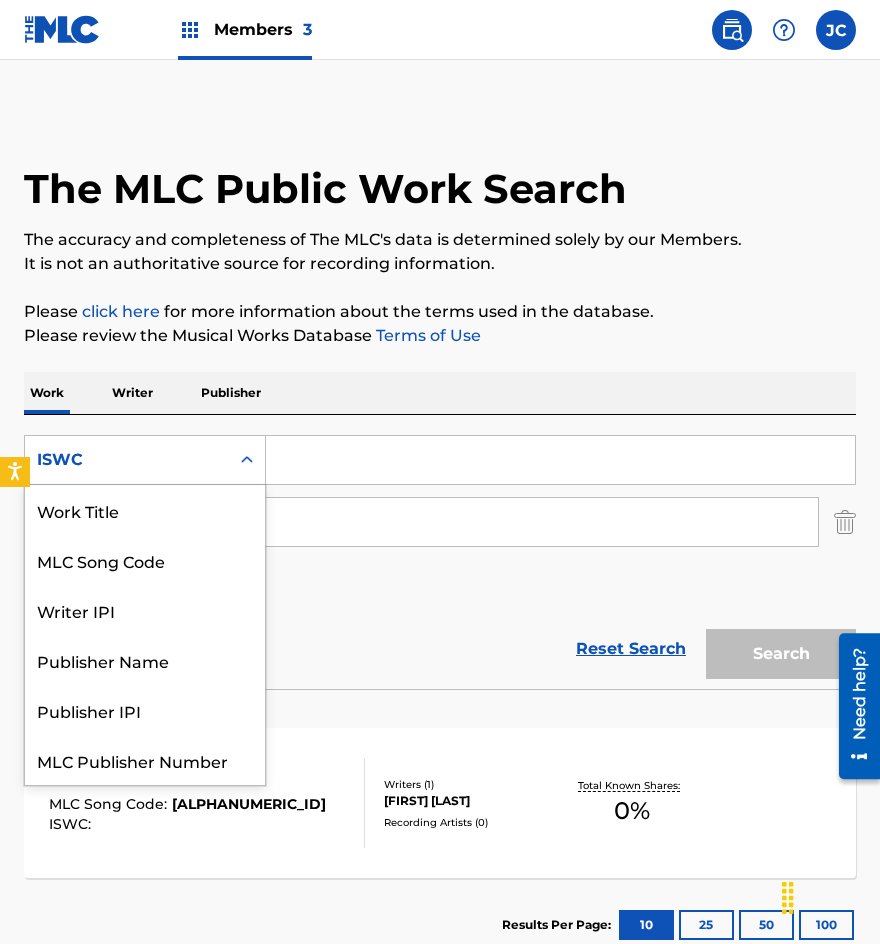 scroll, scrollTop: 50, scrollLeft: 0, axis: vertical 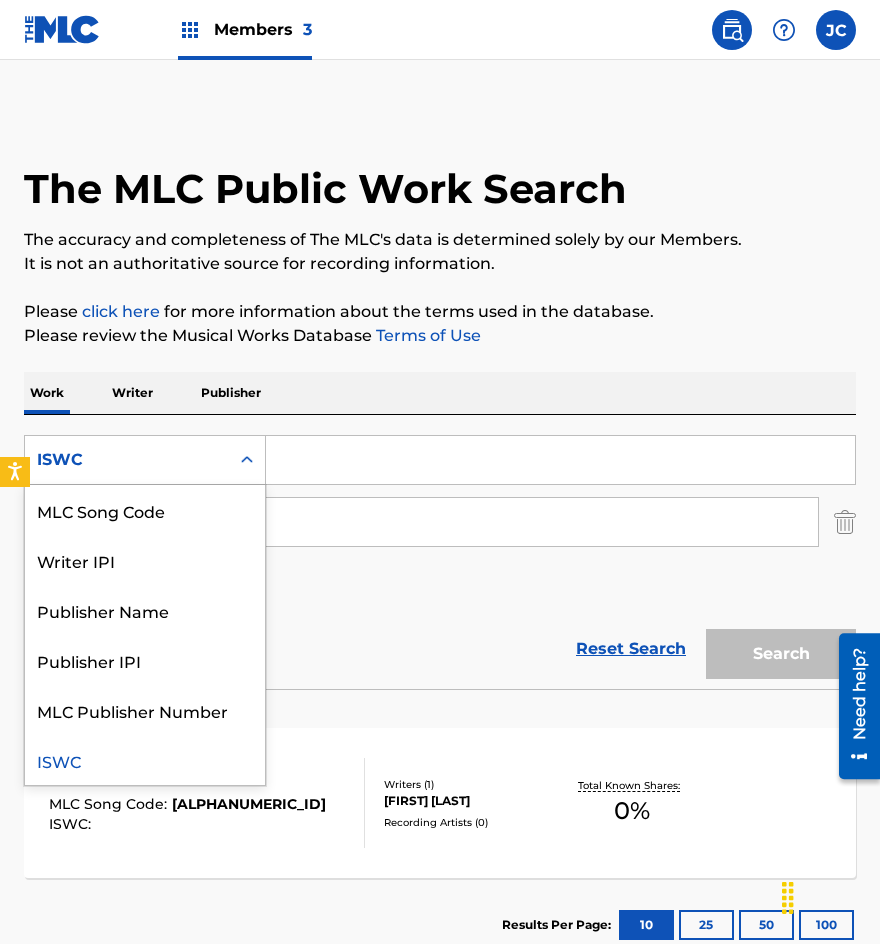 click on "ISWC" at bounding box center [127, 460] 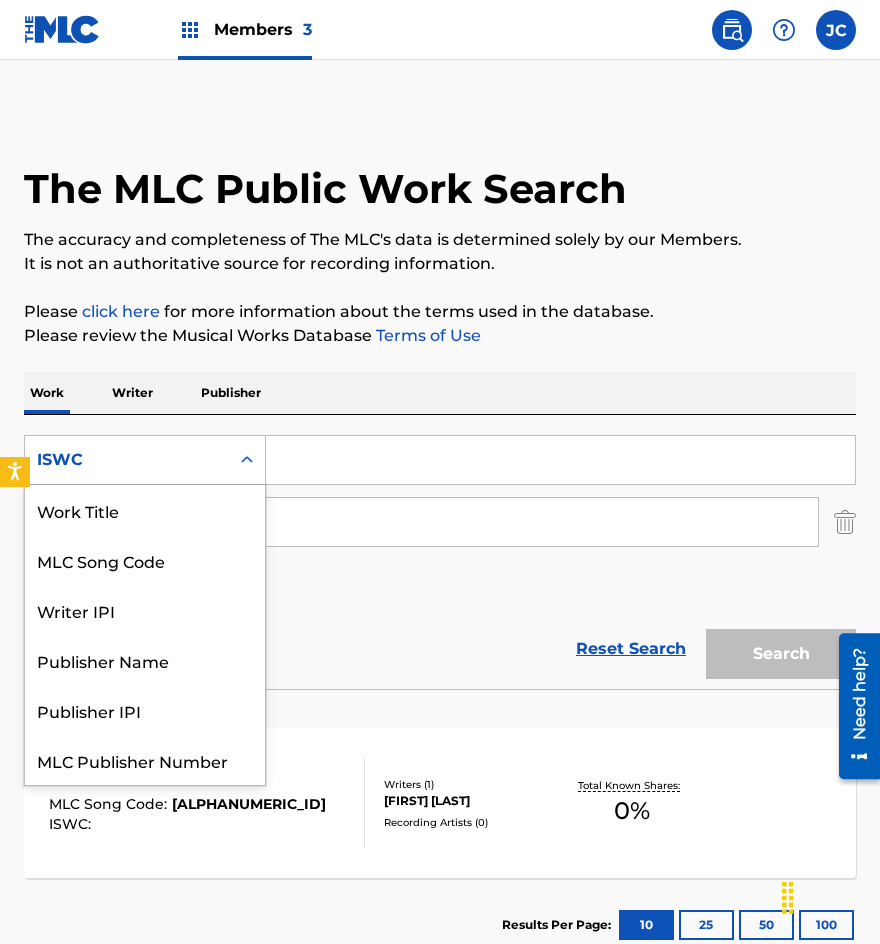 click on "ISWC" at bounding box center (127, 460) 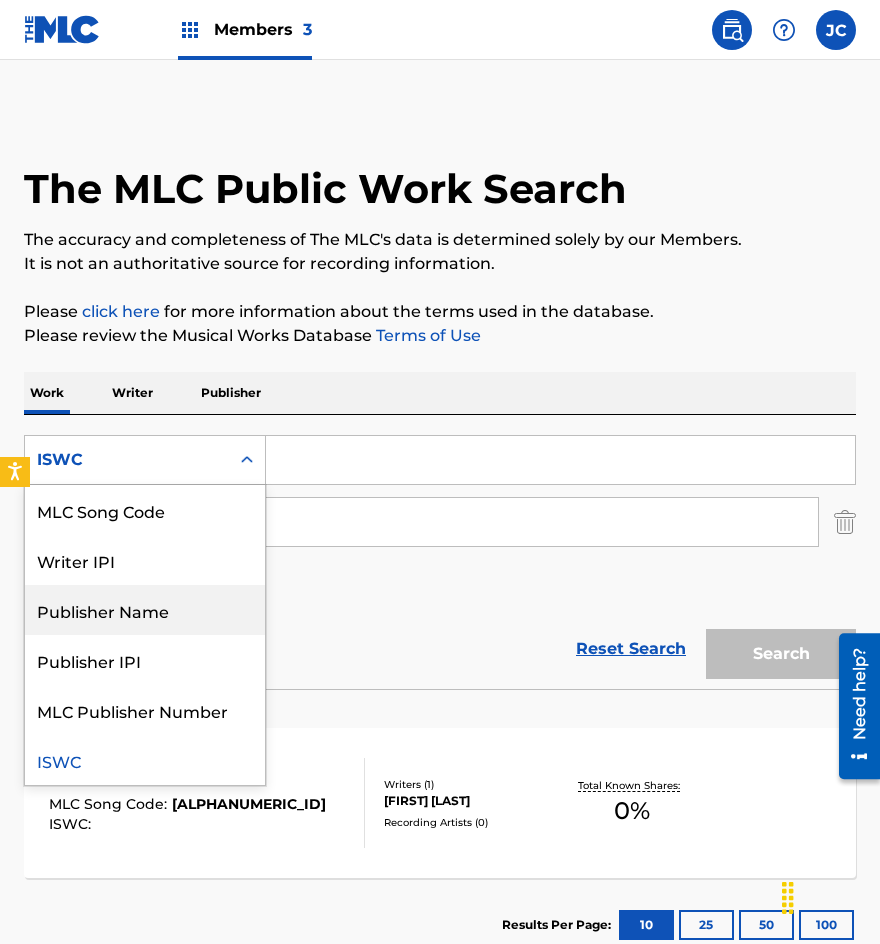 scroll, scrollTop: 0, scrollLeft: 0, axis: both 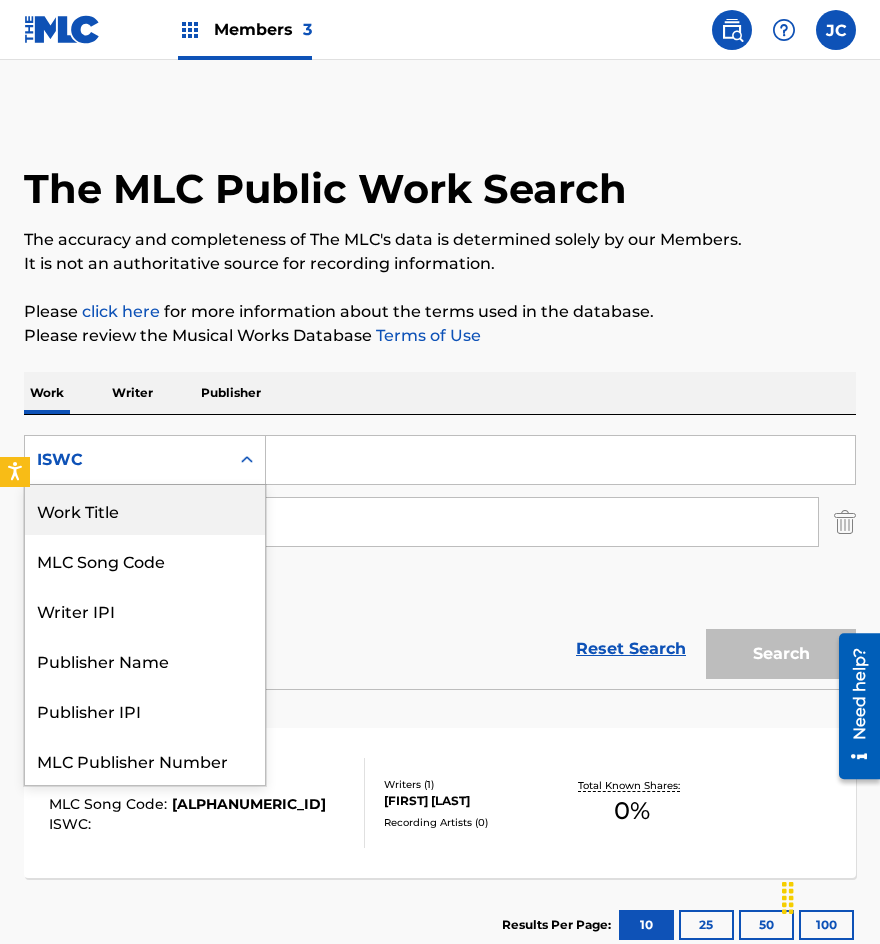 click on "Work Title" at bounding box center [145, 510] 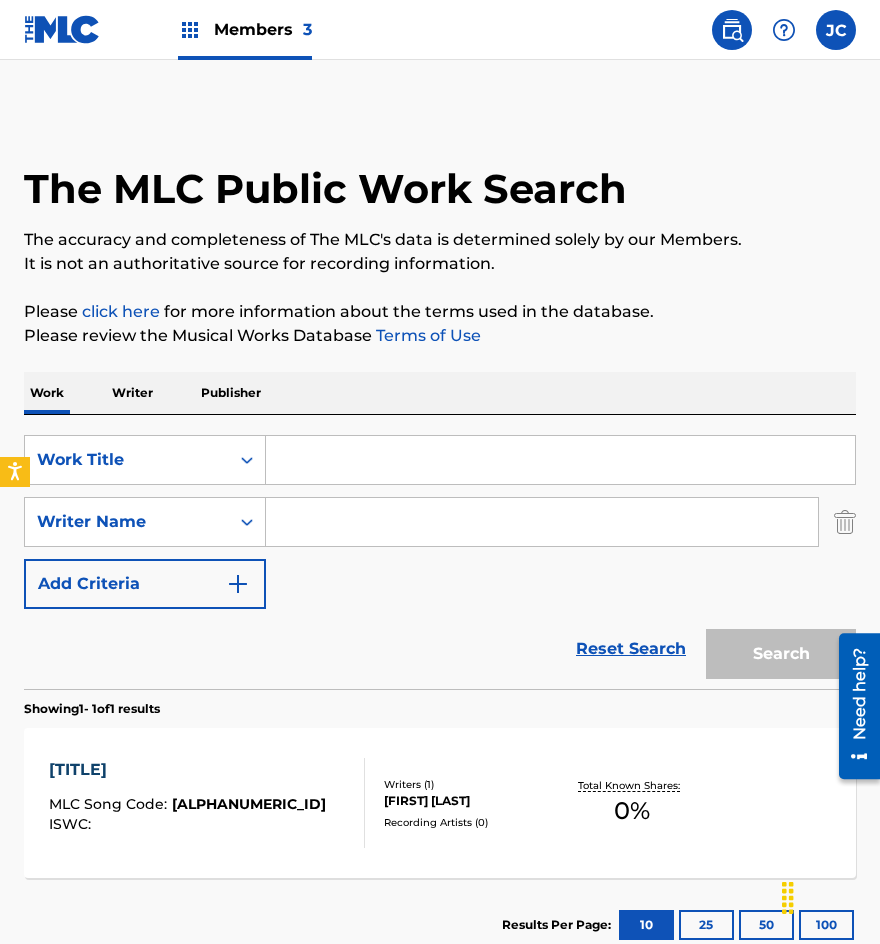 click at bounding box center (560, 460) 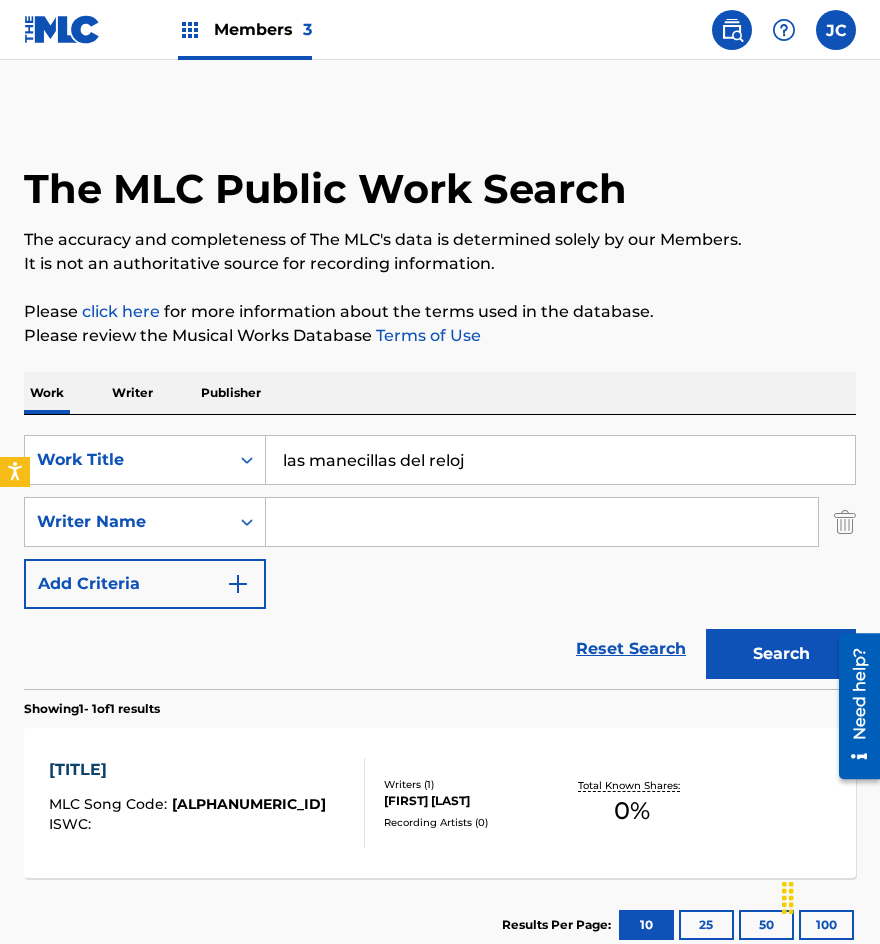 type on "las manecillas del reloj" 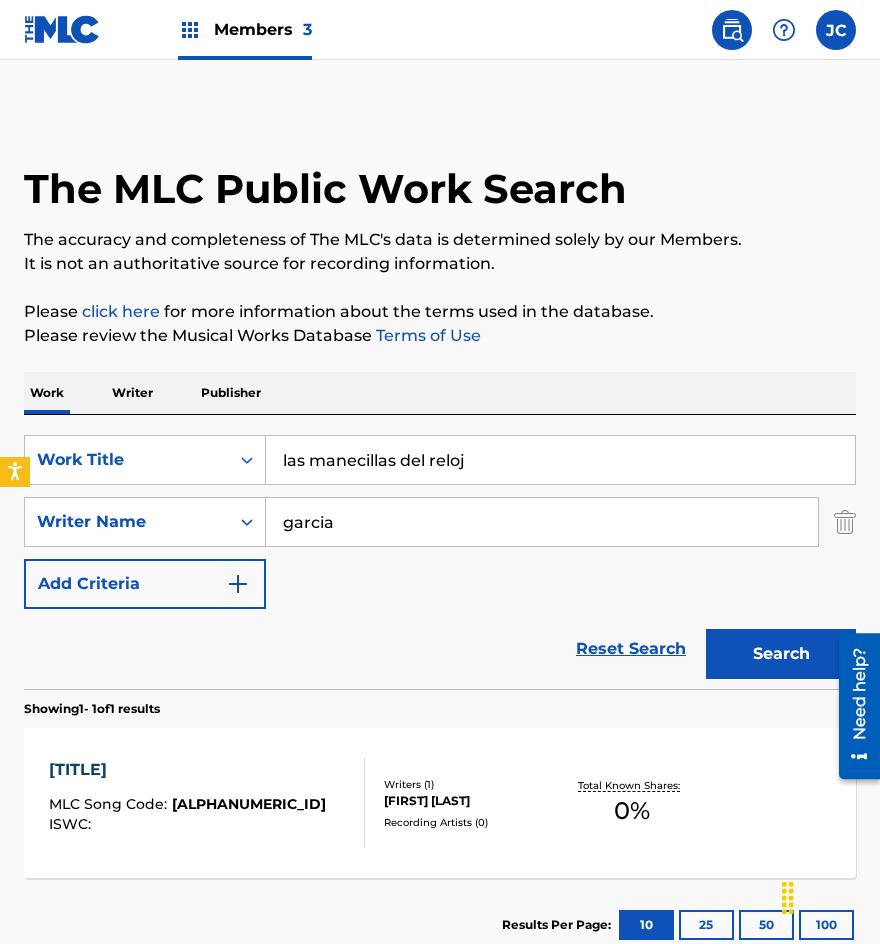 click on "Search" at bounding box center [781, 654] 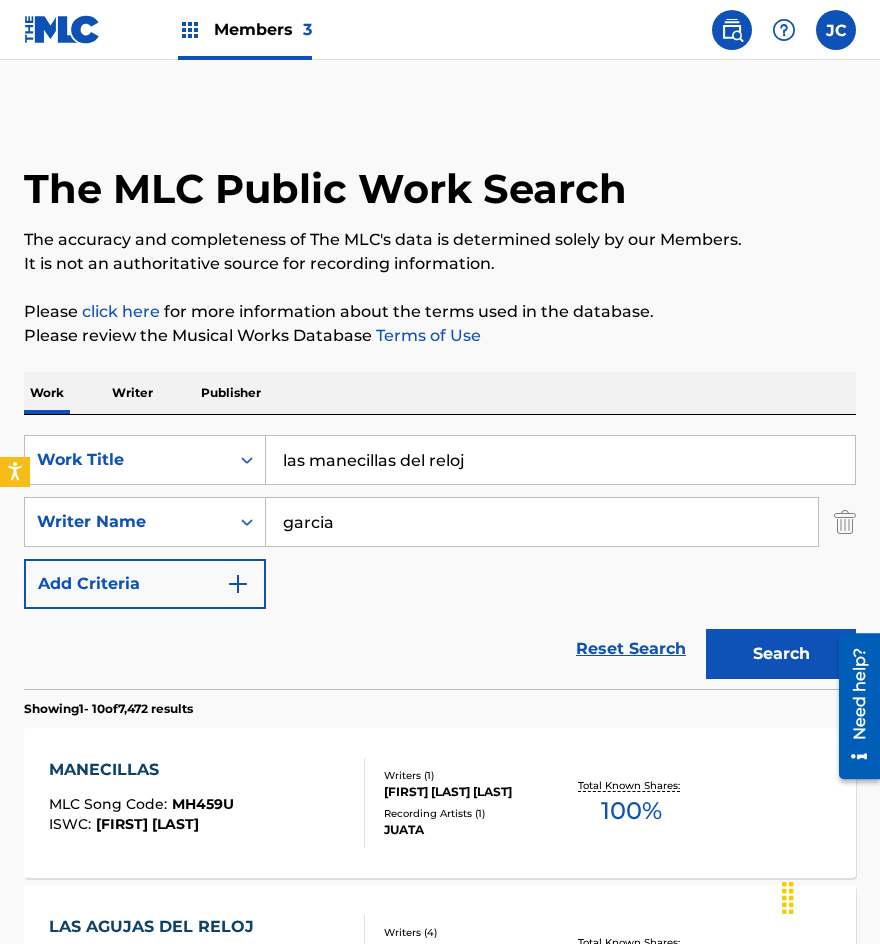 click on "Reset Search Search" at bounding box center [440, 649] 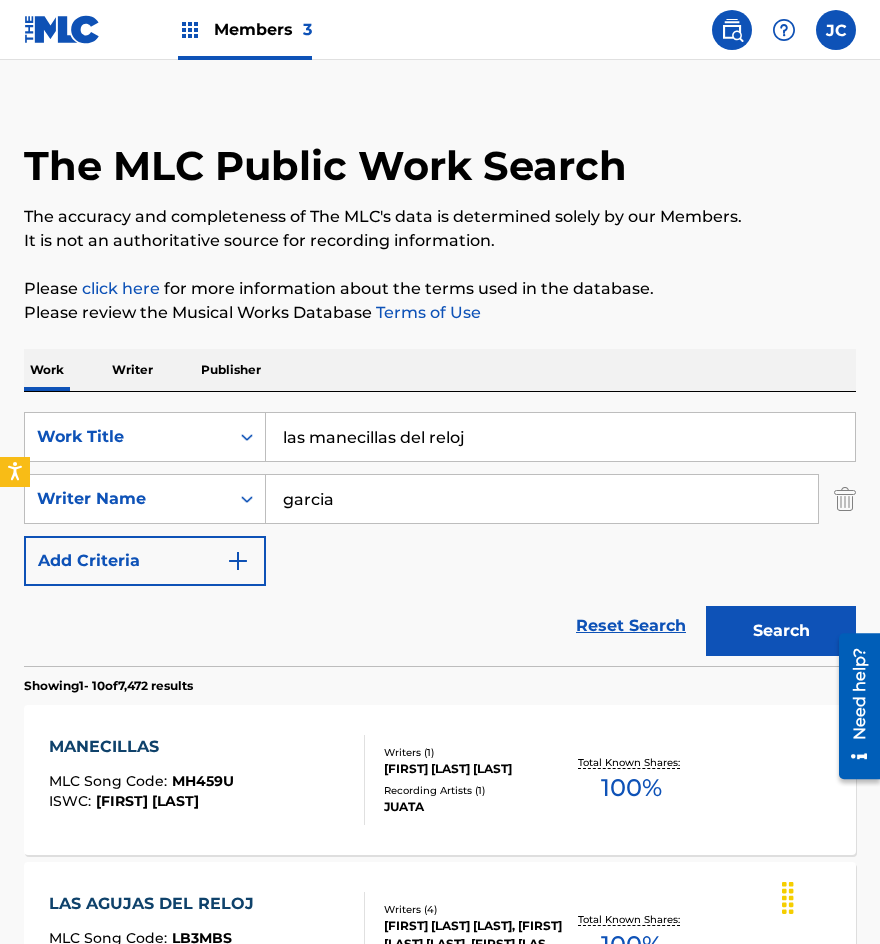 scroll, scrollTop: 0, scrollLeft: 0, axis: both 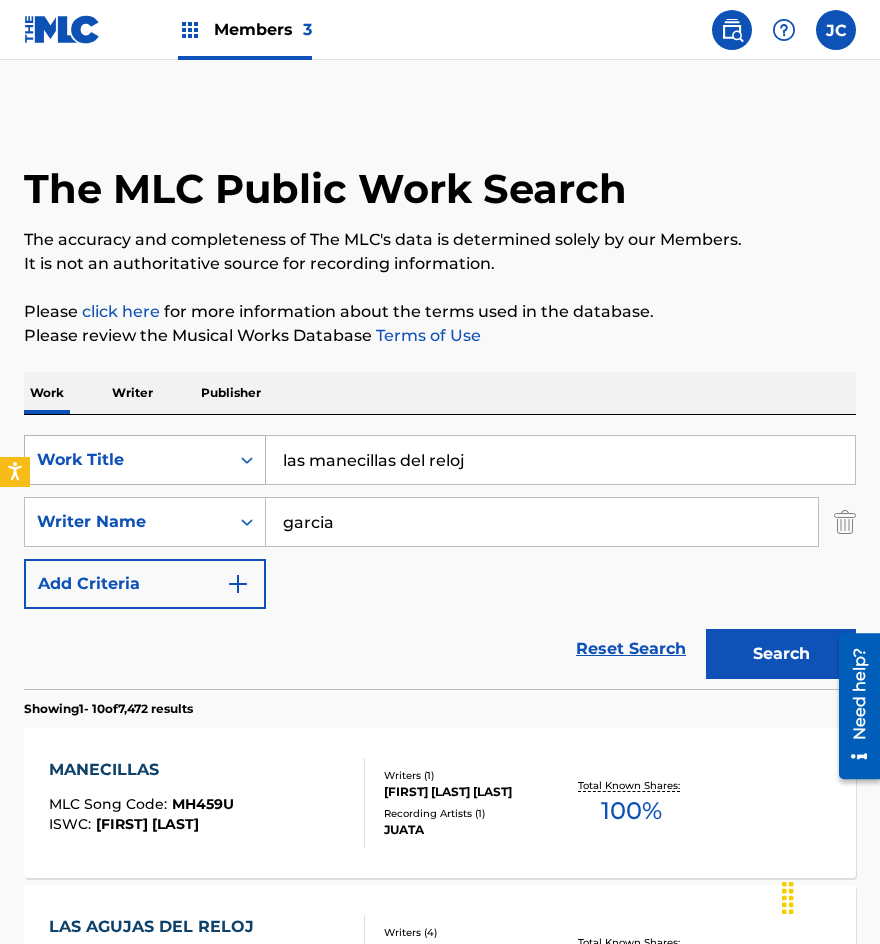 drag, startPoint x: 473, startPoint y: 454, endPoint x: 229, endPoint y: 472, distance: 244.66304 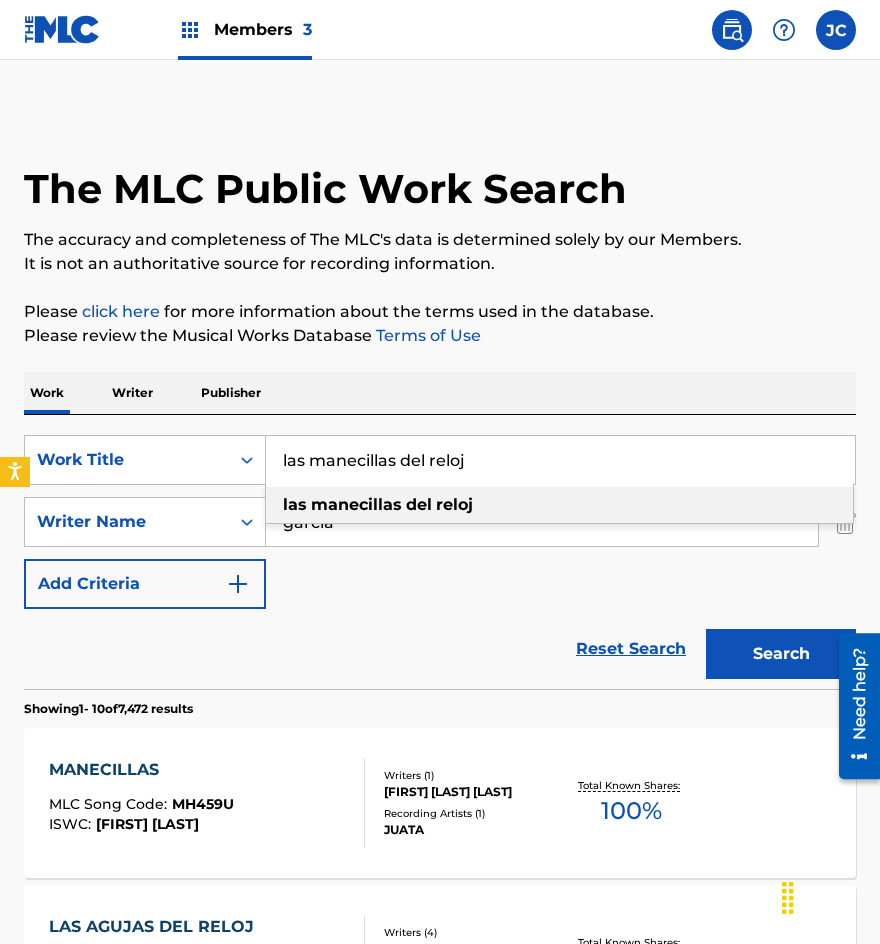 click on "manecillas" at bounding box center [356, 504] 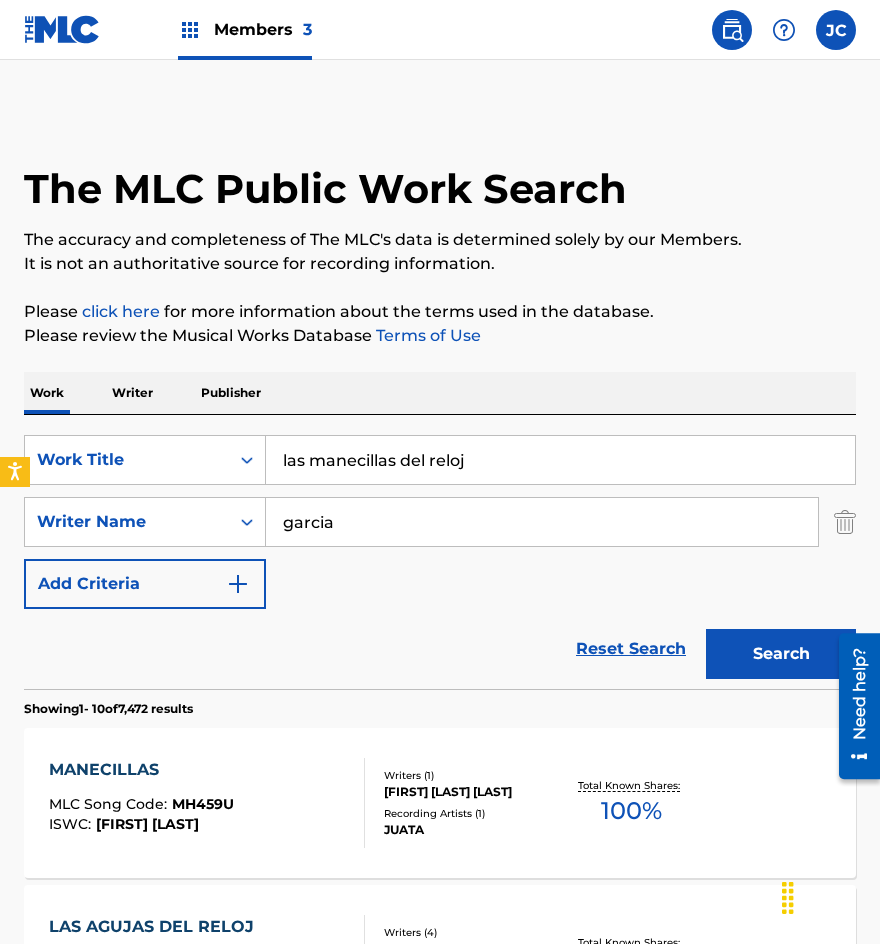 click on "garcia" at bounding box center (542, 522) 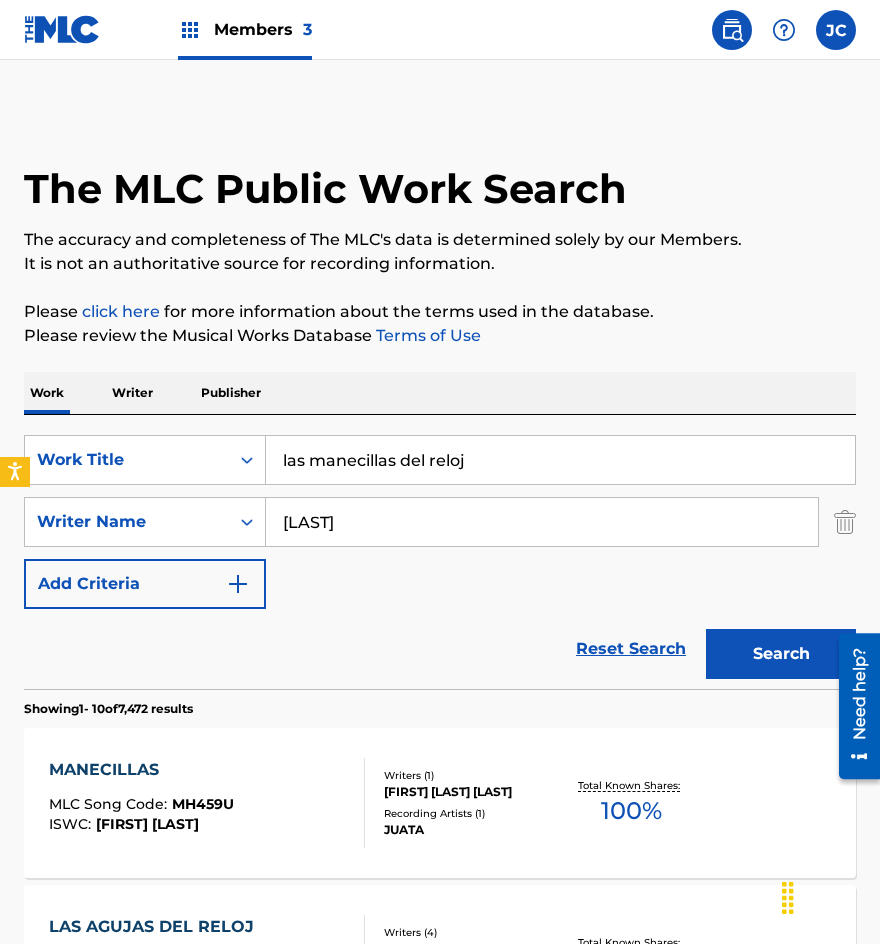type on "[LAST]" 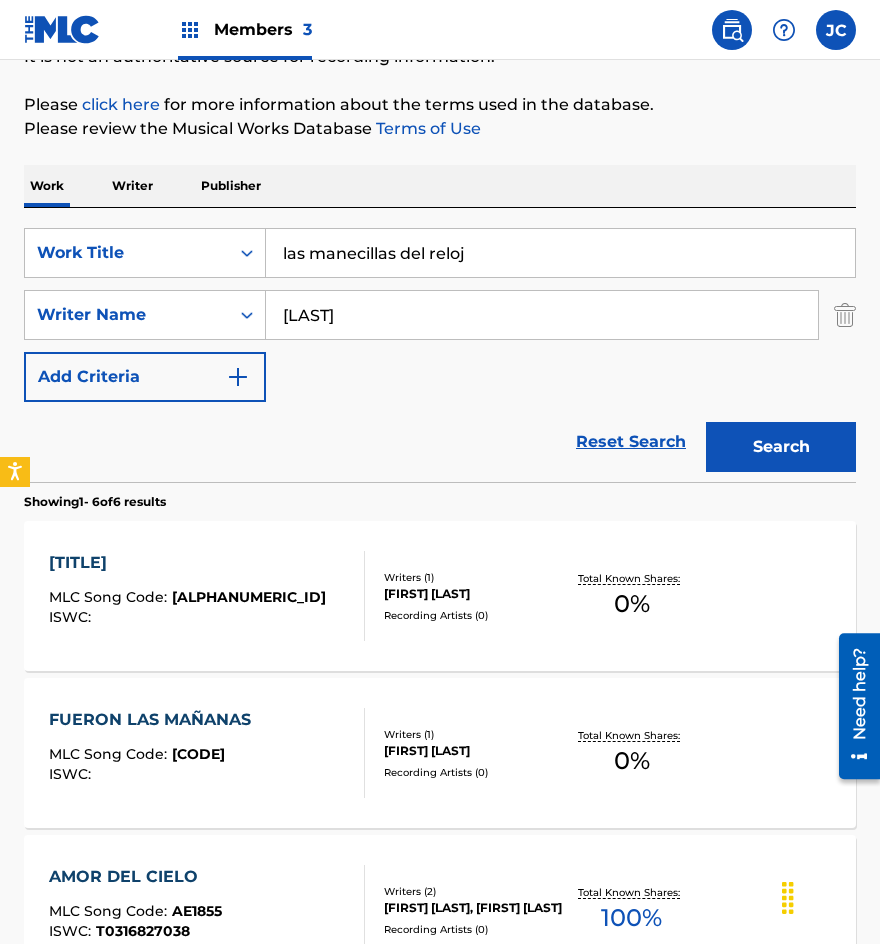 scroll, scrollTop: 400, scrollLeft: 0, axis: vertical 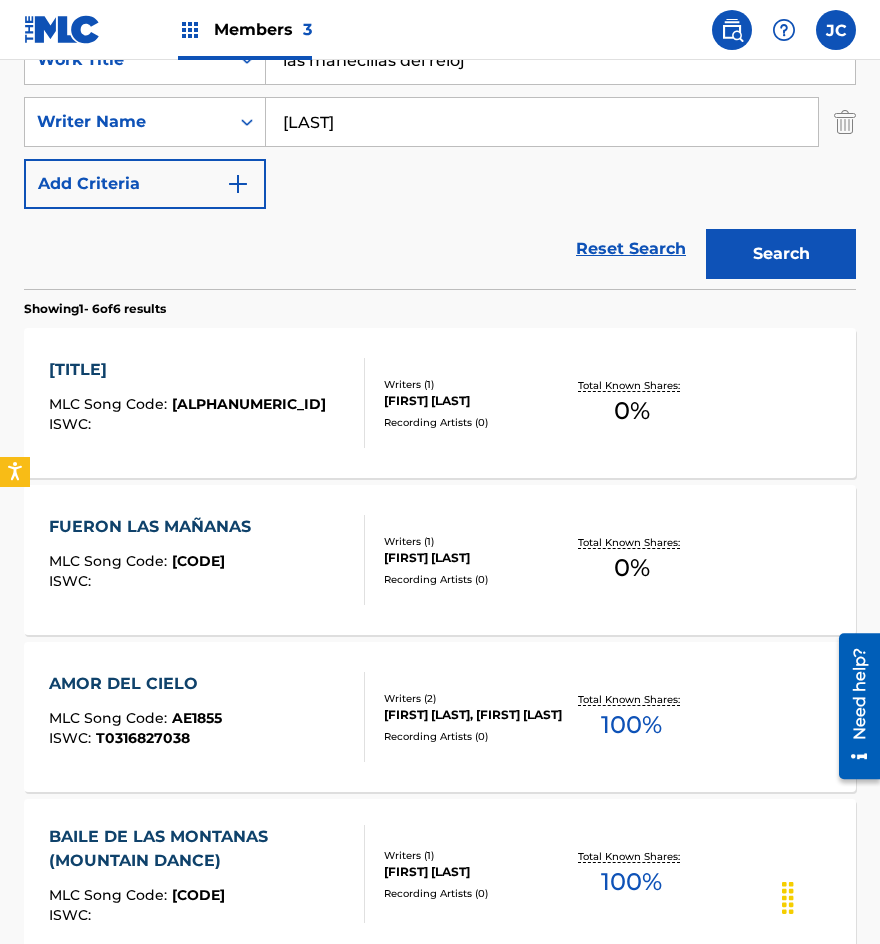 click on "MLC Song Code : L5965H ISWC : Writers ( 1 ) [FIRST] [LAST] Recording Artists ( 0 ) Total Known Shares: 0 %" at bounding box center [440, 403] 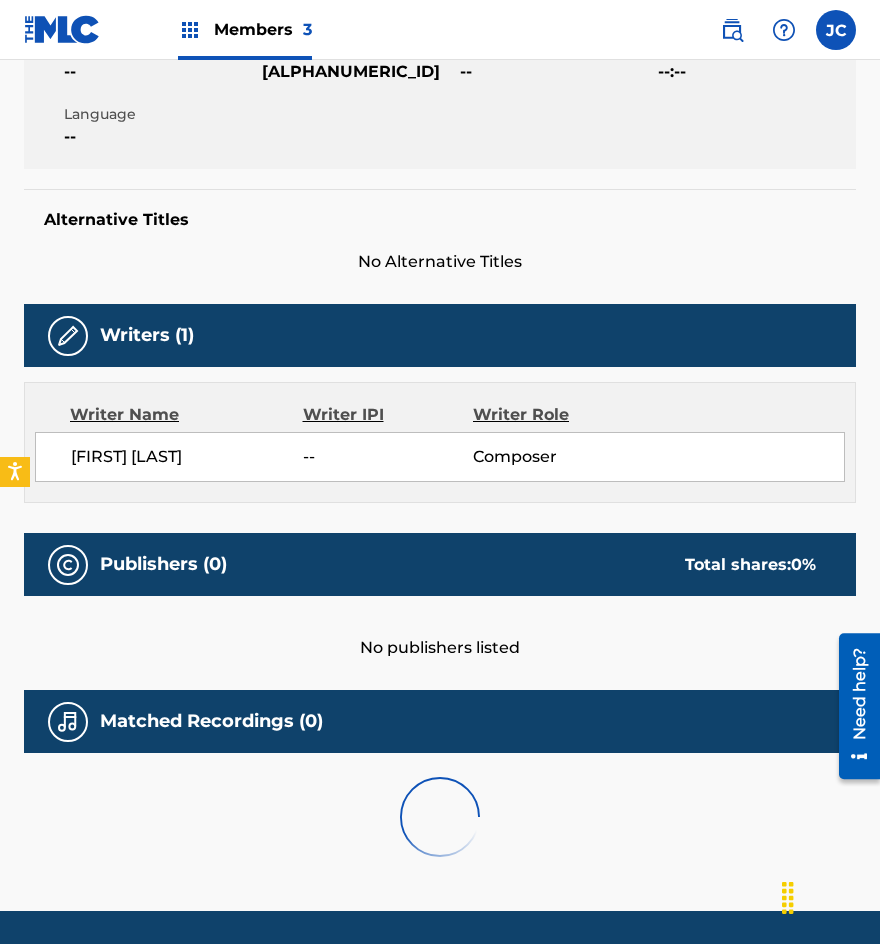 scroll, scrollTop: 0, scrollLeft: 0, axis: both 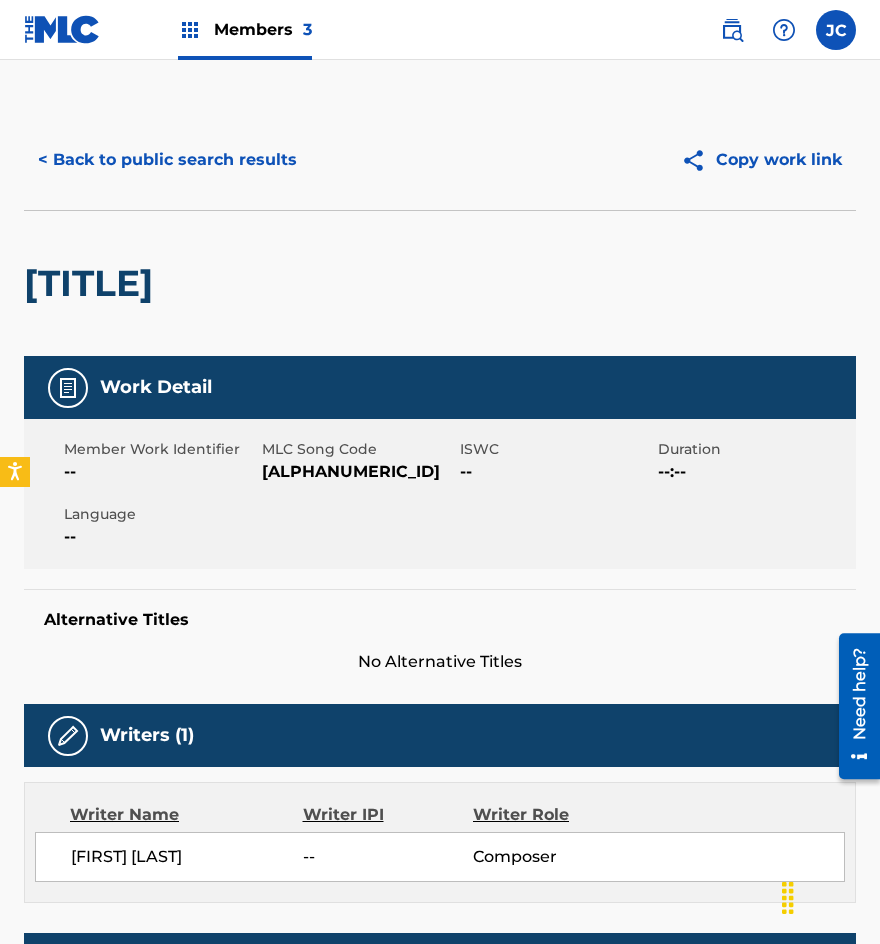 click on "< Back to public search results" at bounding box center (167, 160) 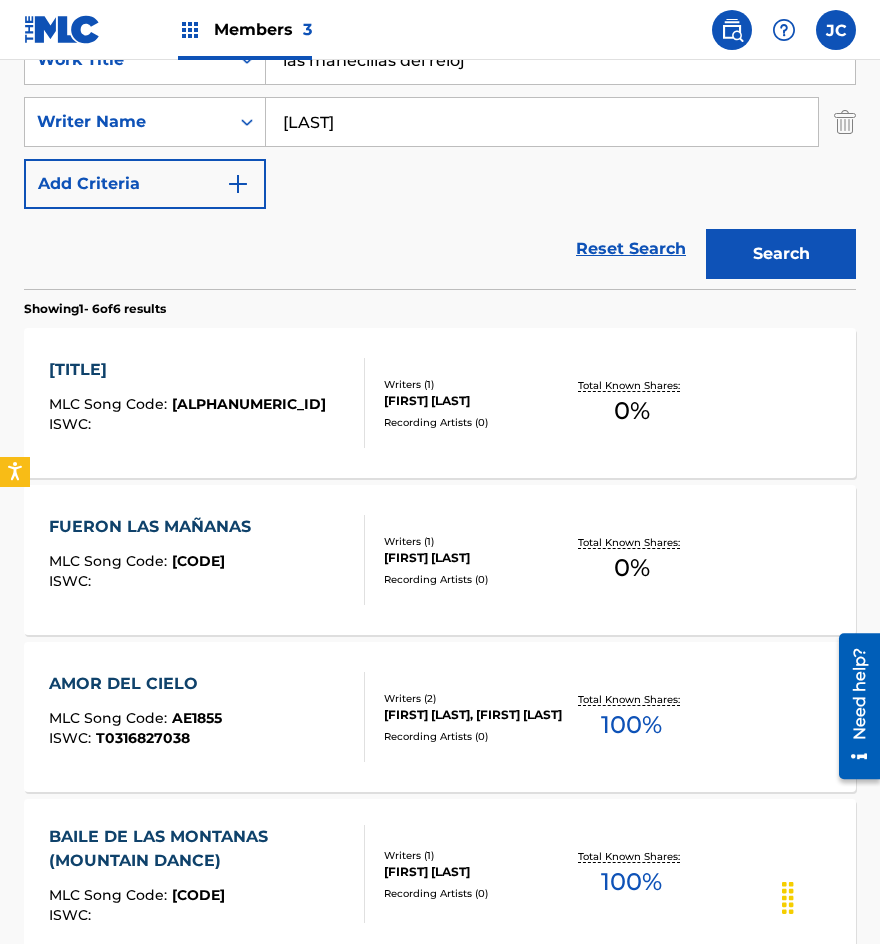 scroll, scrollTop: 200, scrollLeft: 0, axis: vertical 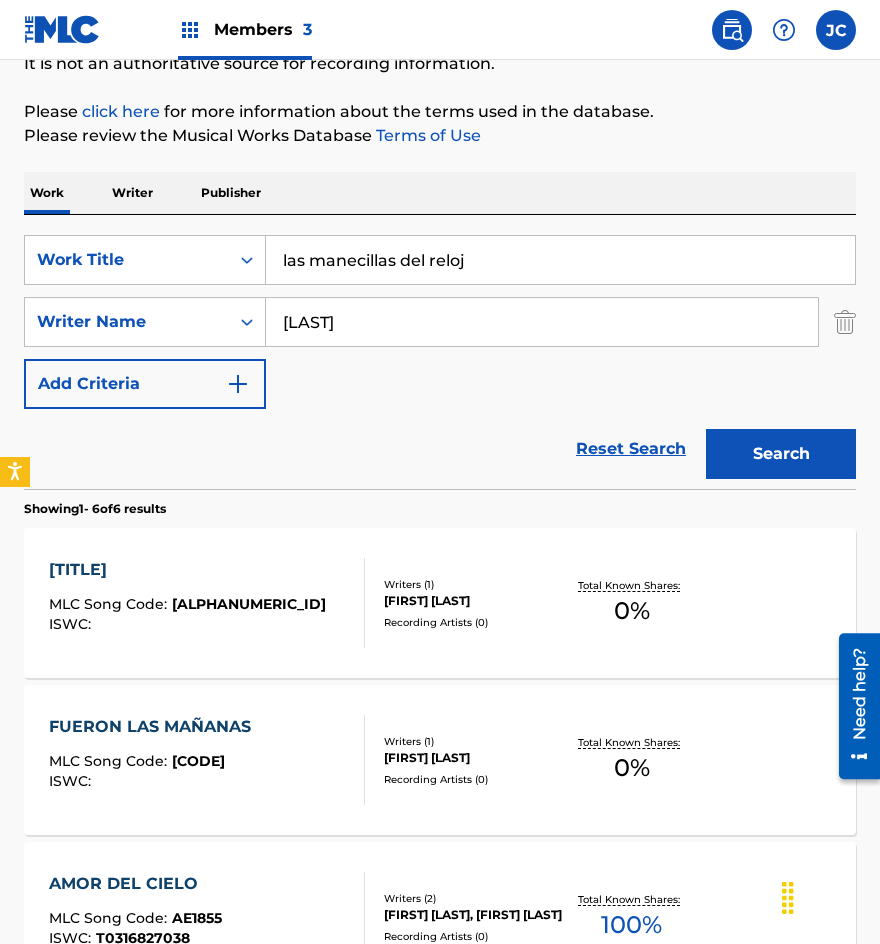 click on "las manecillas del reloj" at bounding box center [560, 260] 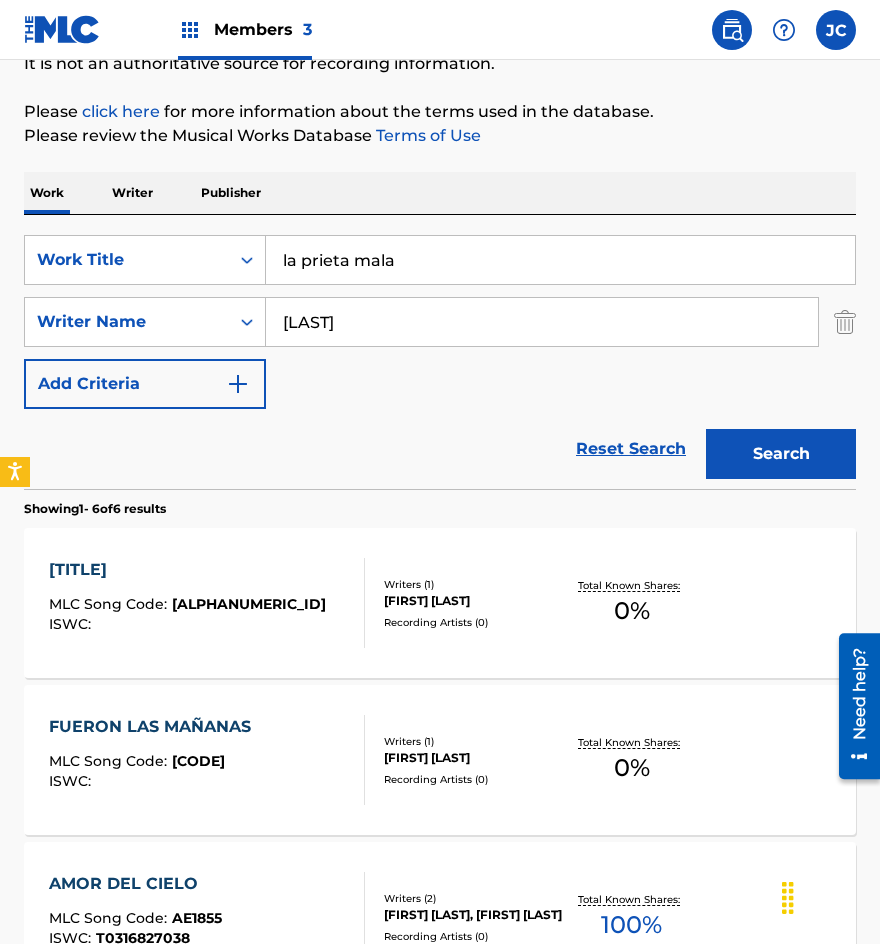 type on "la prieta mala" 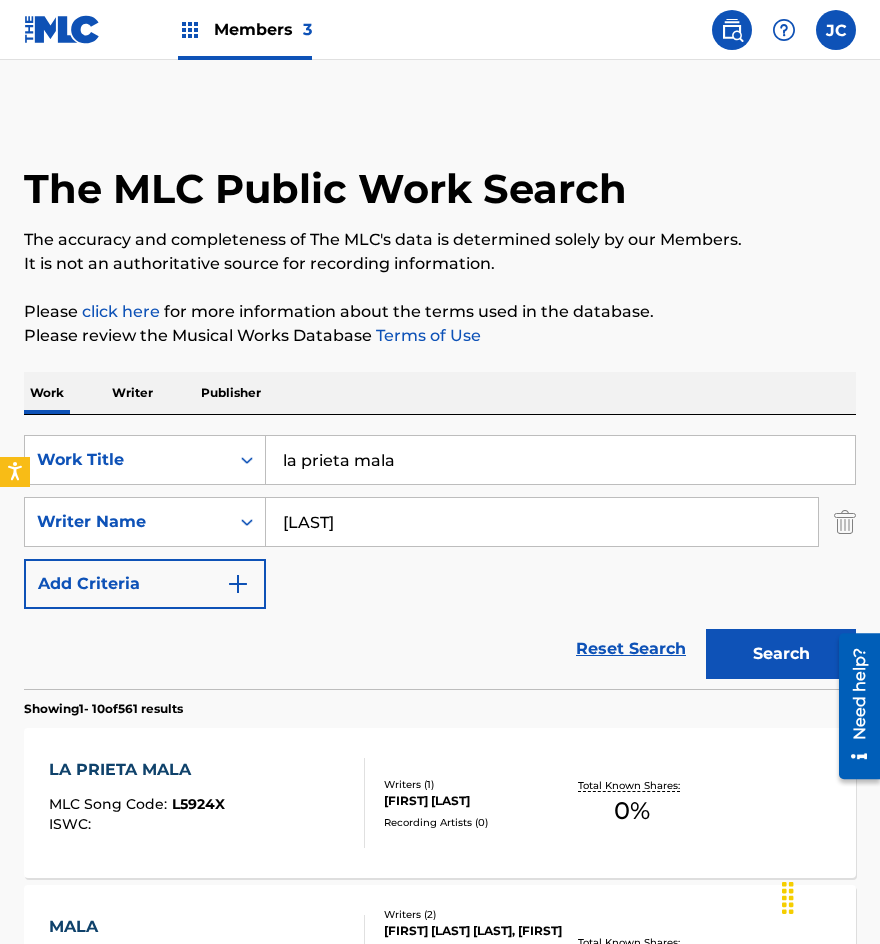 scroll, scrollTop: 500, scrollLeft: 0, axis: vertical 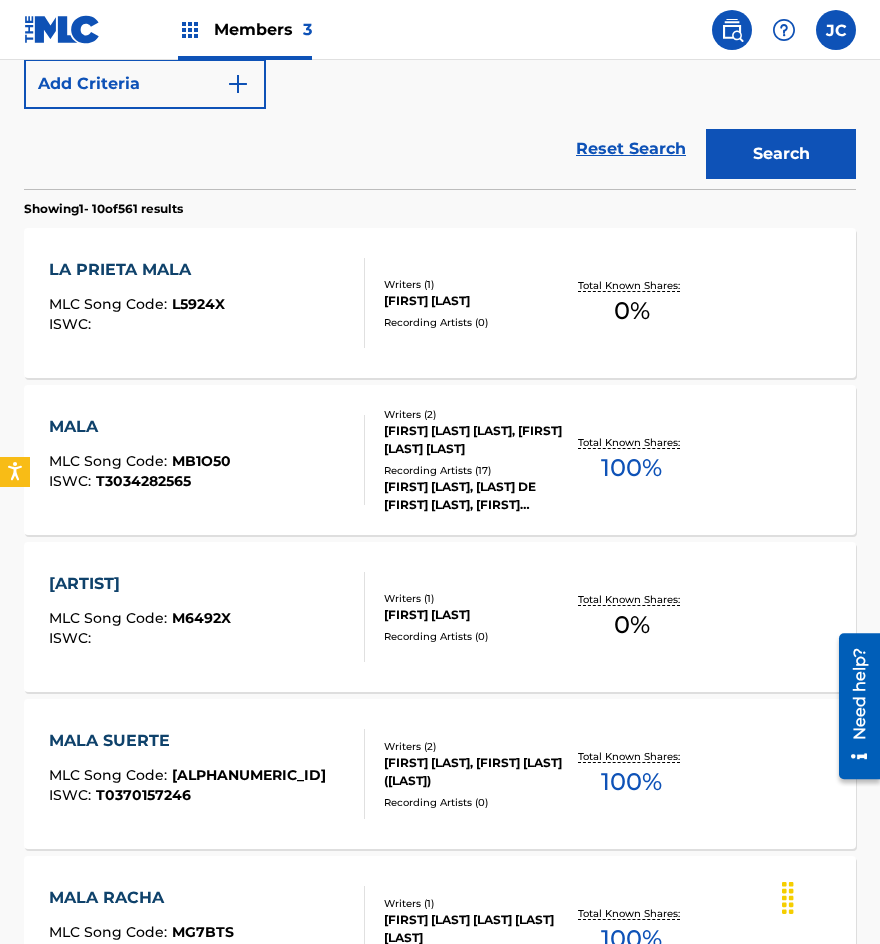 click on "LA PRIETA MALA MLC Song Code : L5924X ISWC :" at bounding box center [207, 303] 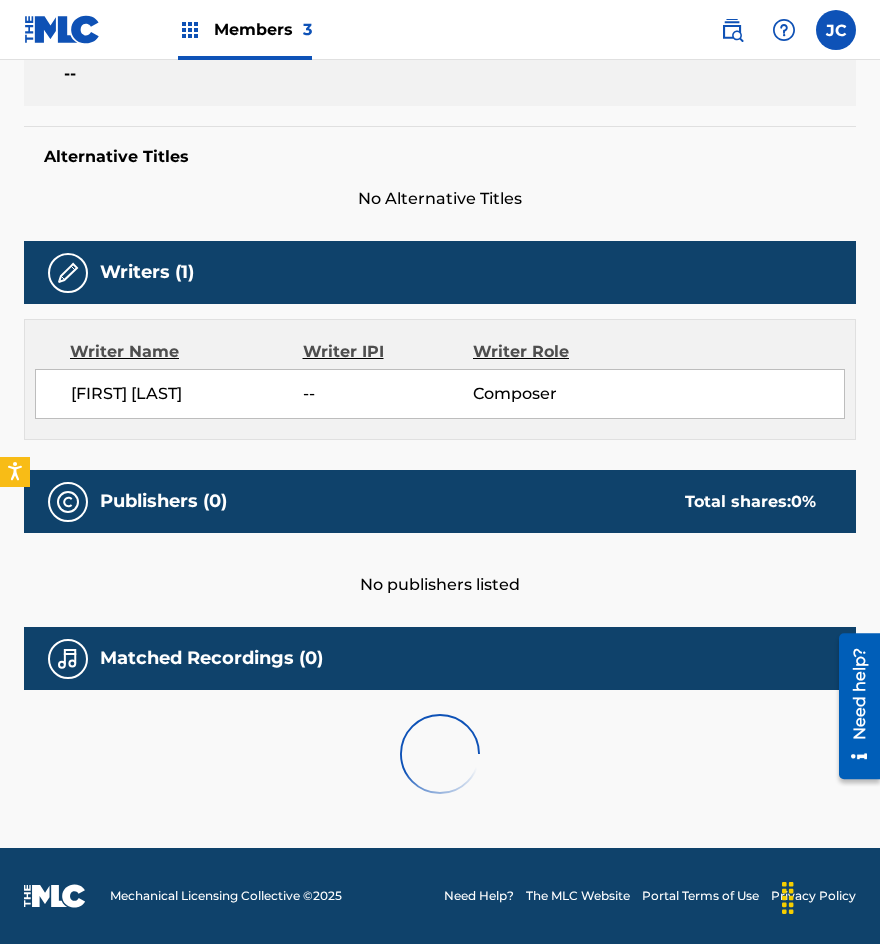 scroll, scrollTop: 0, scrollLeft: 0, axis: both 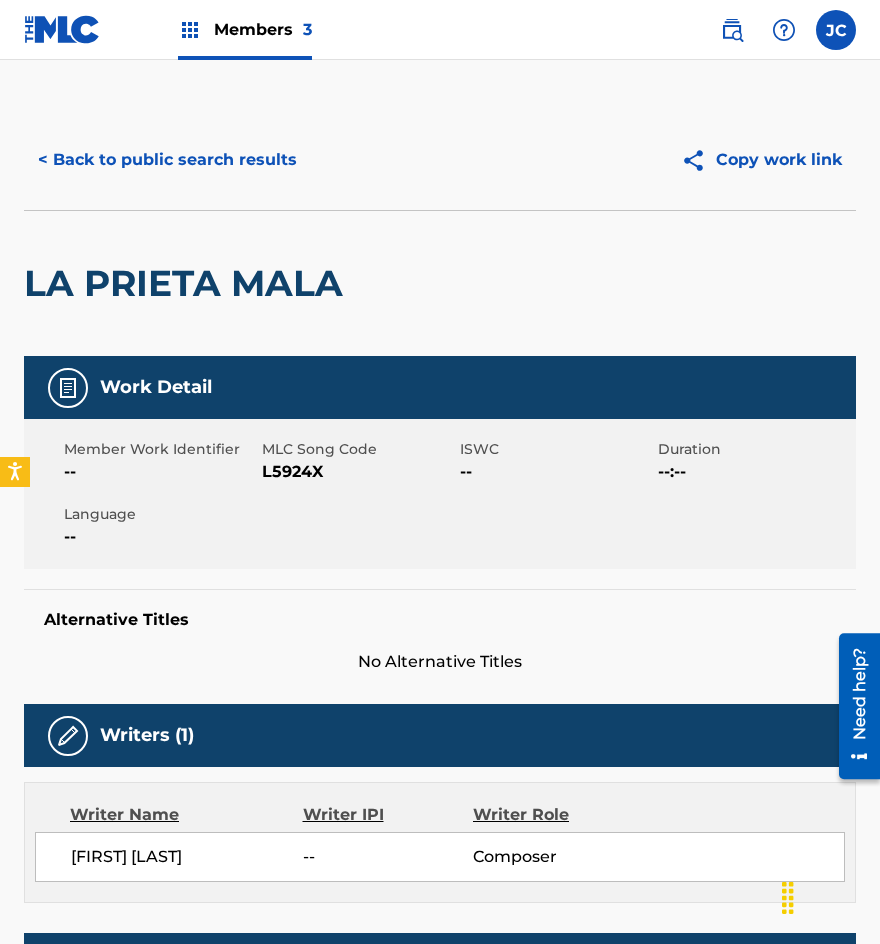 click on "L5924X" at bounding box center (358, 472) 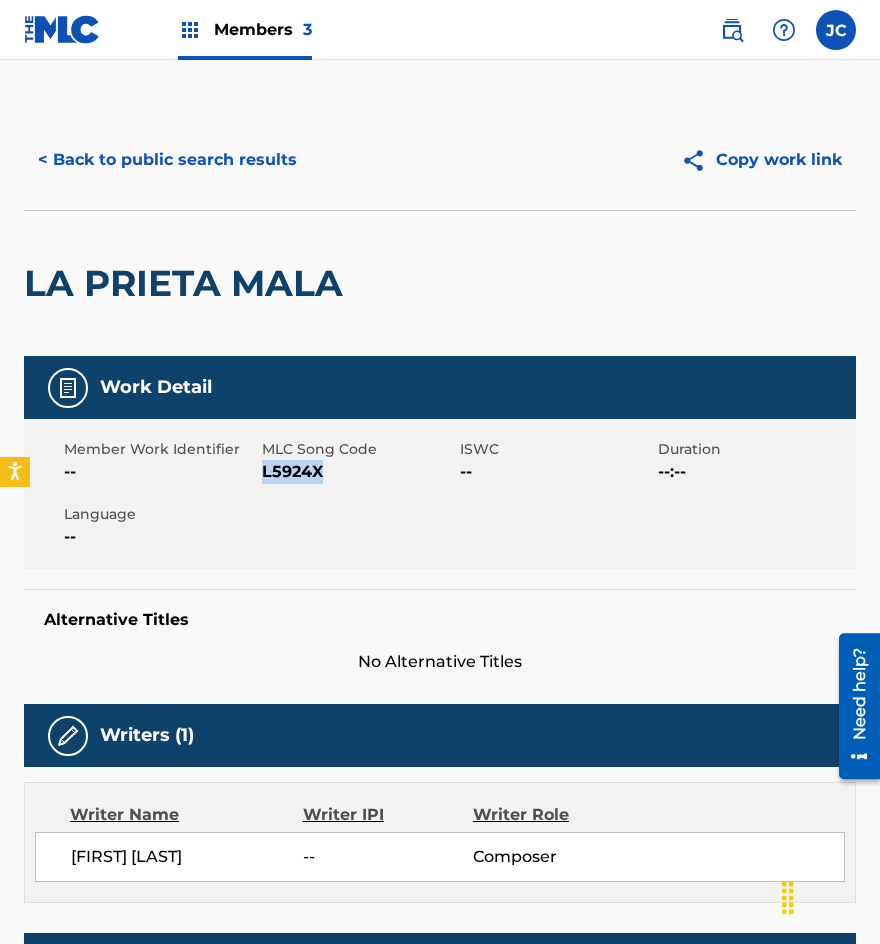 click on "< Back to public search results" at bounding box center (167, 160) 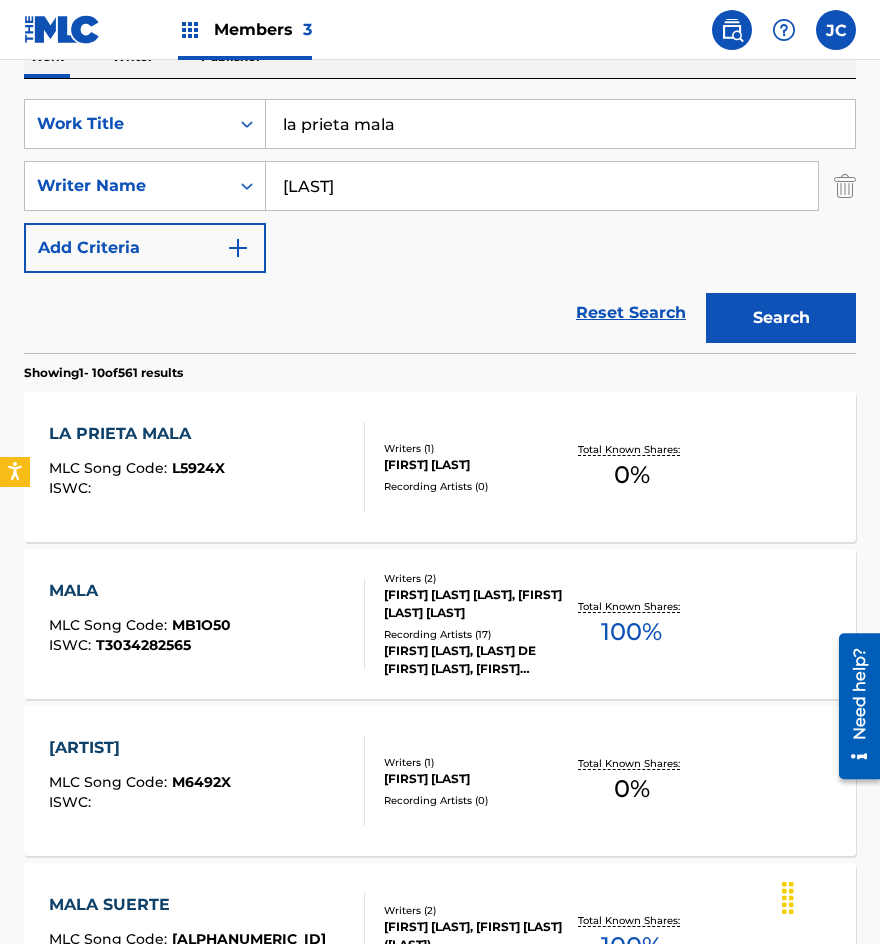 scroll, scrollTop: 314, scrollLeft: 0, axis: vertical 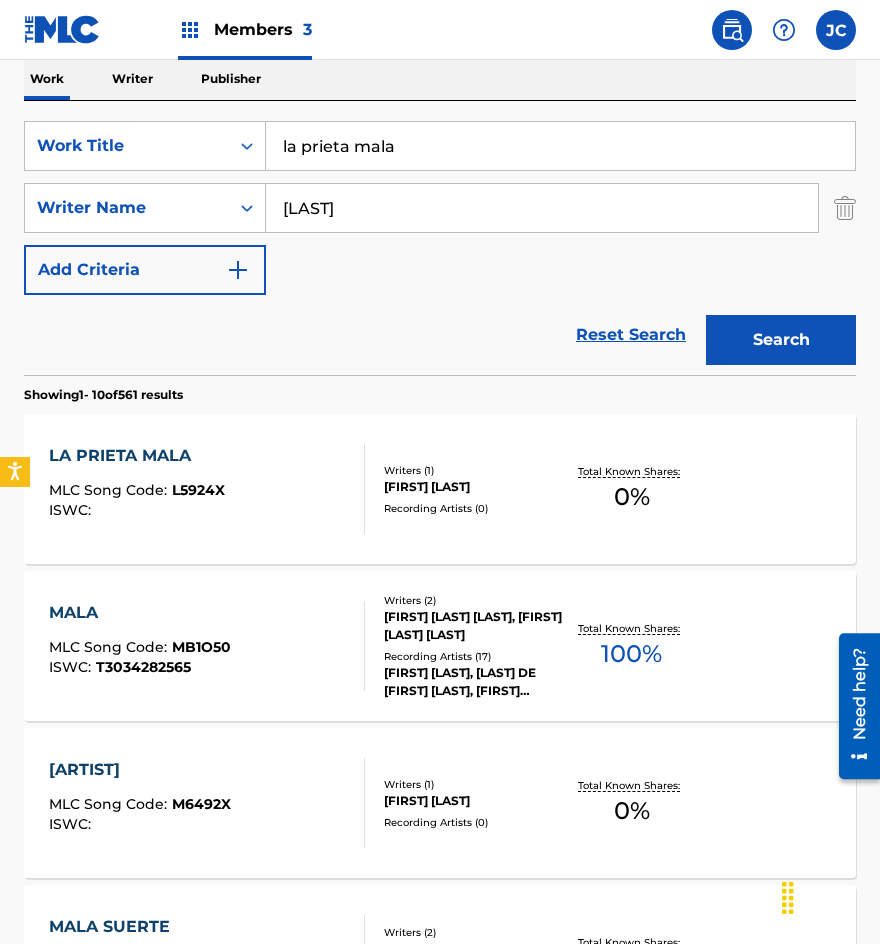 click on "la prieta mala" at bounding box center (560, 146) 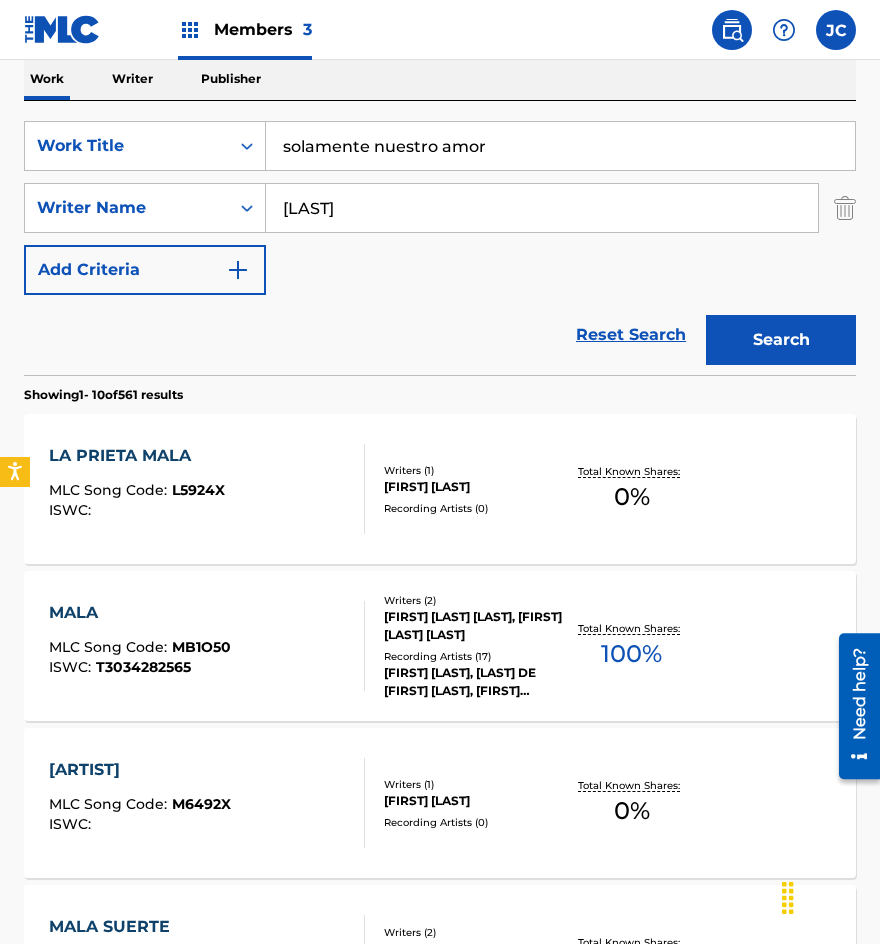type on "solamente nuestro amor" 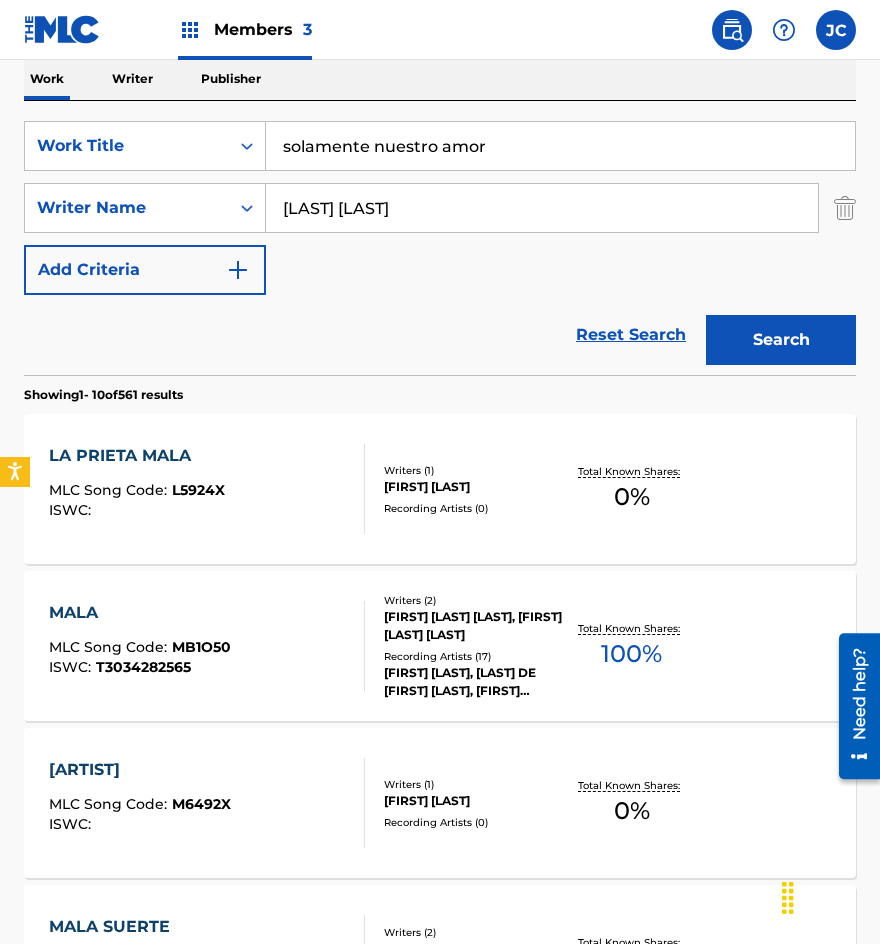 type on "[LAST] [LAST]" 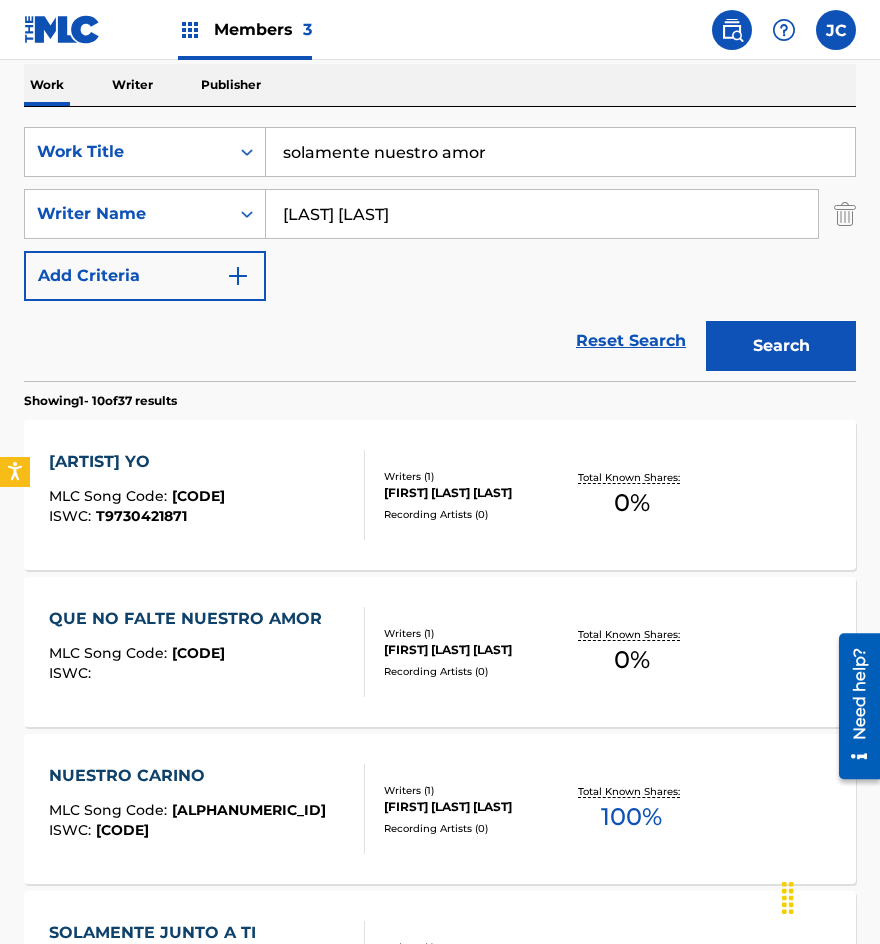 scroll, scrollTop: 300, scrollLeft: 0, axis: vertical 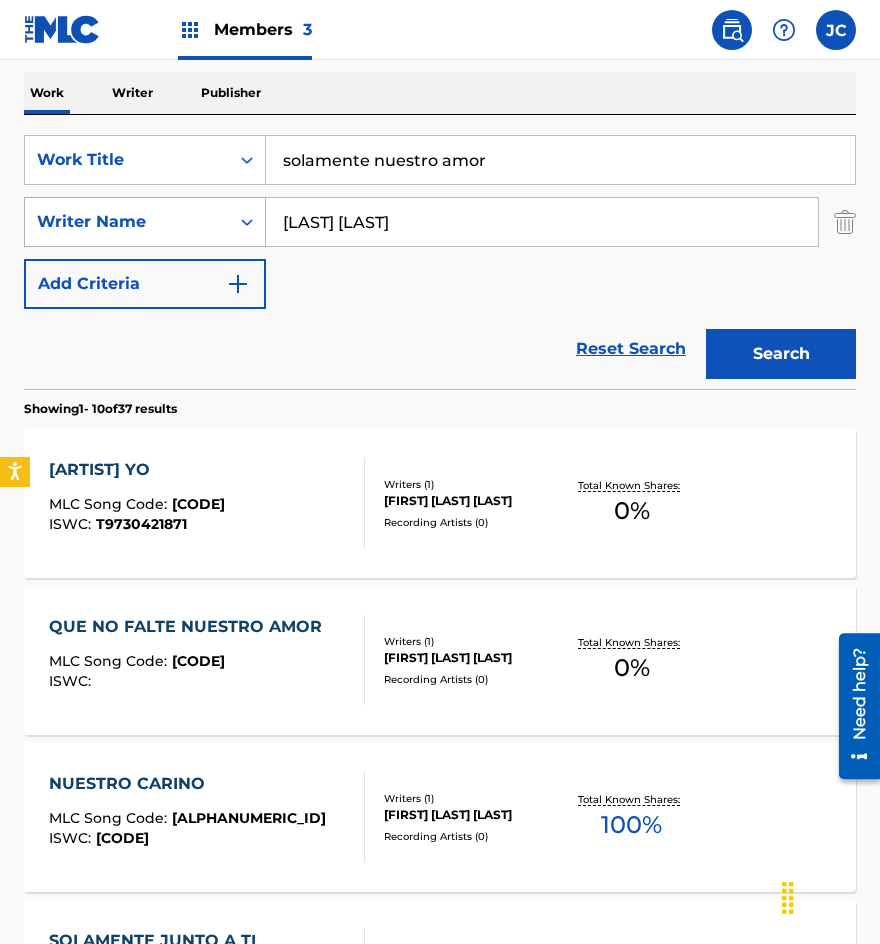 drag, startPoint x: 241, startPoint y: 220, endPoint x: 191, endPoint y: 218, distance: 50.039986 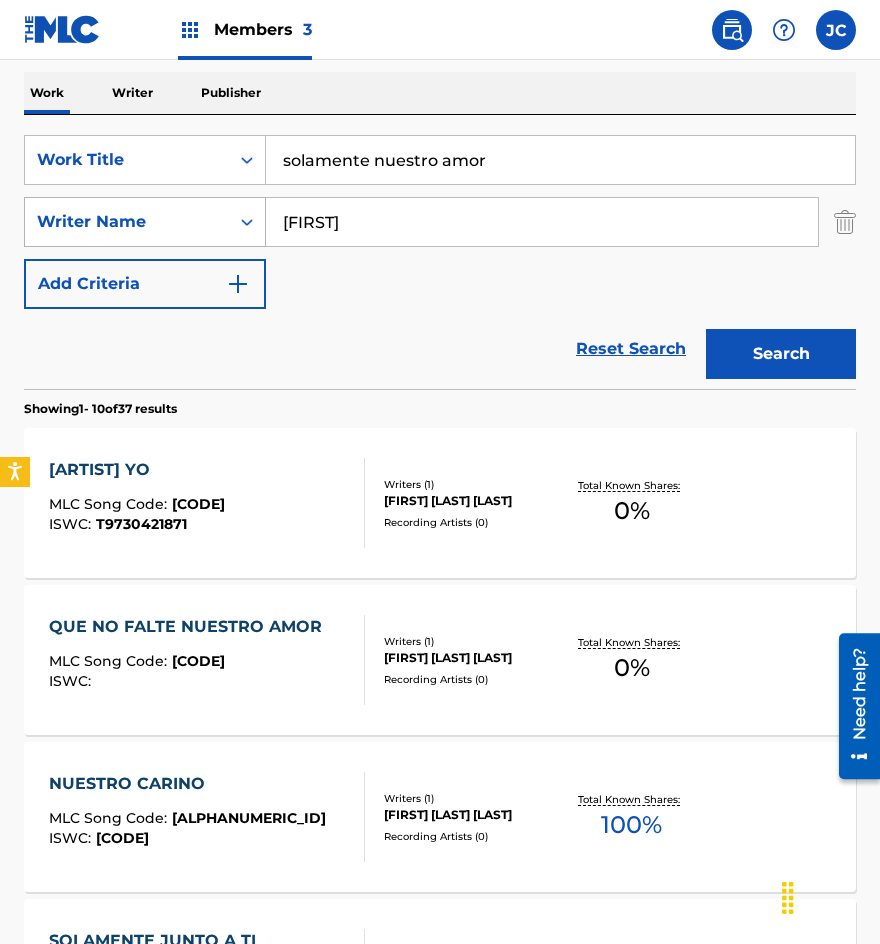 type on "[FIRST]" 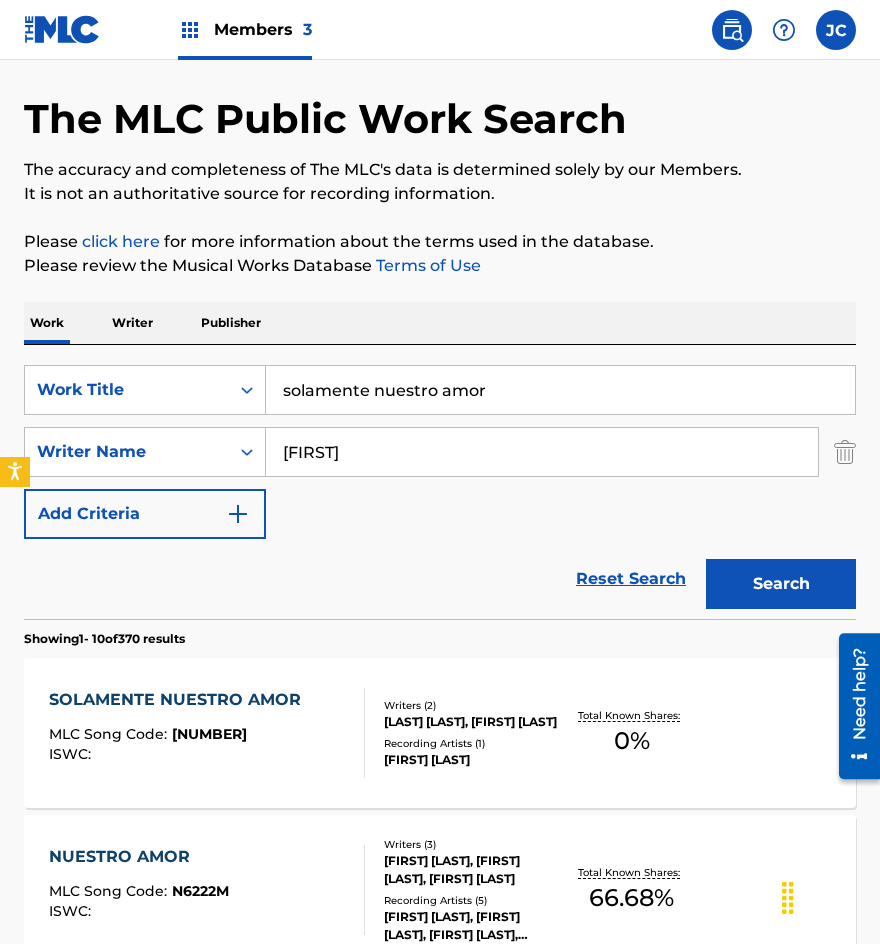 scroll, scrollTop: 200, scrollLeft: 0, axis: vertical 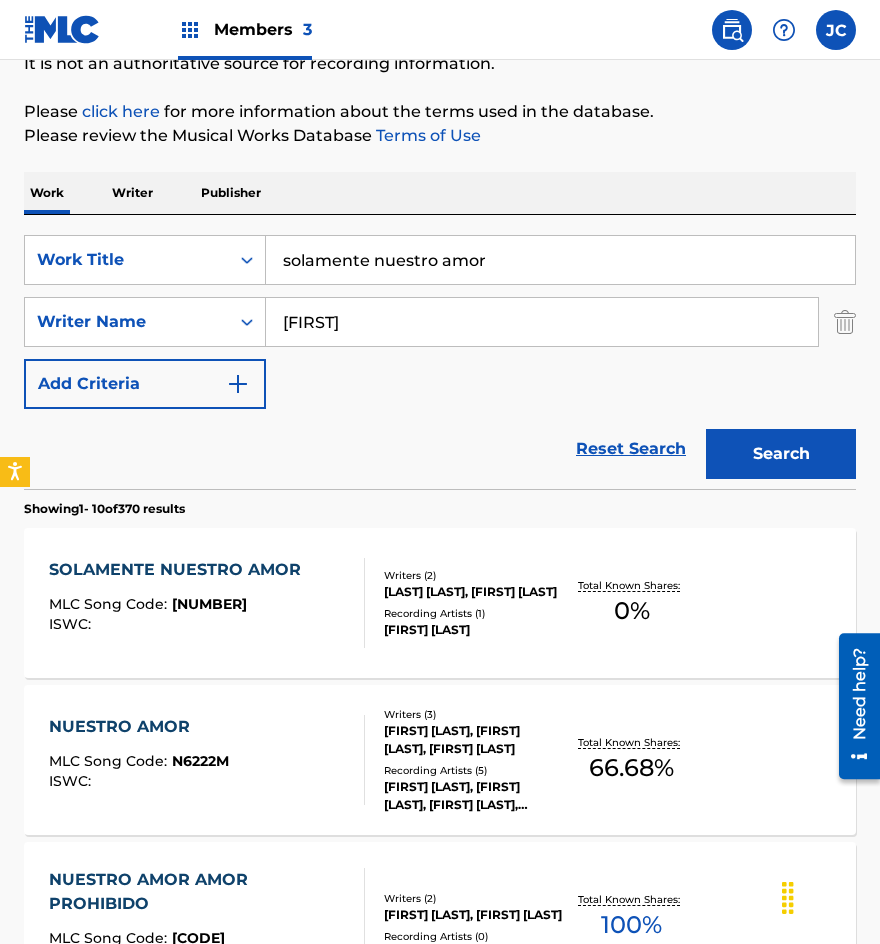 click on "SOLAMENTE NUESTRO AMOR" at bounding box center (180, 570) 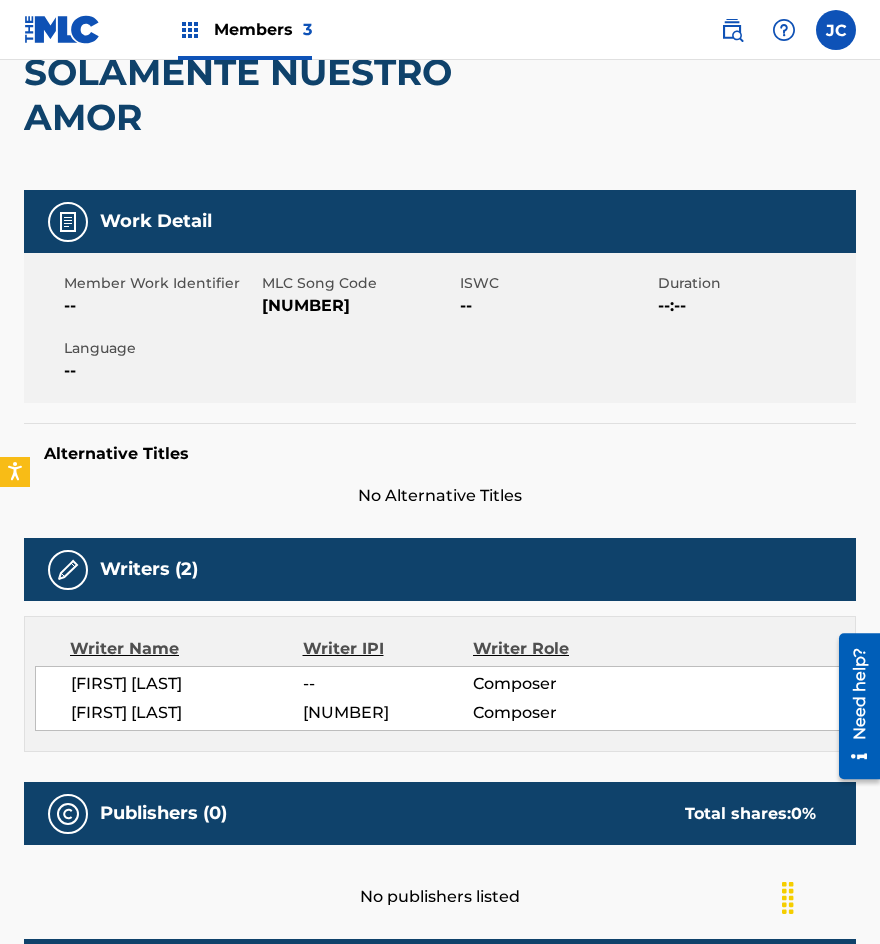 scroll, scrollTop: 48, scrollLeft: 0, axis: vertical 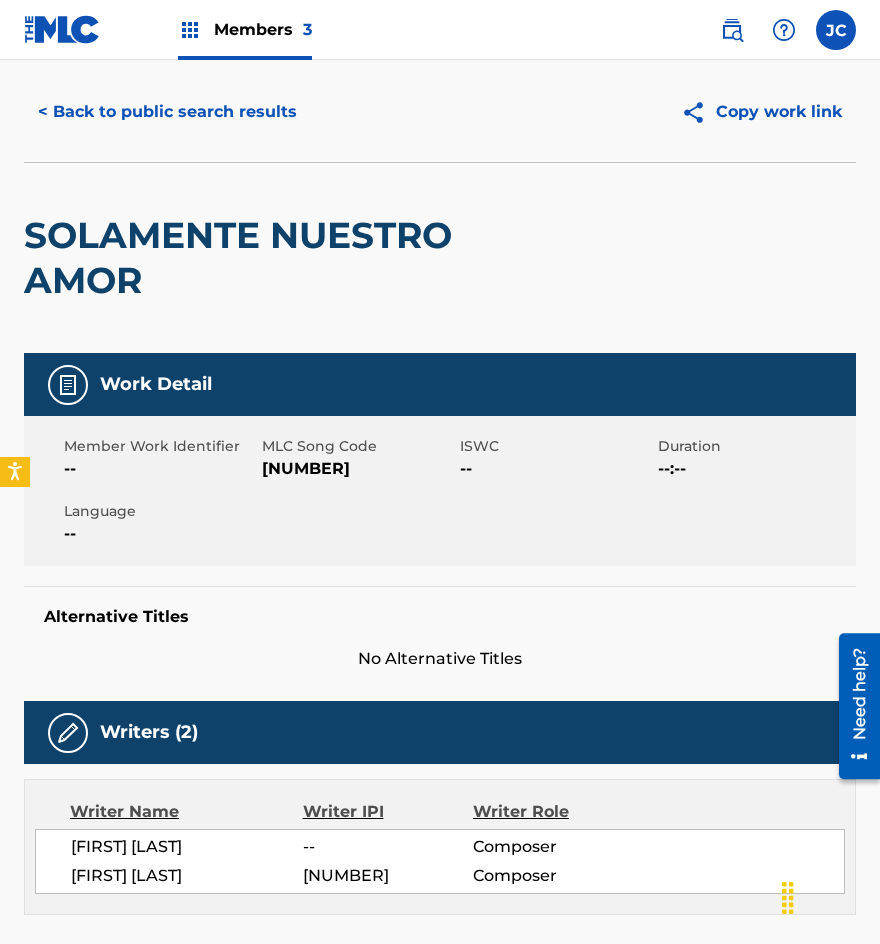 click on "[NUMBER]" at bounding box center [358, 469] 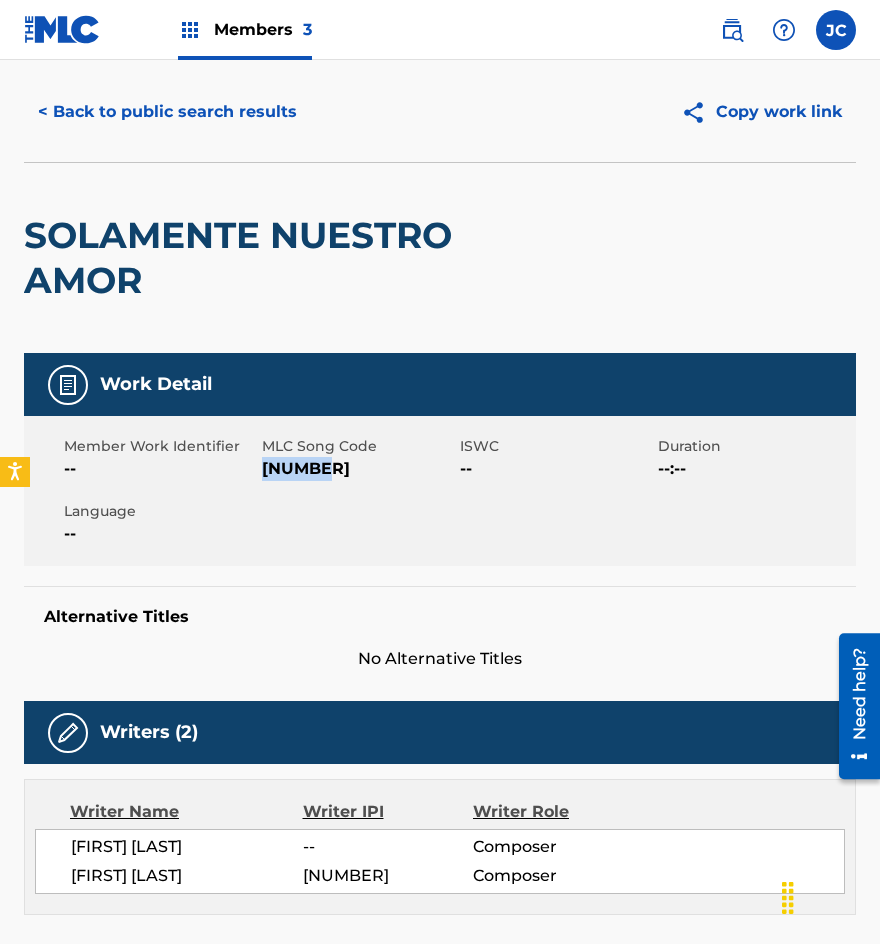 click on "[NUMBER]" at bounding box center (358, 469) 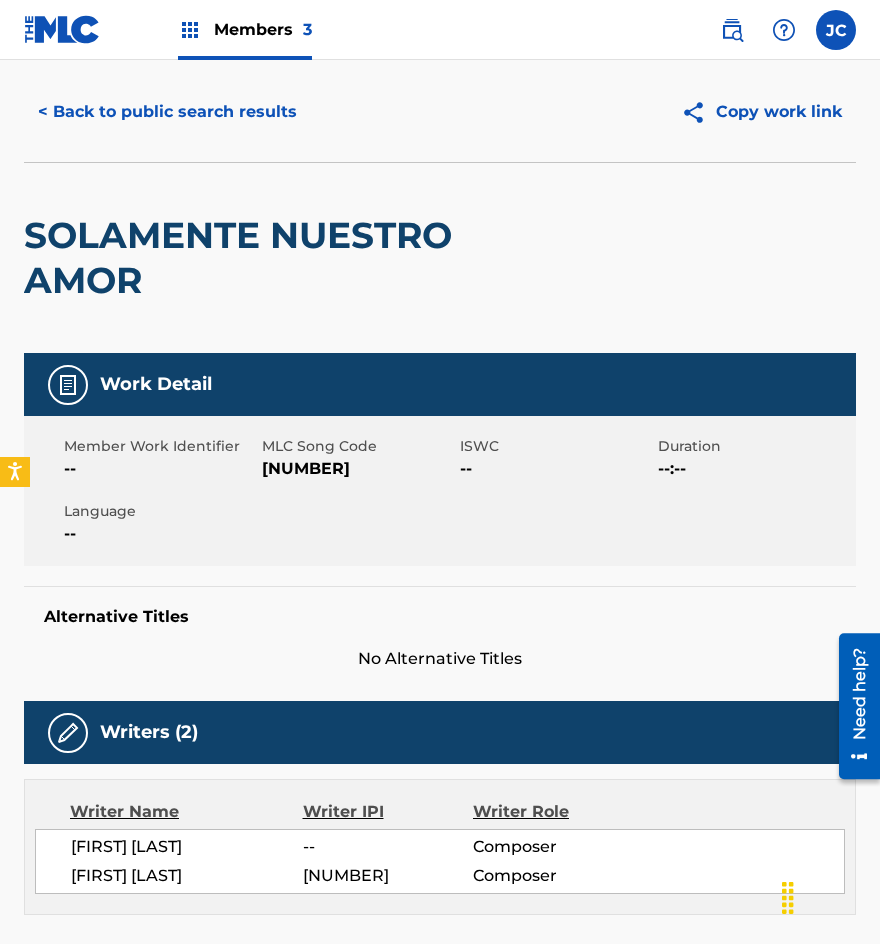 click on "< Back to public search results" at bounding box center (167, 112) 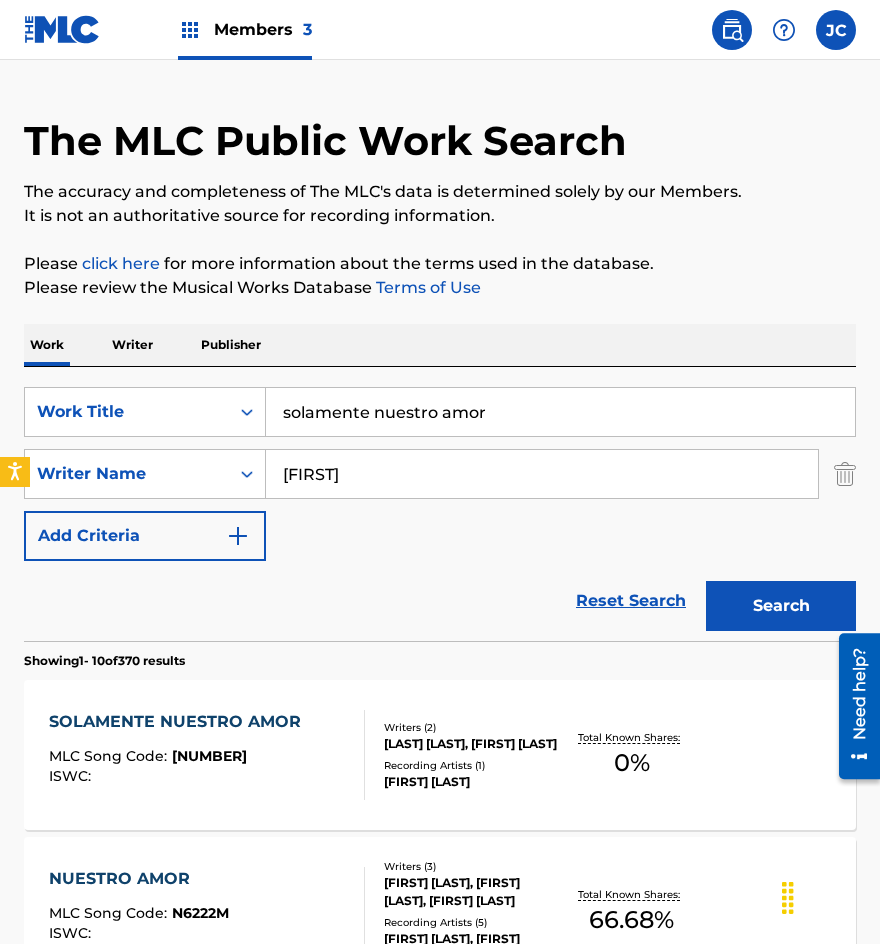 scroll, scrollTop: 200, scrollLeft: 0, axis: vertical 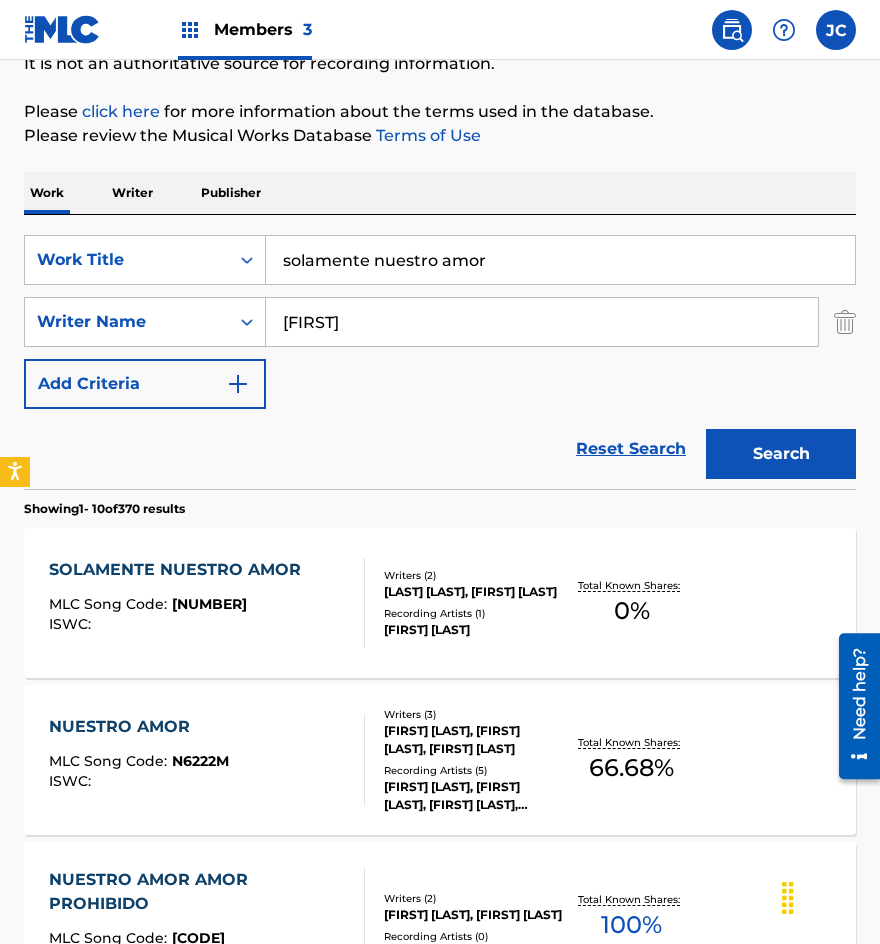 click on "solamente nuestro amor" at bounding box center (560, 260) 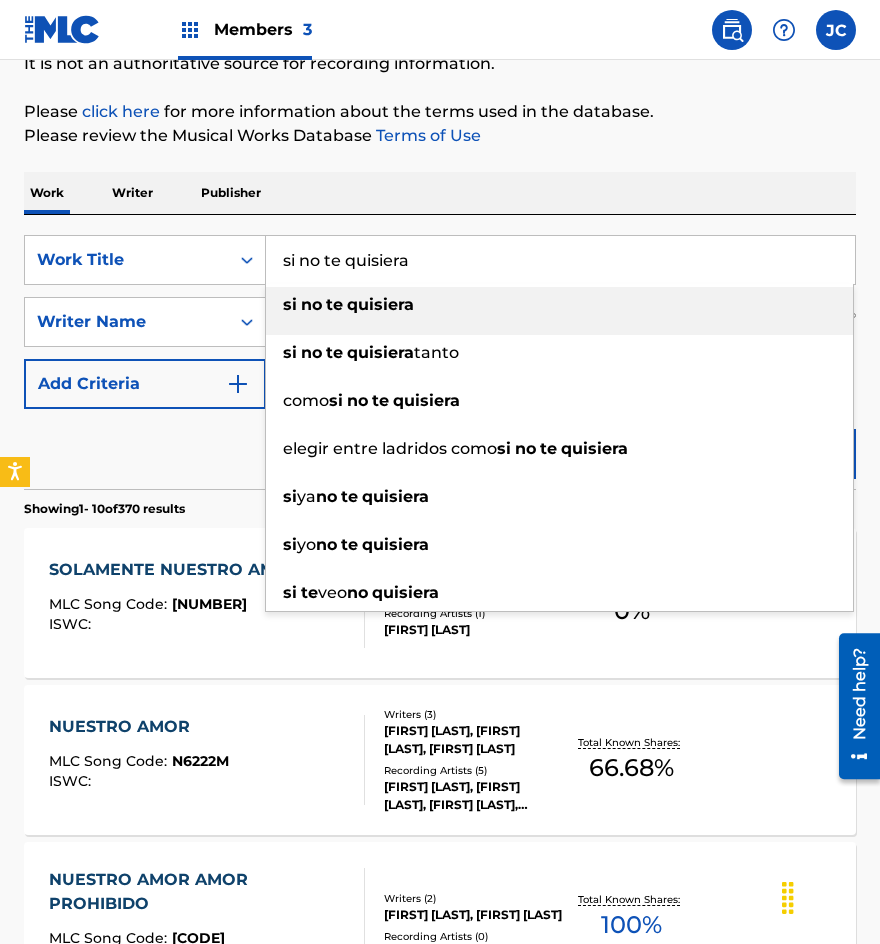 type on "si no te quisiera" 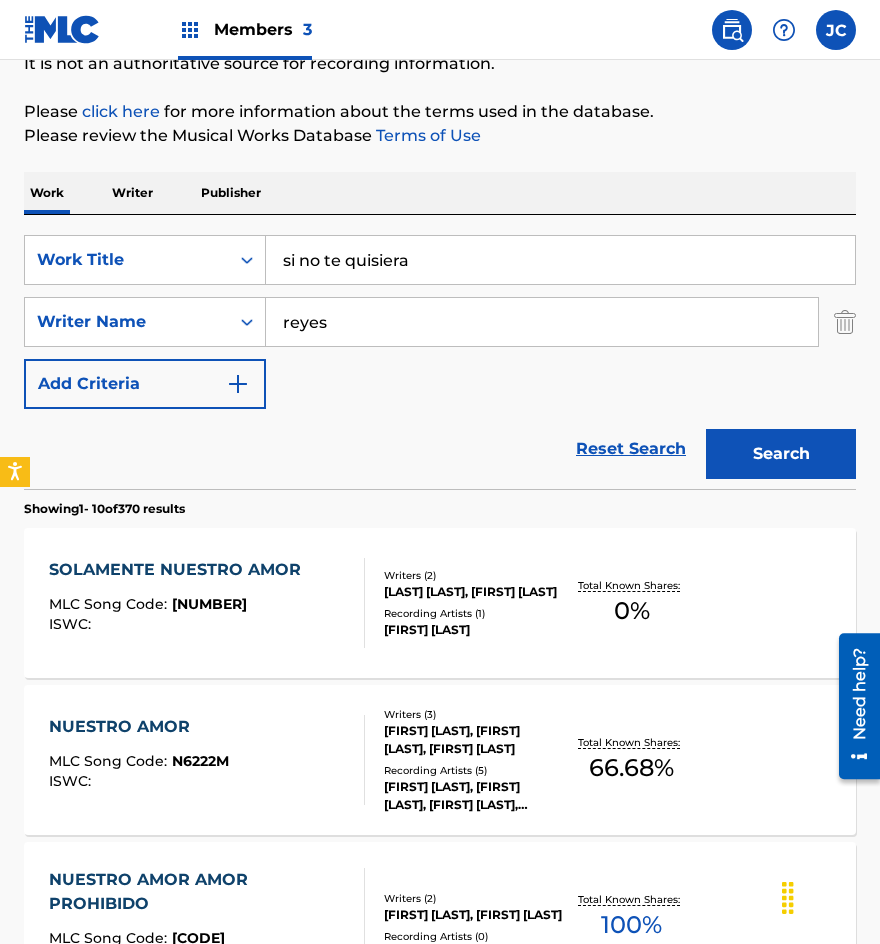 type on "reyes" 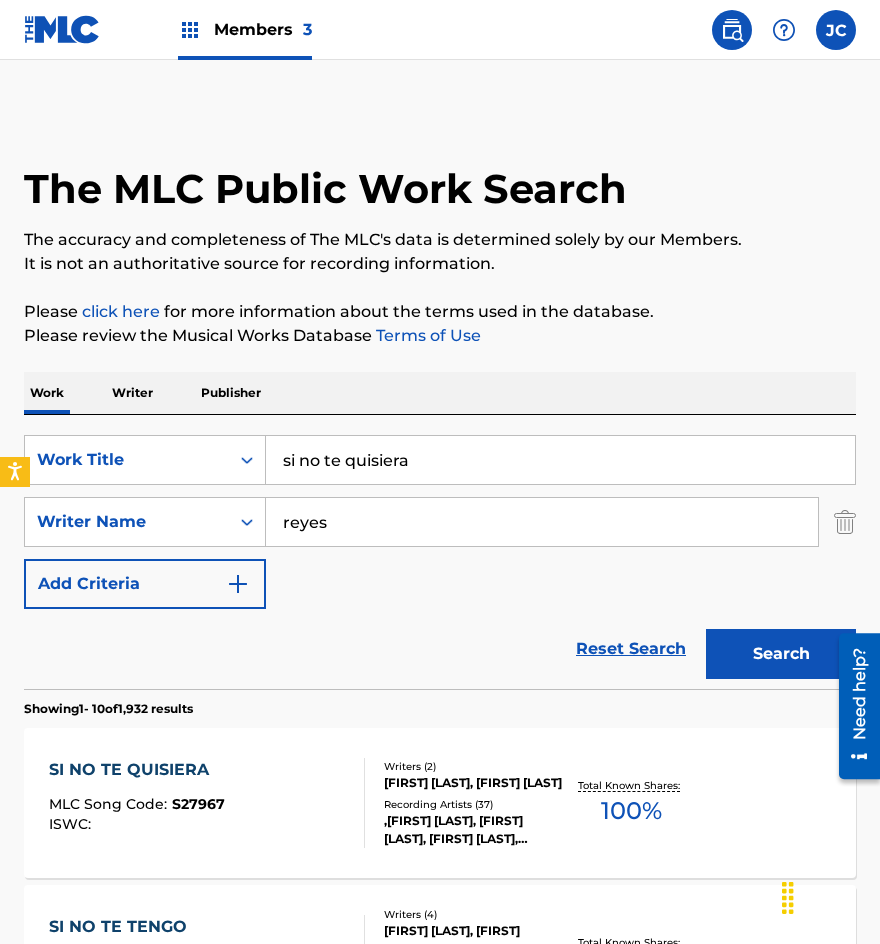 scroll, scrollTop: 300, scrollLeft: 0, axis: vertical 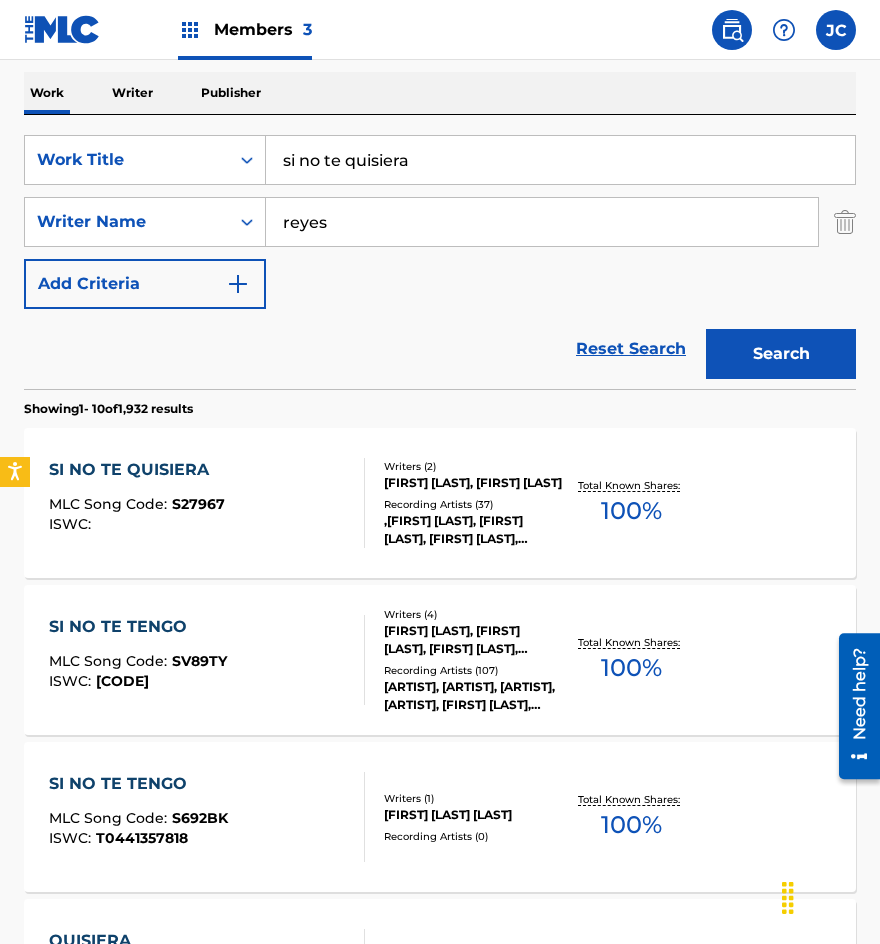 click on "[FIRST] [LAST], [FIRST] [LAST]" at bounding box center [473, 483] 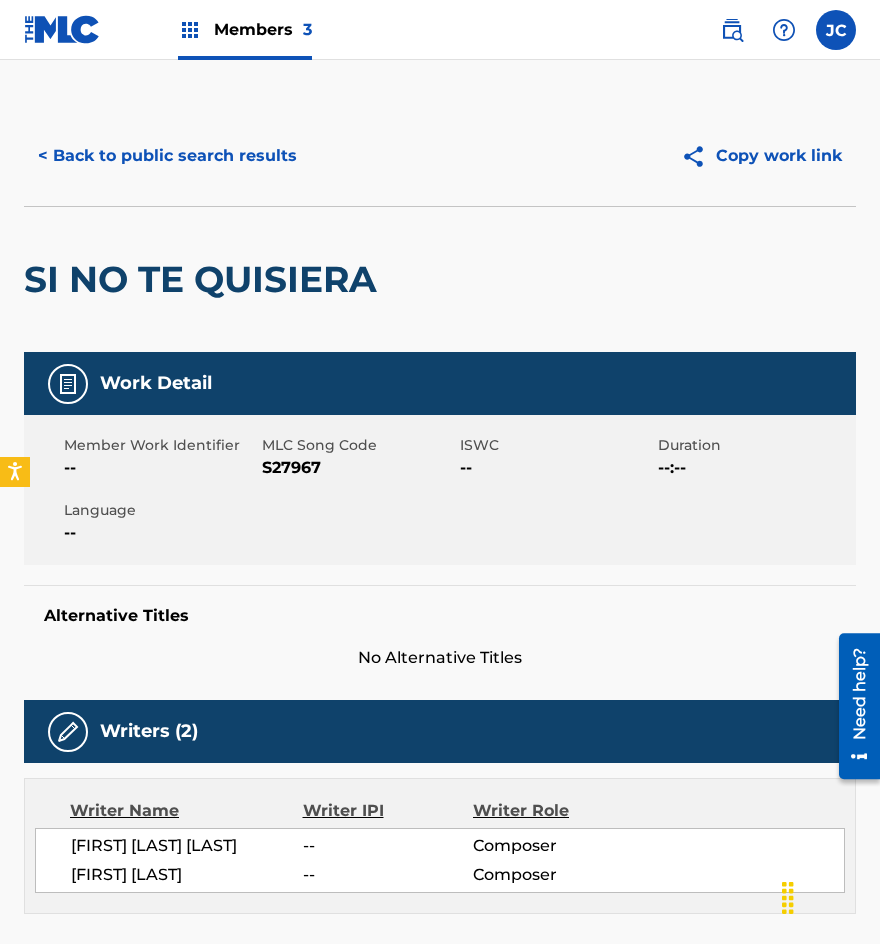 scroll, scrollTop: 0, scrollLeft: 0, axis: both 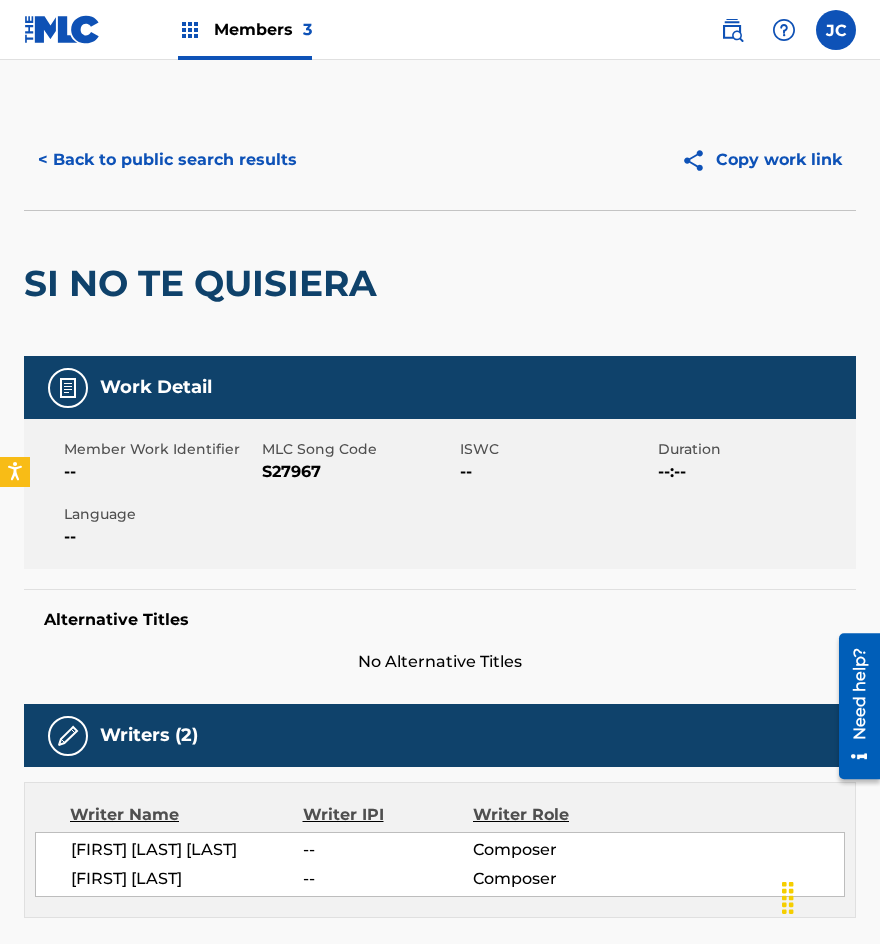 click on "< Back to public search results" at bounding box center (167, 160) 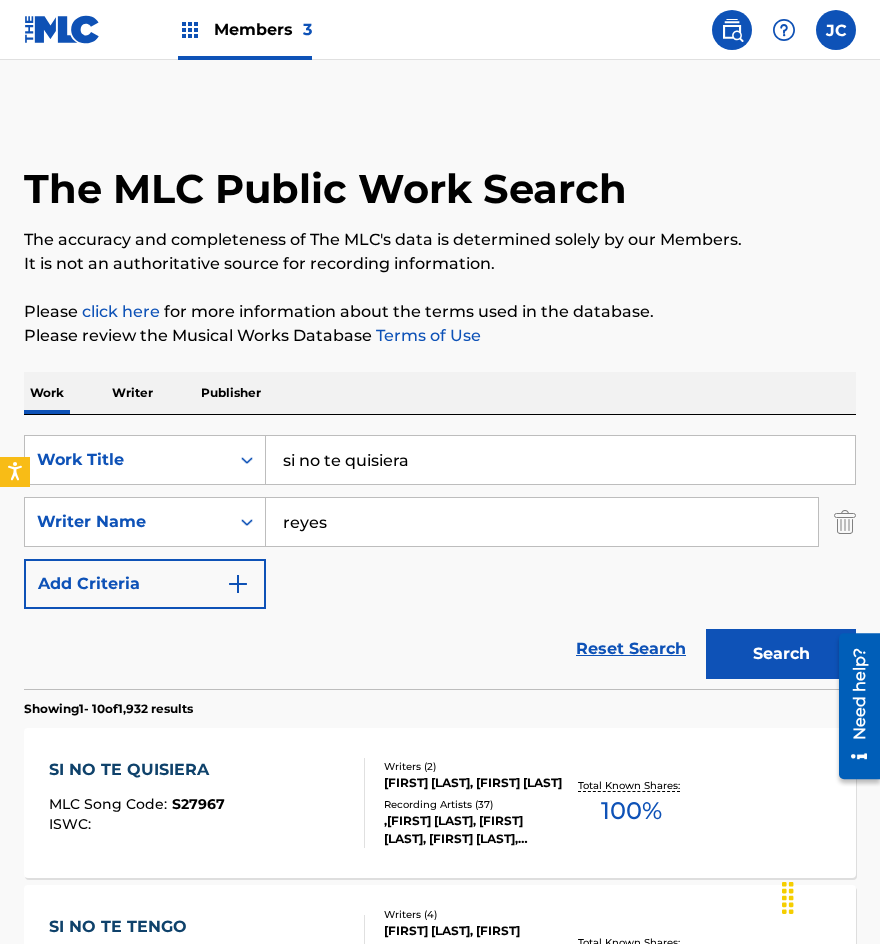 scroll, scrollTop: 300, scrollLeft: 0, axis: vertical 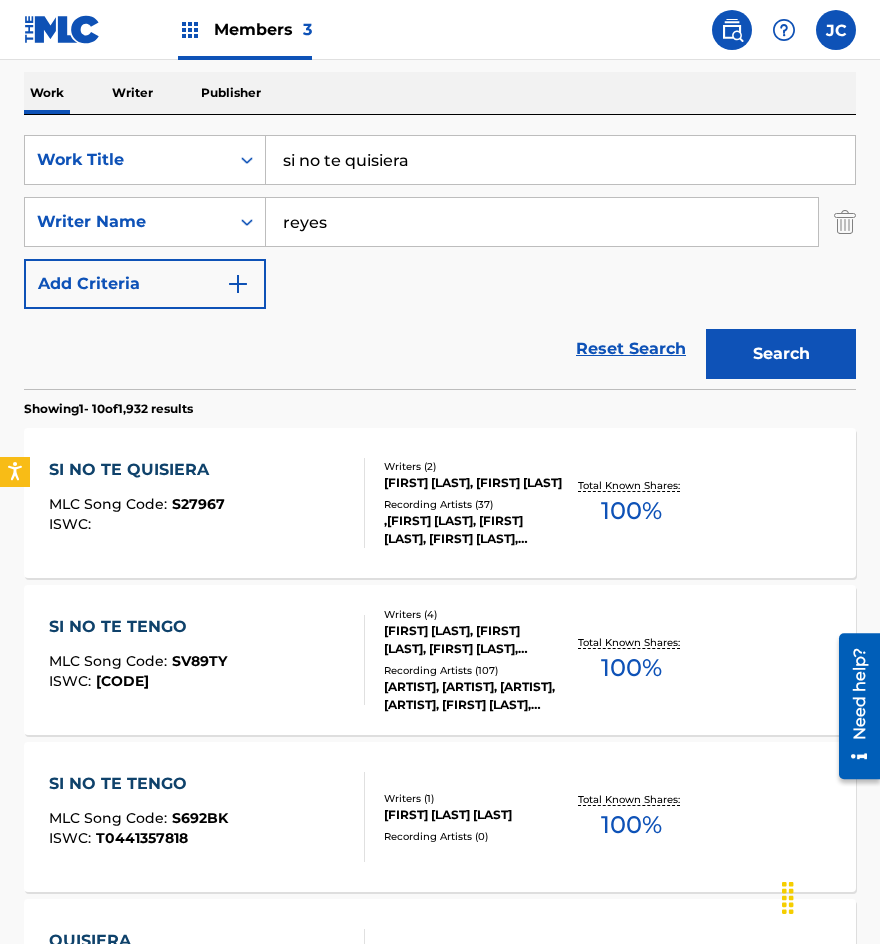 click on "si no te quisiera" at bounding box center (560, 160) 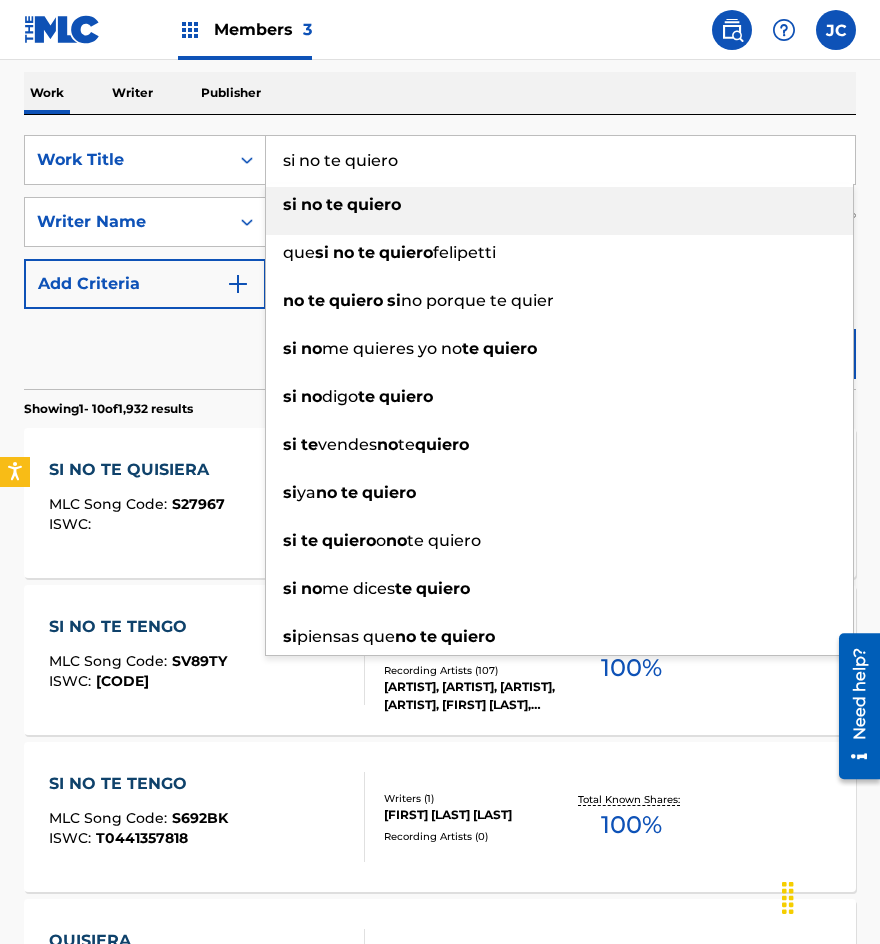 type on "si no te quiero" 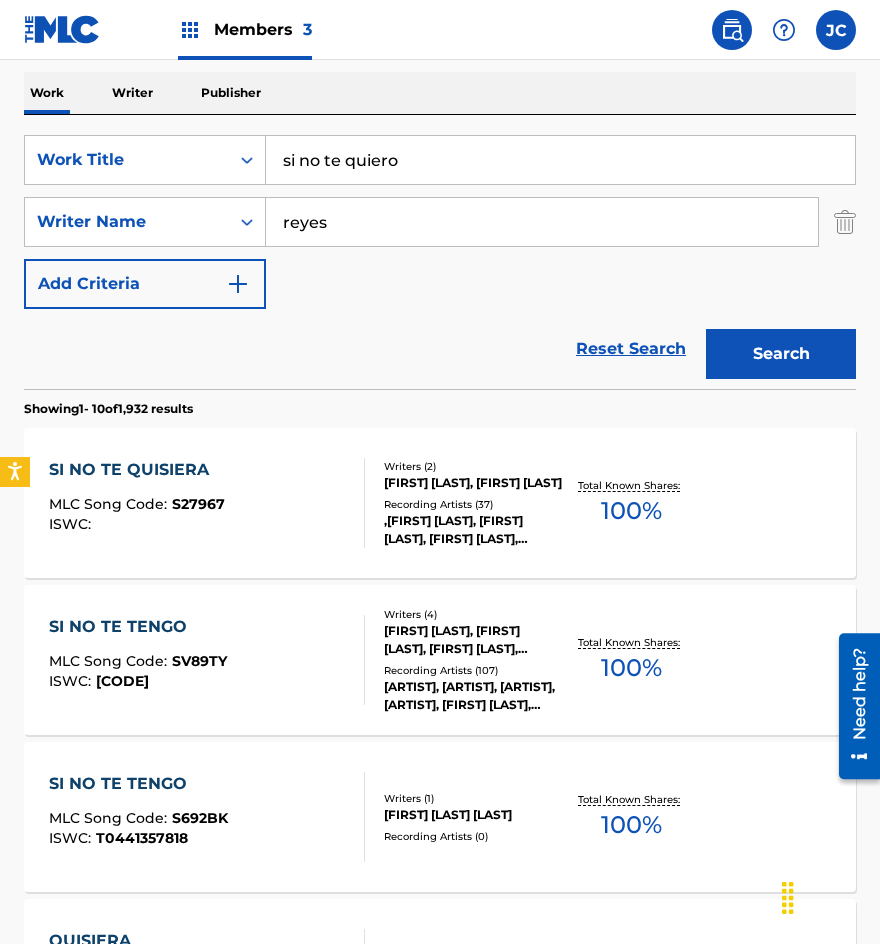 click on "Search" at bounding box center (781, 354) 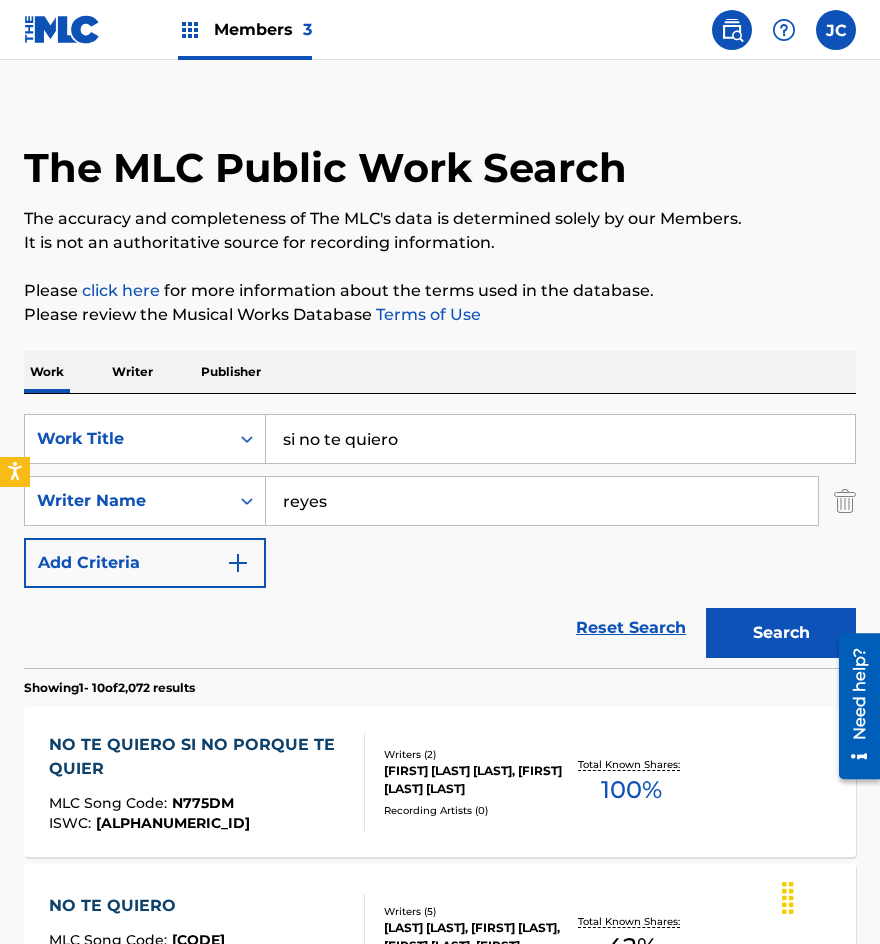 scroll, scrollTop: 0, scrollLeft: 0, axis: both 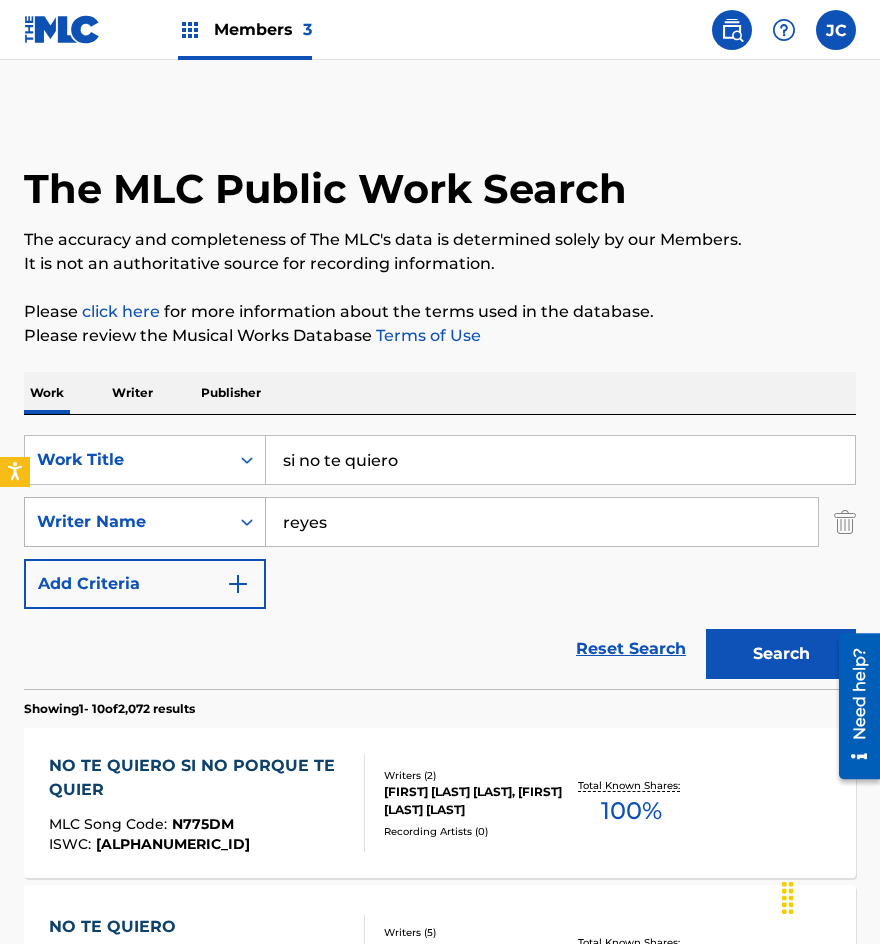 click on "SearchWithCriteria50cb3f25-4e3f-44d8-a4a9-043da4280eba Writer Name [LAST]" at bounding box center [440, 522] 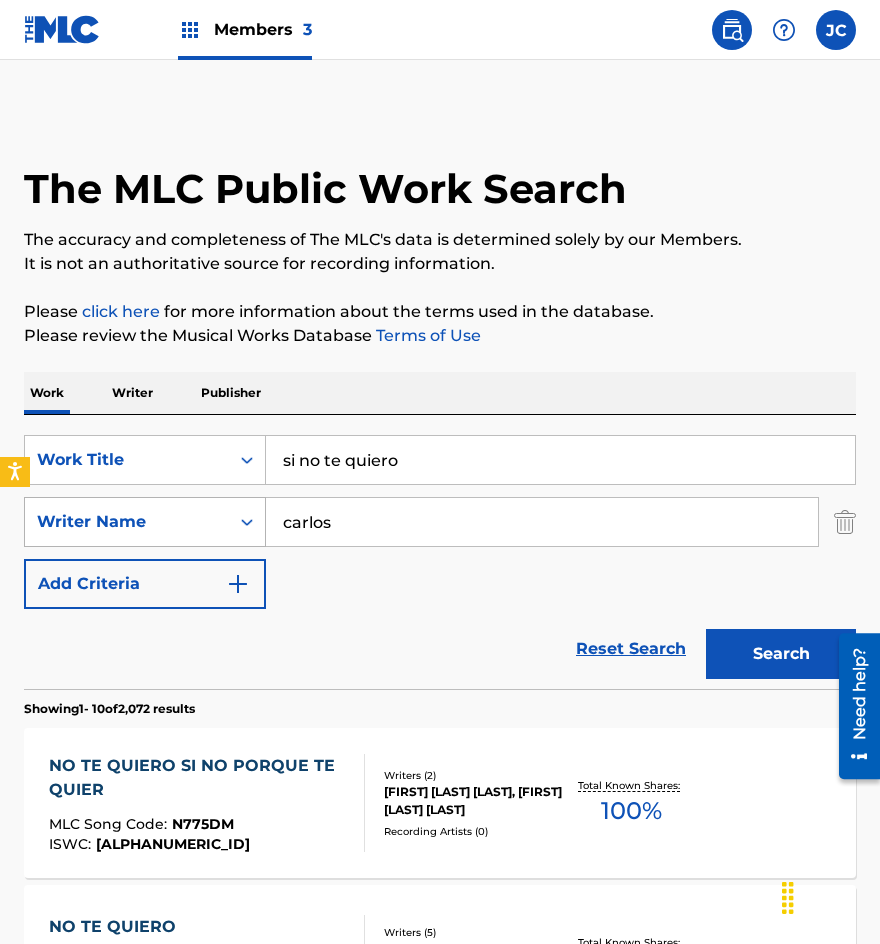 type on "carlos" 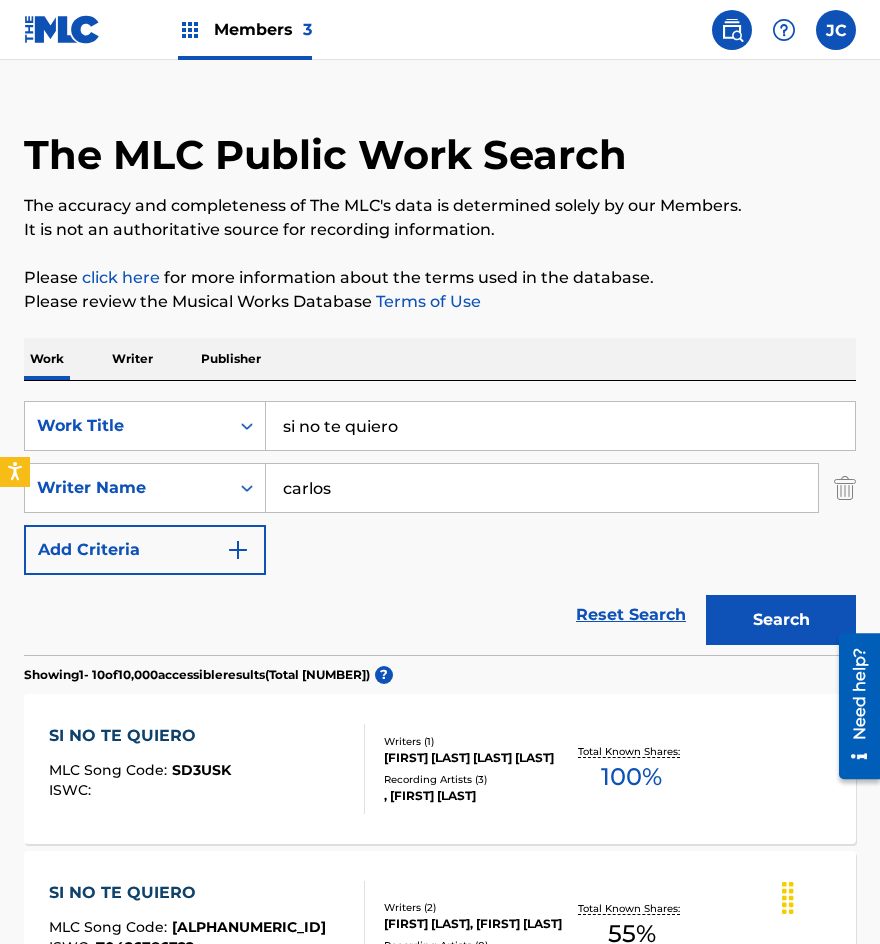 scroll, scrollTop: 0, scrollLeft: 0, axis: both 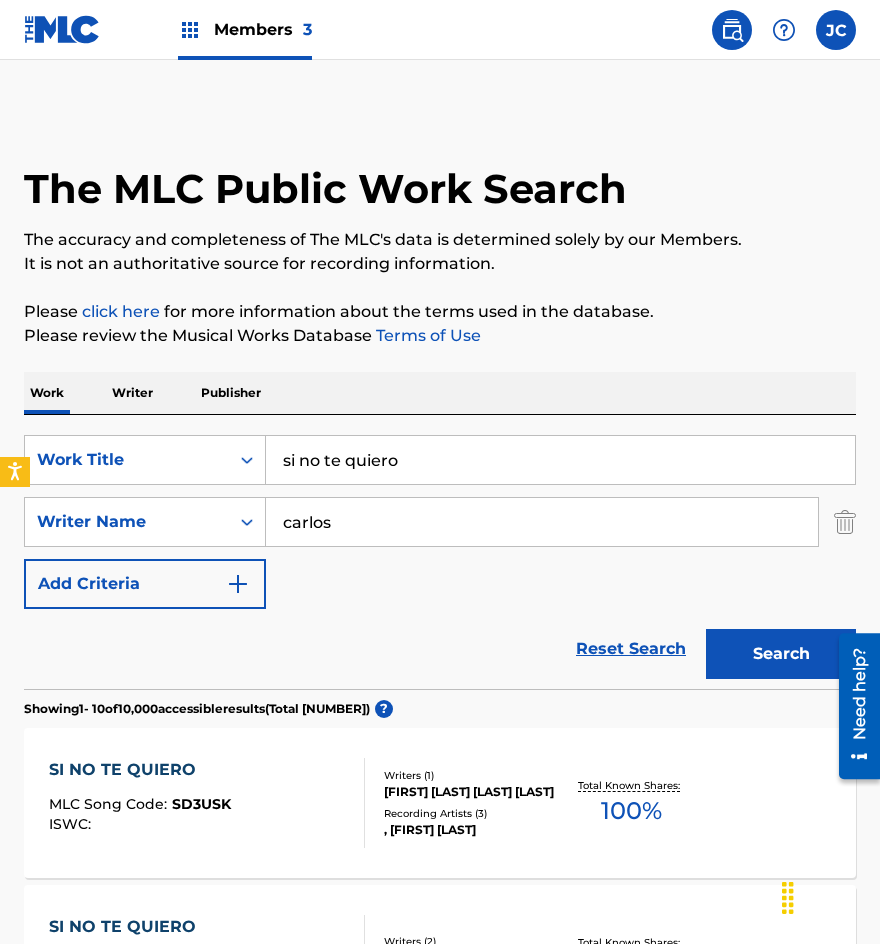 drag, startPoint x: 235, startPoint y: 455, endPoint x: 1, endPoint y: 454, distance: 234.00214 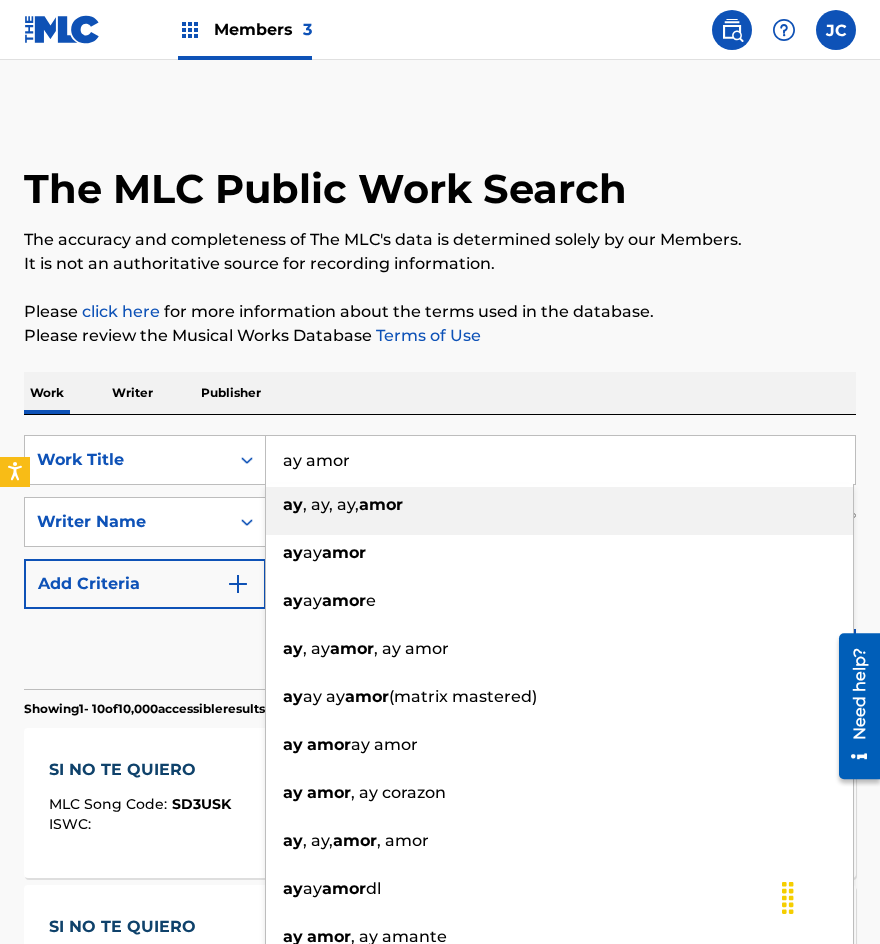 type on "ay amor" 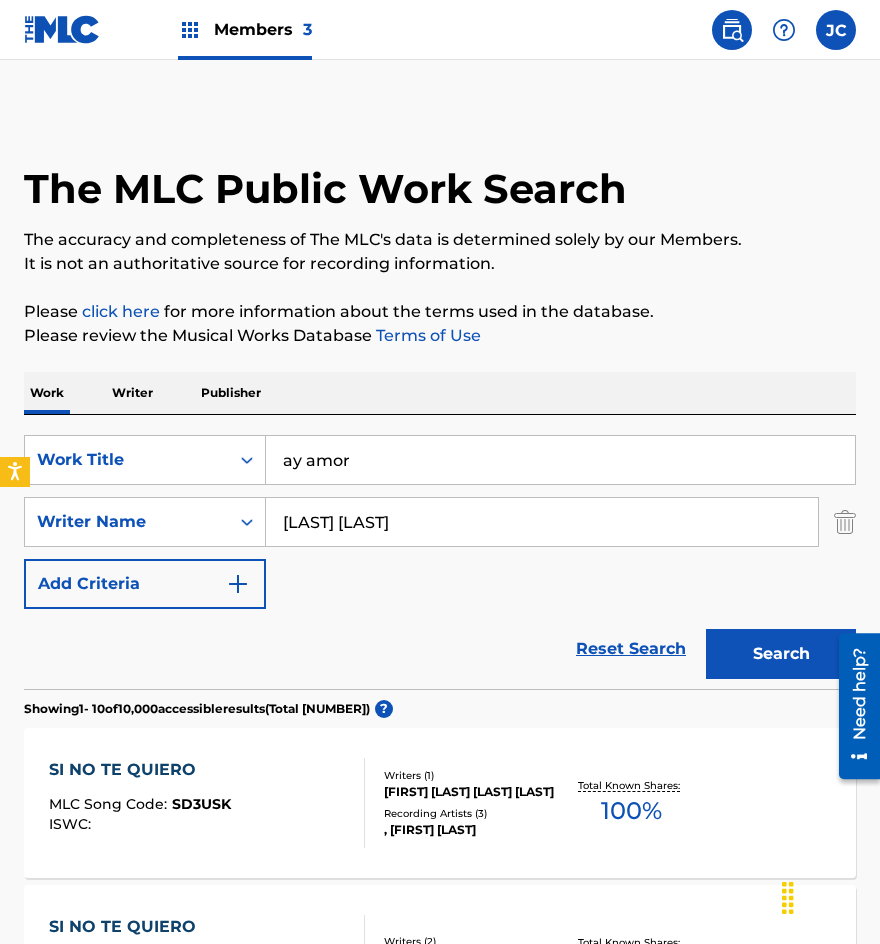 type on "[LAST] [LAST]" 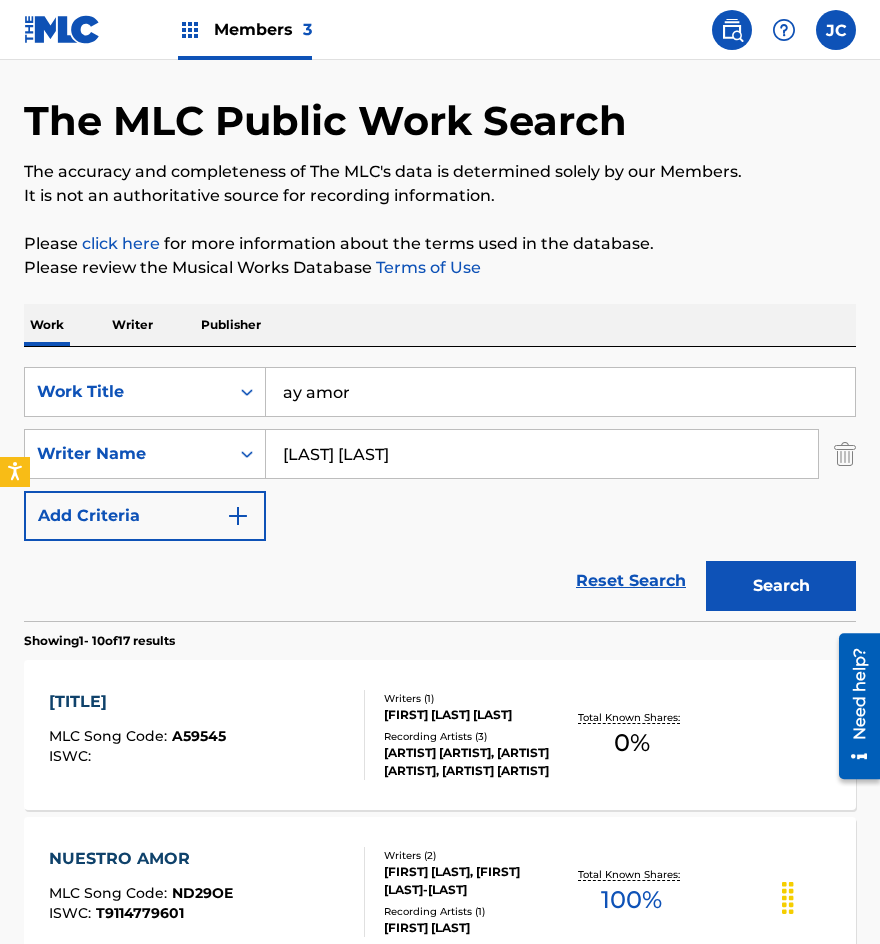 scroll, scrollTop: 100, scrollLeft: 0, axis: vertical 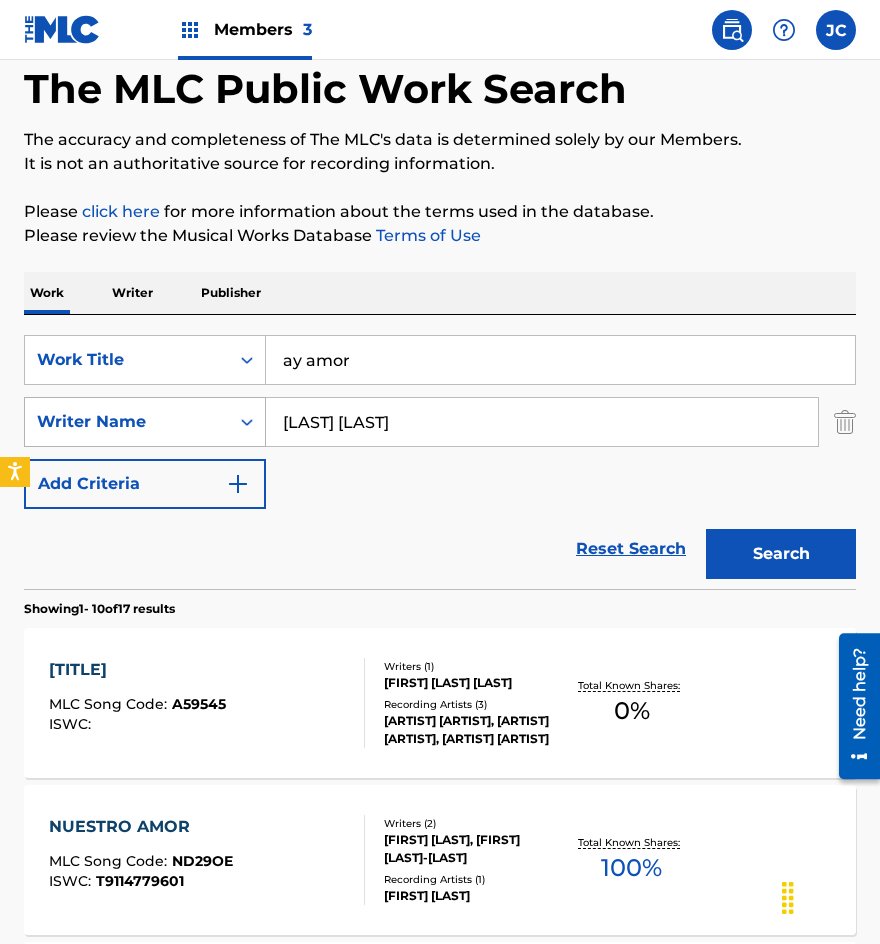drag, startPoint x: 371, startPoint y: 369, endPoint x: 128, endPoint y: 428, distance: 250.06 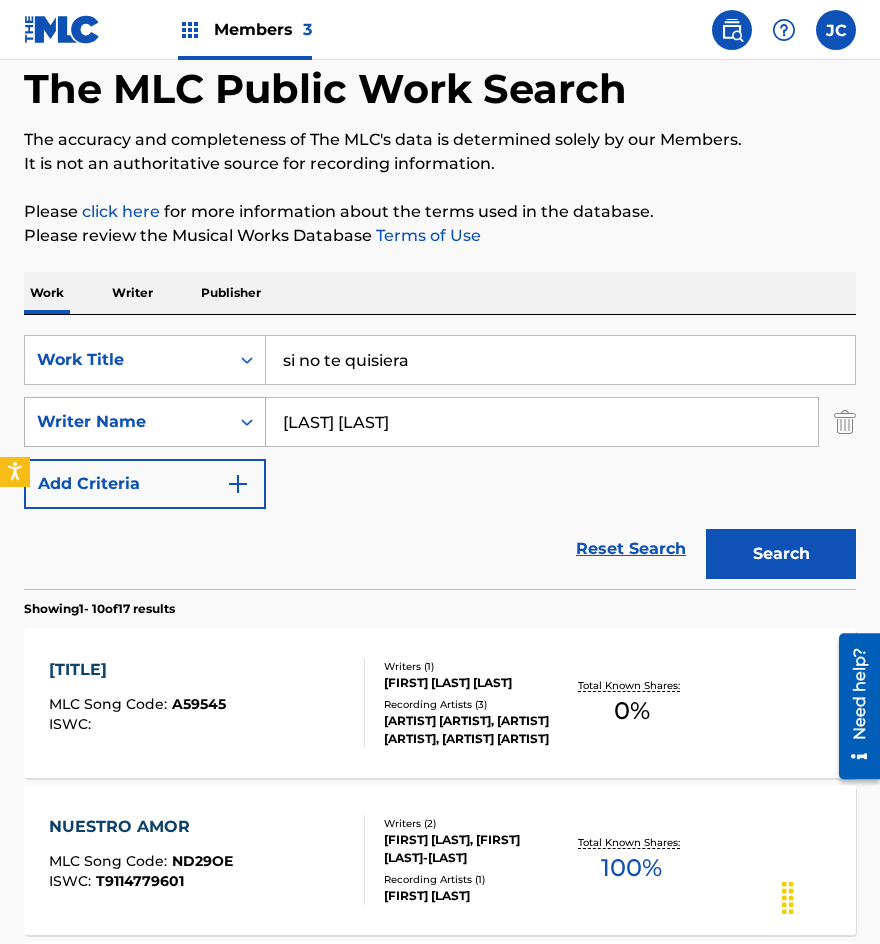 type on "si no te quisiera" 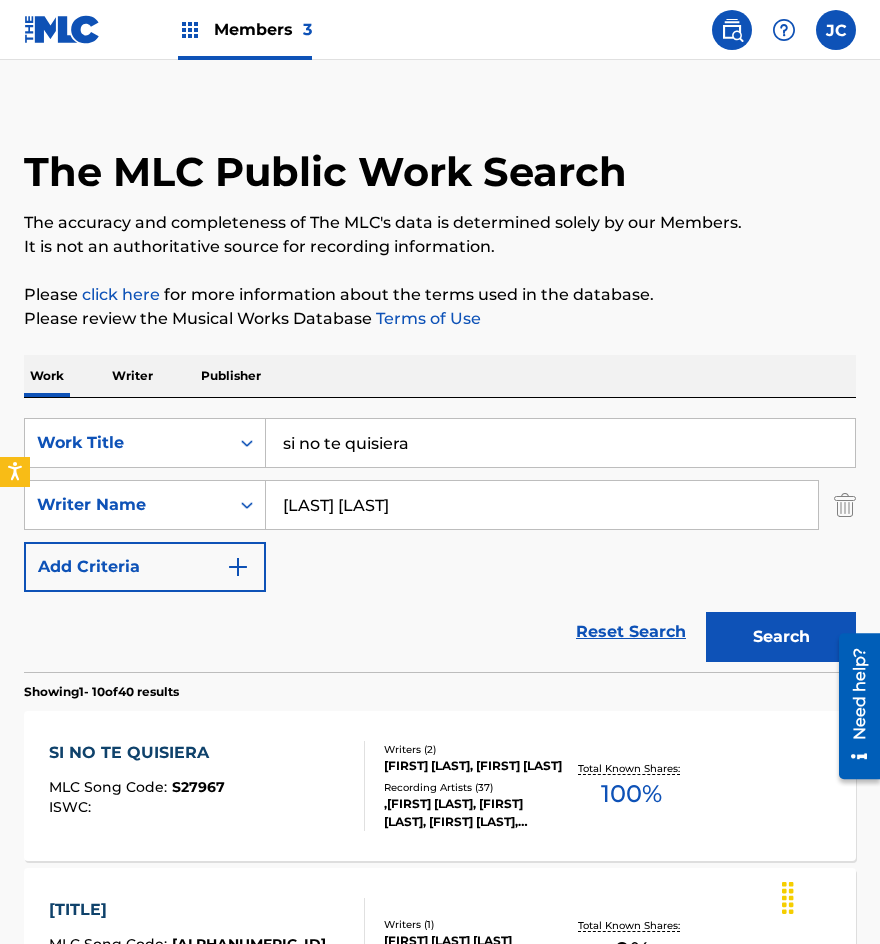 scroll, scrollTop: 300, scrollLeft: 0, axis: vertical 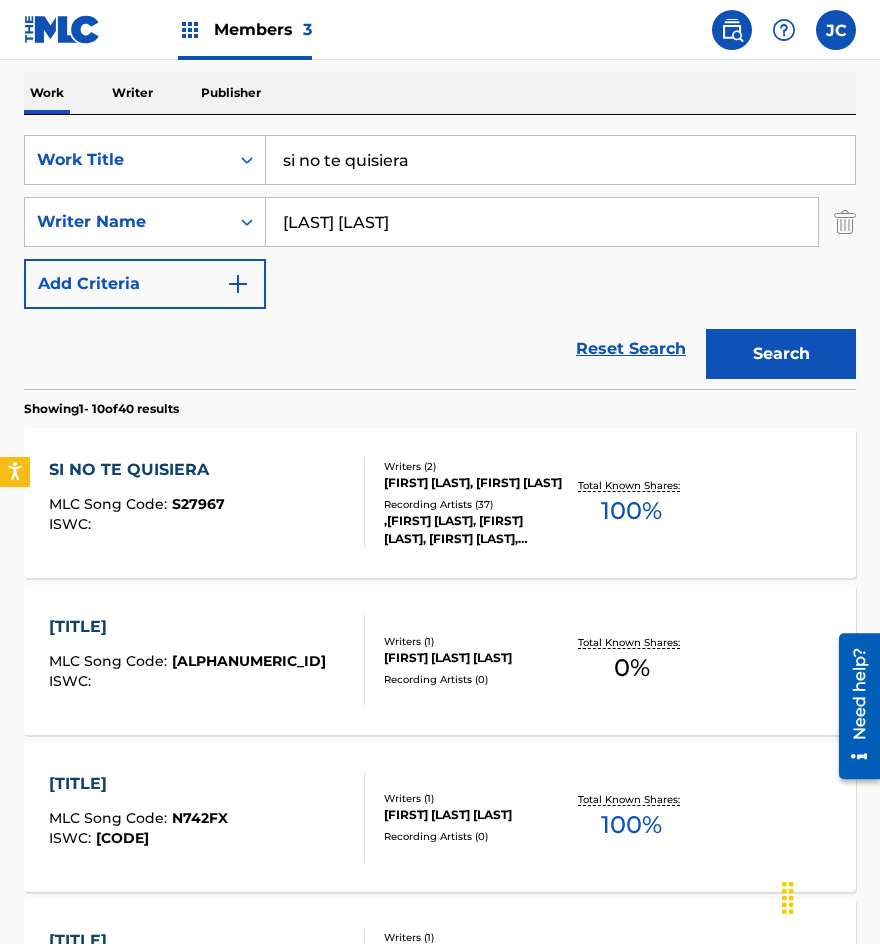 click on "SI NO TE QUISIERA MLC Song Code : S27967 ISWC :" at bounding box center [207, 503] 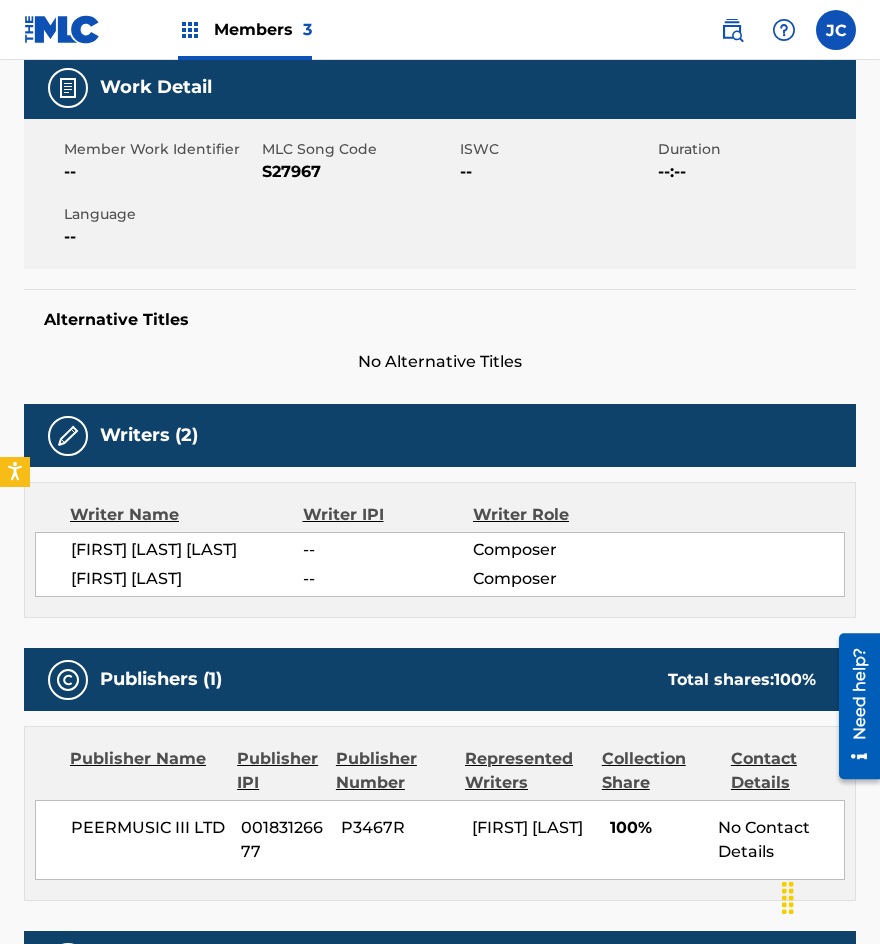 scroll, scrollTop: 0, scrollLeft: 0, axis: both 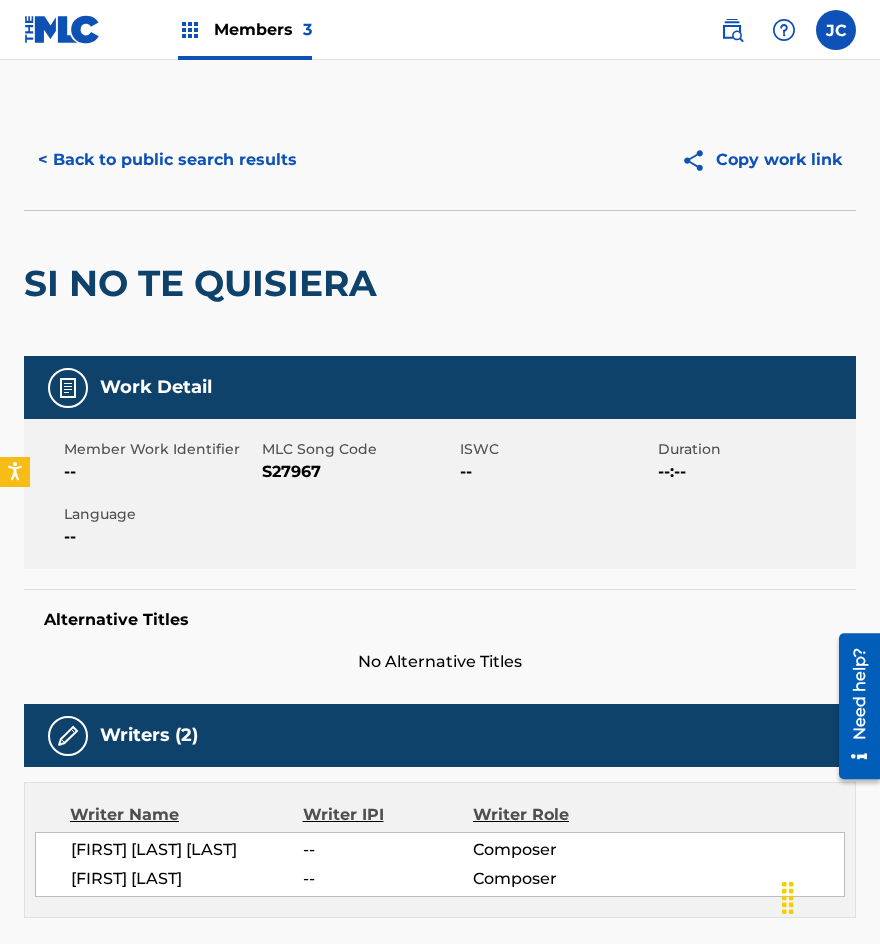 click on "S27967" at bounding box center [358, 472] 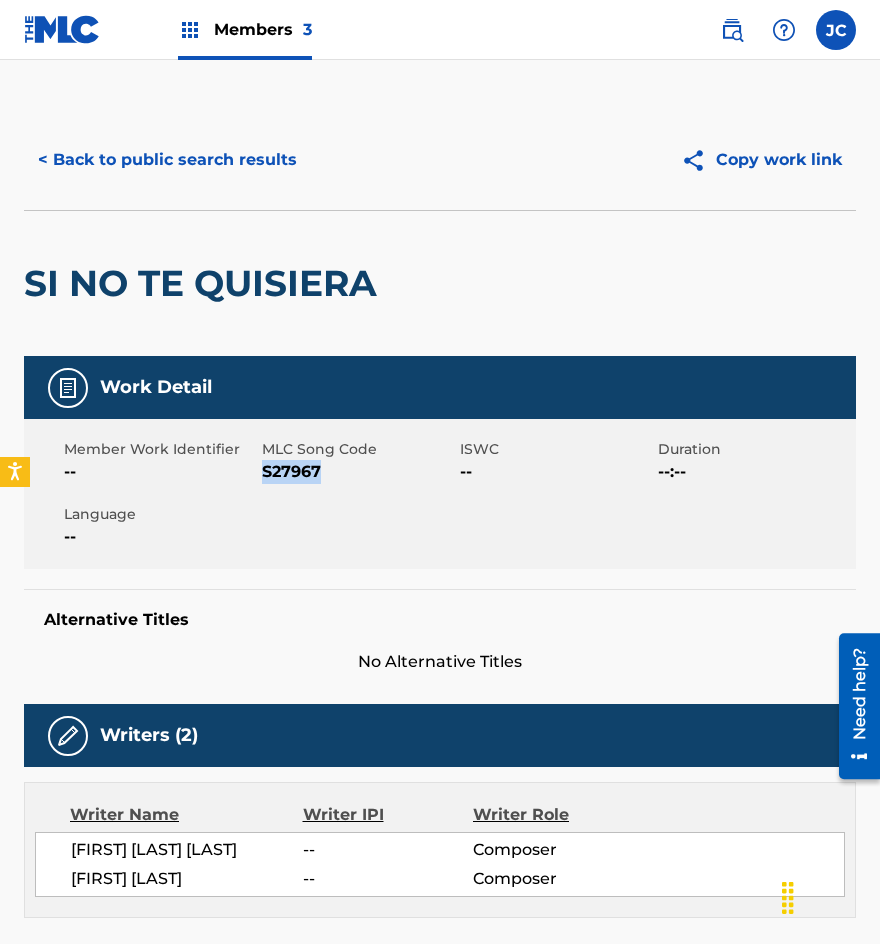 click on "S27967" at bounding box center (358, 472) 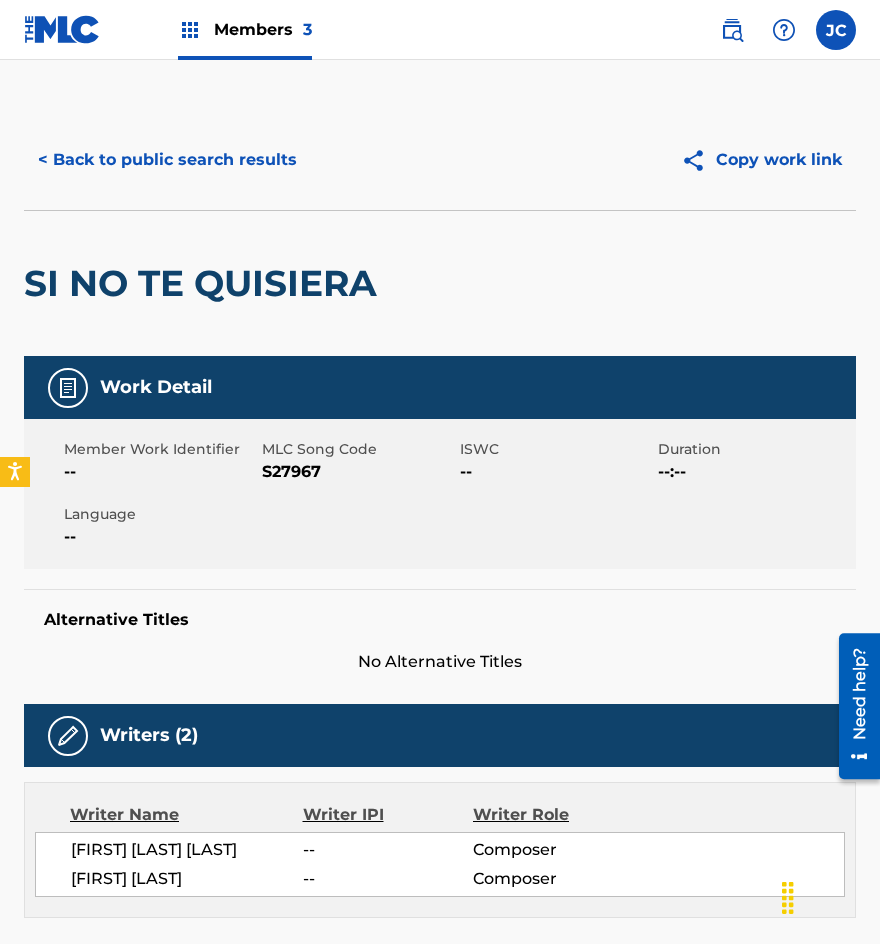click on "SI NO TE QUISIERA" at bounding box center (205, 283) 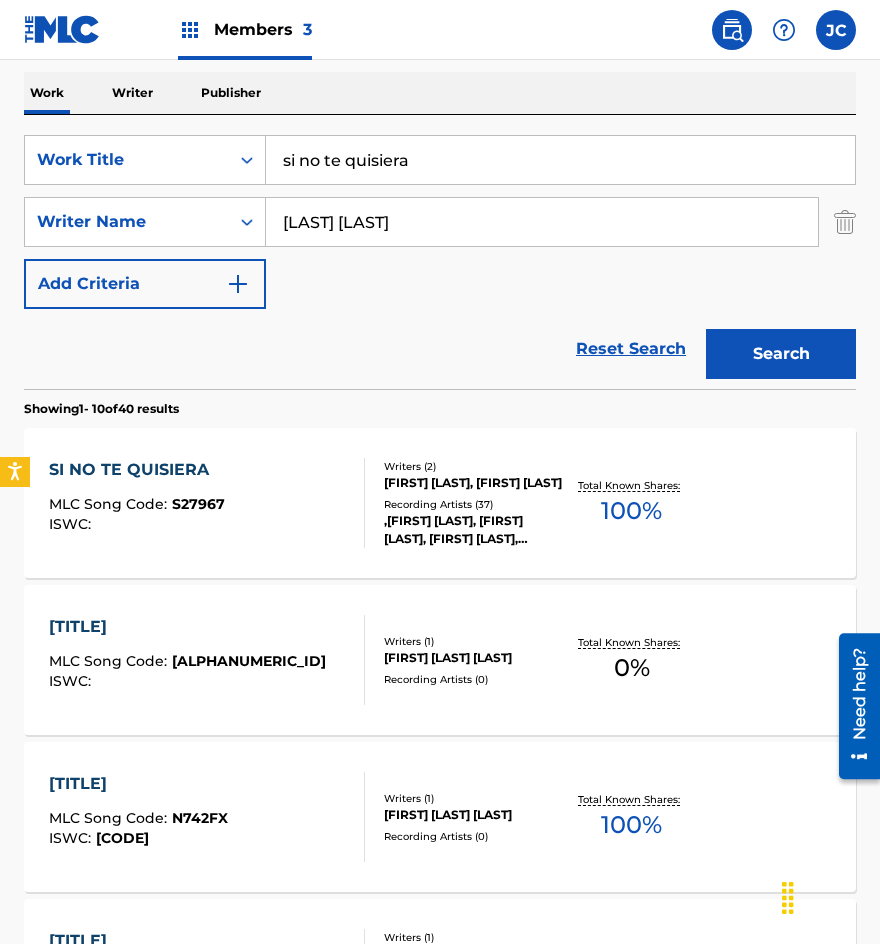 click on "si no te quisiera" at bounding box center [560, 160] 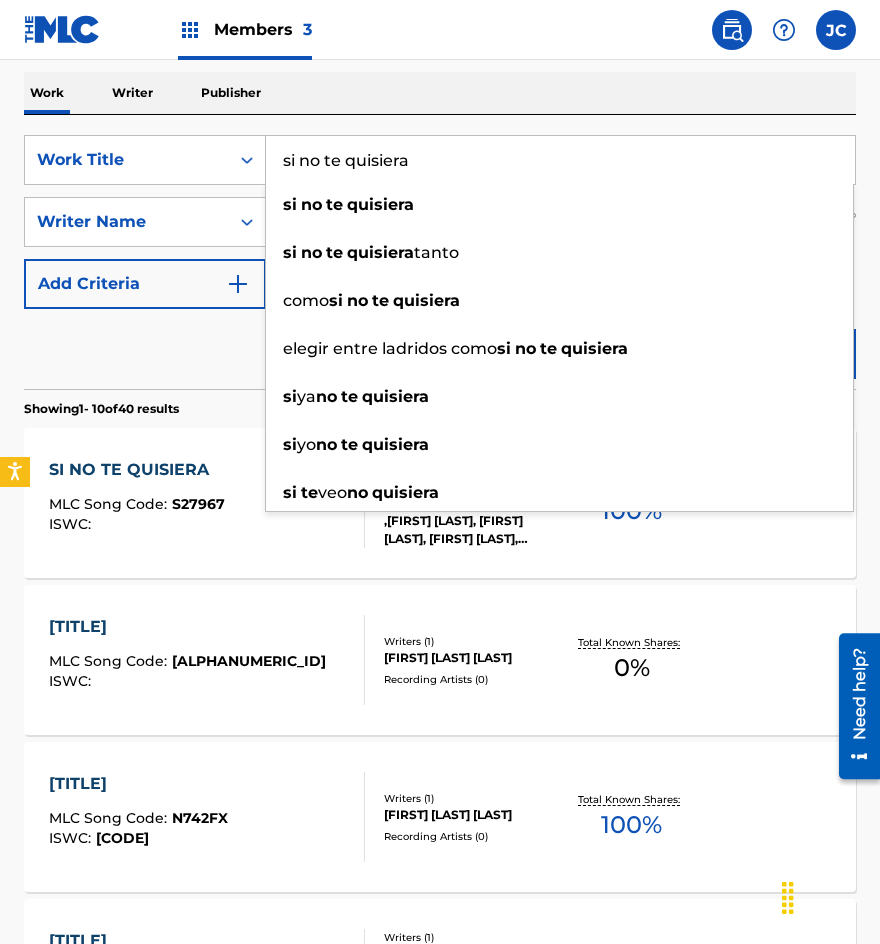click on "si no te quisiera" at bounding box center (560, 160) 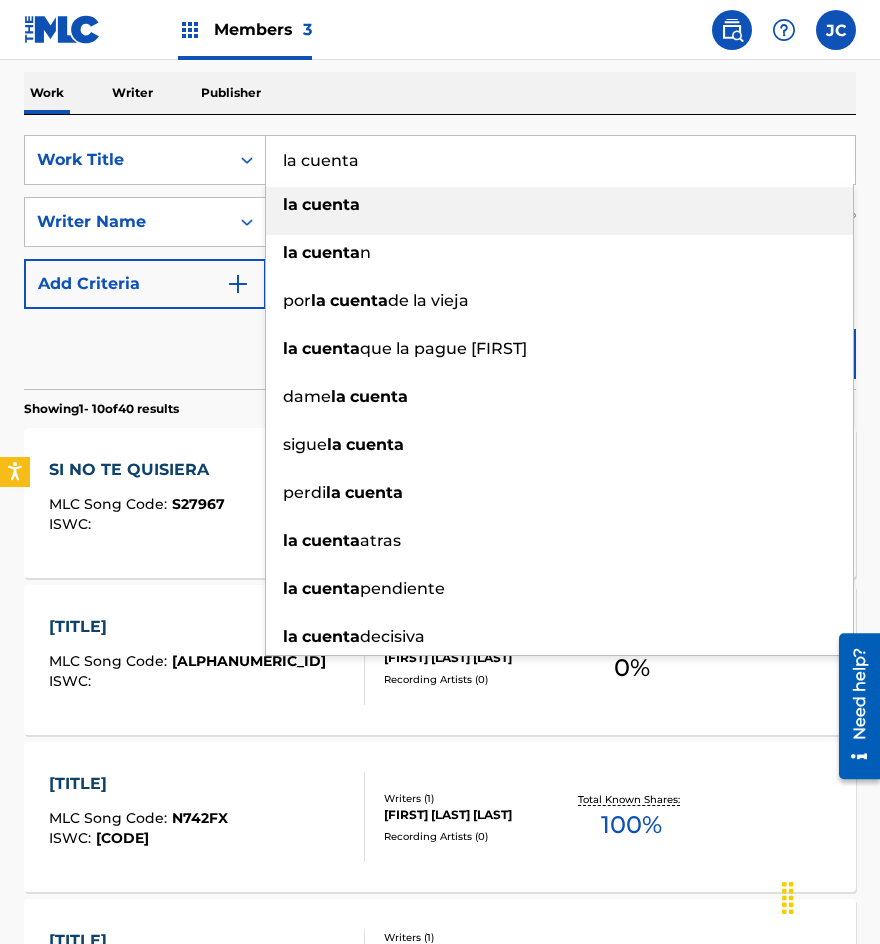 type on "la cuenta" 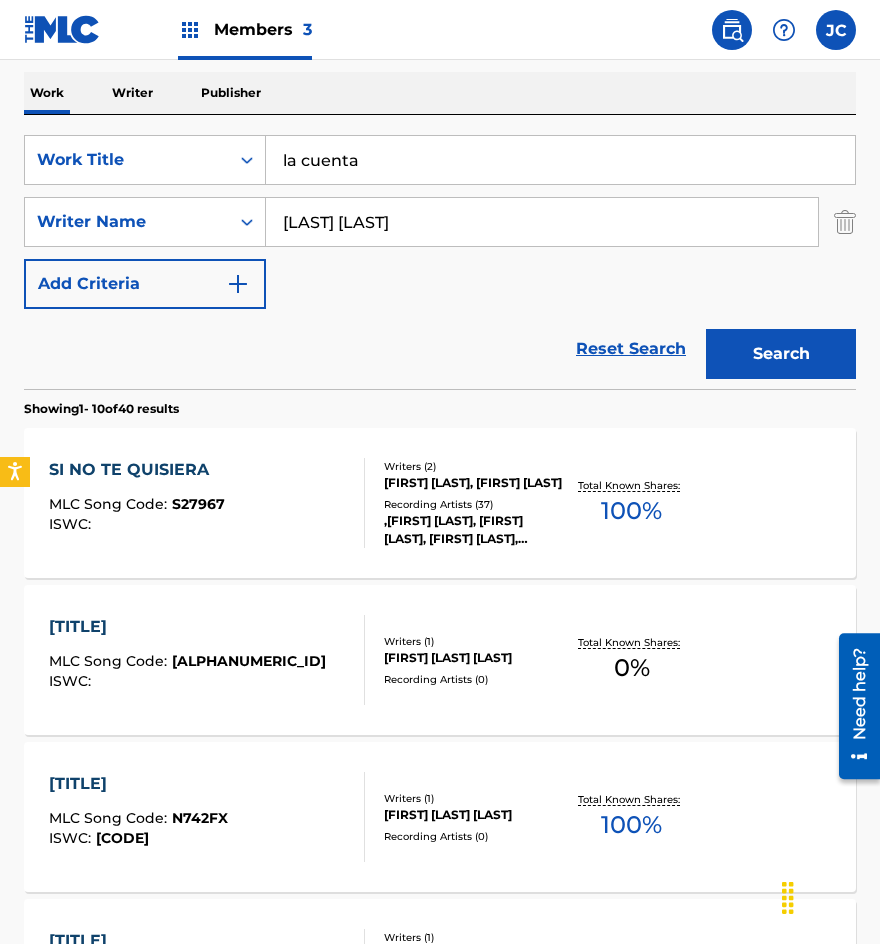 click on "Search" at bounding box center (781, 354) 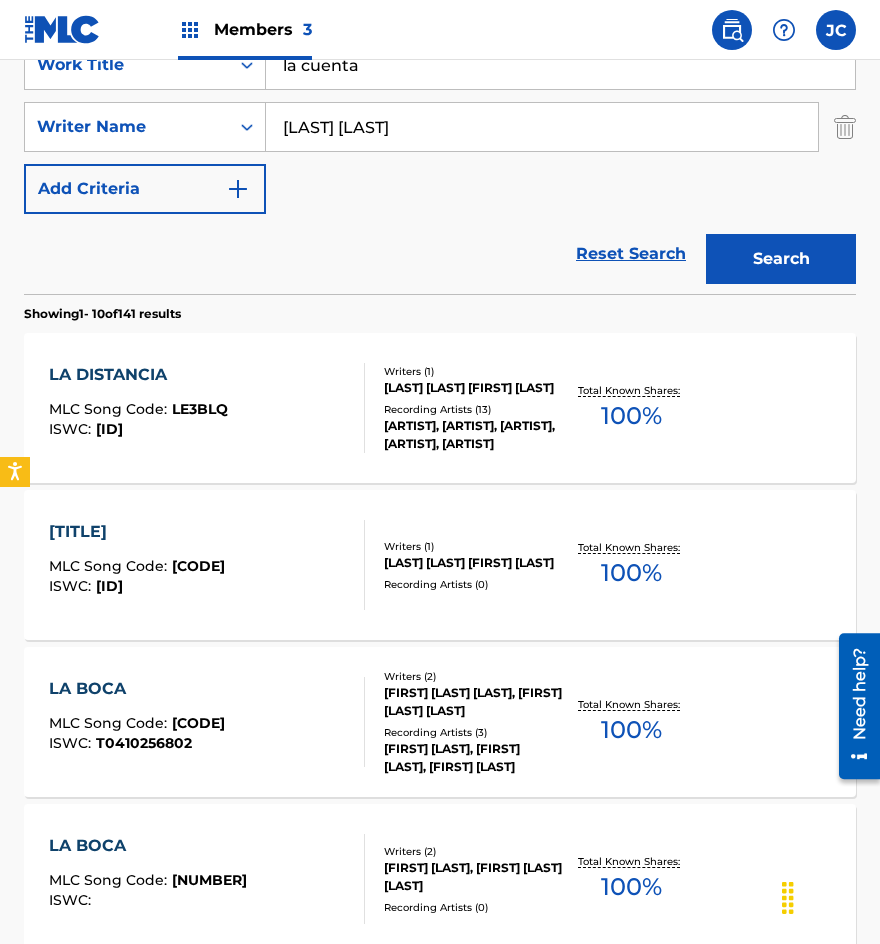 scroll, scrollTop: 200, scrollLeft: 0, axis: vertical 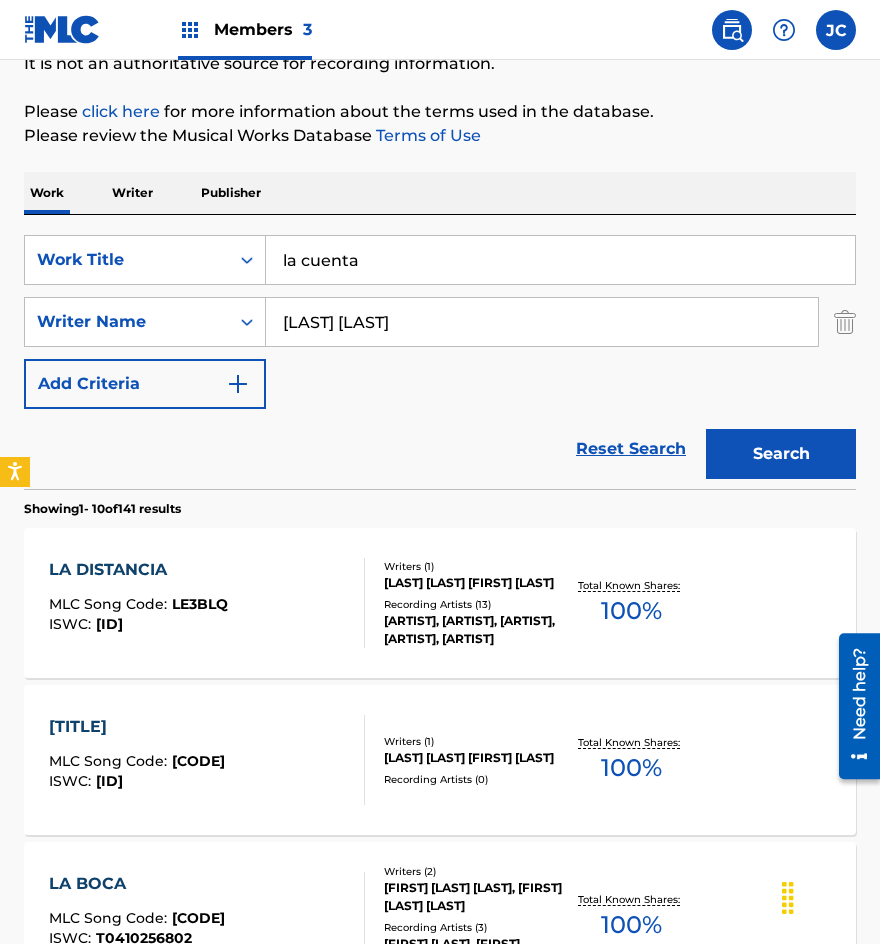 click on "[LAST] [LAST]" at bounding box center [542, 322] 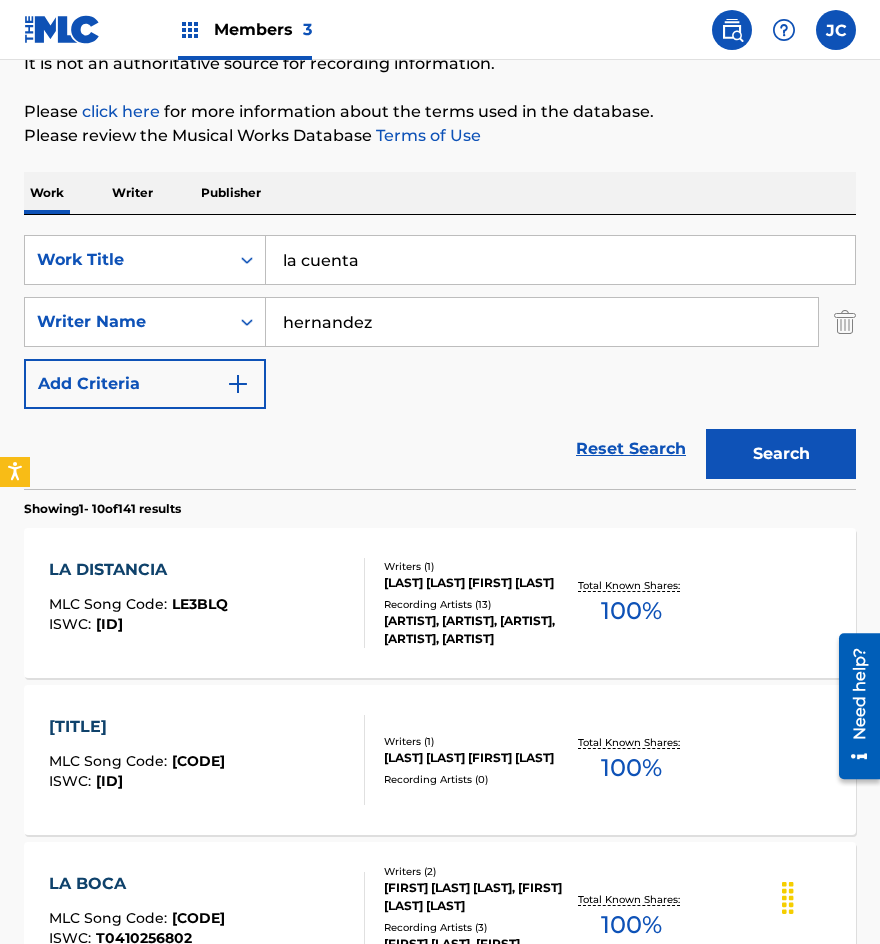 type on "hernandez" 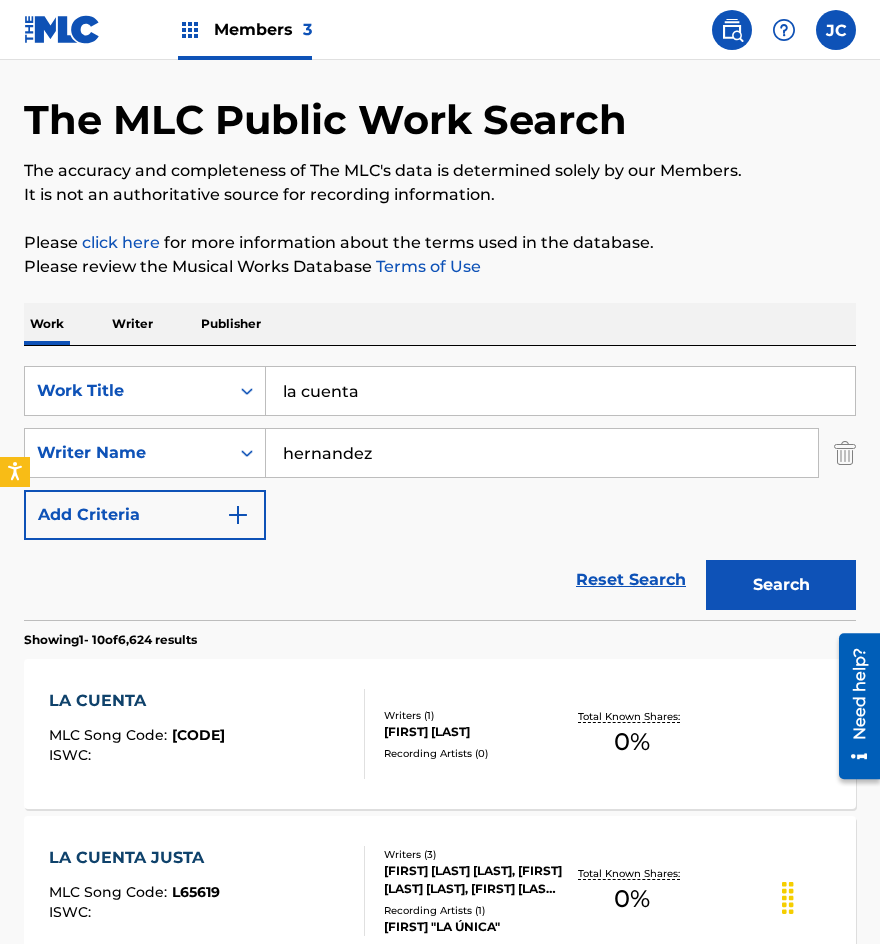 scroll, scrollTop: 100, scrollLeft: 0, axis: vertical 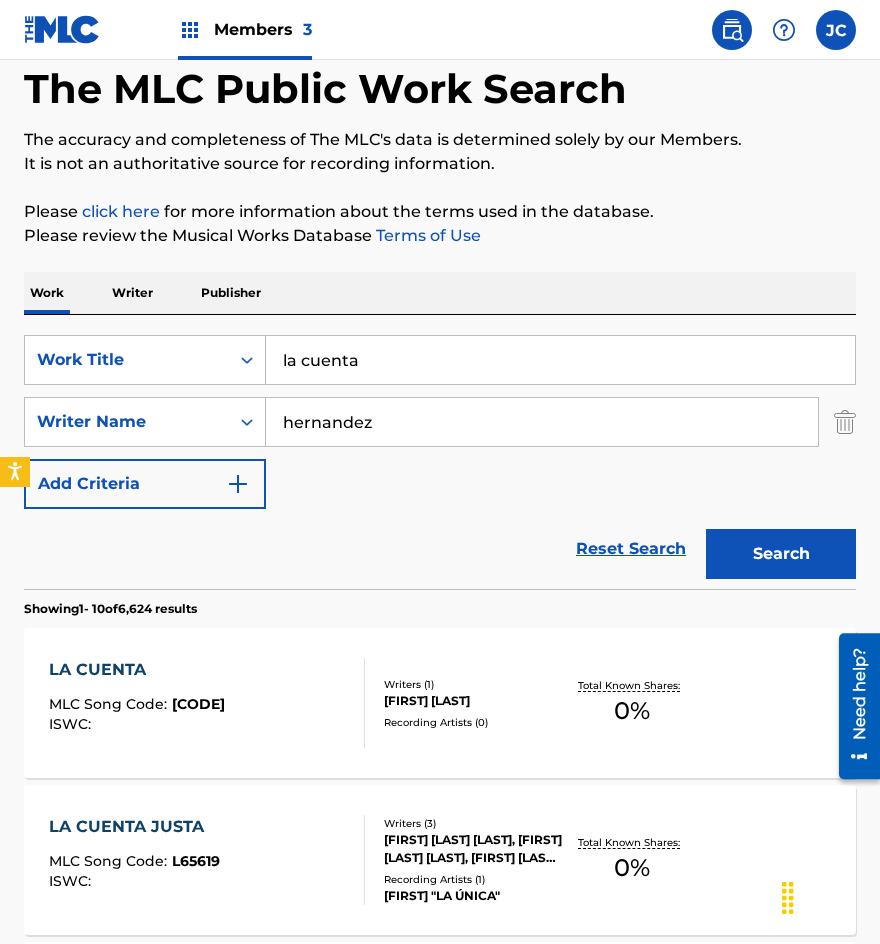 click on "MLC Song Code : L5924P ISWC :" at bounding box center [207, 703] 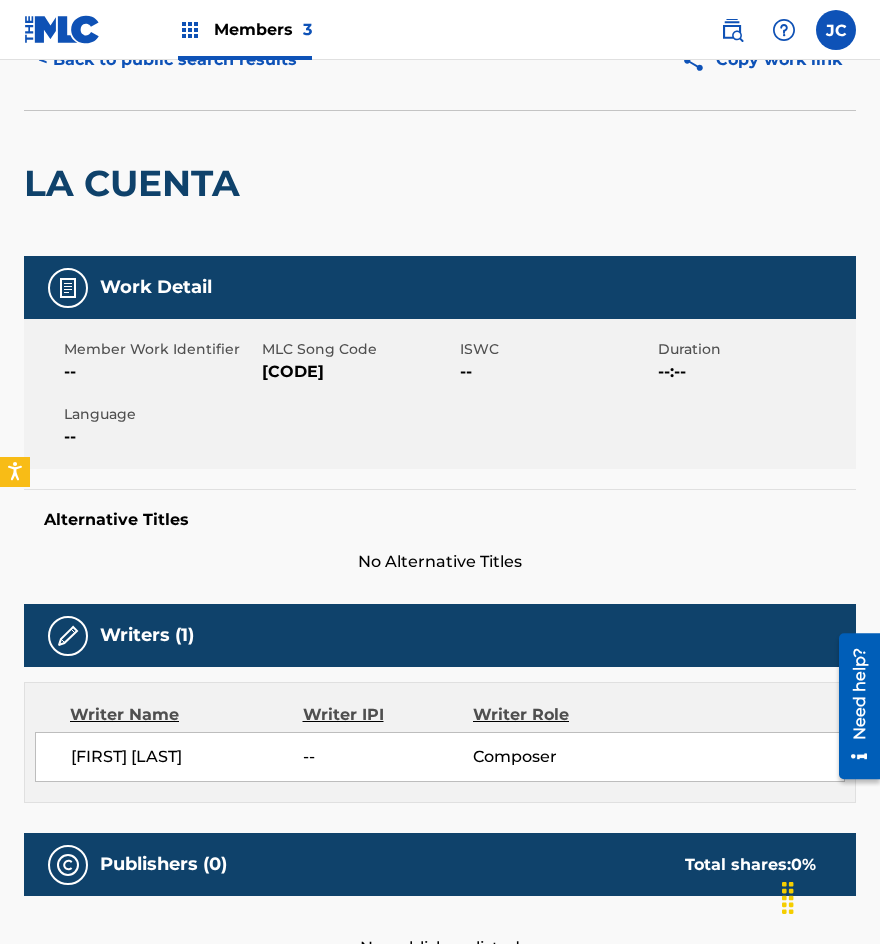 scroll, scrollTop: 0, scrollLeft: 0, axis: both 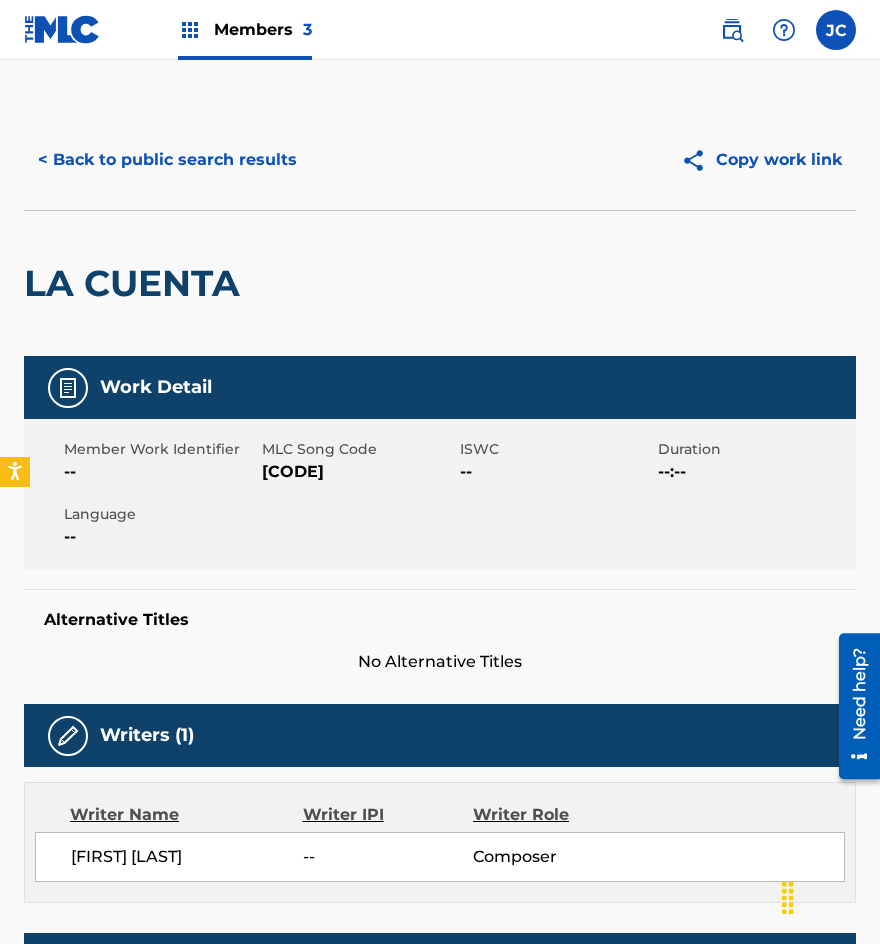 click on "[CODE]" at bounding box center (358, 472) 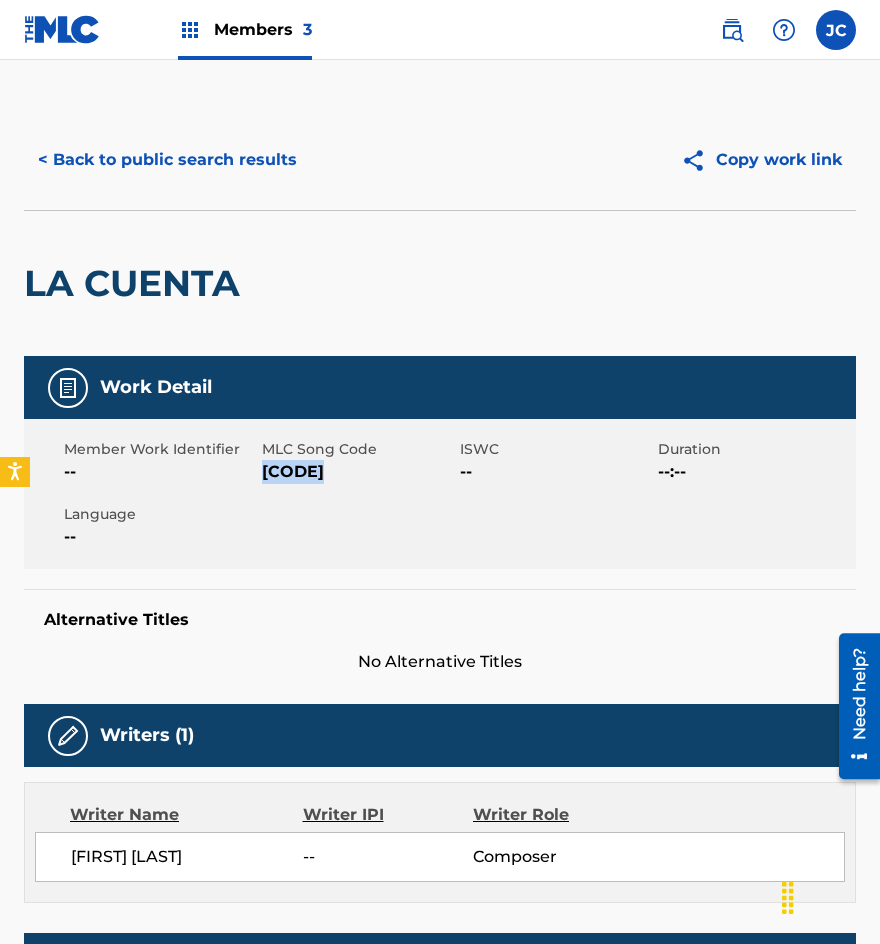 click on "[CODE]" at bounding box center [358, 472] 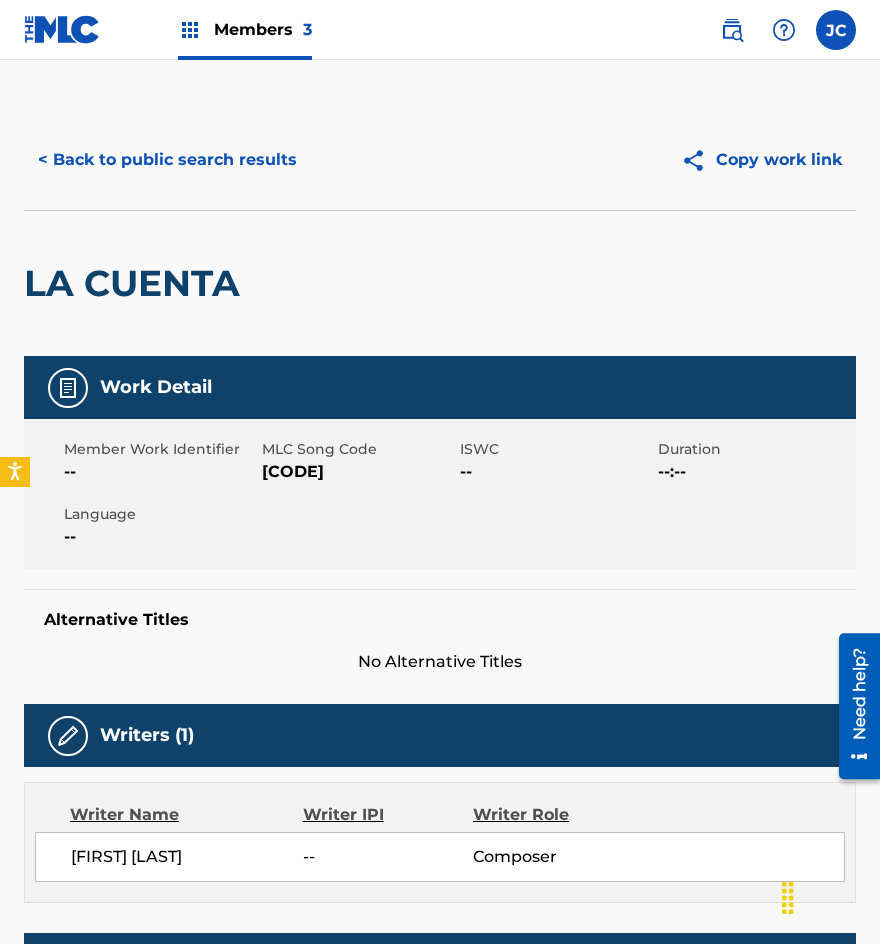 drag, startPoint x: 255, startPoint y: 222, endPoint x: 267, endPoint y: 176, distance: 47.539455 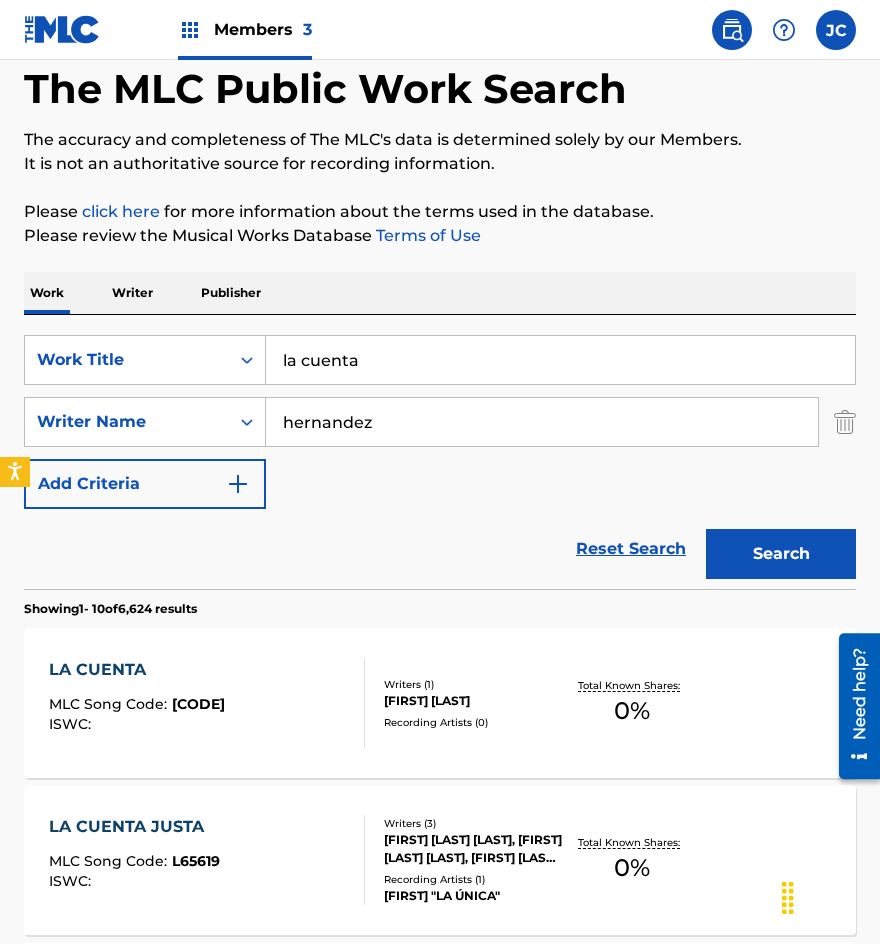 click on "la cuenta" at bounding box center [560, 360] 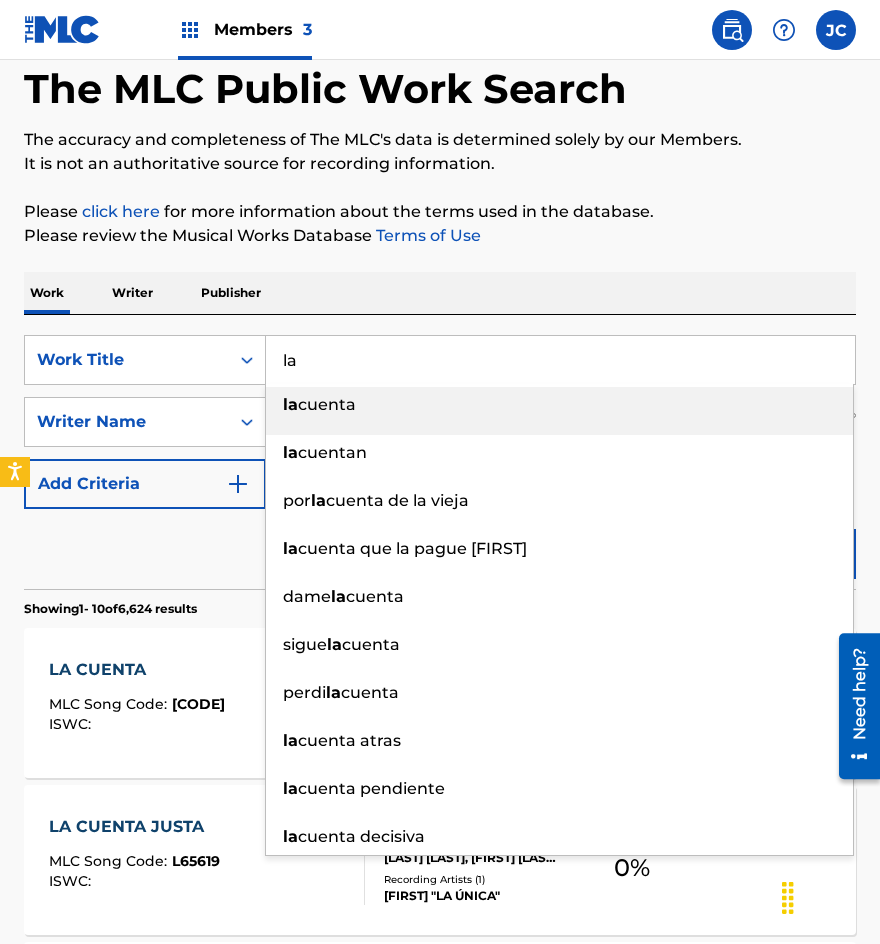 type on "l" 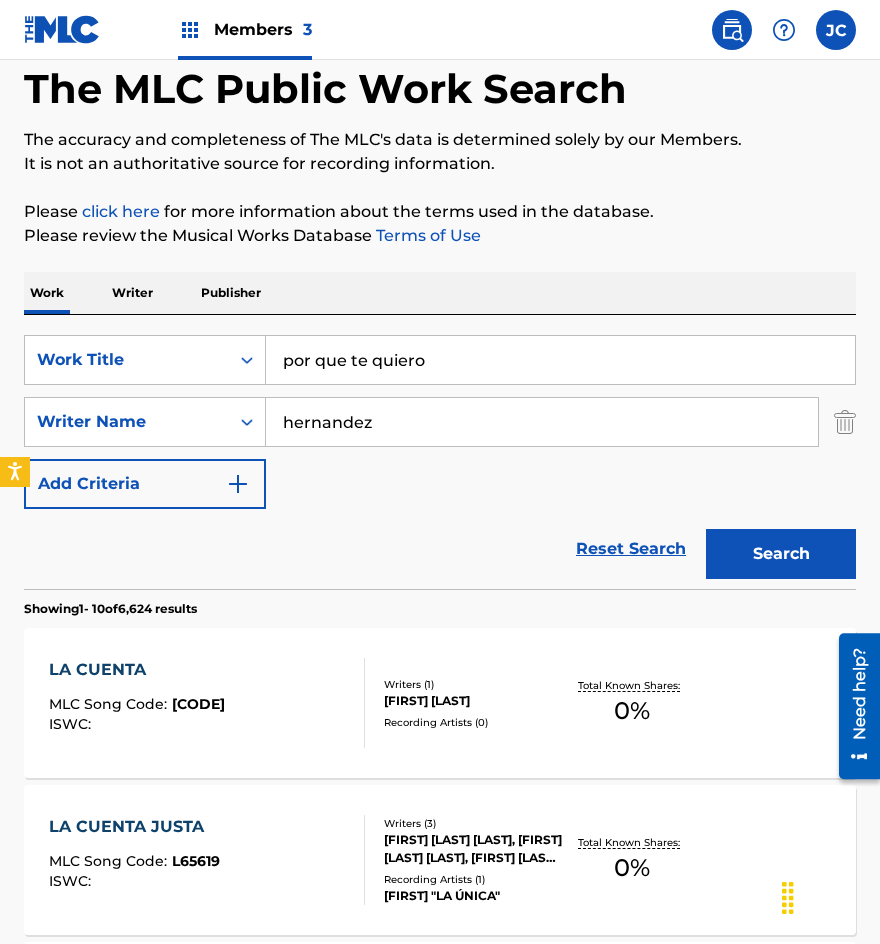 type on "por que te quiero" 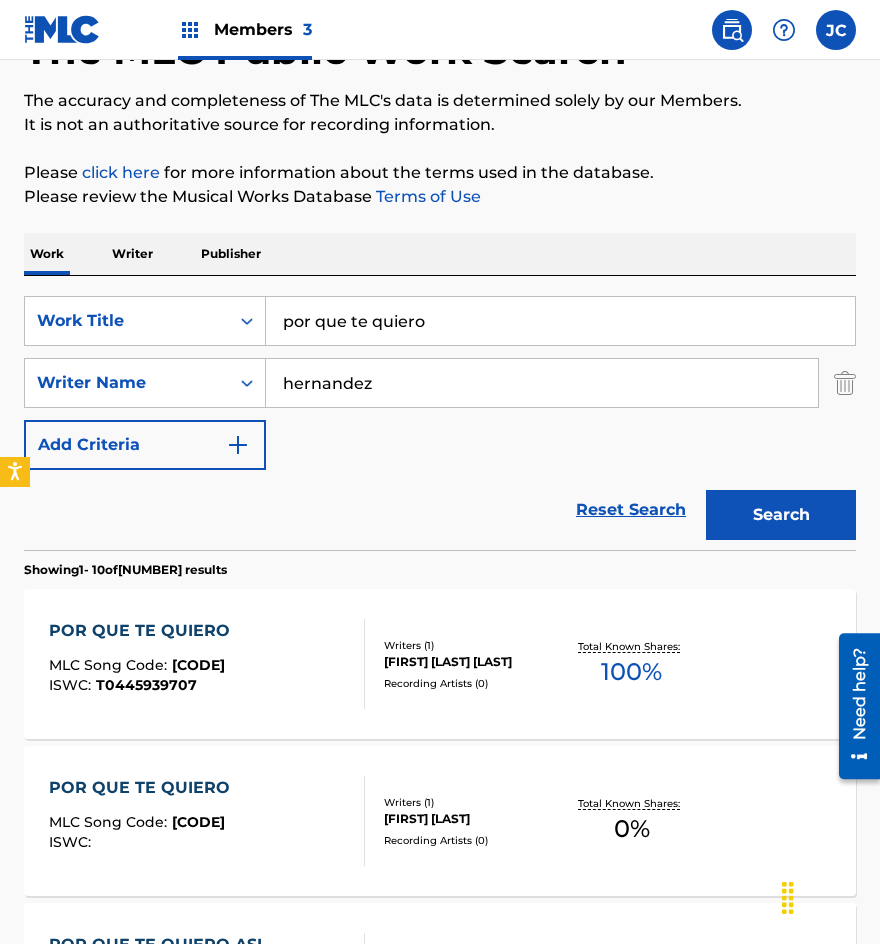 scroll, scrollTop: 300, scrollLeft: 0, axis: vertical 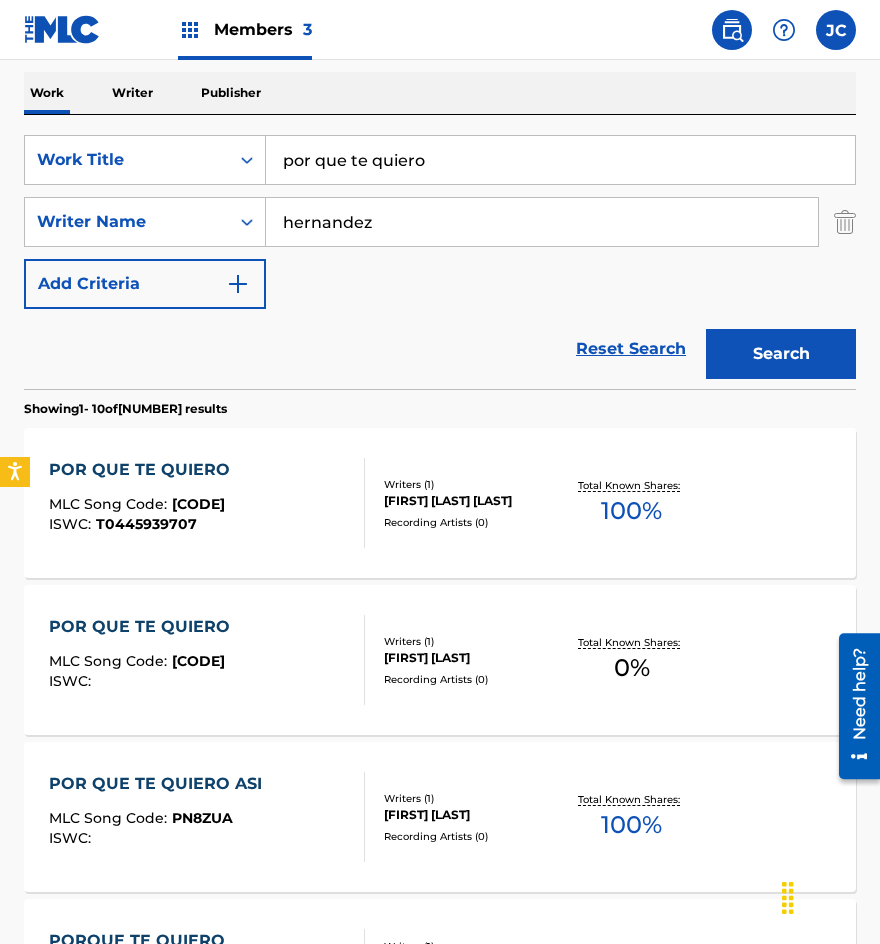 click on "[FIRST] [LAST]" at bounding box center (473, 658) 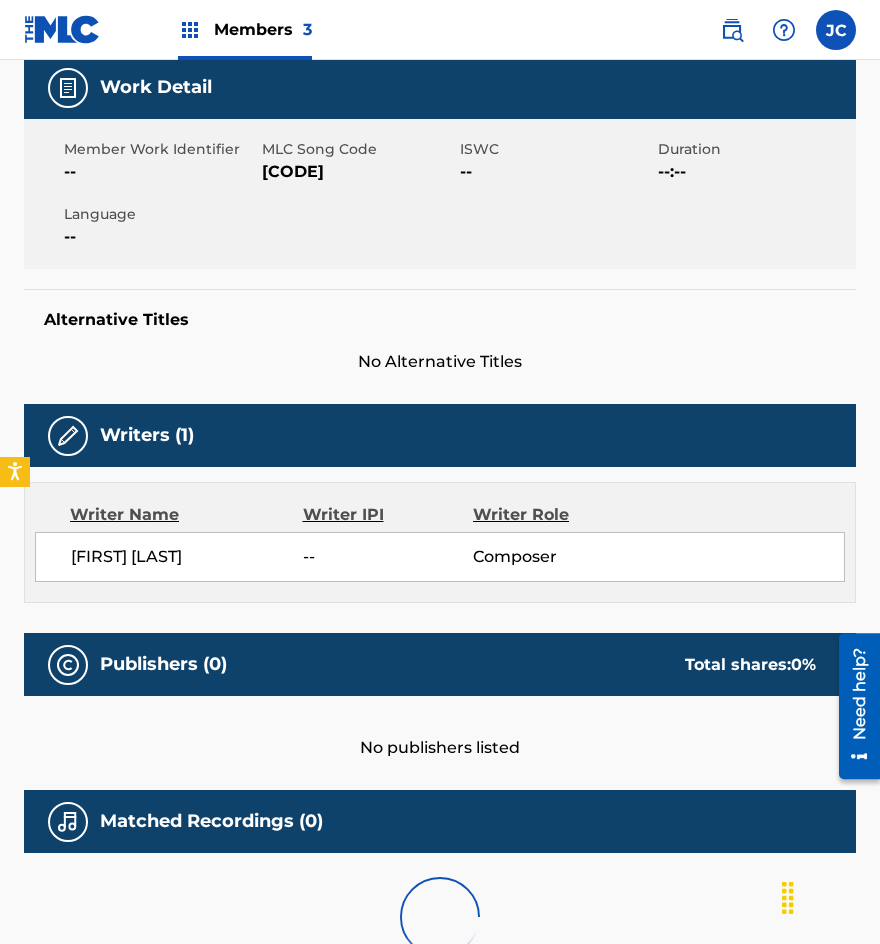 scroll, scrollTop: 0, scrollLeft: 0, axis: both 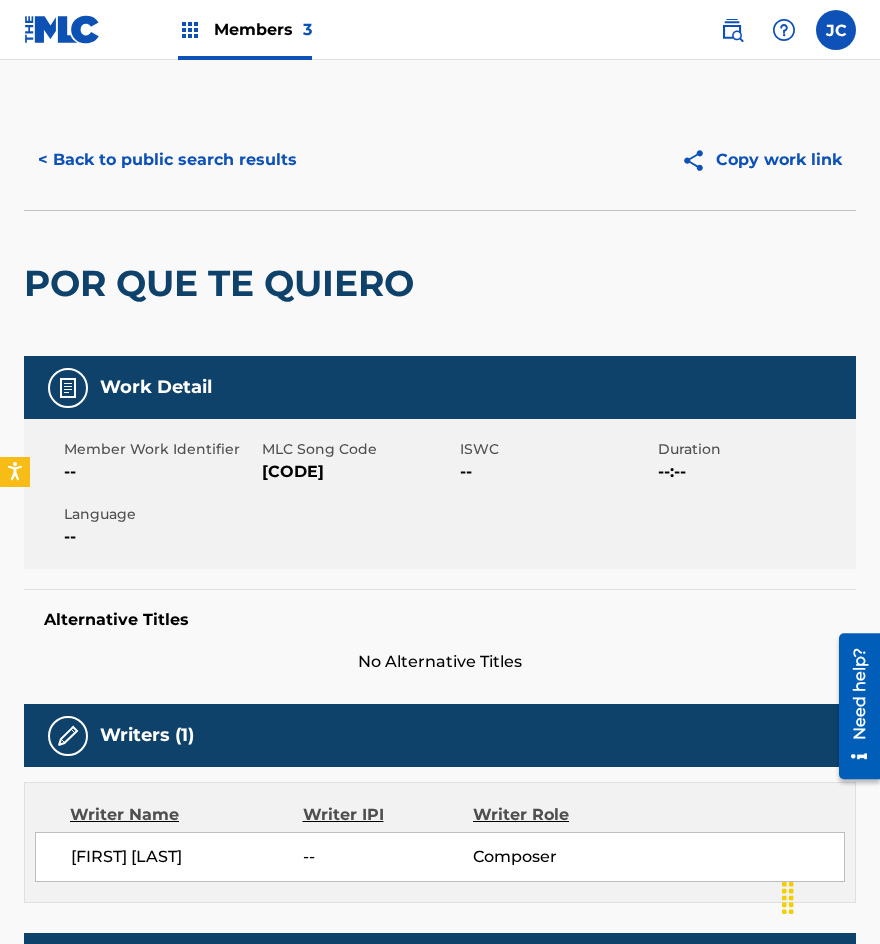 click on "[CODE]" at bounding box center [358, 472] 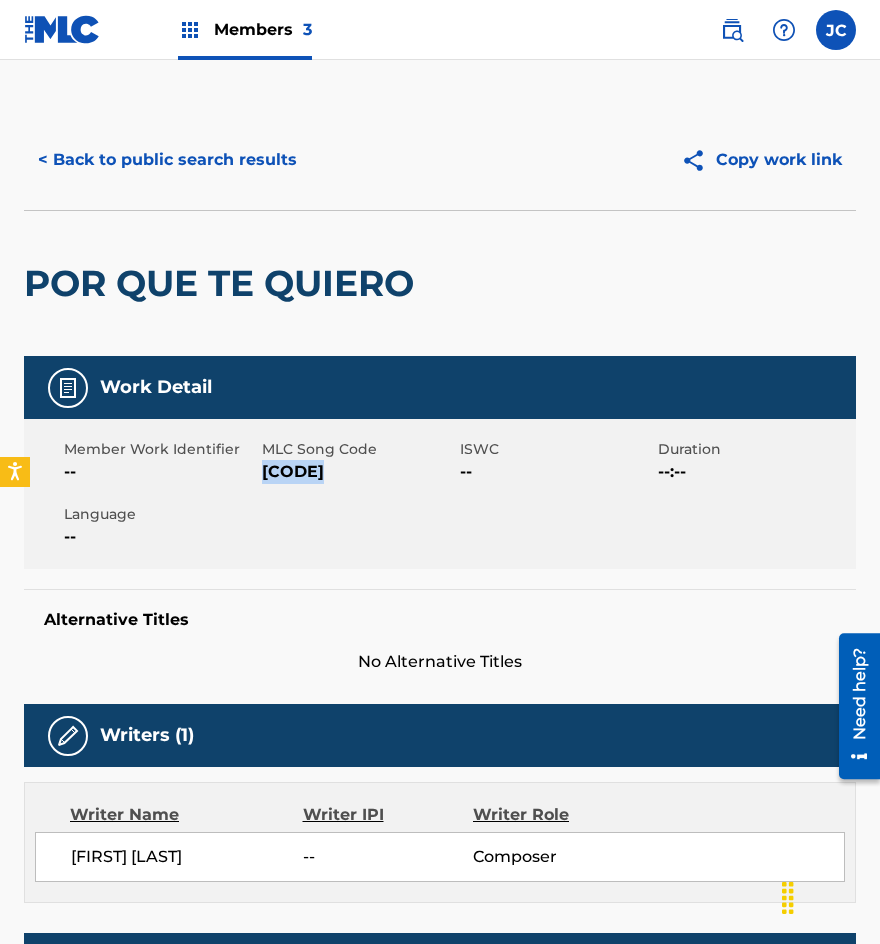 click on "[CODE]" at bounding box center (358, 472) 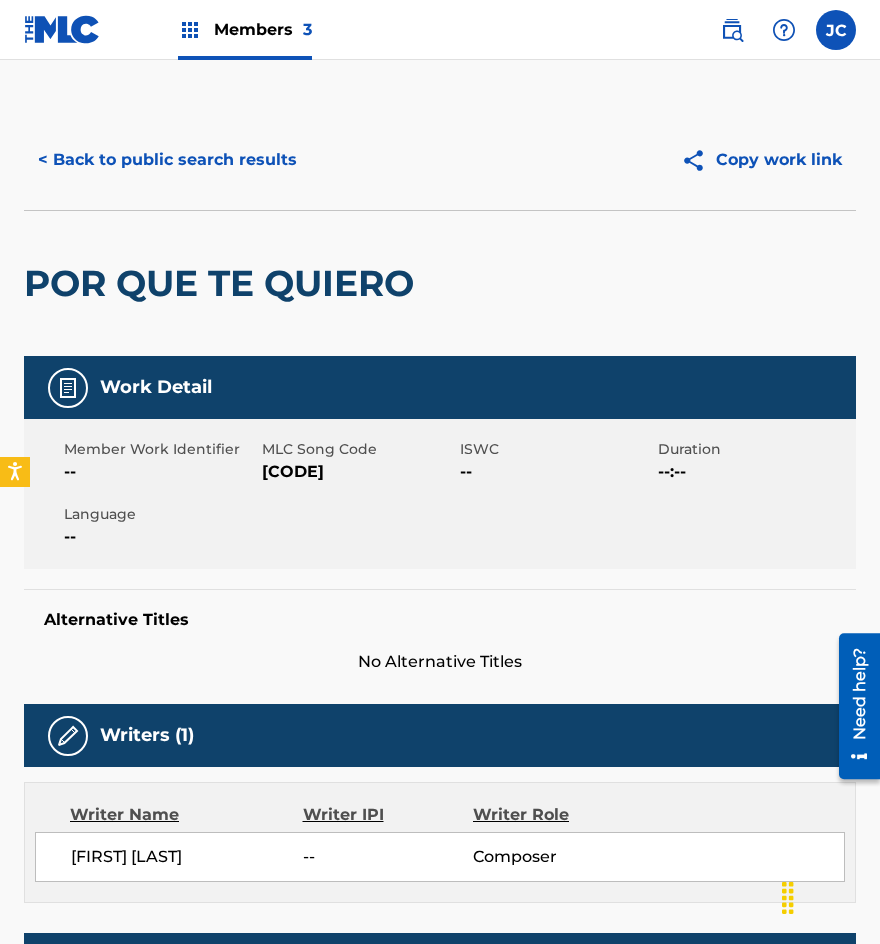 click on "< Back to public search results Copy work link" at bounding box center (440, 160) 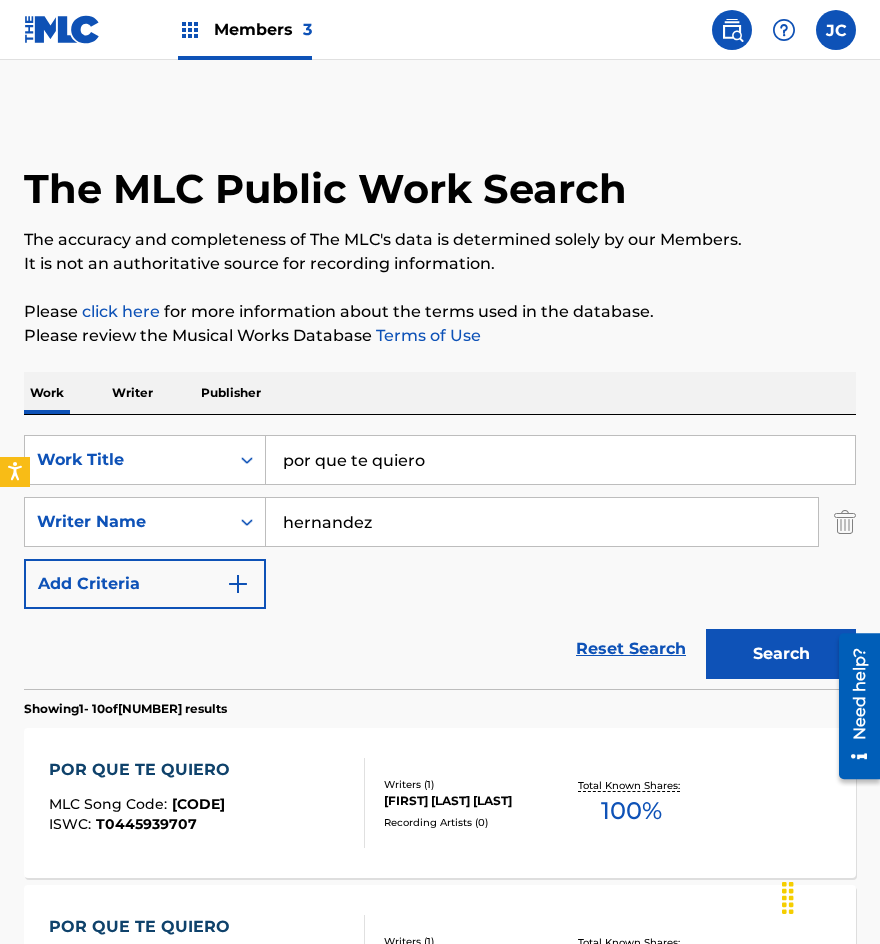 scroll, scrollTop: 300, scrollLeft: 0, axis: vertical 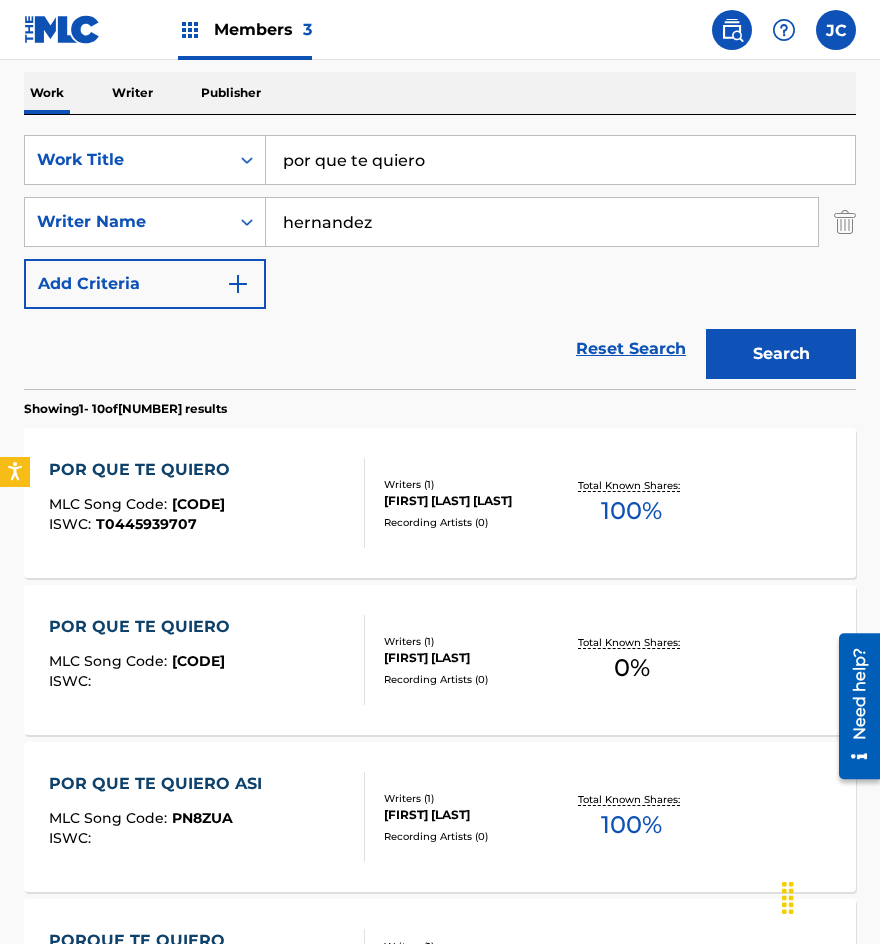 click on "por que te quiero" at bounding box center [560, 160] 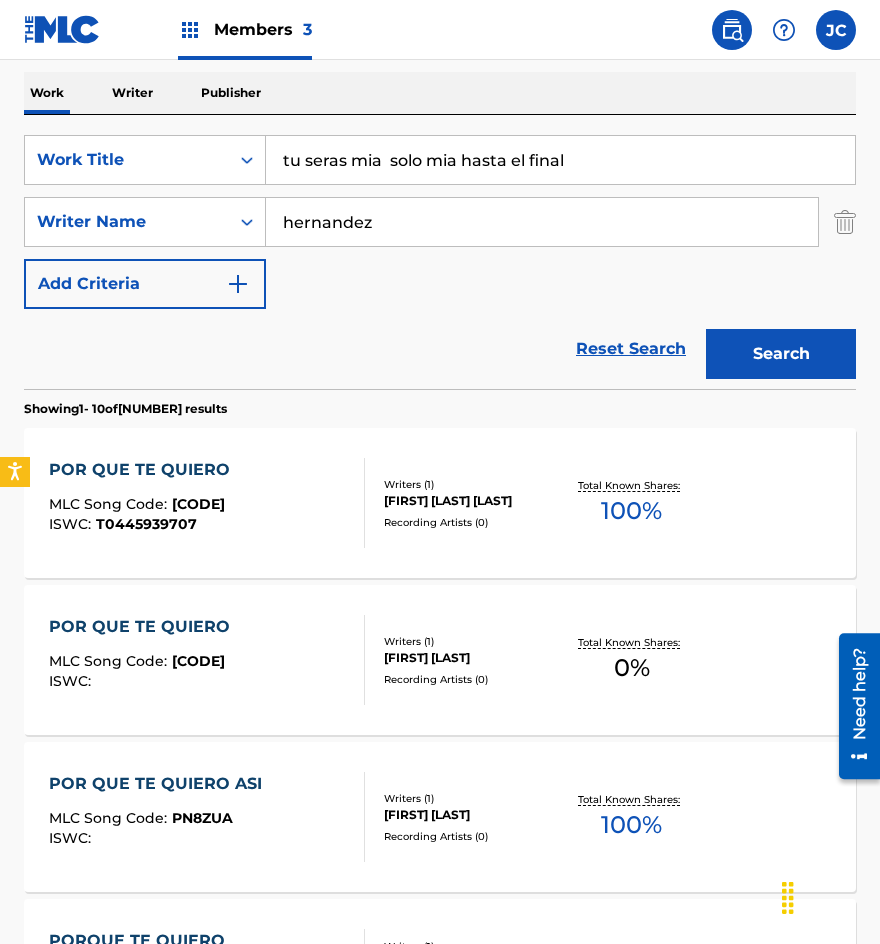type on "tu seras mia  solo mia hasta el final" 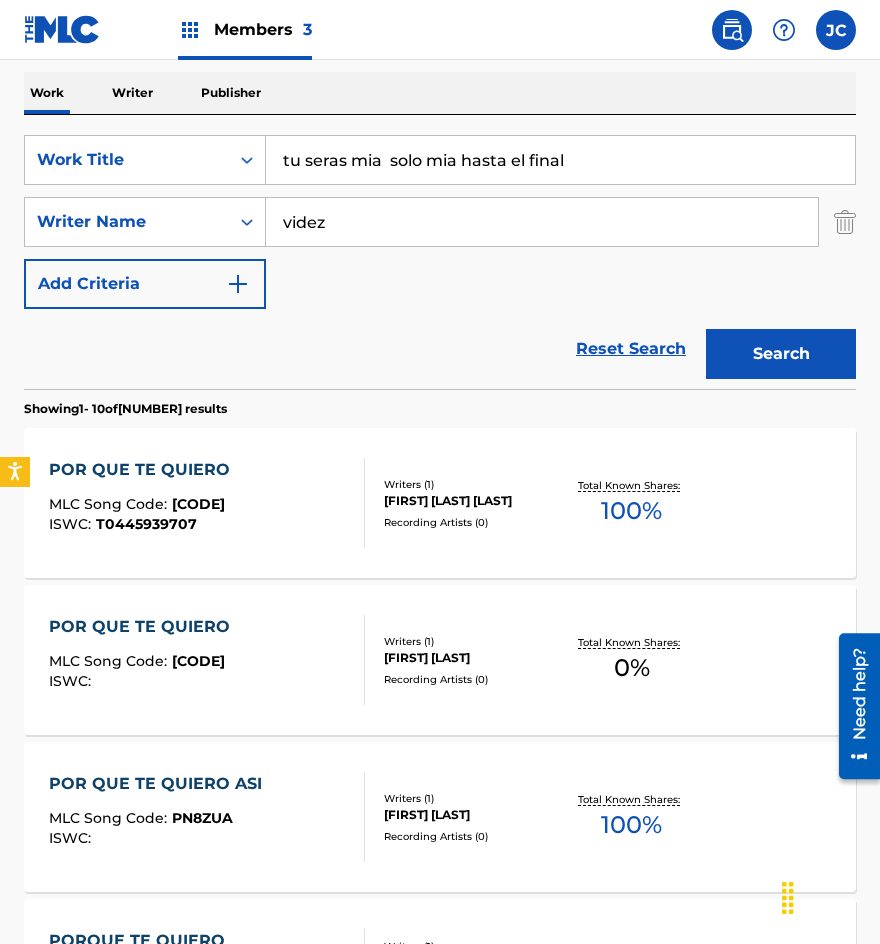 type on "videz" 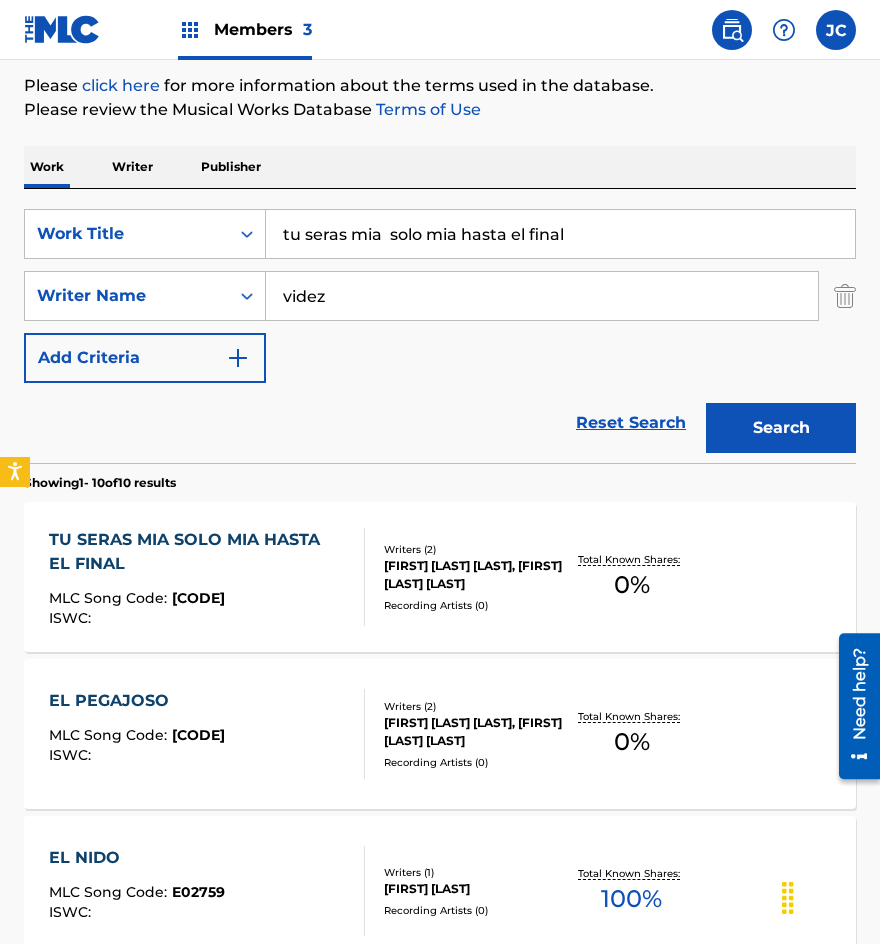 scroll, scrollTop: 300, scrollLeft: 0, axis: vertical 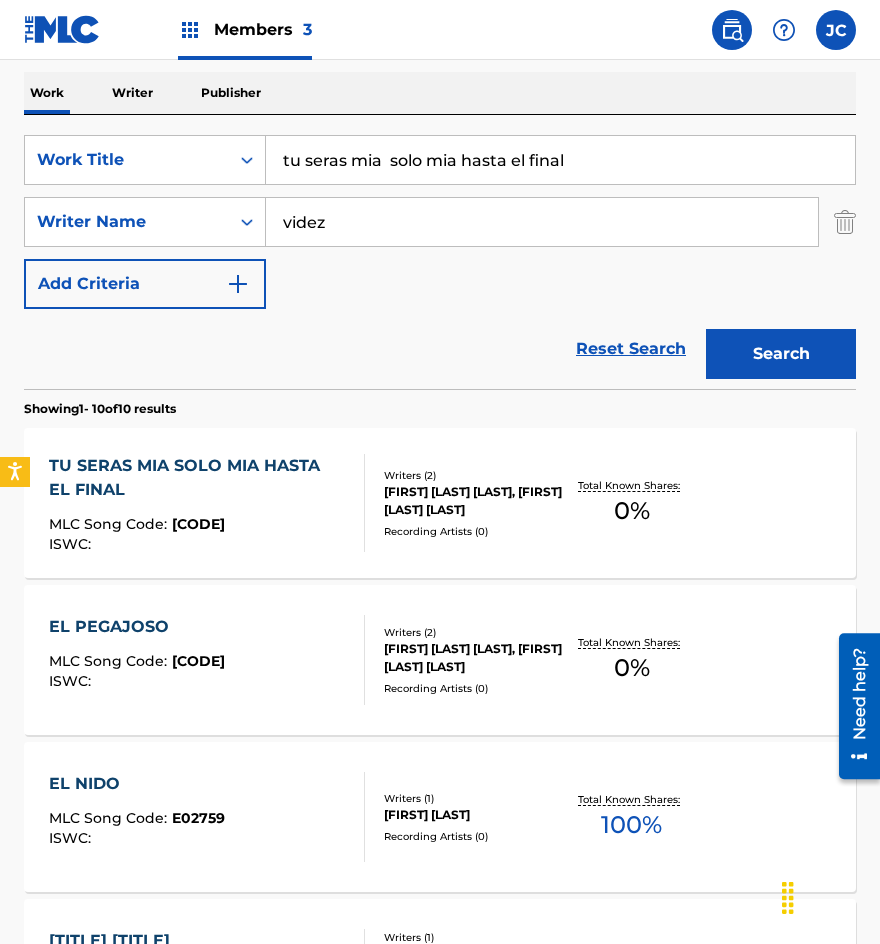 click on "[FIRST] [LAST] [LAST], [FIRST] [LAST] [LAST]" at bounding box center [473, 501] 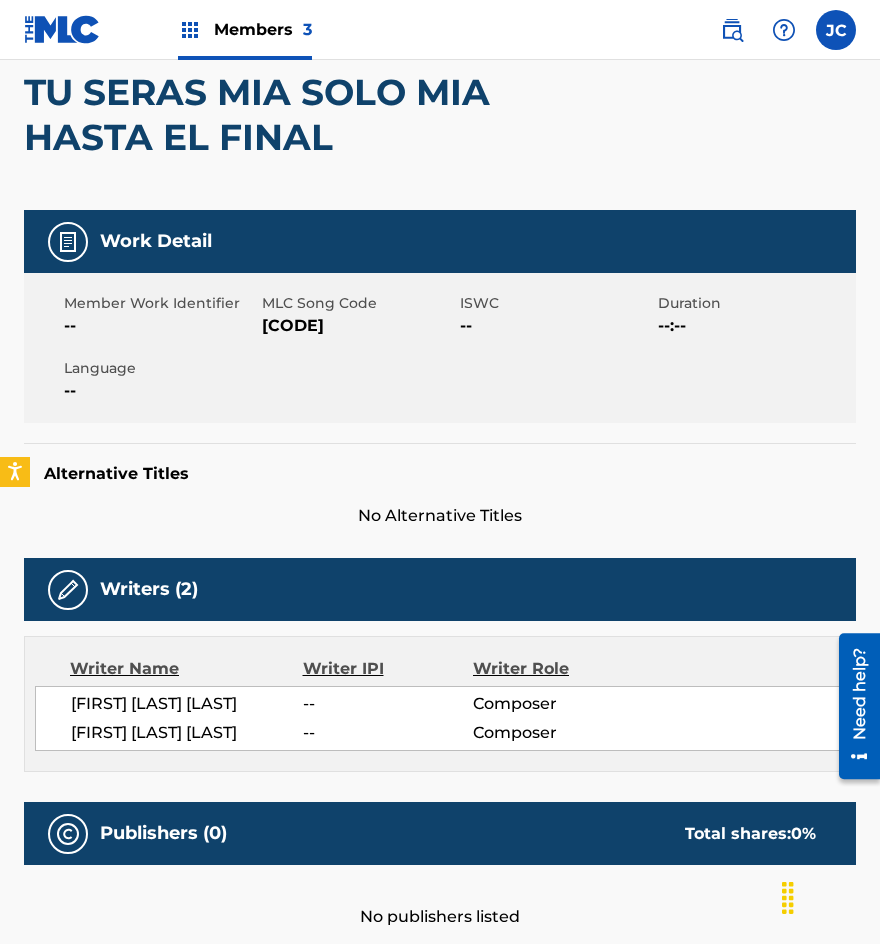scroll, scrollTop: 183, scrollLeft: 0, axis: vertical 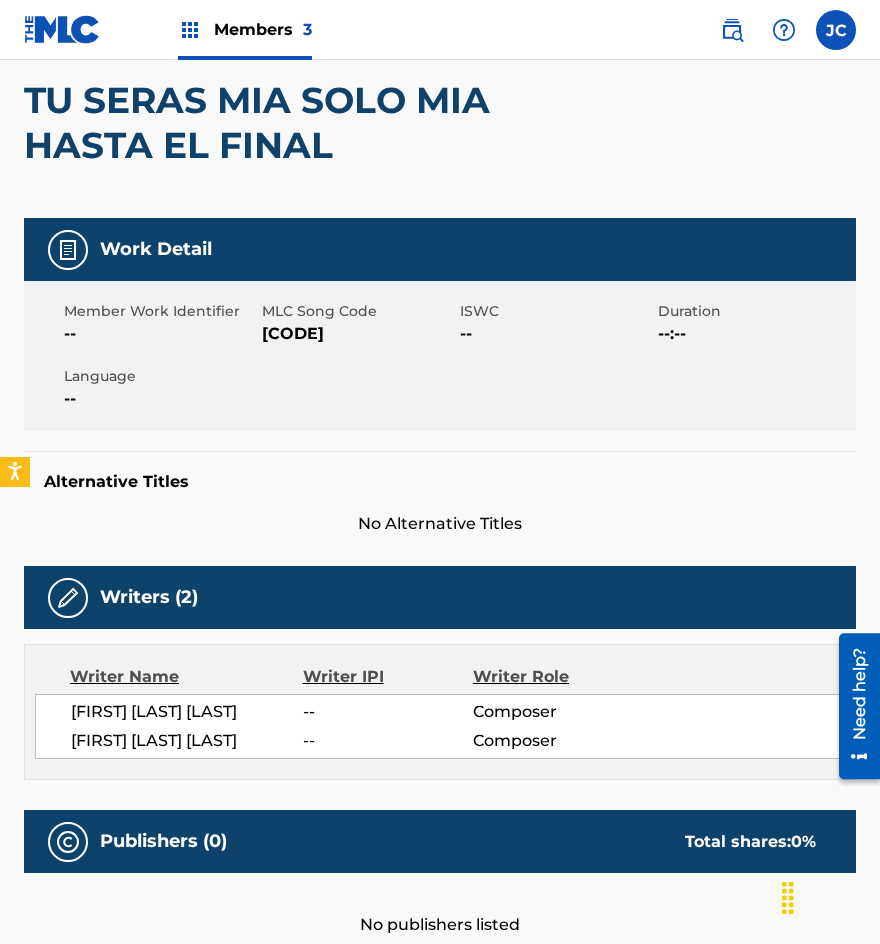 click on "[CODE]" at bounding box center (358, 334) 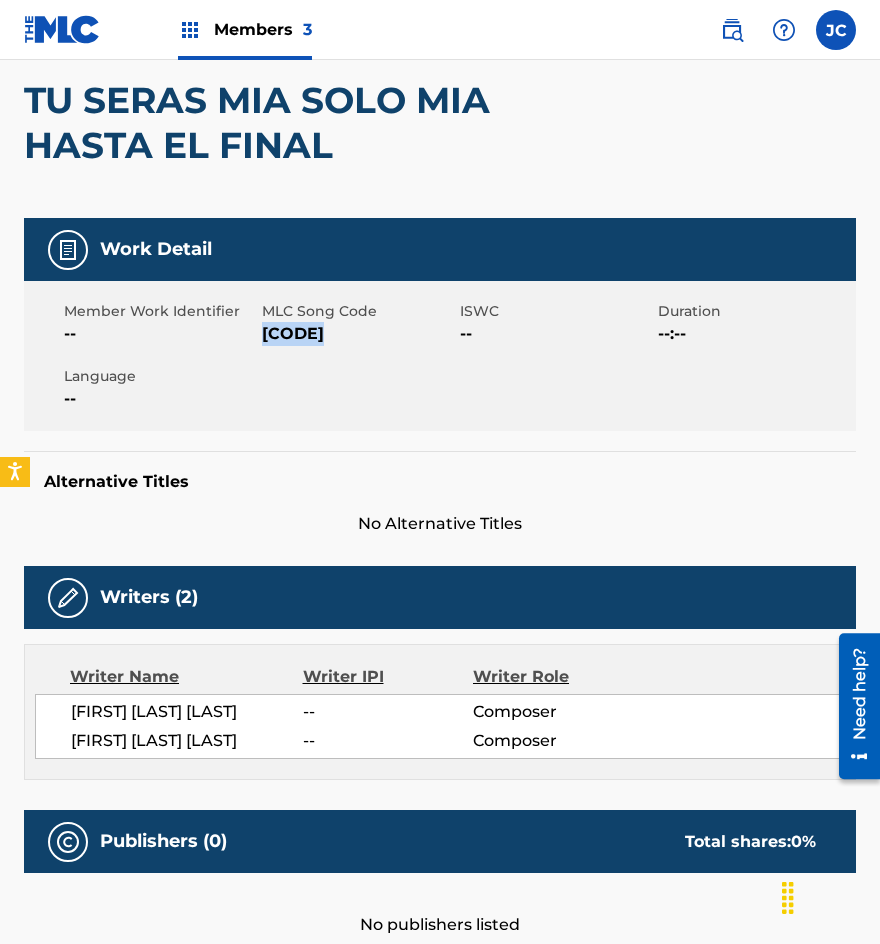 click on "[CODE]" at bounding box center (358, 334) 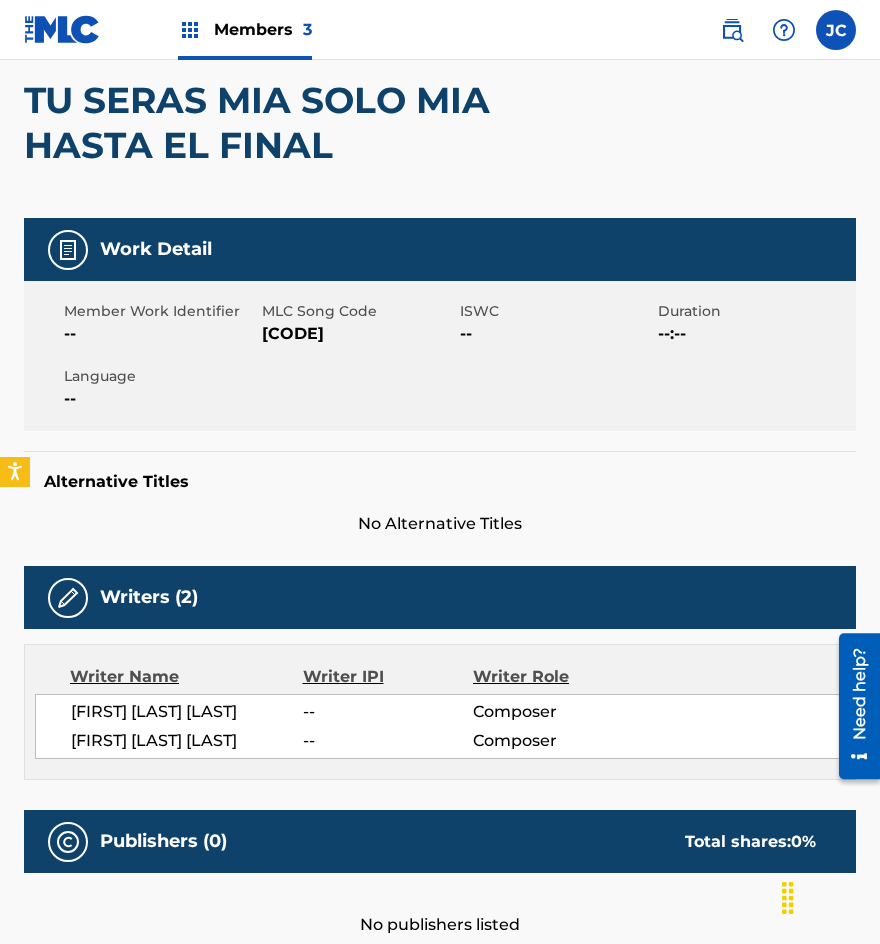drag, startPoint x: 155, startPoint y: 399, endPoint x: 216, endPoint y: 267, distance: 145.41321 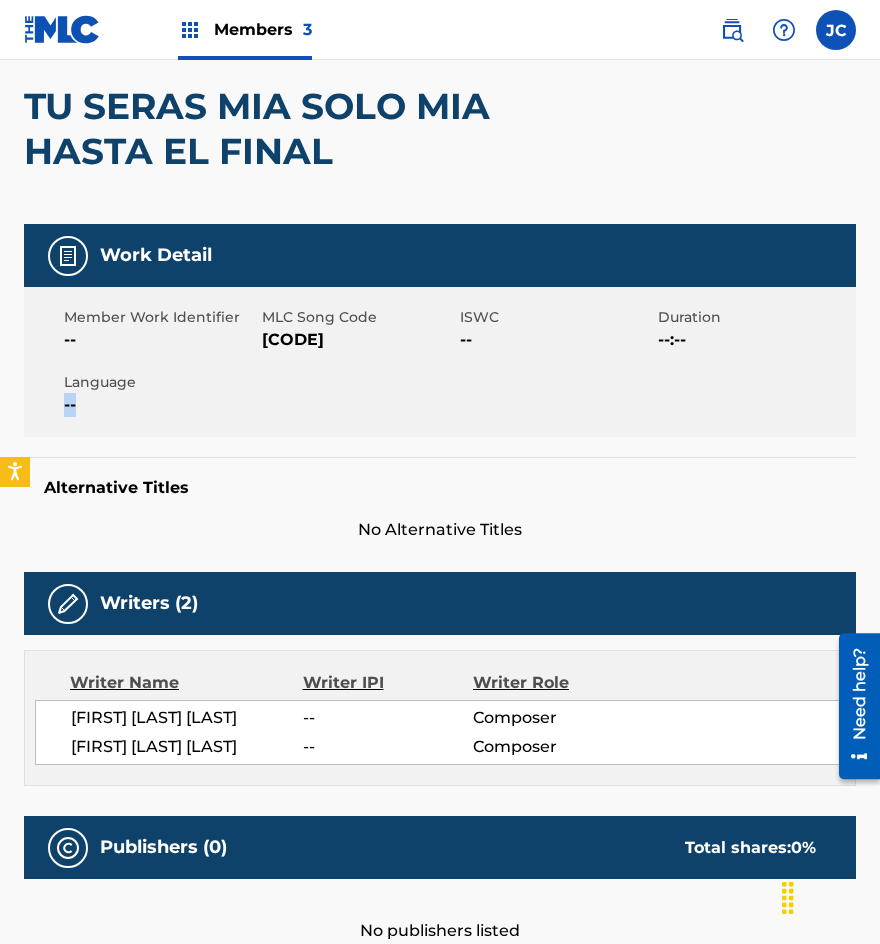 scroll, scrollTop: 0, scrollLeft: 0, axis: both 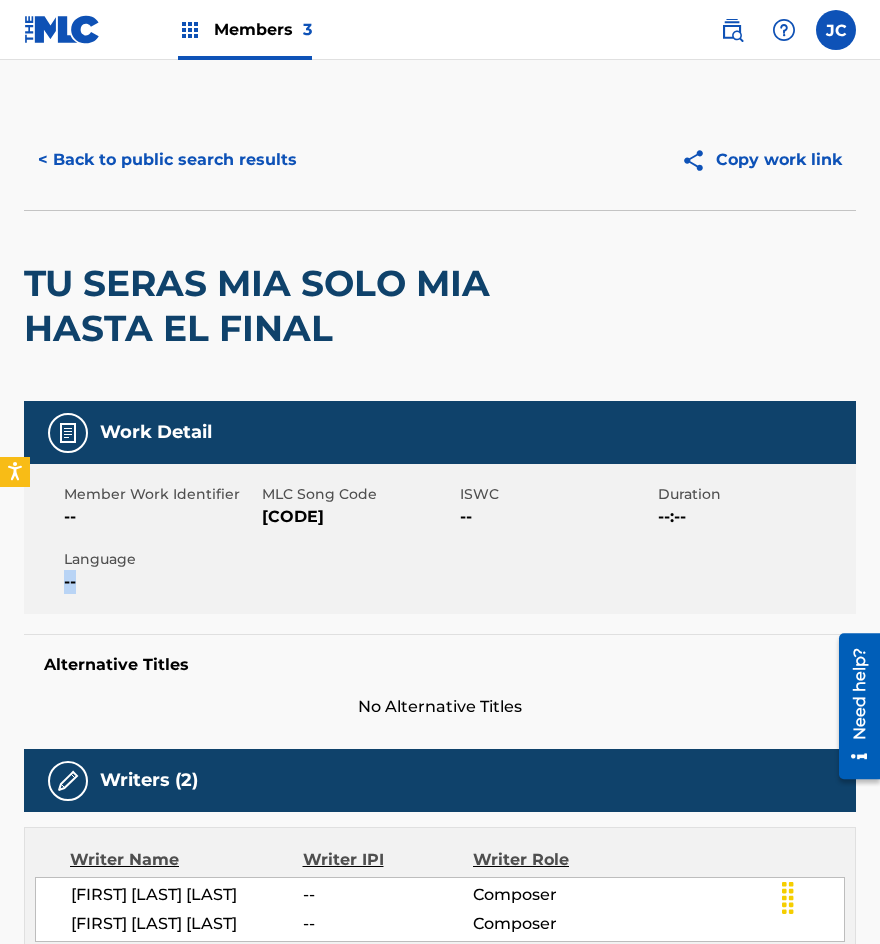 click on "< Back to public search results" at bounding box center (167, 160) 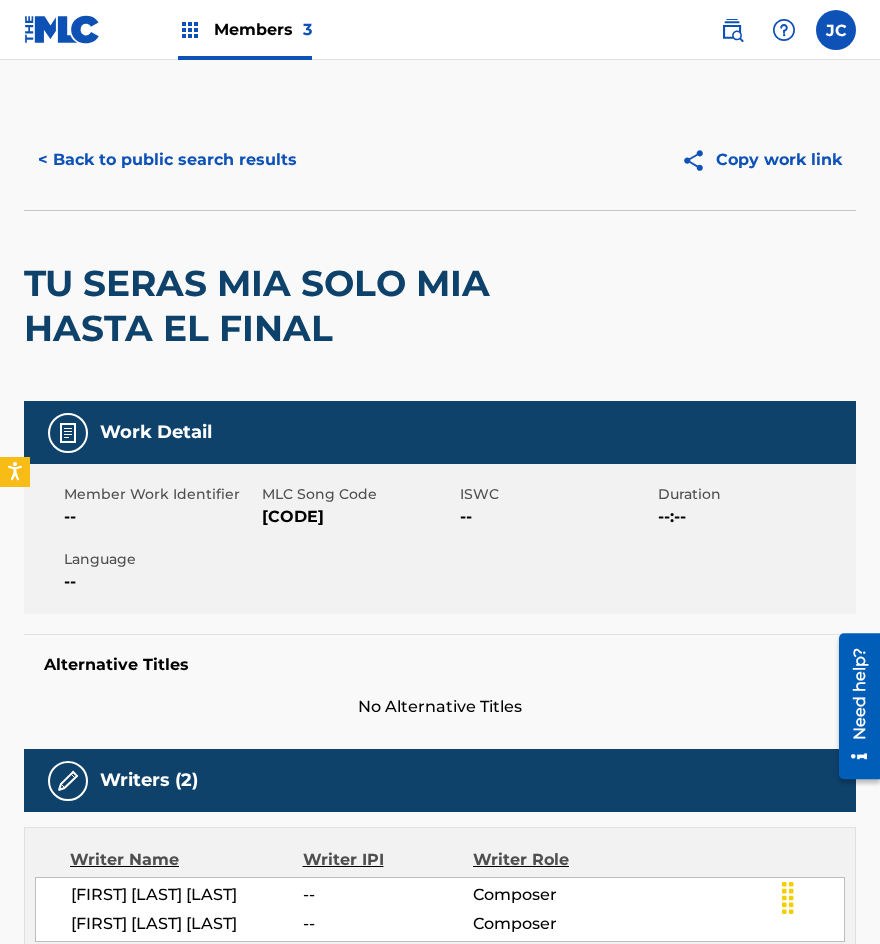 scroll, scrollTop: 300, scrollLeft: 0, axis: vertical 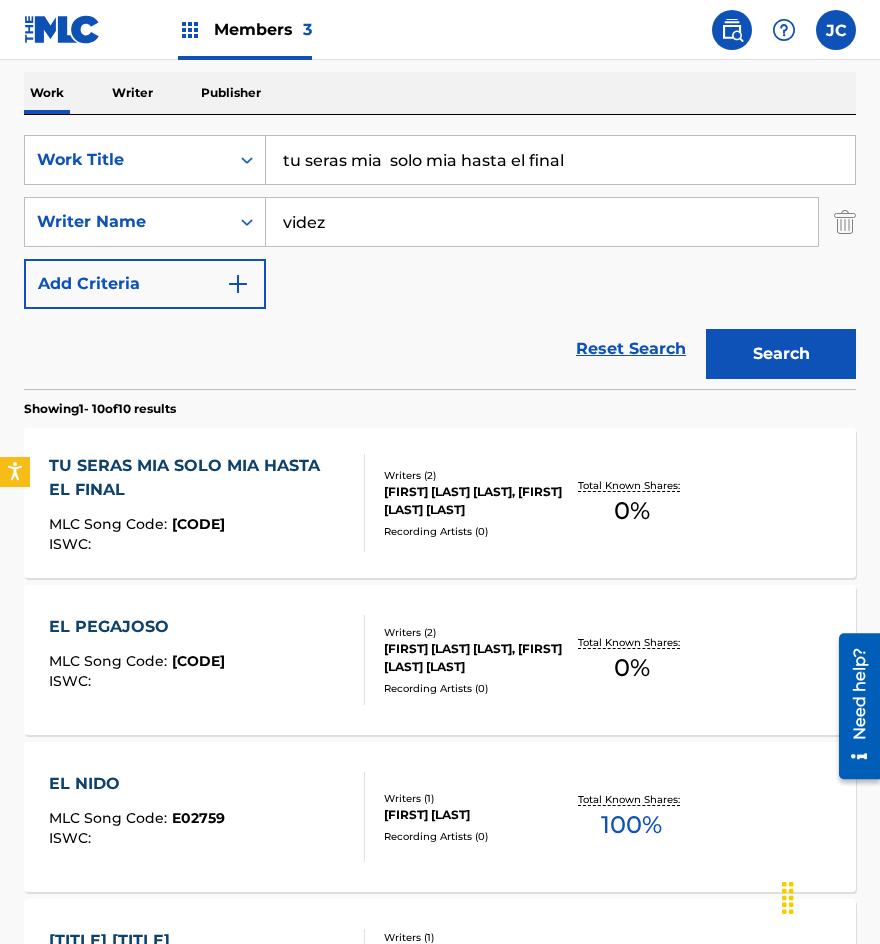 click on "tu seras mia  solo mia hasta el final" at bounding box center (560, 160) 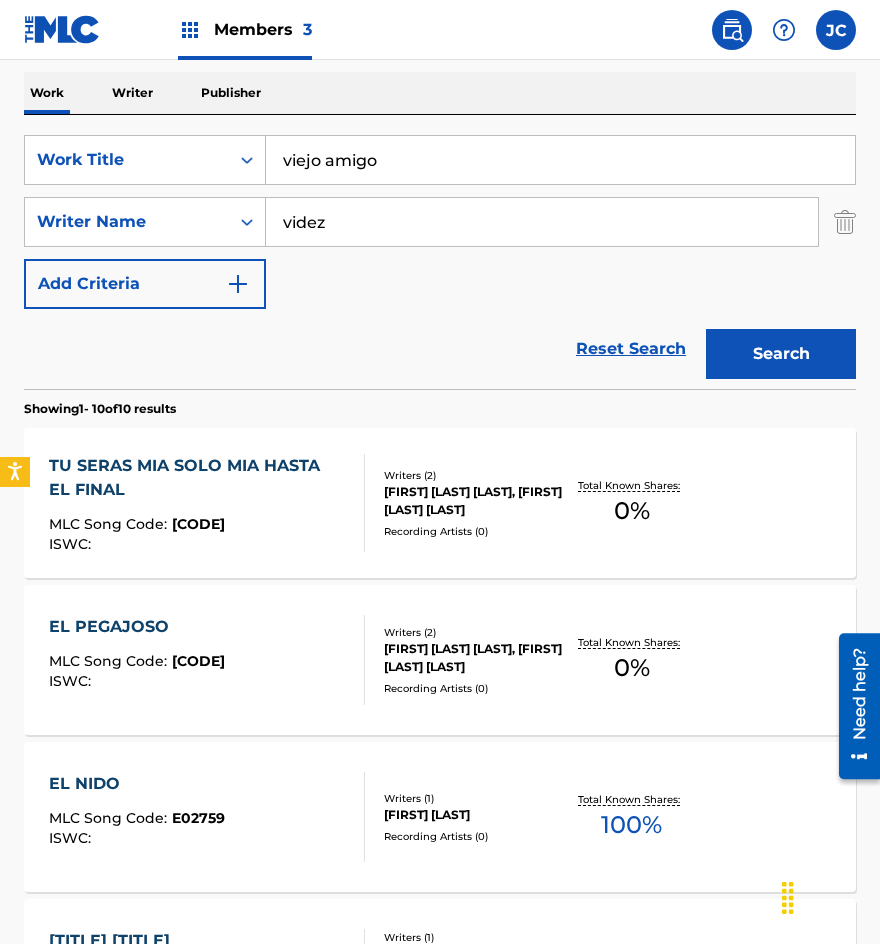 type on "viejo amigo" 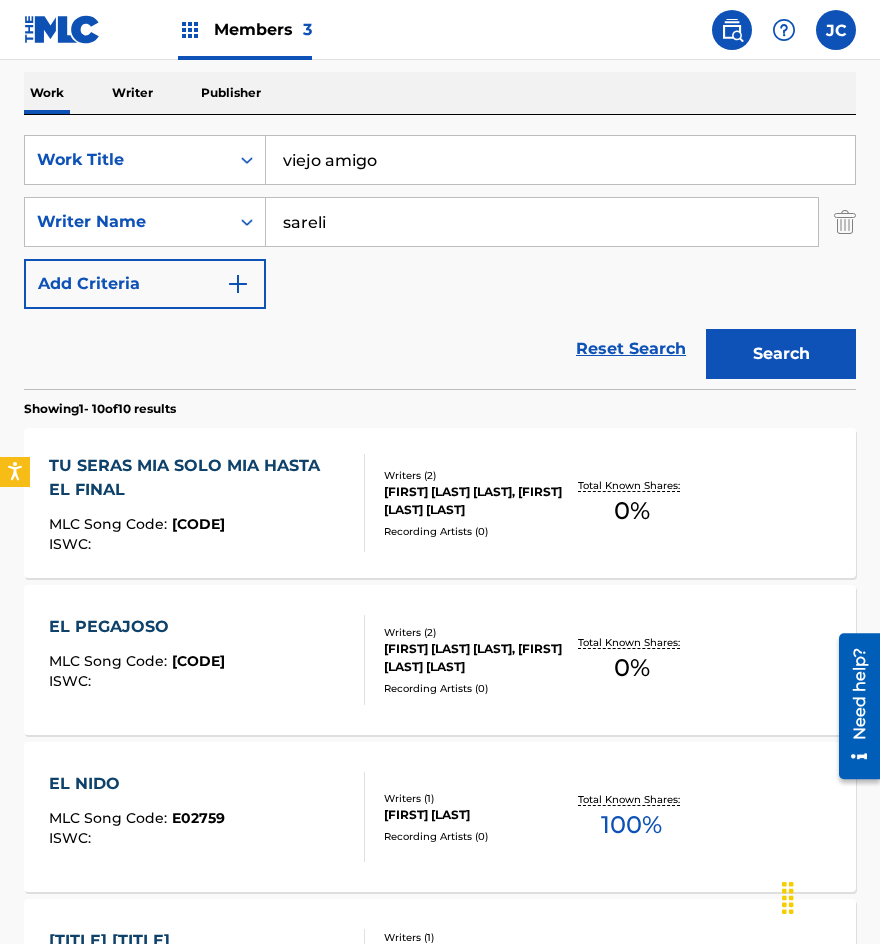 click on "Search" at bounding box center [781, 354] 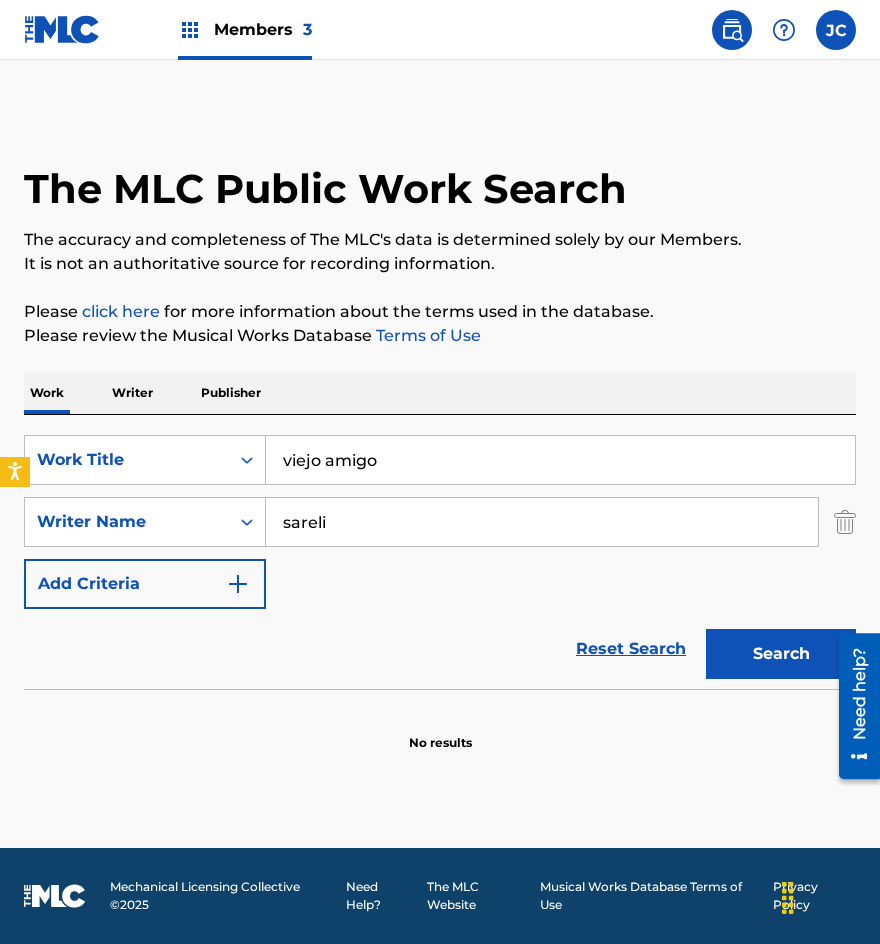 drag, startPoint x: 373, startPoint y: 524, endPoint x: 294, endPoint y: 522, distance: 79.025314 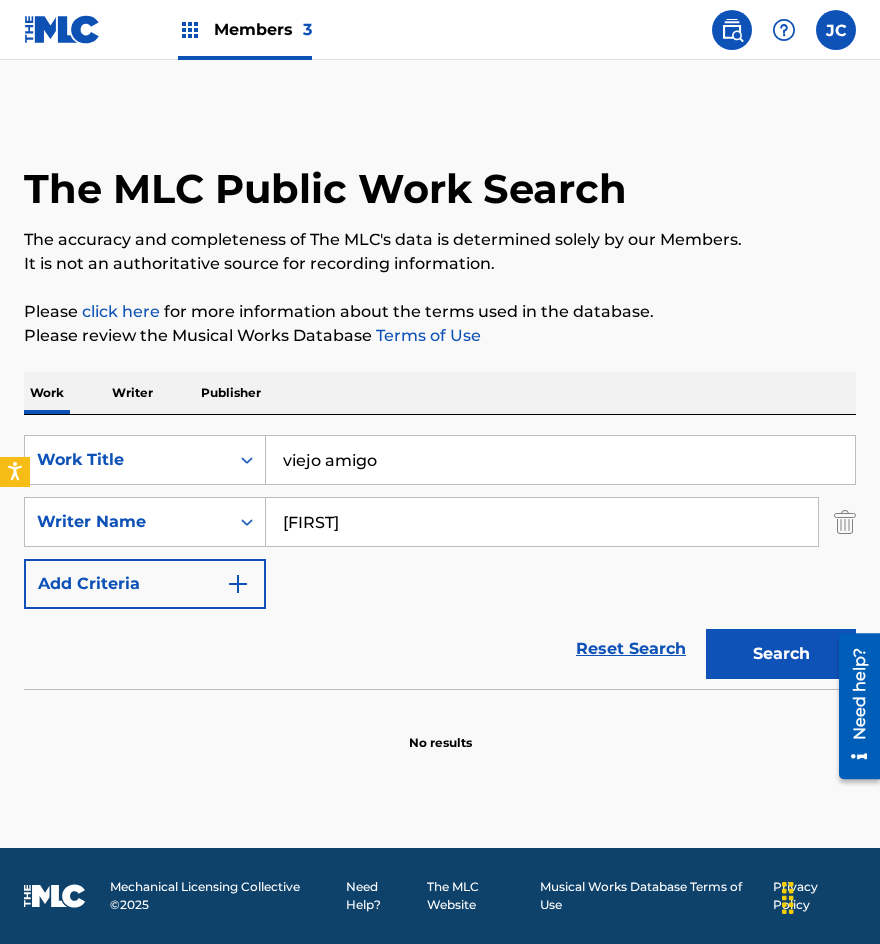 type on "[FIRST]" 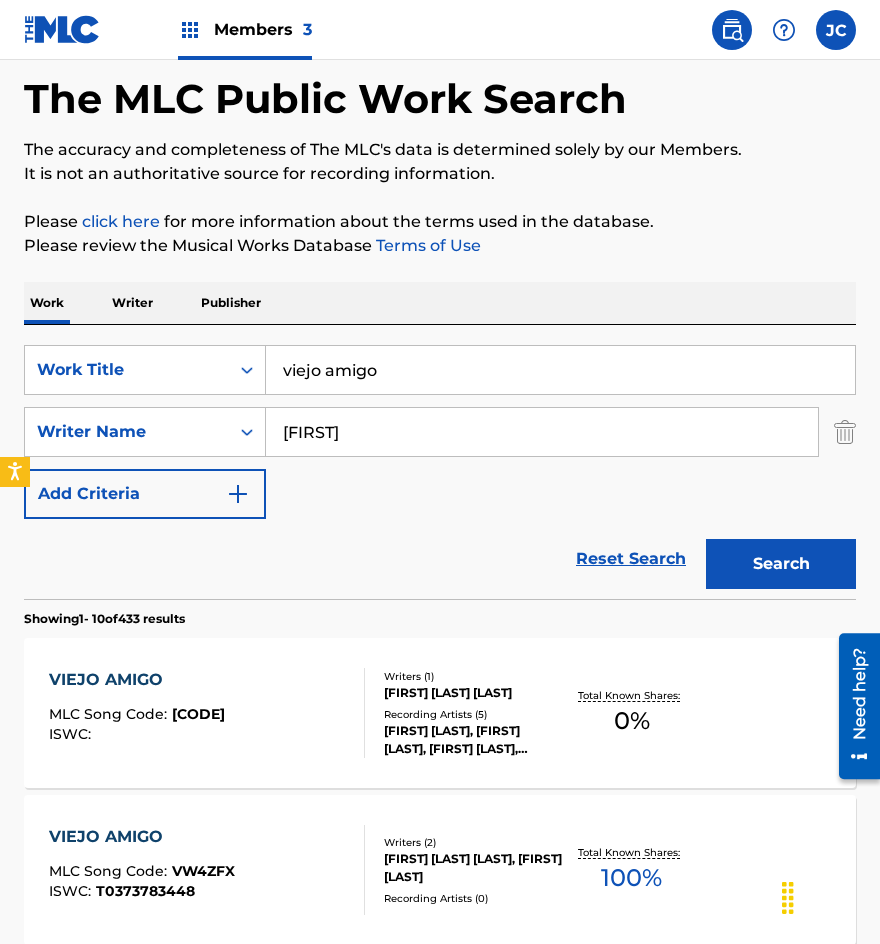 scroll, scrollTop: 200, scrollLeft: 0, axis: vertical 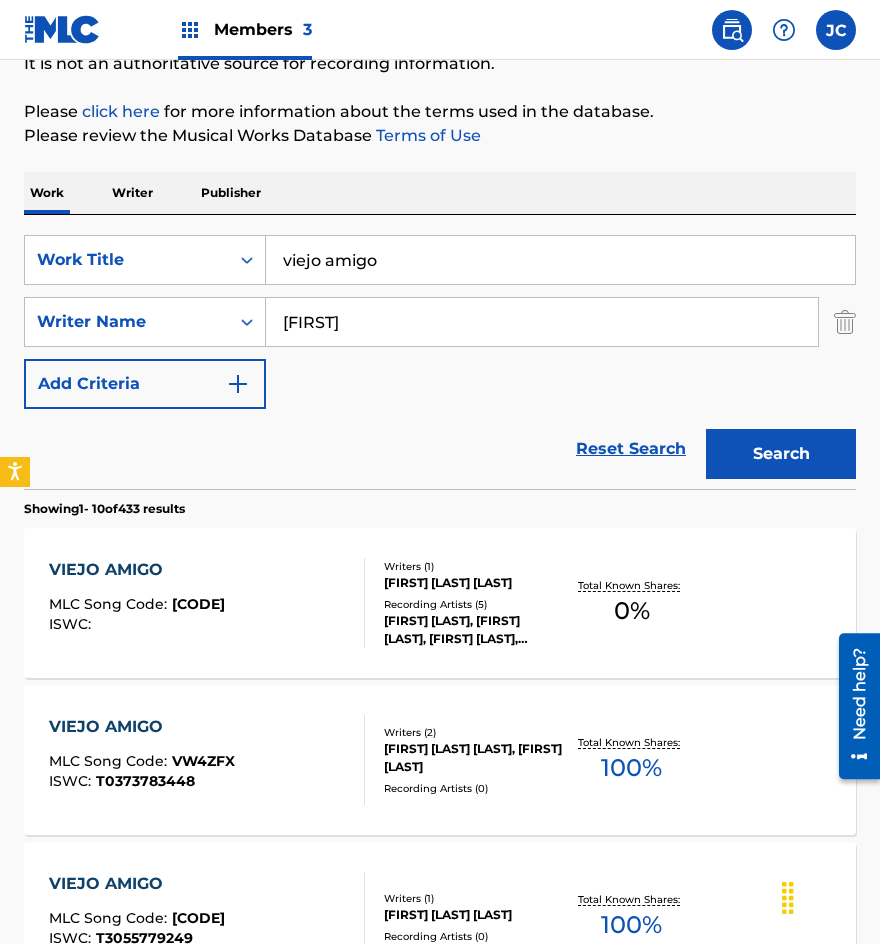 click on "Writers ( 1 )" at bounding box center (473, 566) 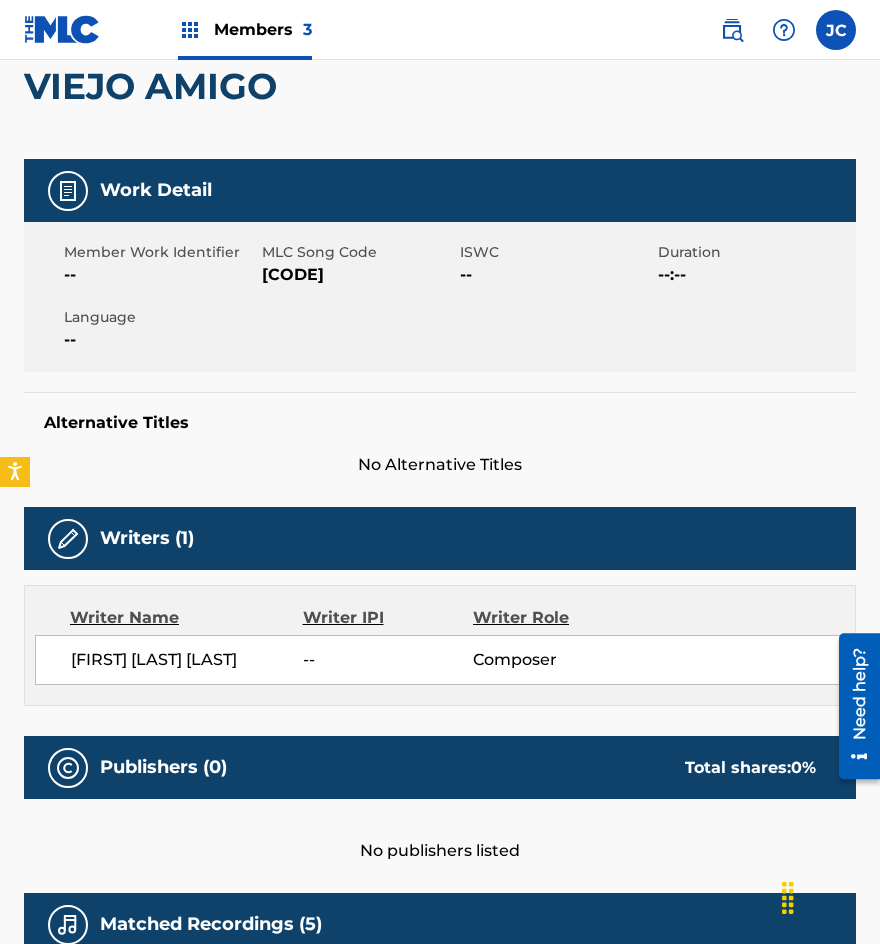 scroll, scrollTop: 165, scrollLeft: 0, axis: vertical 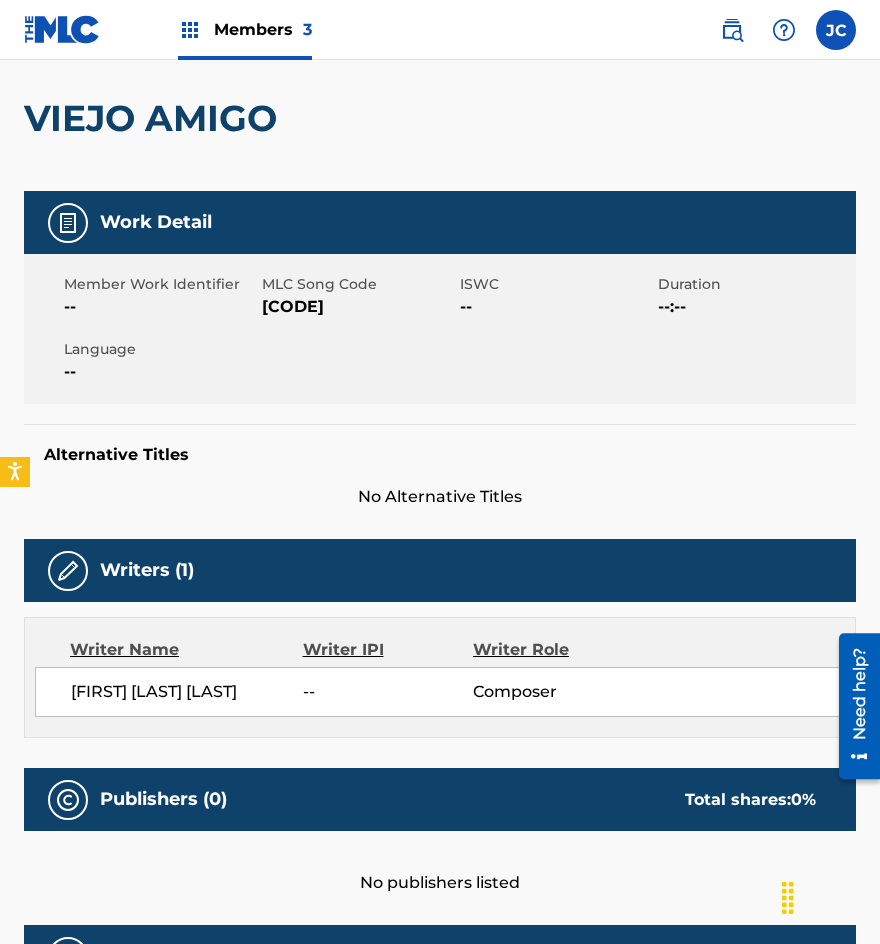 click on "[CODE]" at bounding box center [358, 307] 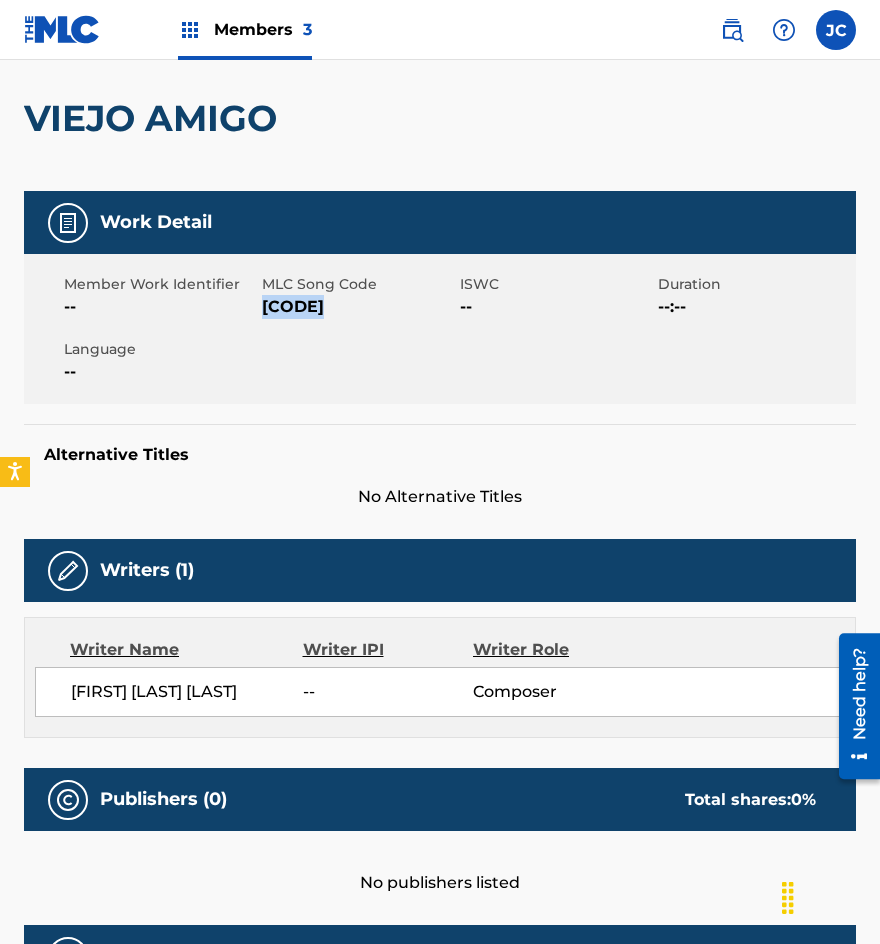 click on "[CODE]" at bounding box center [358, 307] 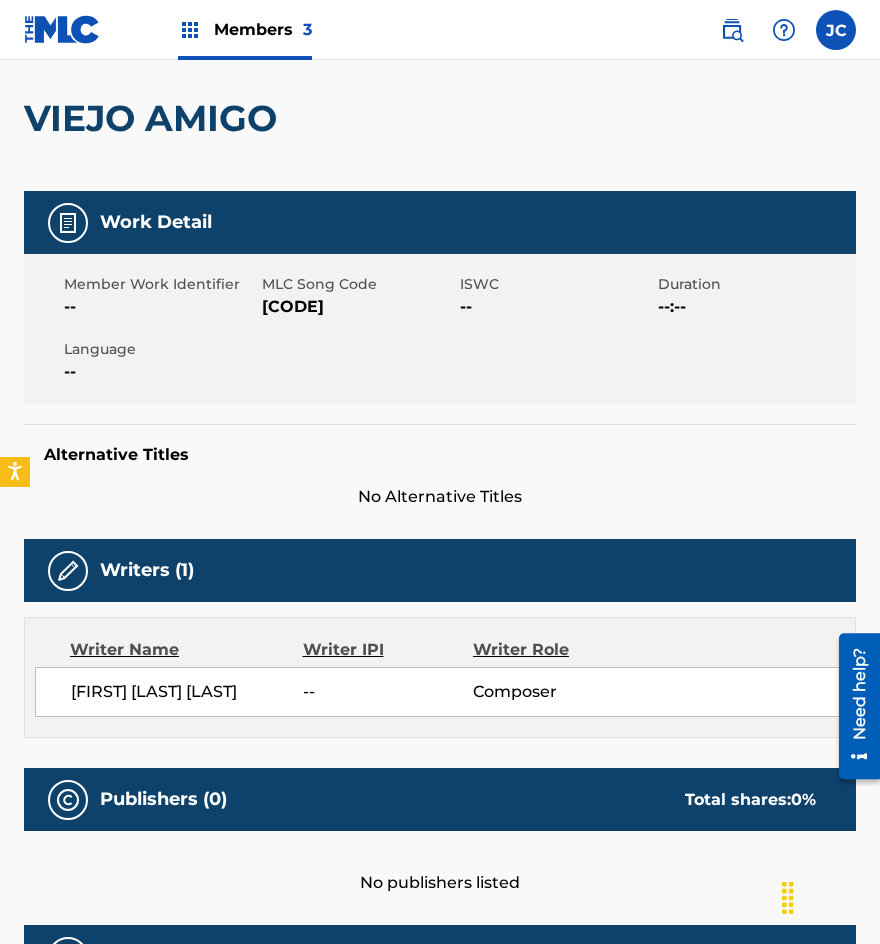 click on "--" at bounding box center (160, 372) 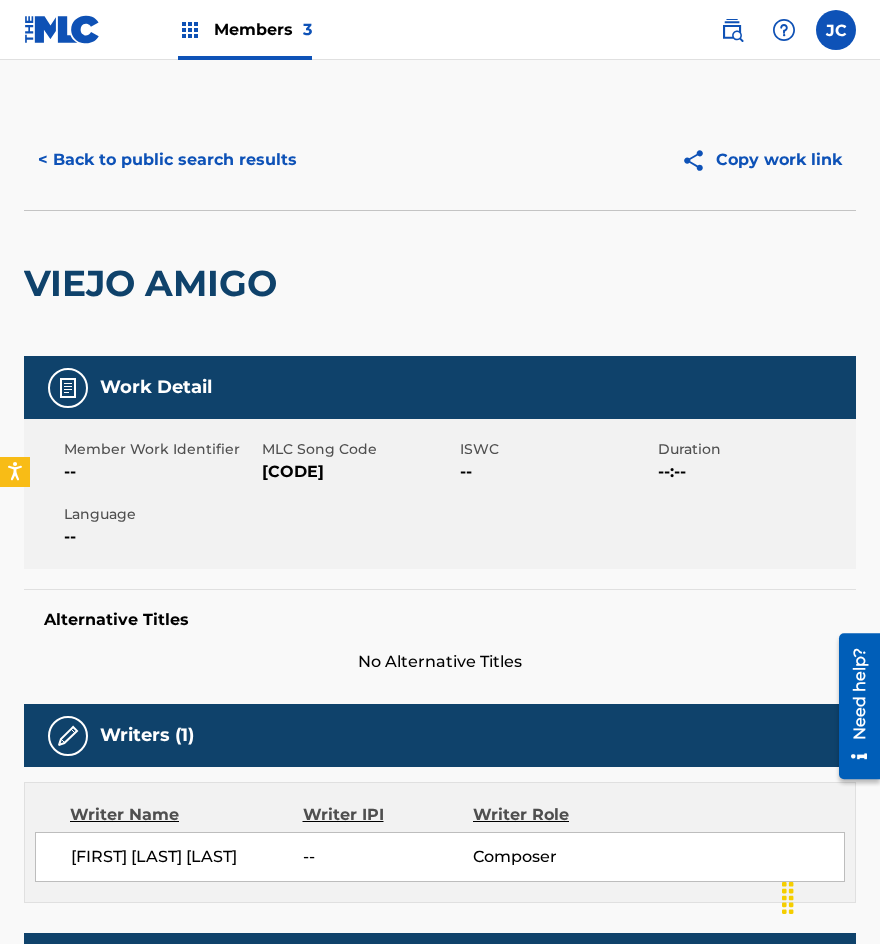 click on "< Back to public search results" at bounding box center (167, 160) 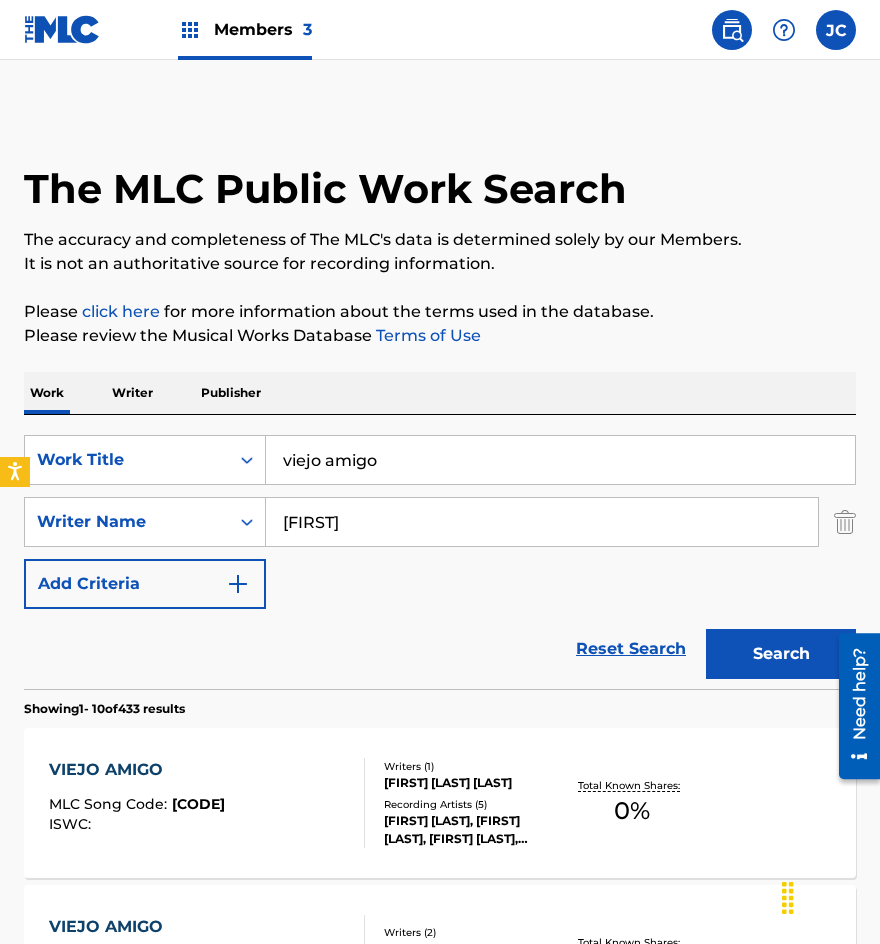 scroll, scrollTop: 200, scrollLeft: 0, axis: vertical 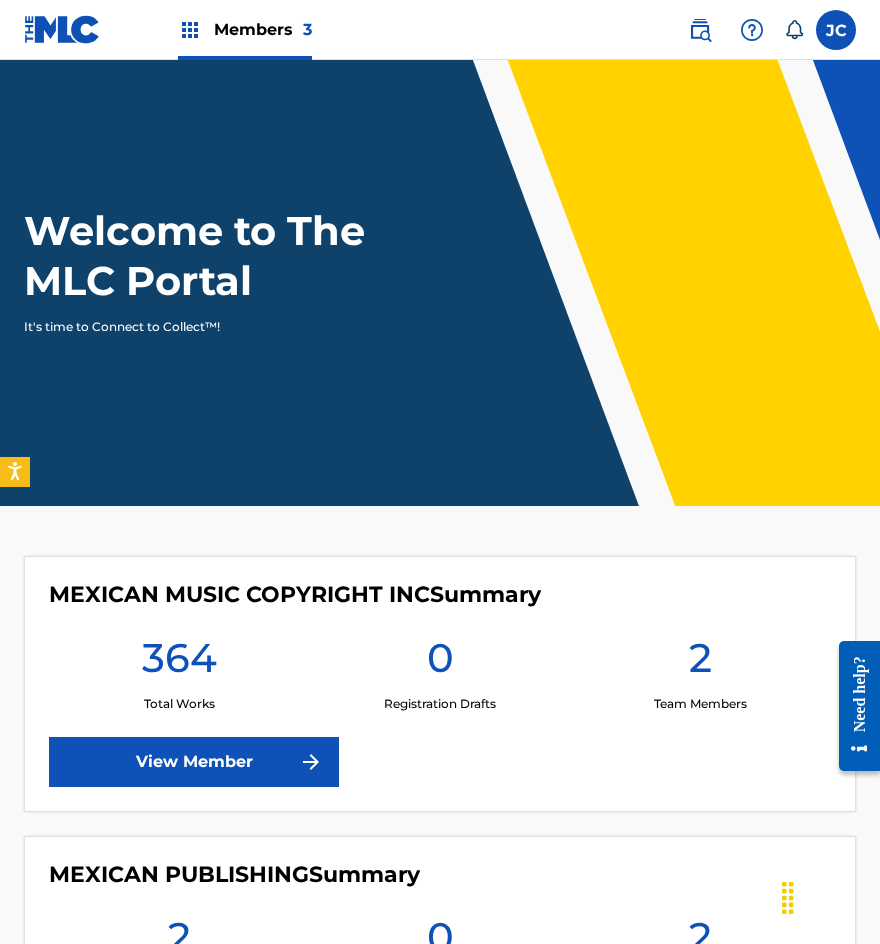 click at bounding box center [836, 30] 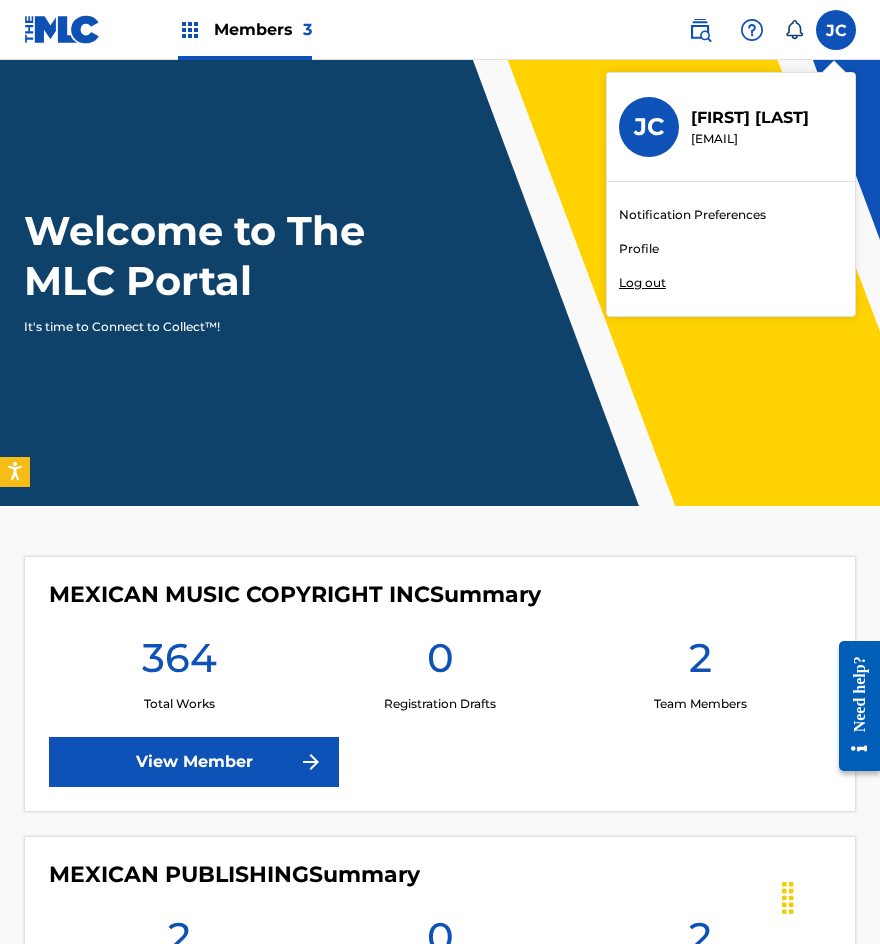 click on "Log out" at bounding box center (642, 283) 